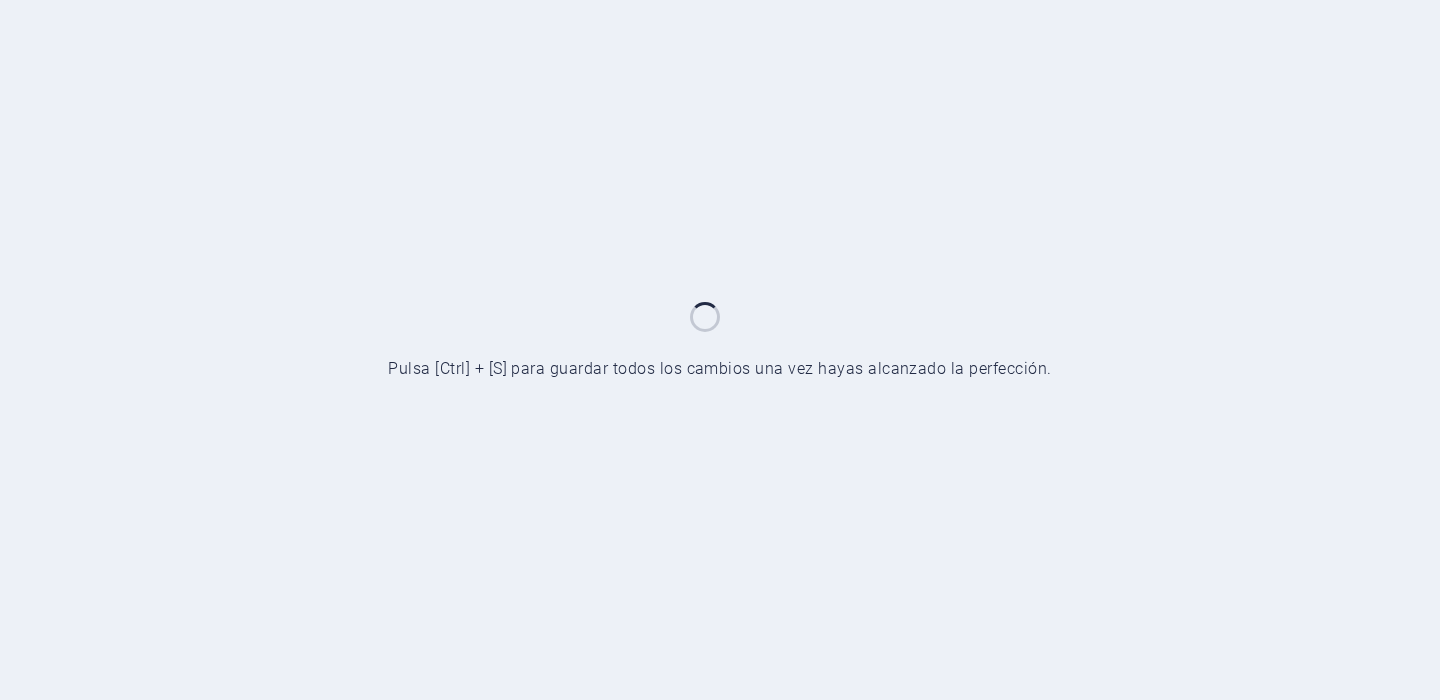 scroll, scrollTop: 0, scrollLeft: 0, axis: both 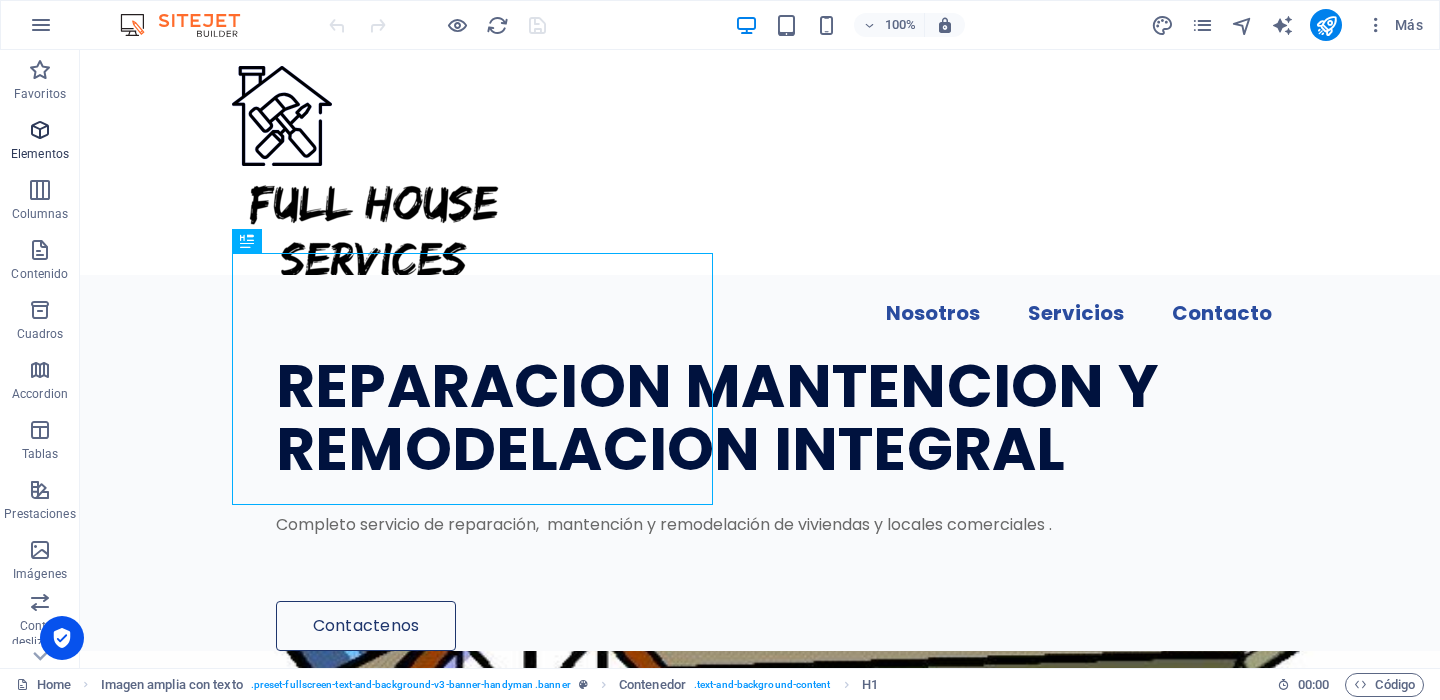 click on "Elementos" at bounding box center [40, 142] 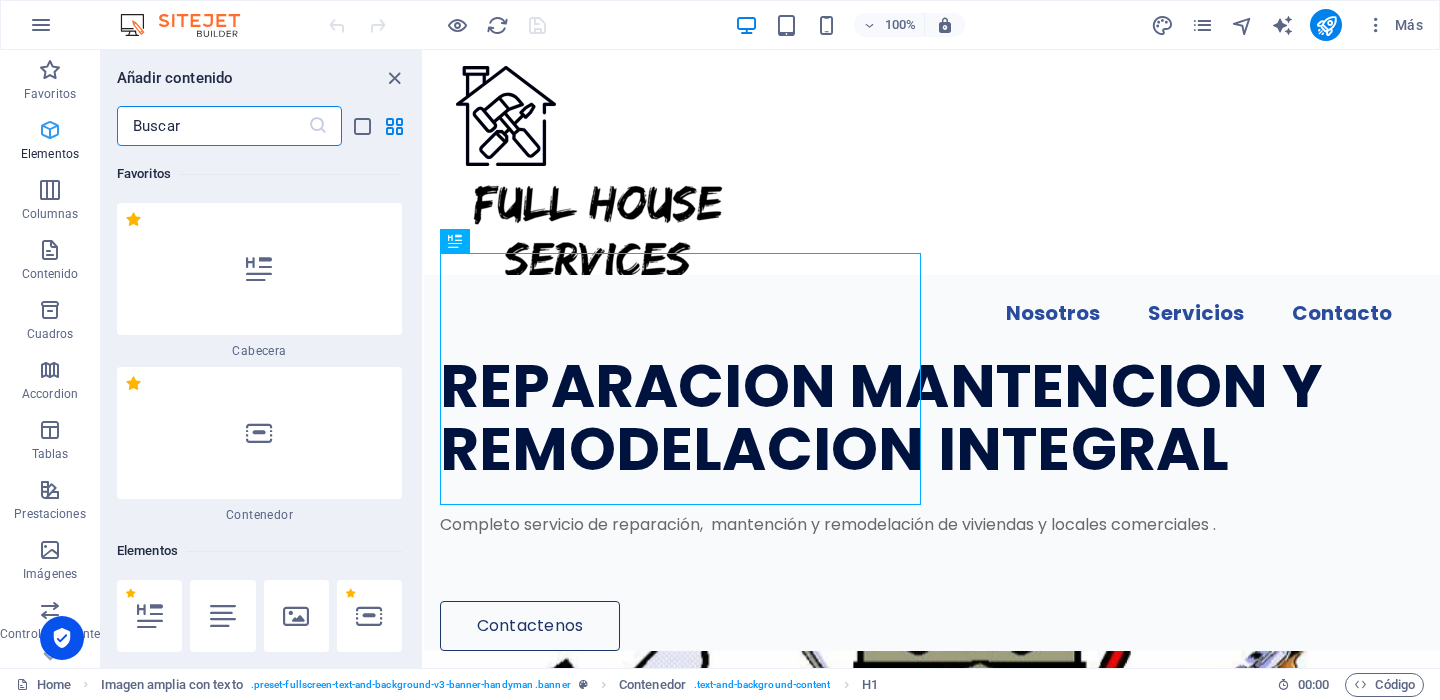 scroll, scrollTop: 377, scrollLeft: 0, axis: vertical 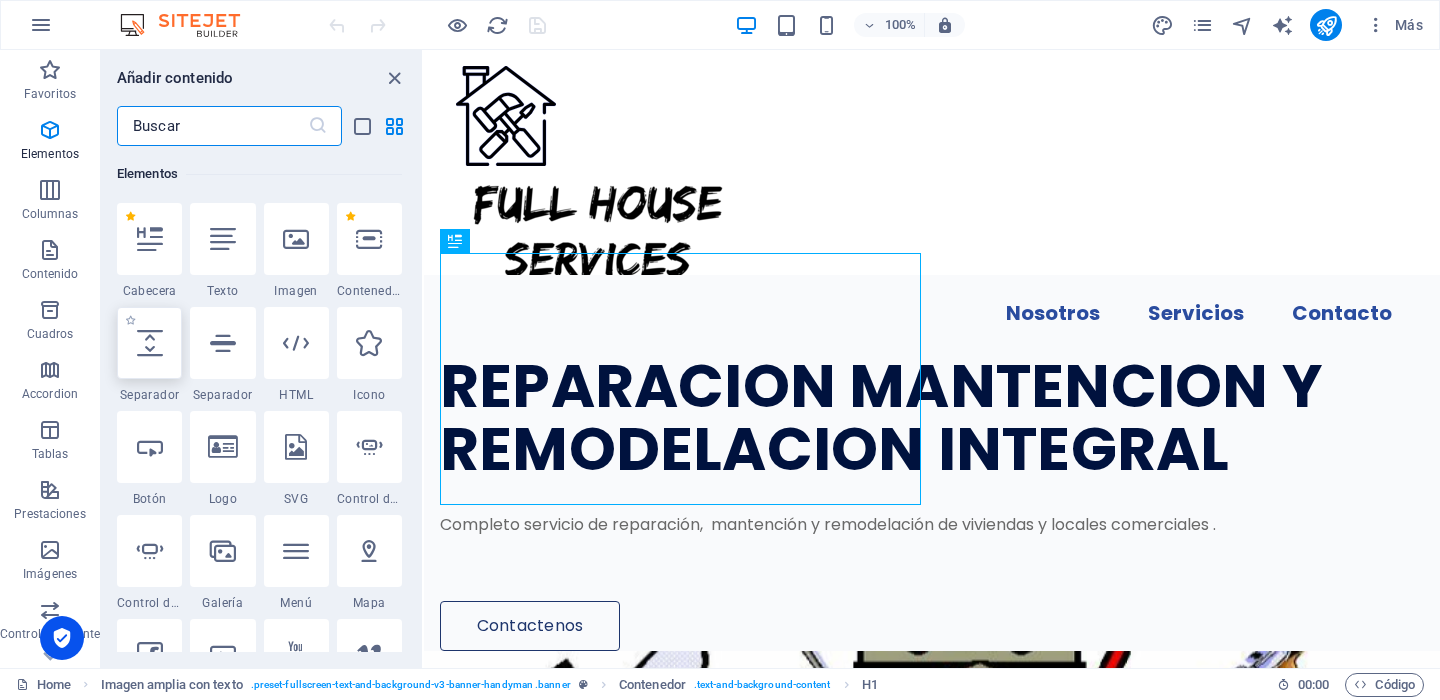 click at bounding box center (149, 343) 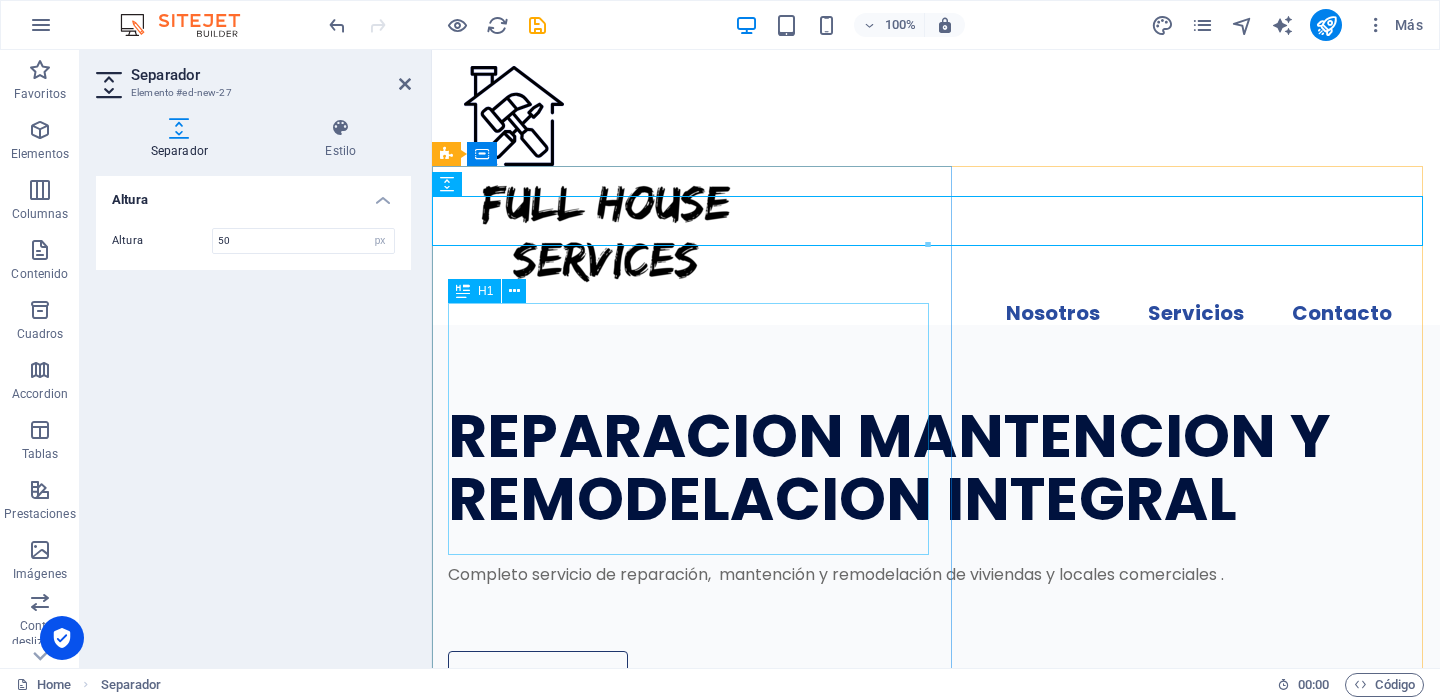 click on "REPARACION MANTENCION Y REMODELACION INTEGRAL" at bounding box center [899, 468] 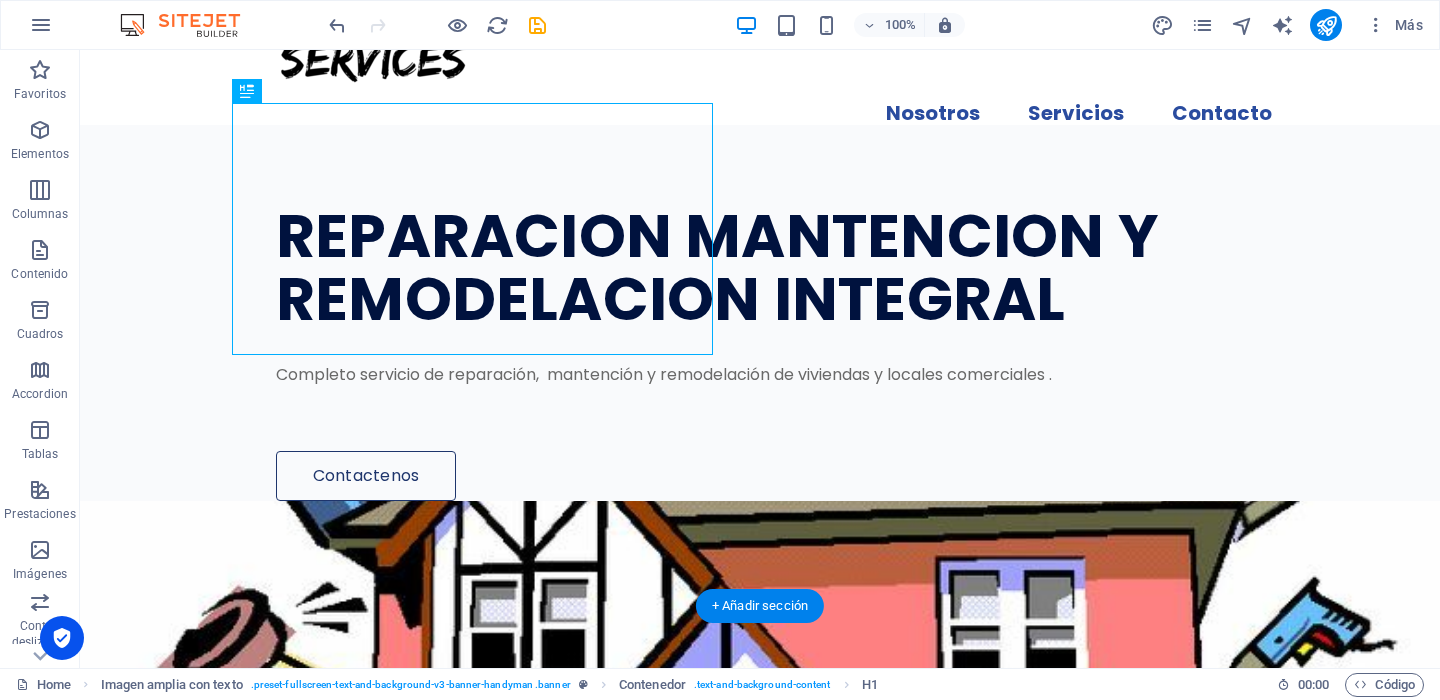 scroll, scrollTop: 0, scrollLeft: 0, axis: both 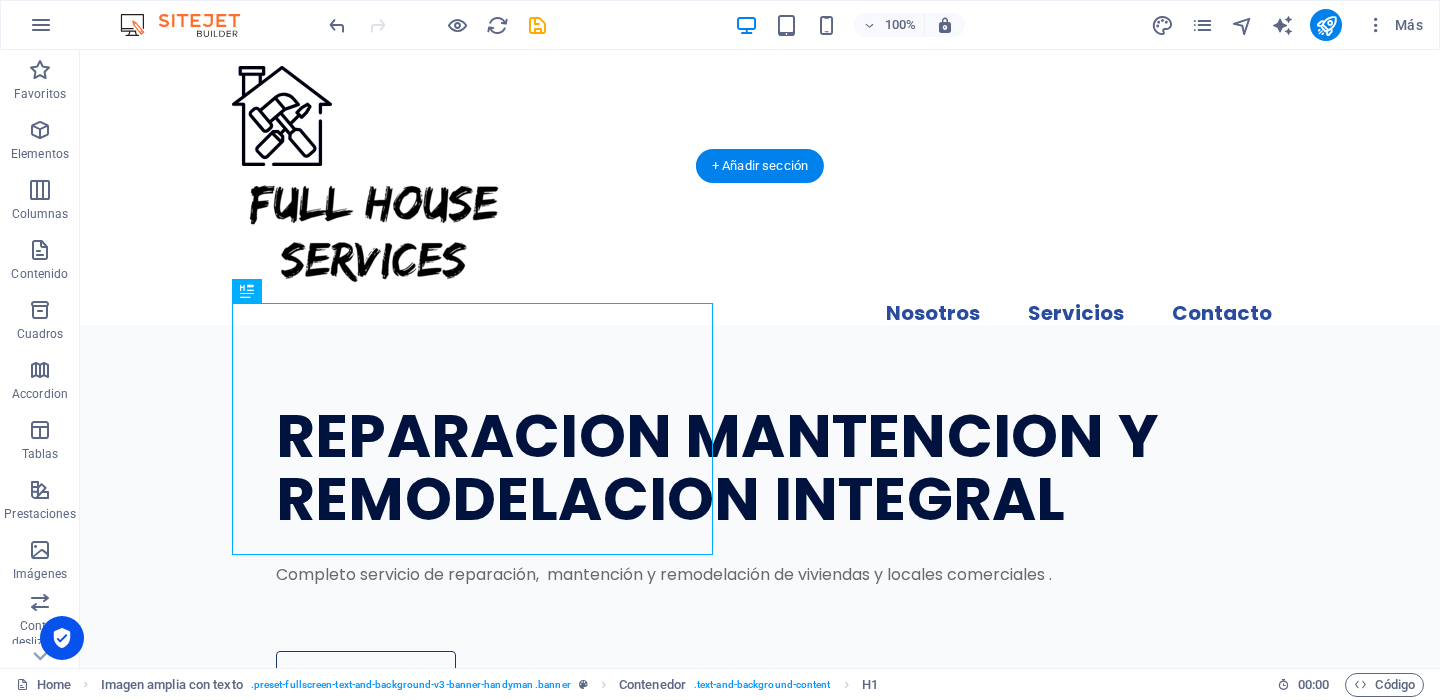 click at bounding box center [760, 1021] 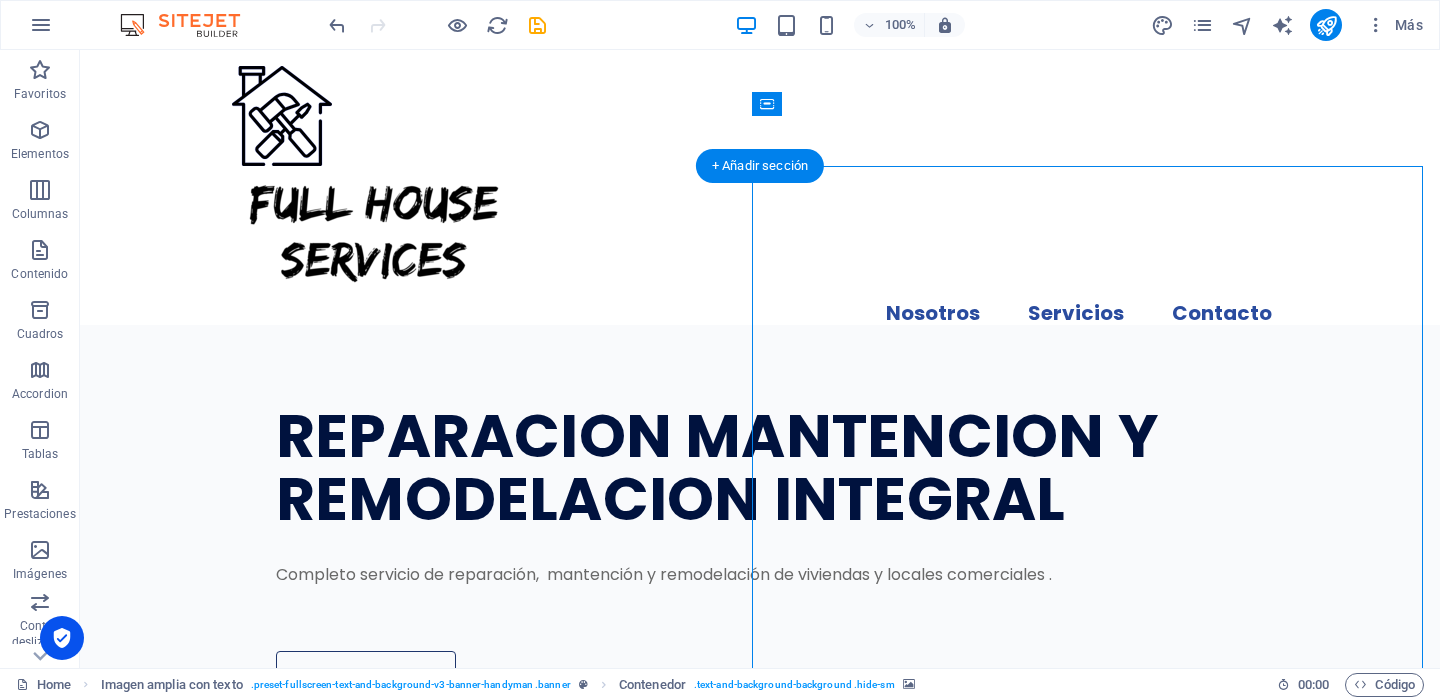 click at bounding box center [760, 1021] 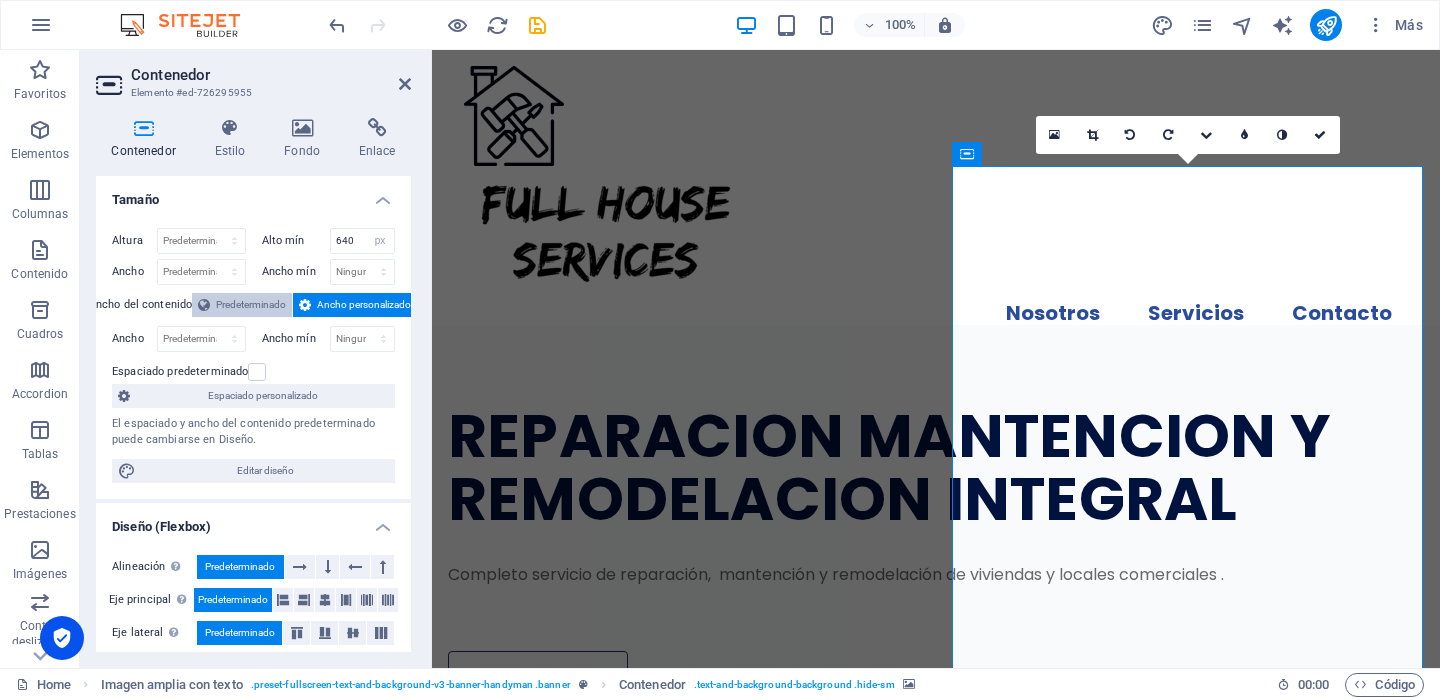 click on "Predeterminado" at bounding box center (251, 305) 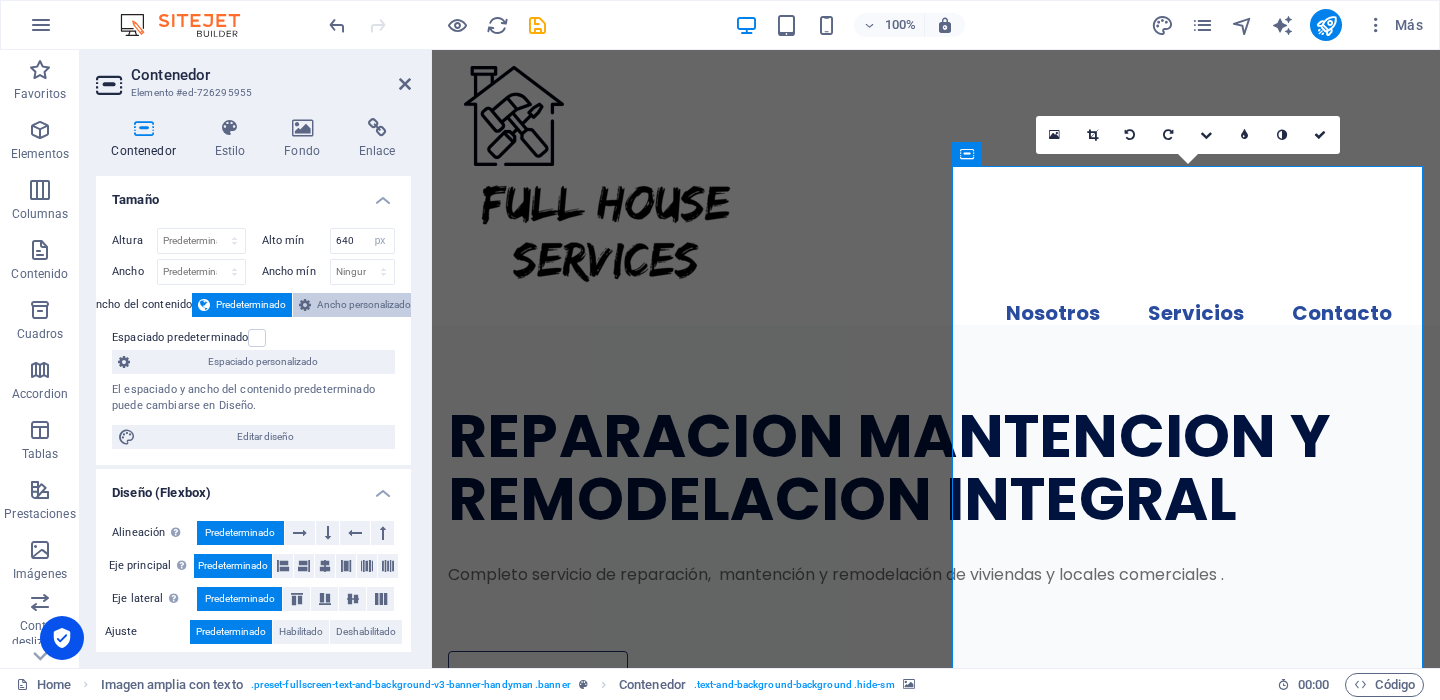 click on "Ancho personalizado" at bounding box center [364, 305] 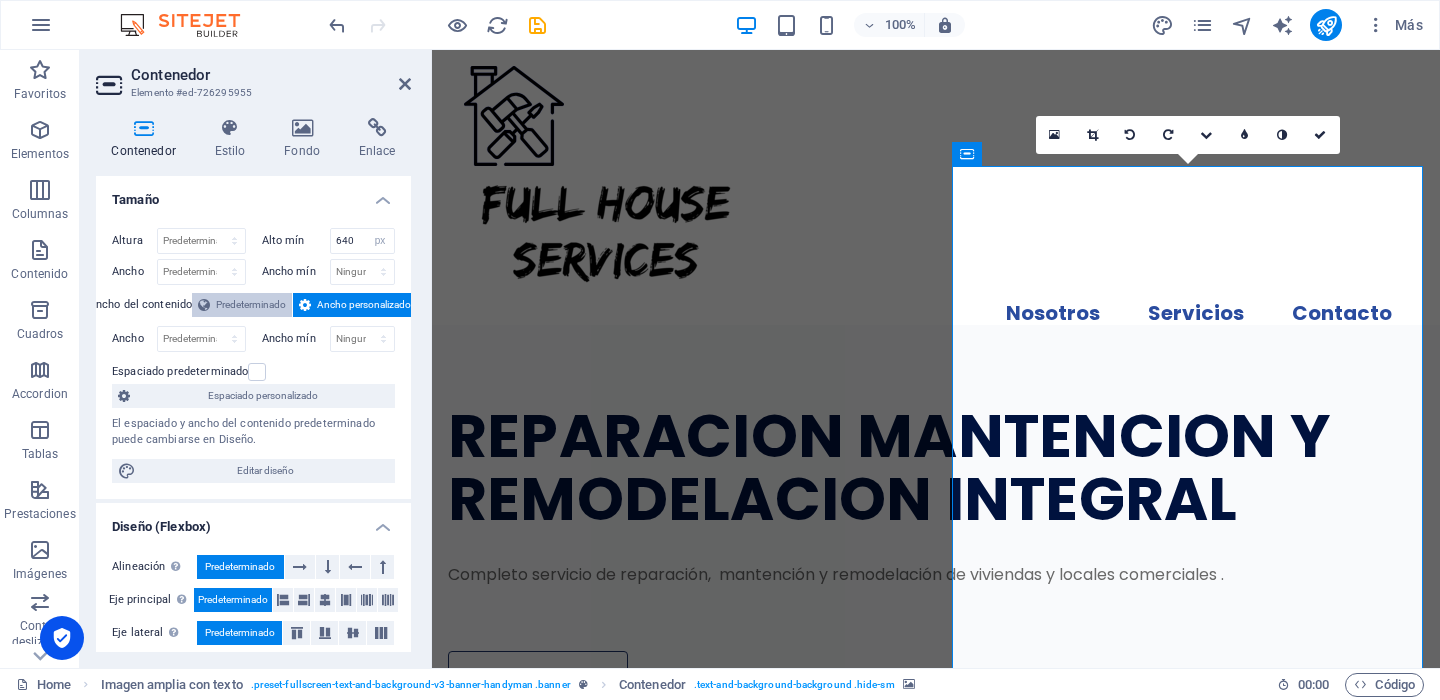 click on "Predeterminado" at bounding box center (251, 305) 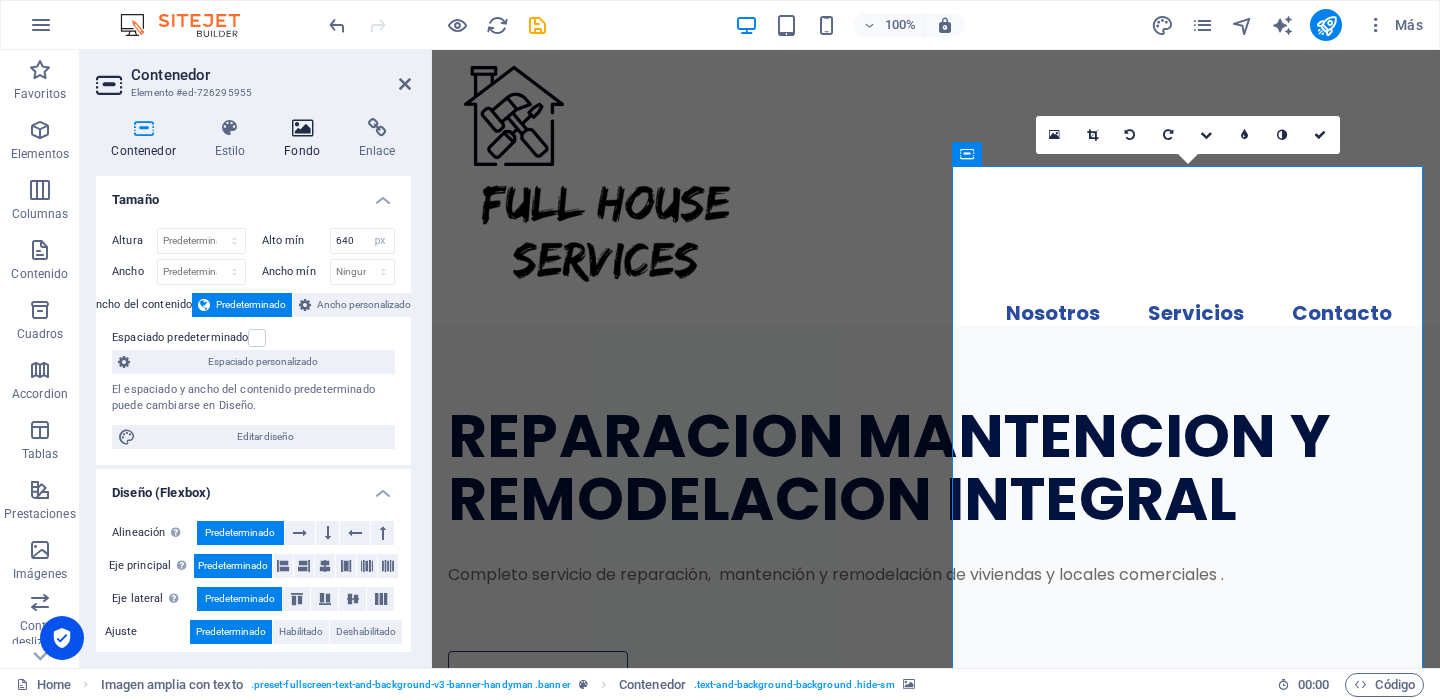 click at bounding box center [302, 128] 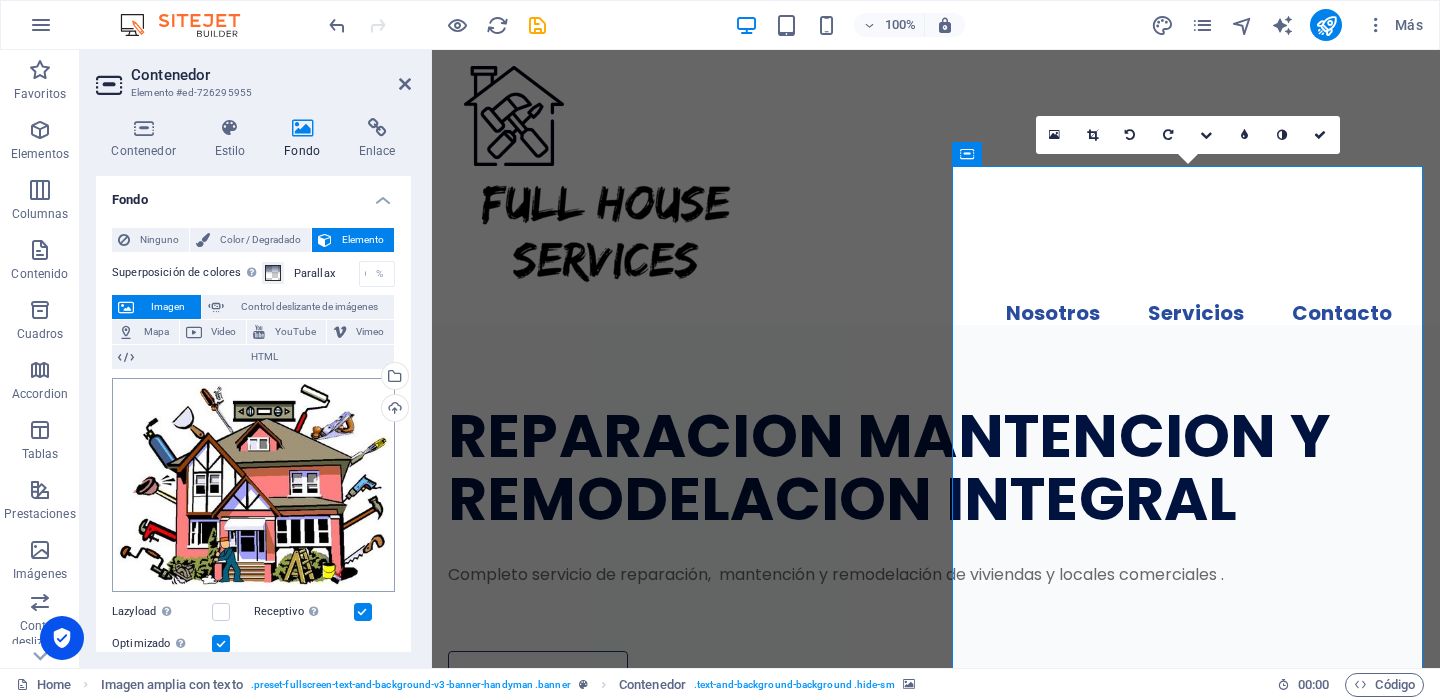 scroll, scrollTop: 100, scrollLeft: 0, axis: vertical 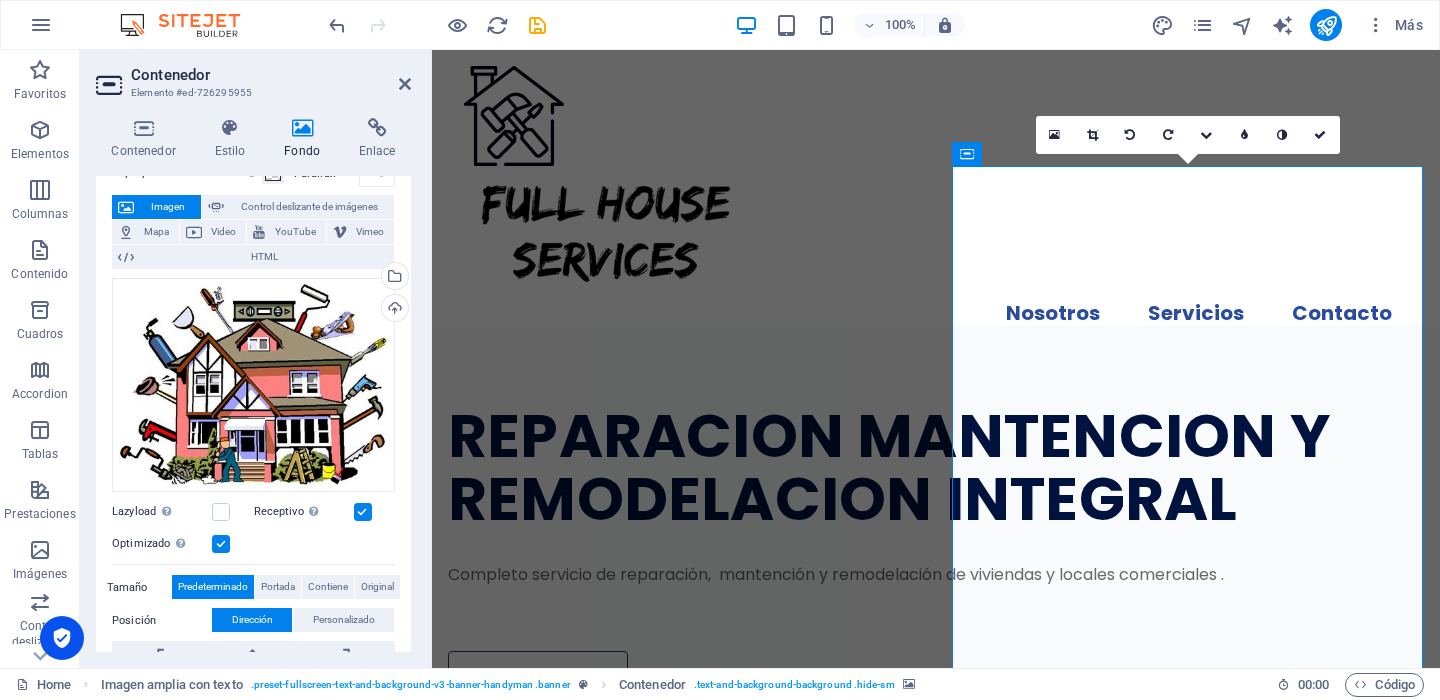 click at bounding box center [936, 1021] 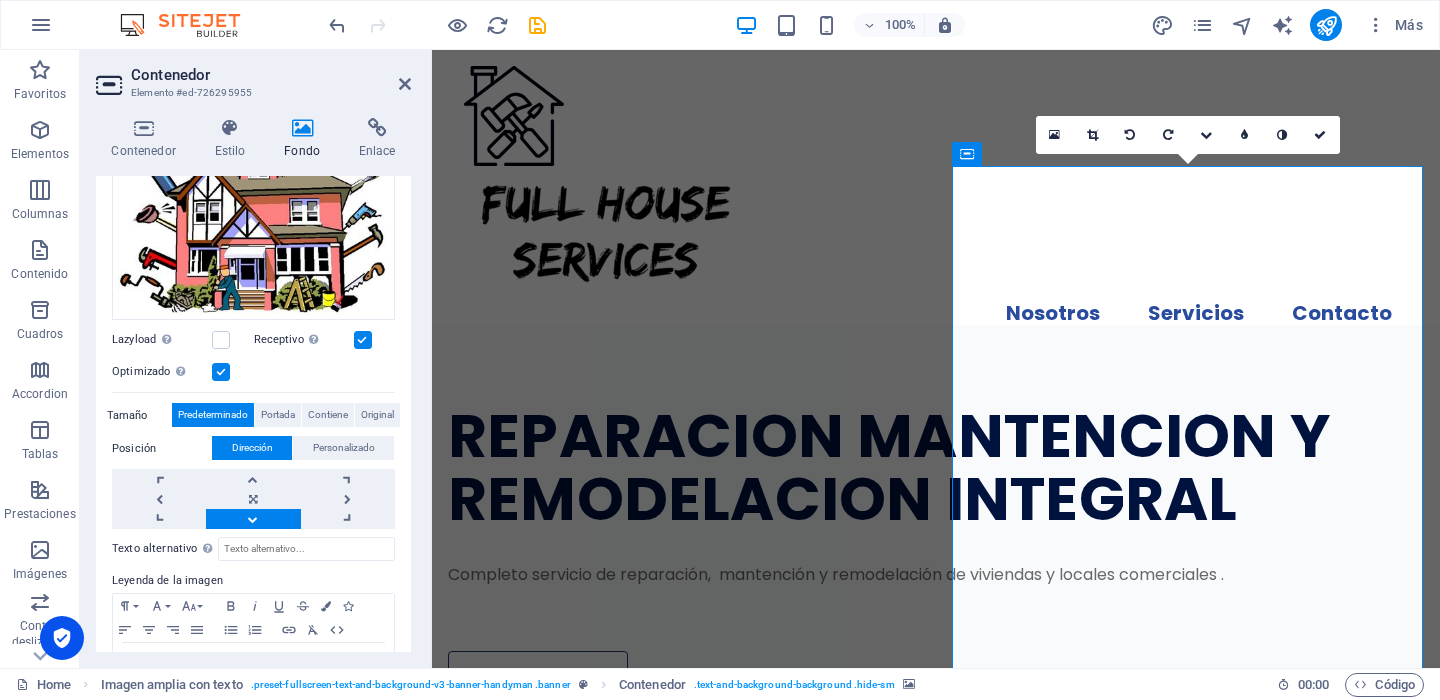 scroll, scrollTop: 300, scrollLeft: 0, axis: vertical 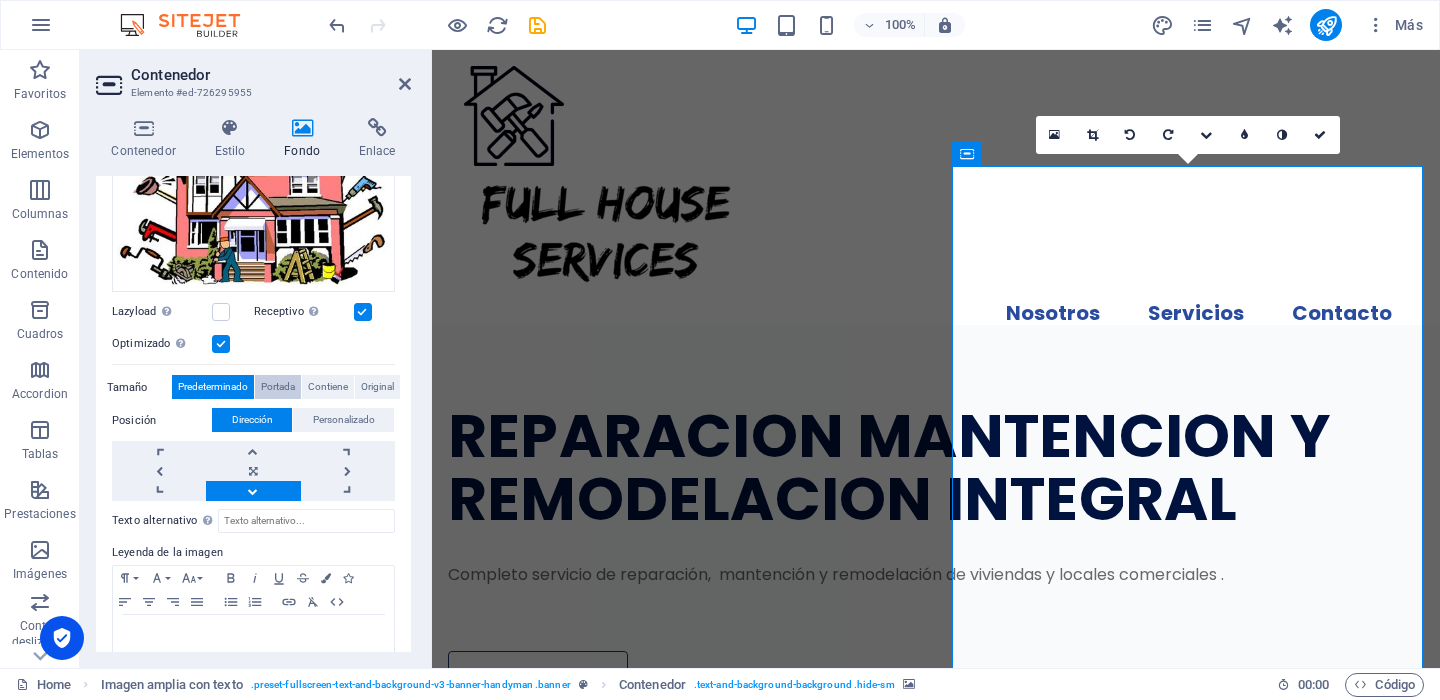 click on "Portada" at bounding box center [278, 387] 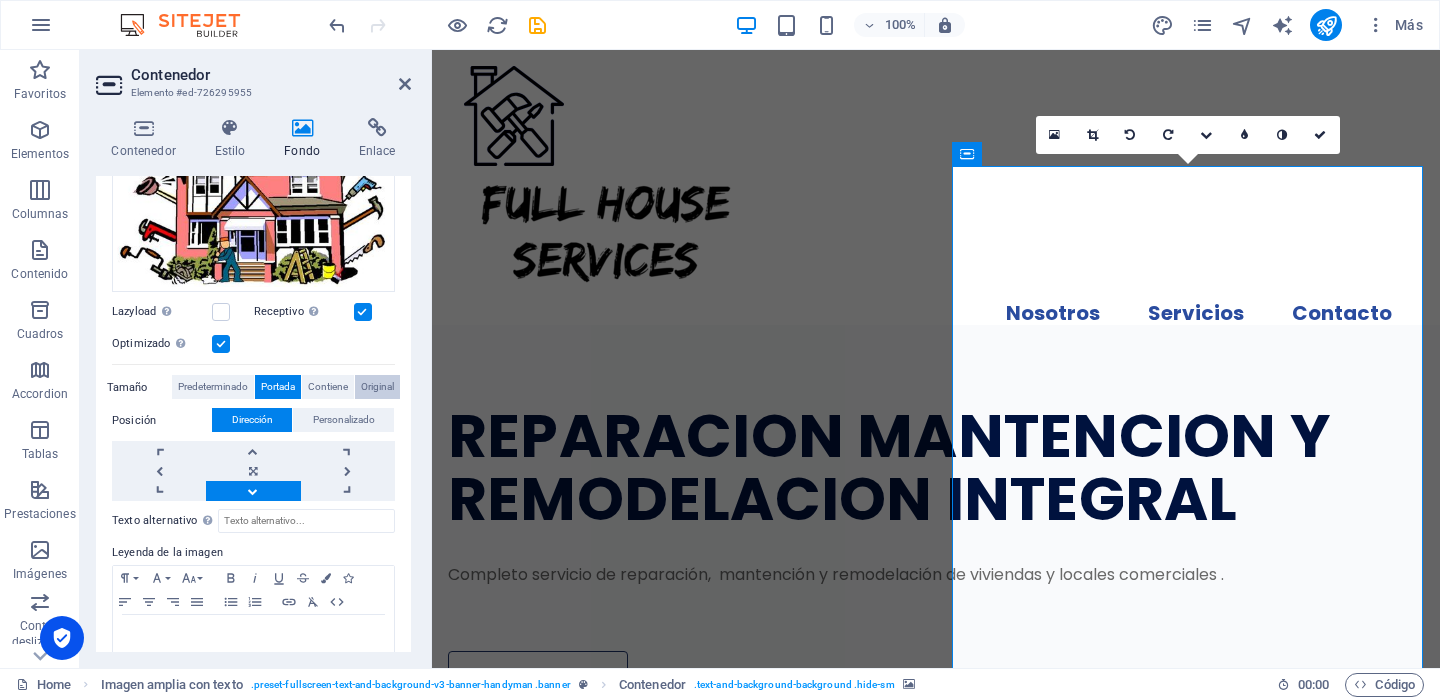click on "Original" at bounding box center [377, 387] 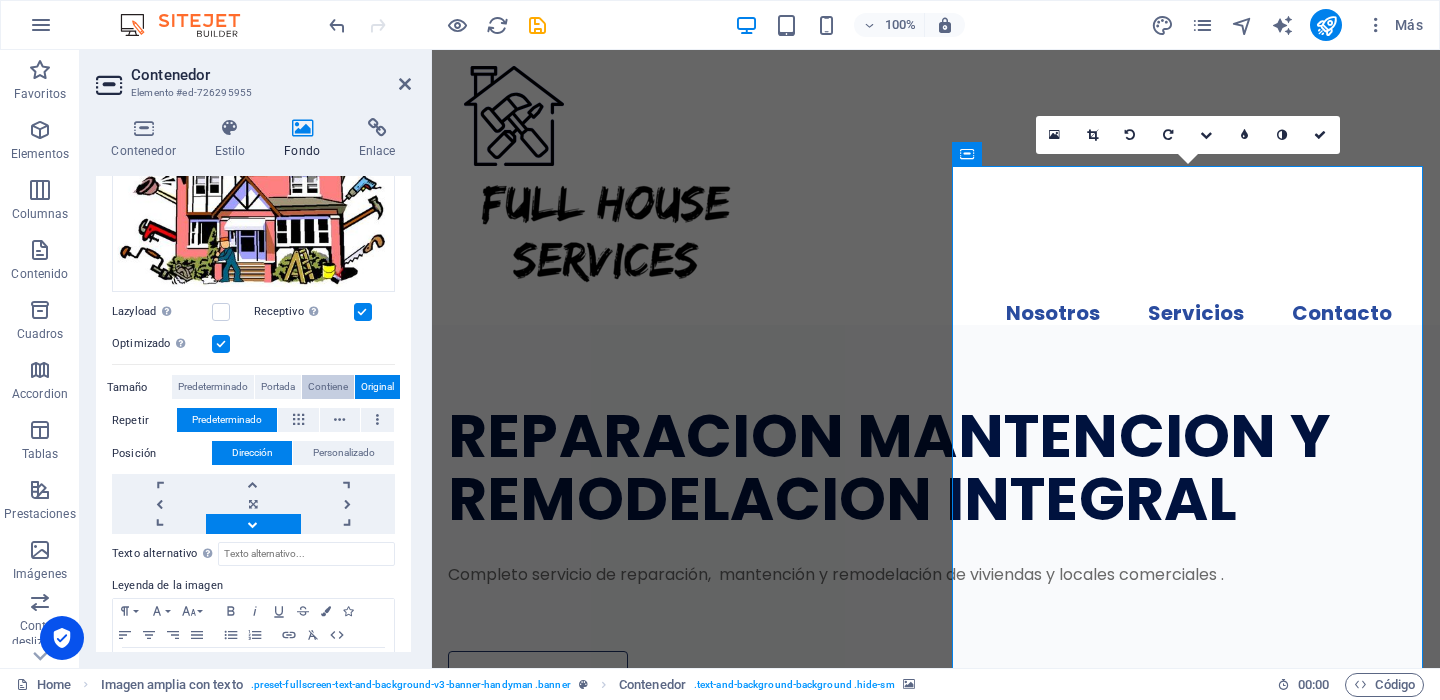 click on "Contiene" at bounding box center [328, 387] 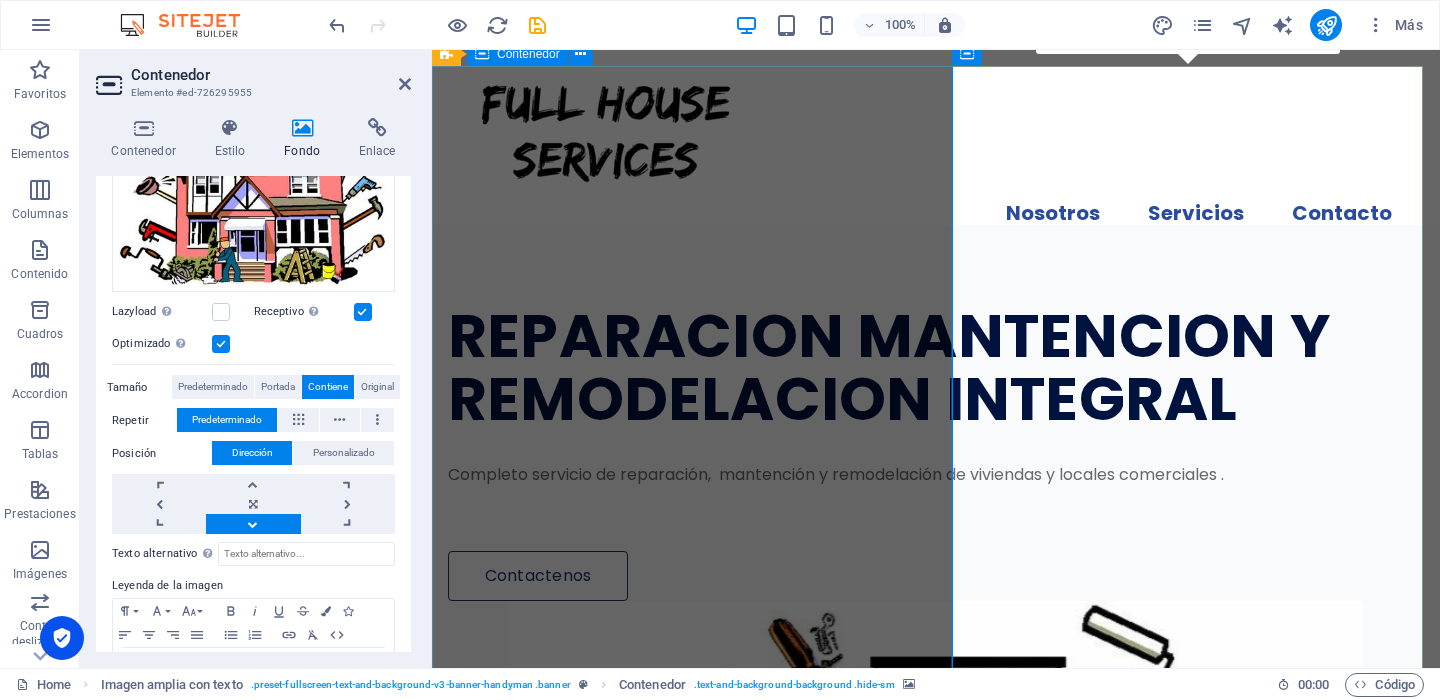 scroll, scrollTop: 0, scrollLeft: 0, axis: both 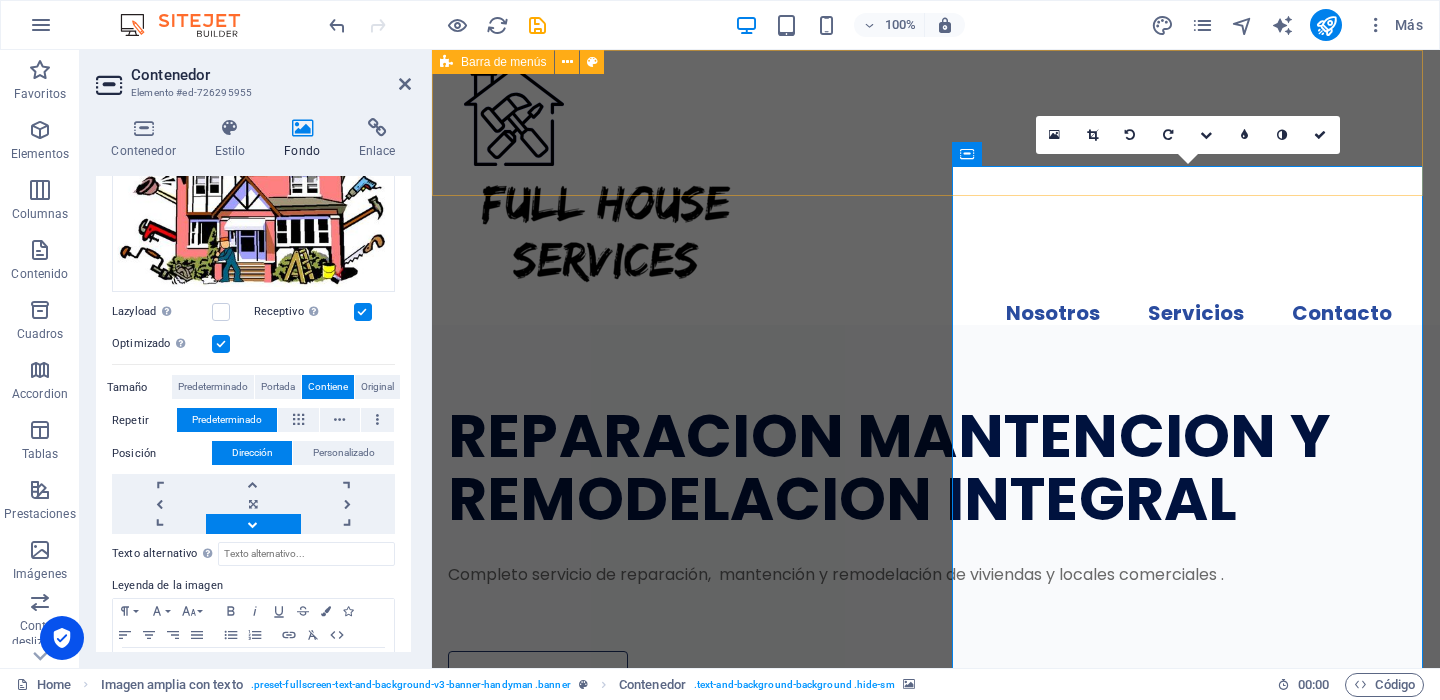 click on "Barra de menús" at bounding box center [503, 62] 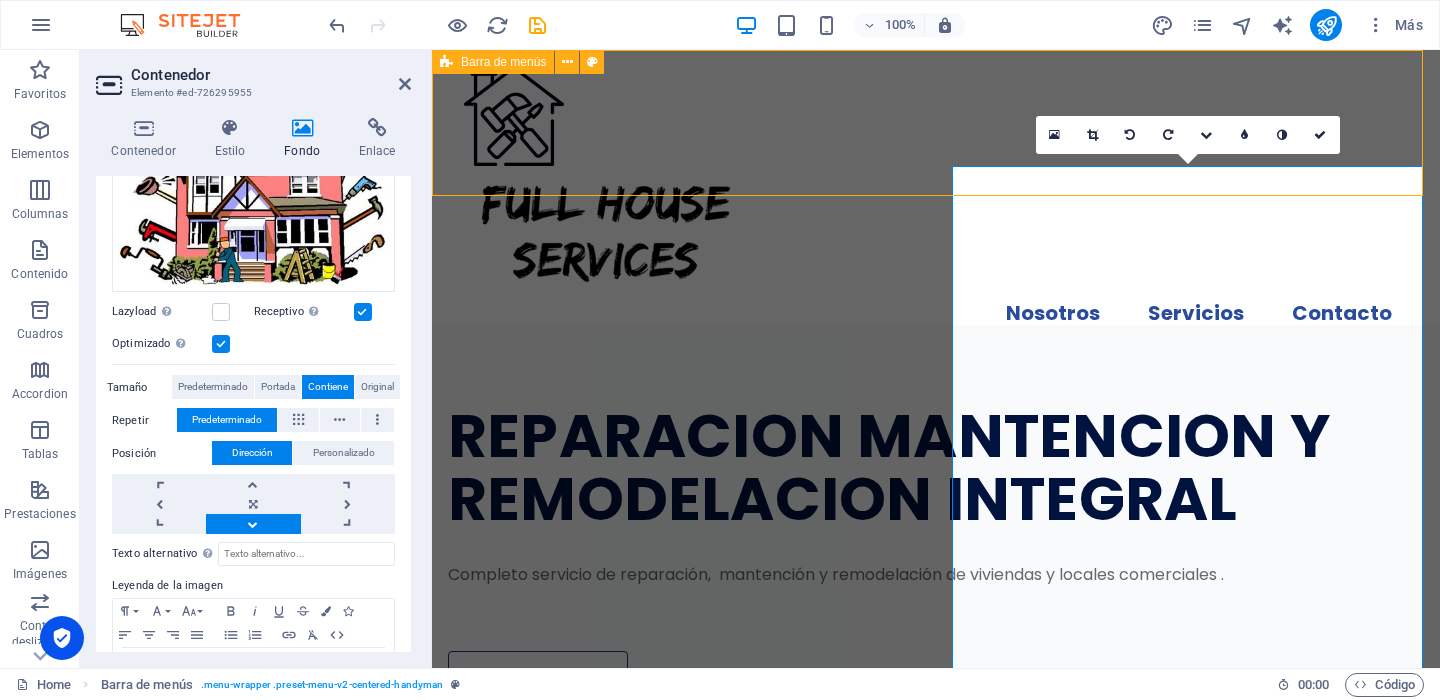 click on "Barra de menús" at bounding box center (503, 62) 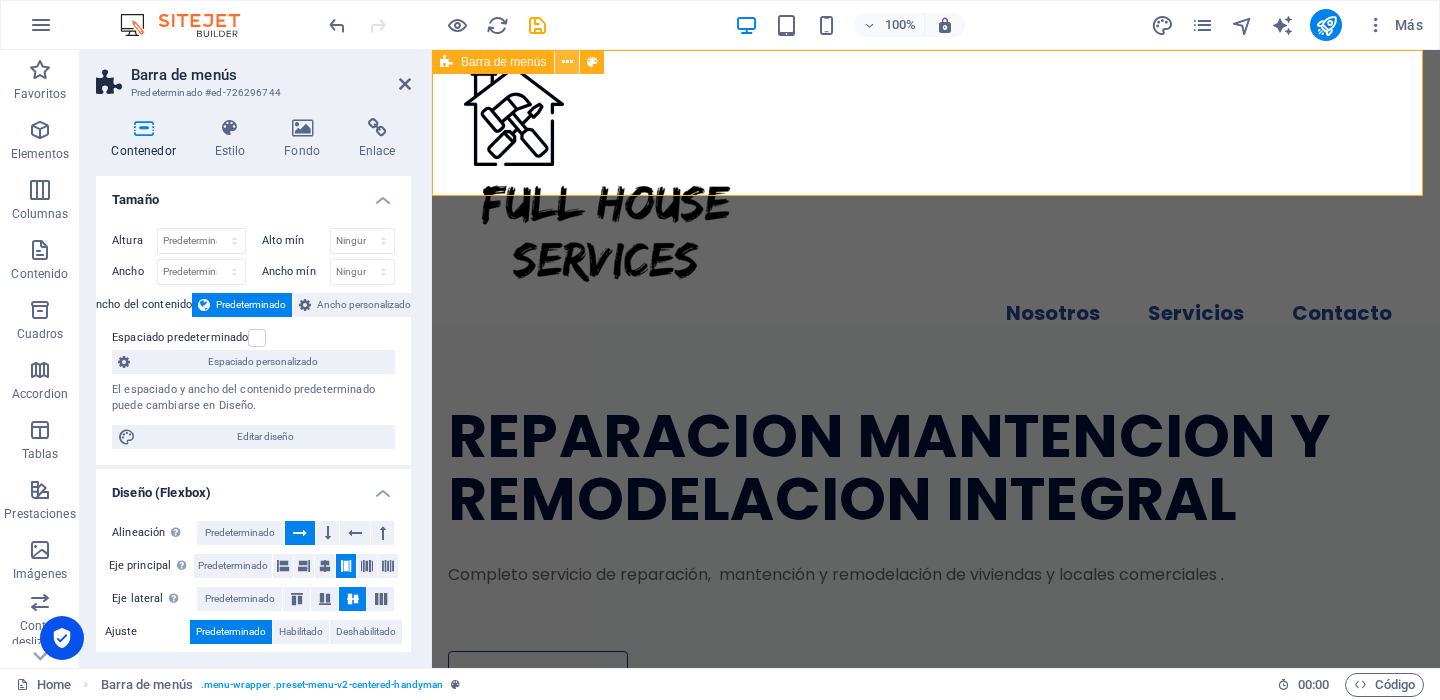 click at bounding box center [567, 62] 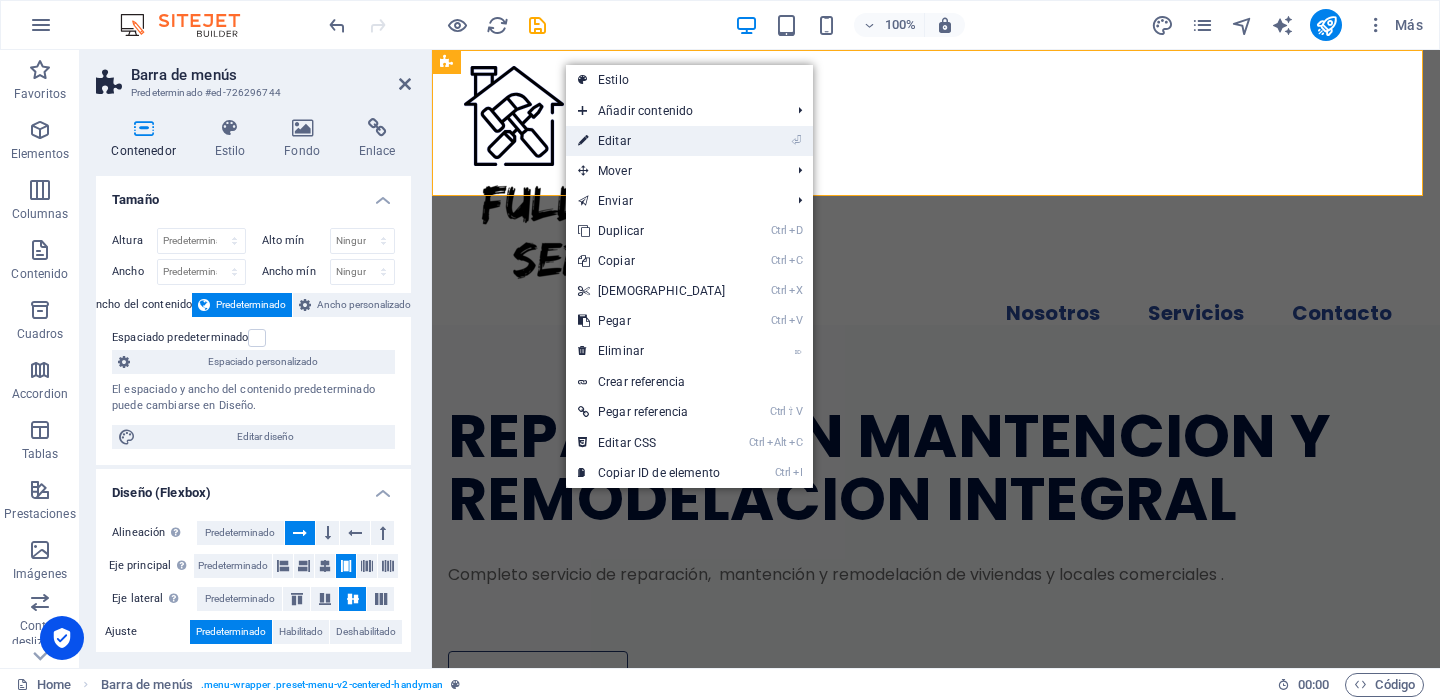 click on "⏎  Editar" at bounding box center (652, 141) 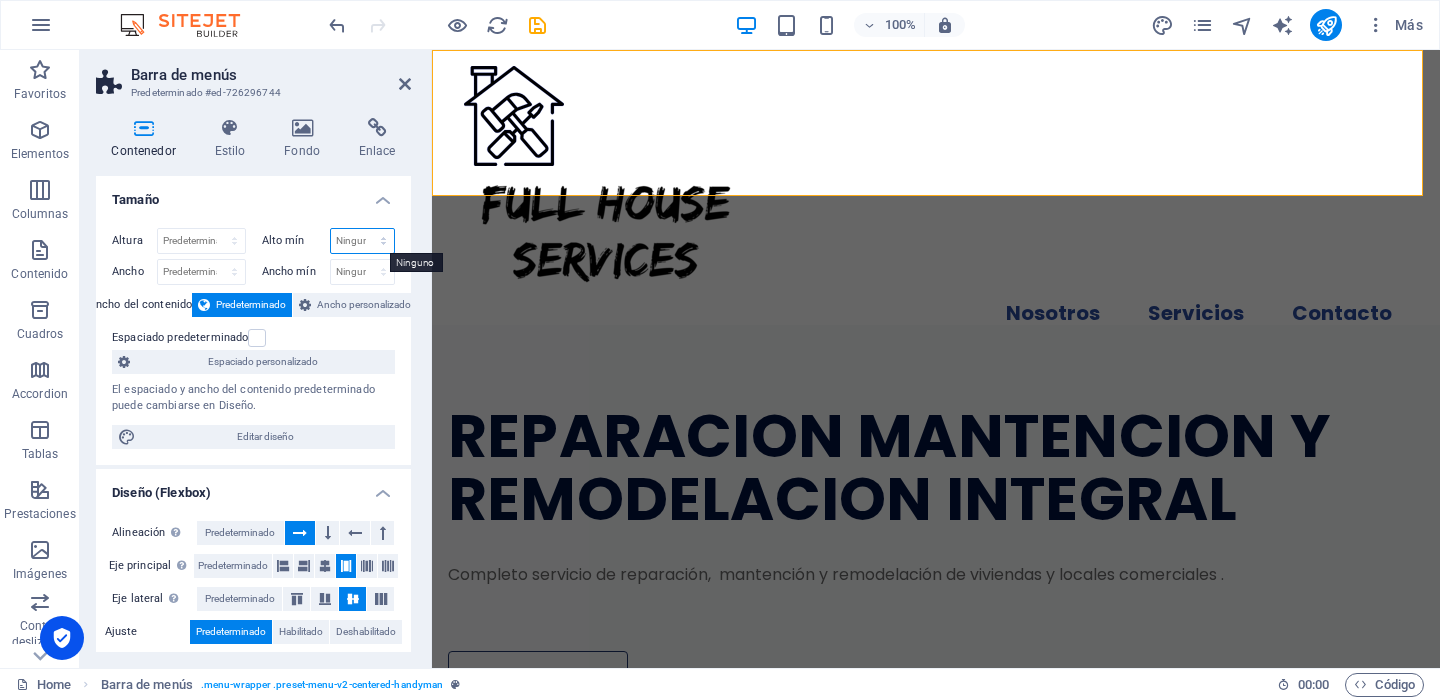 click on "Ninguno px rem % vh vw" at bounding box center (363, 241) 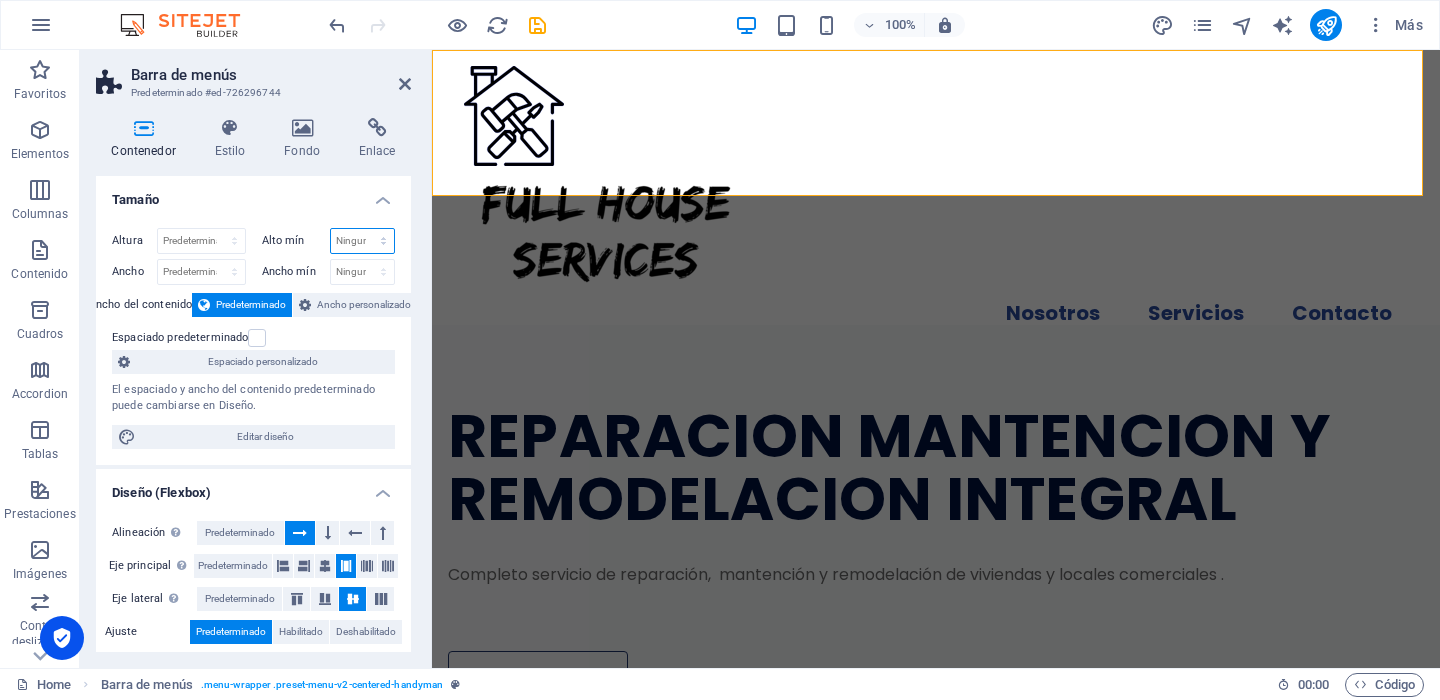 click on "Ninguno px rem % vh vw" at bounding box center [363, 241] 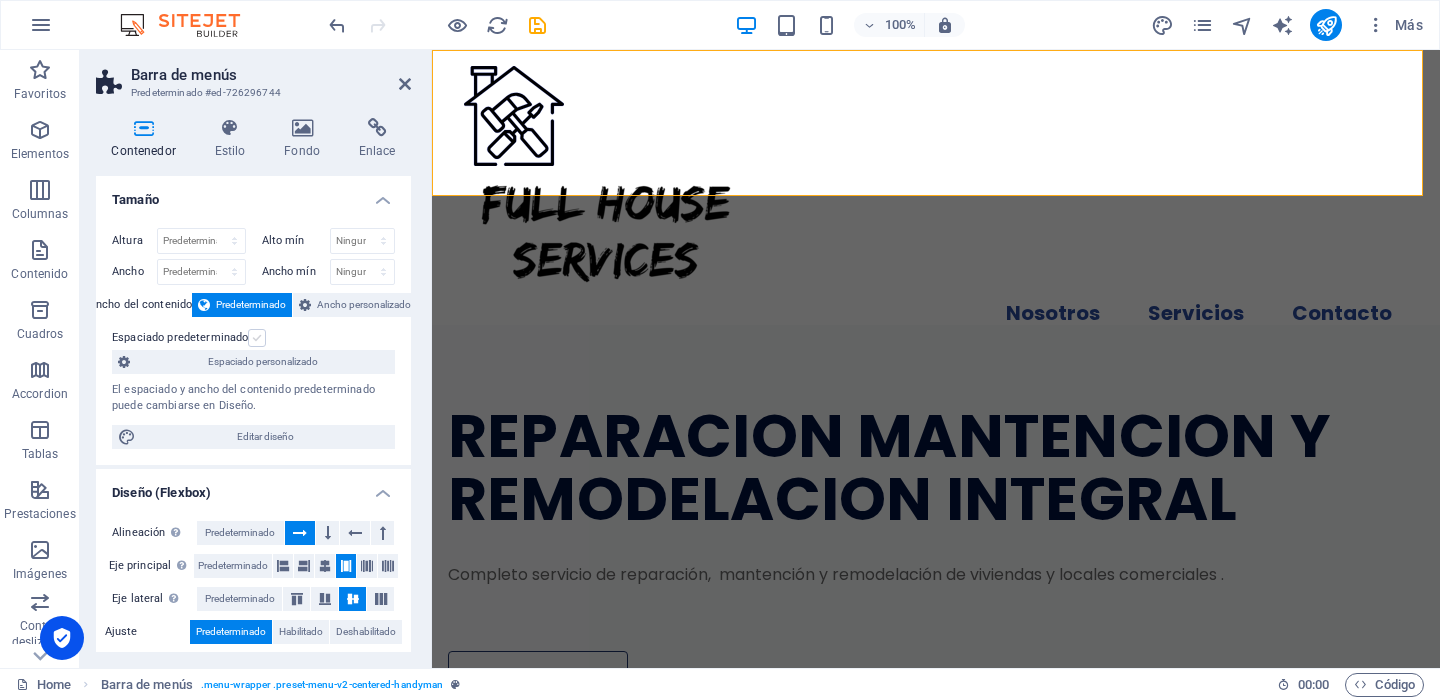 click at bounding box center (257, 338) 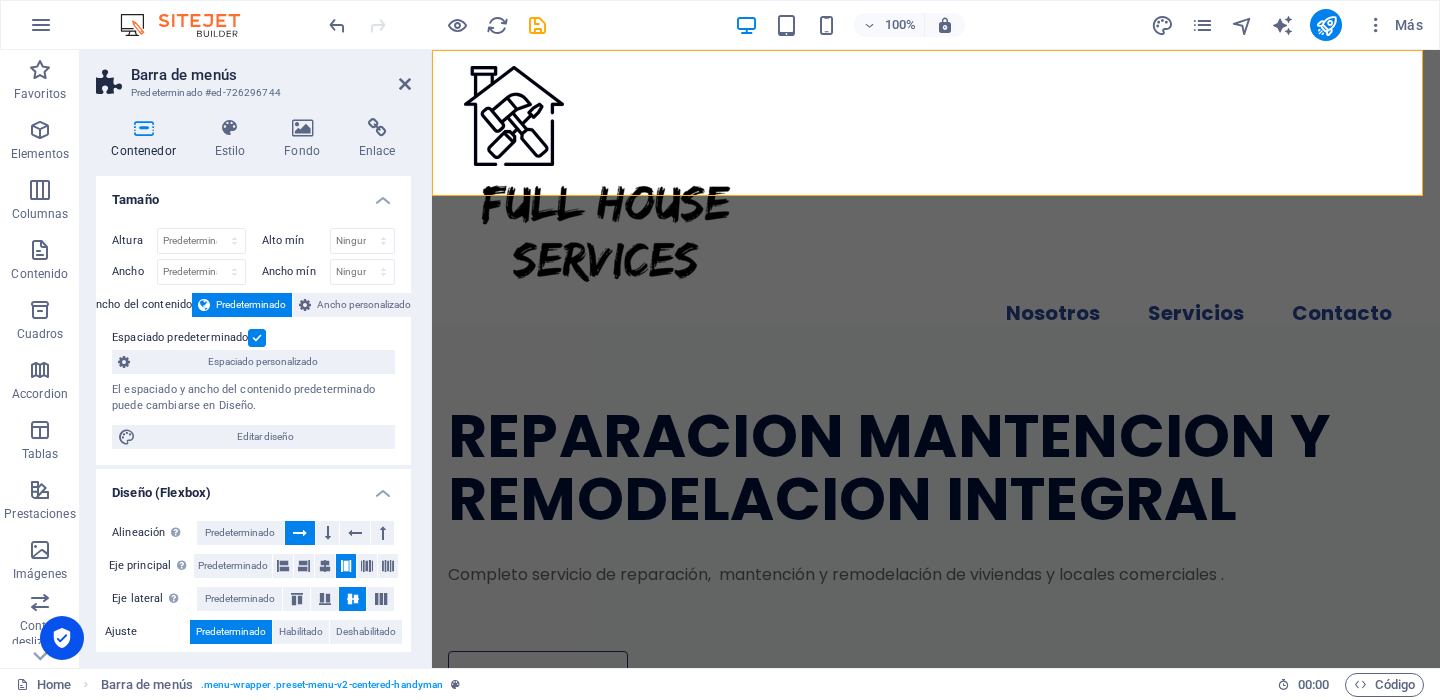 click at bounding box center [257, 338] 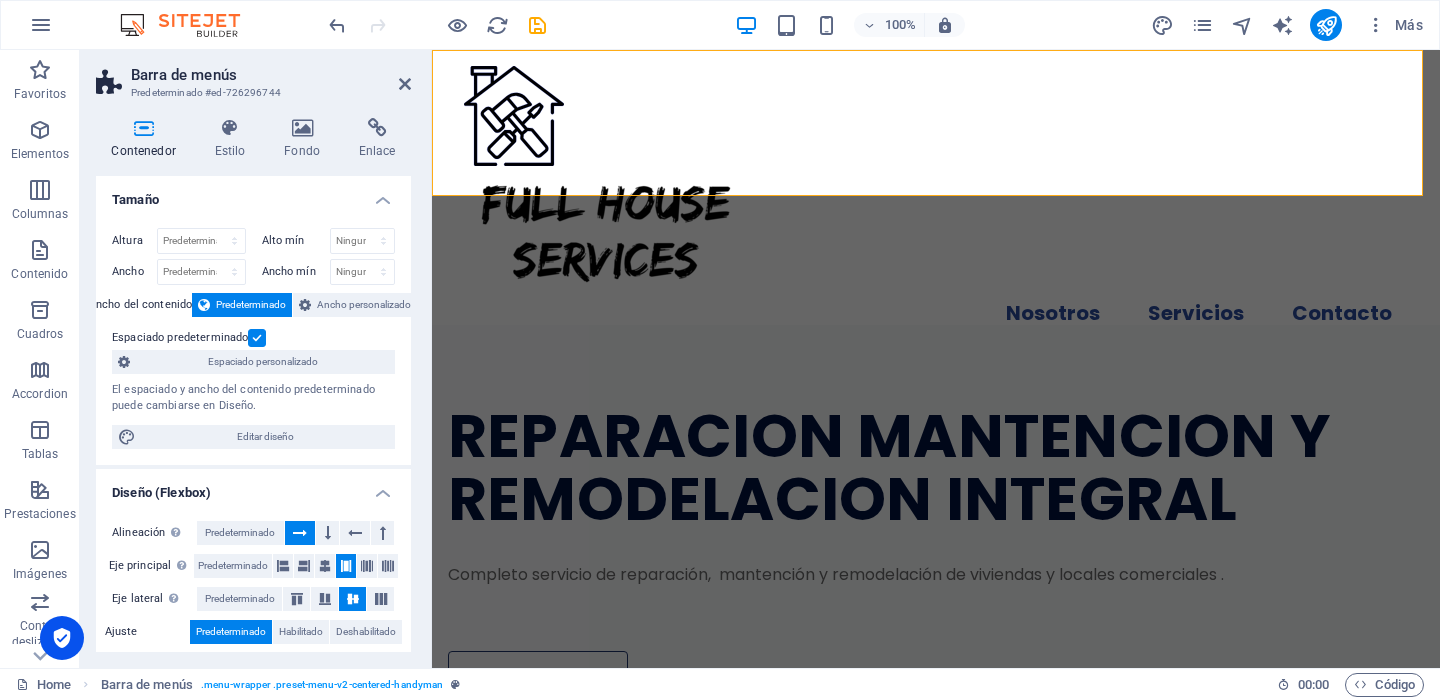 click on "Espaciado predeterminado" at bounding box center [0, 0] 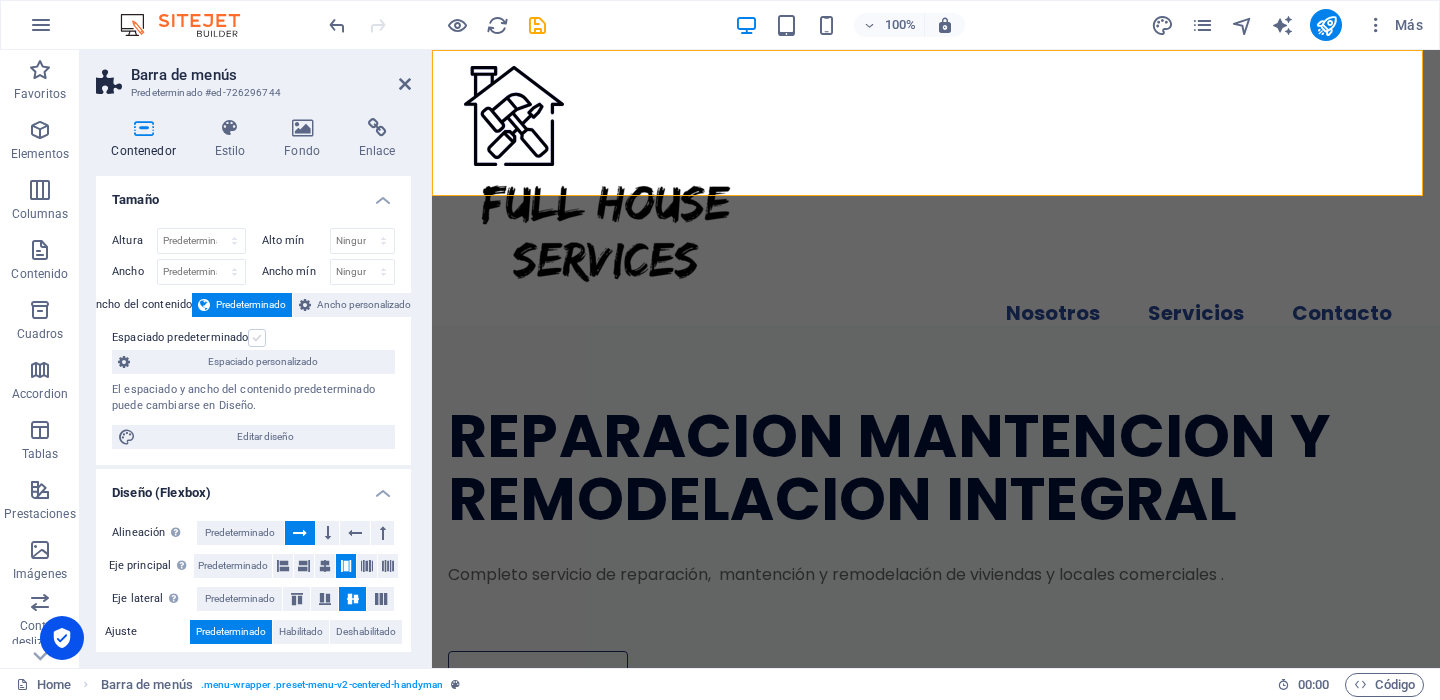 click at bounding box center (257, 338) 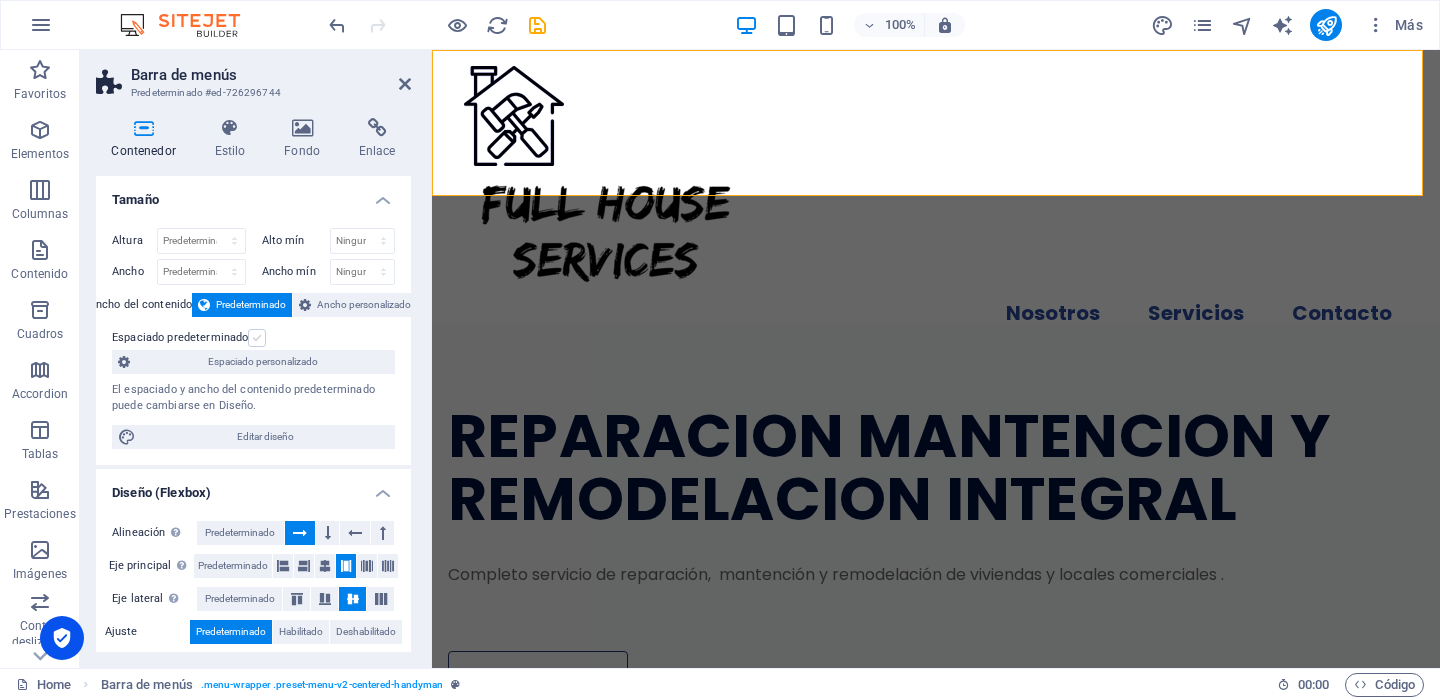 click on "Espaciado predeterminado" at bounding box center [0, 0] 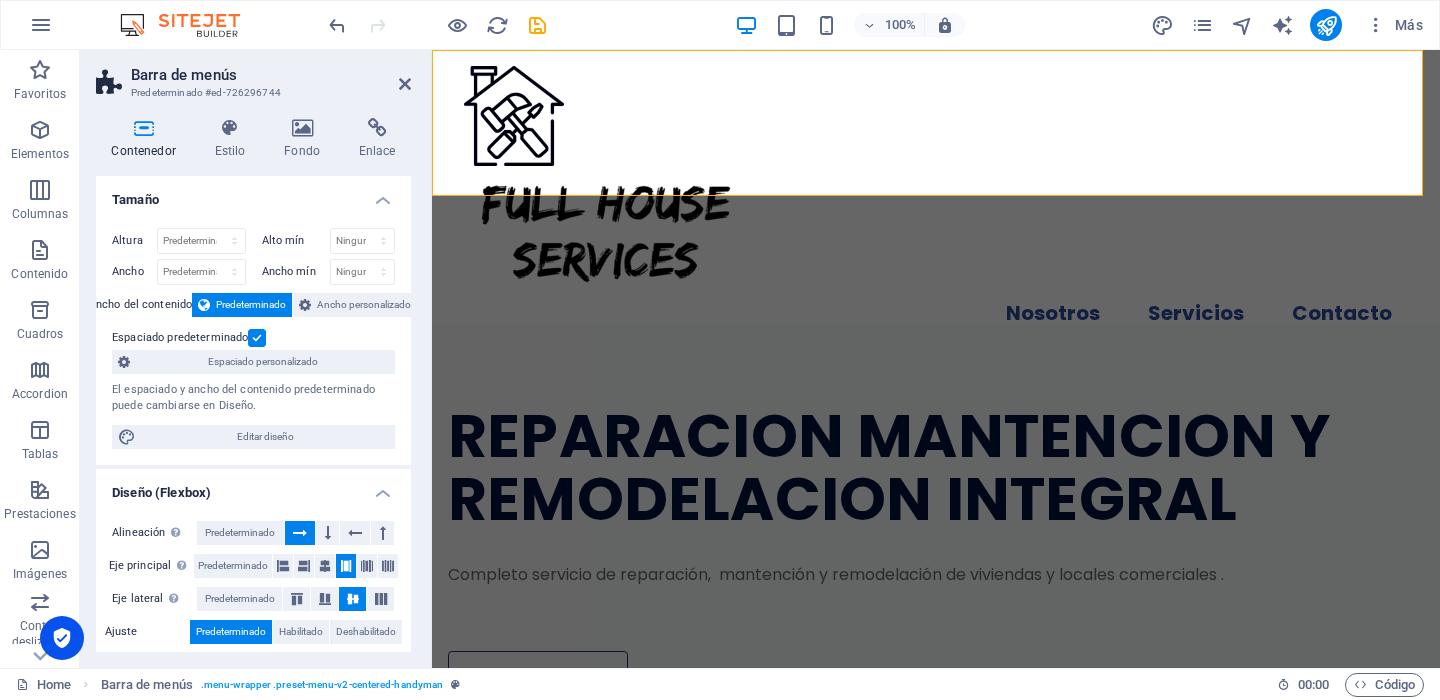 click at bounding box center [257, 338] 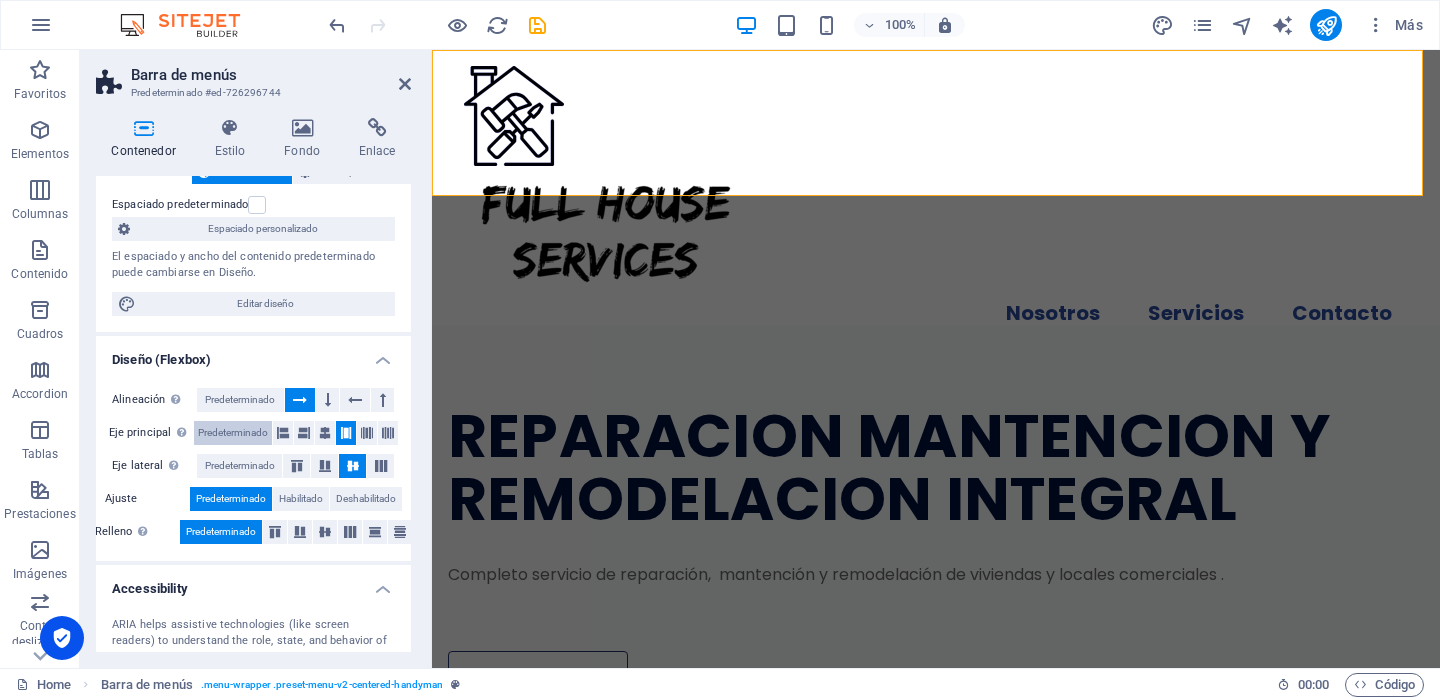 scroll, scrollTop: 200, scrollLeft: 0, axis: vertical 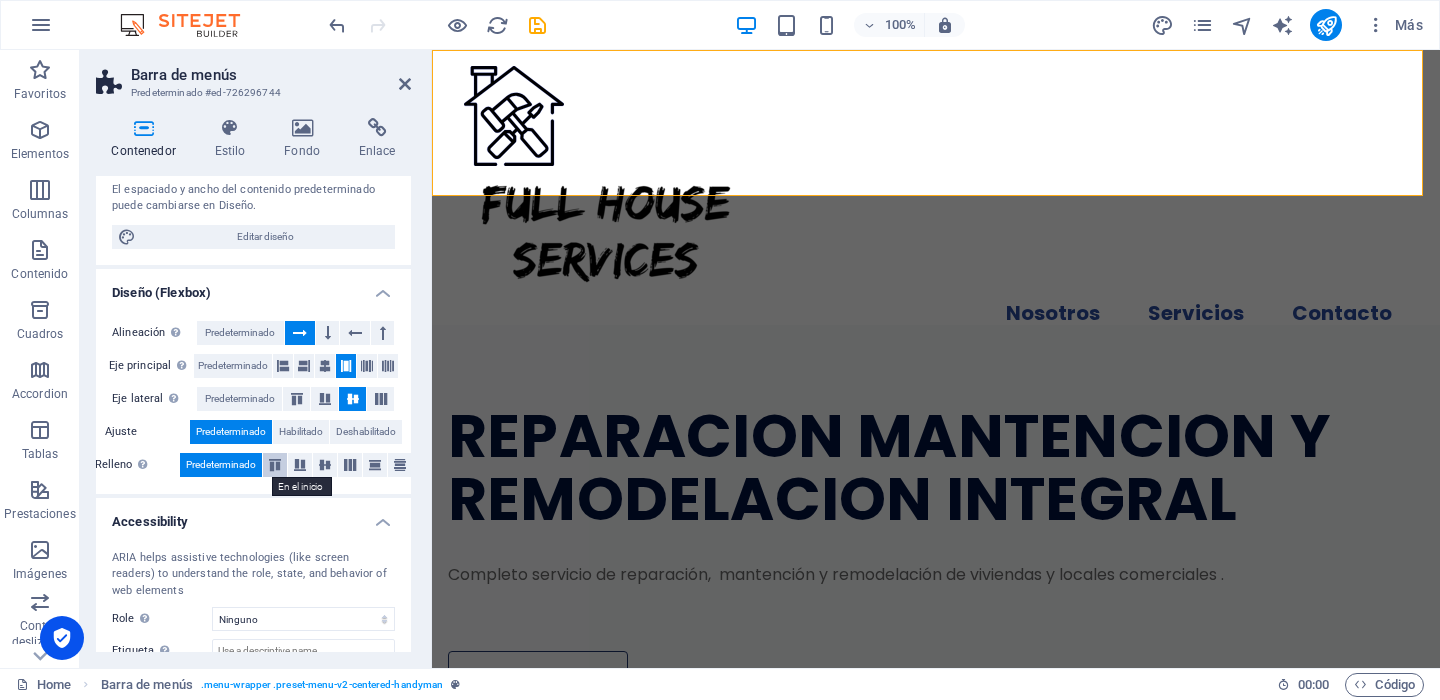 click at bounding box center [275, 465] 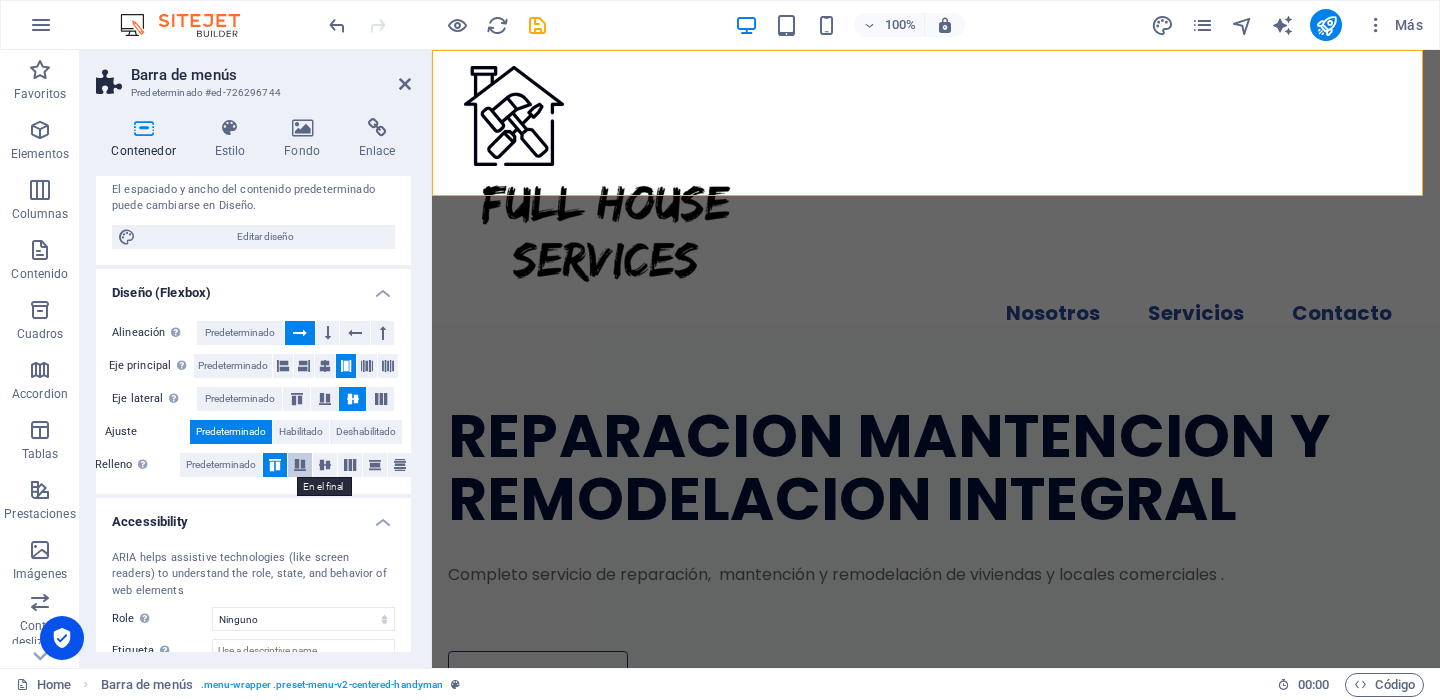 click at bounding box center [300, 465] 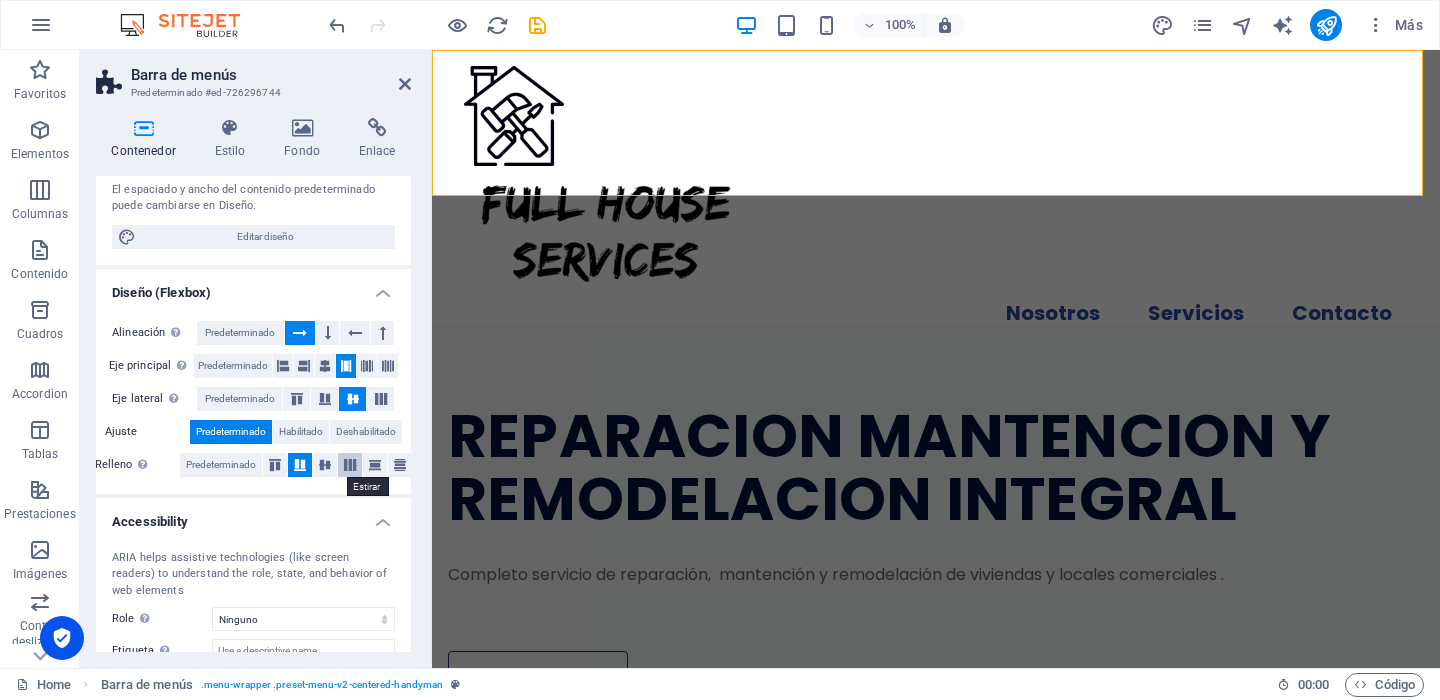 click at bounding box center [350, 465] 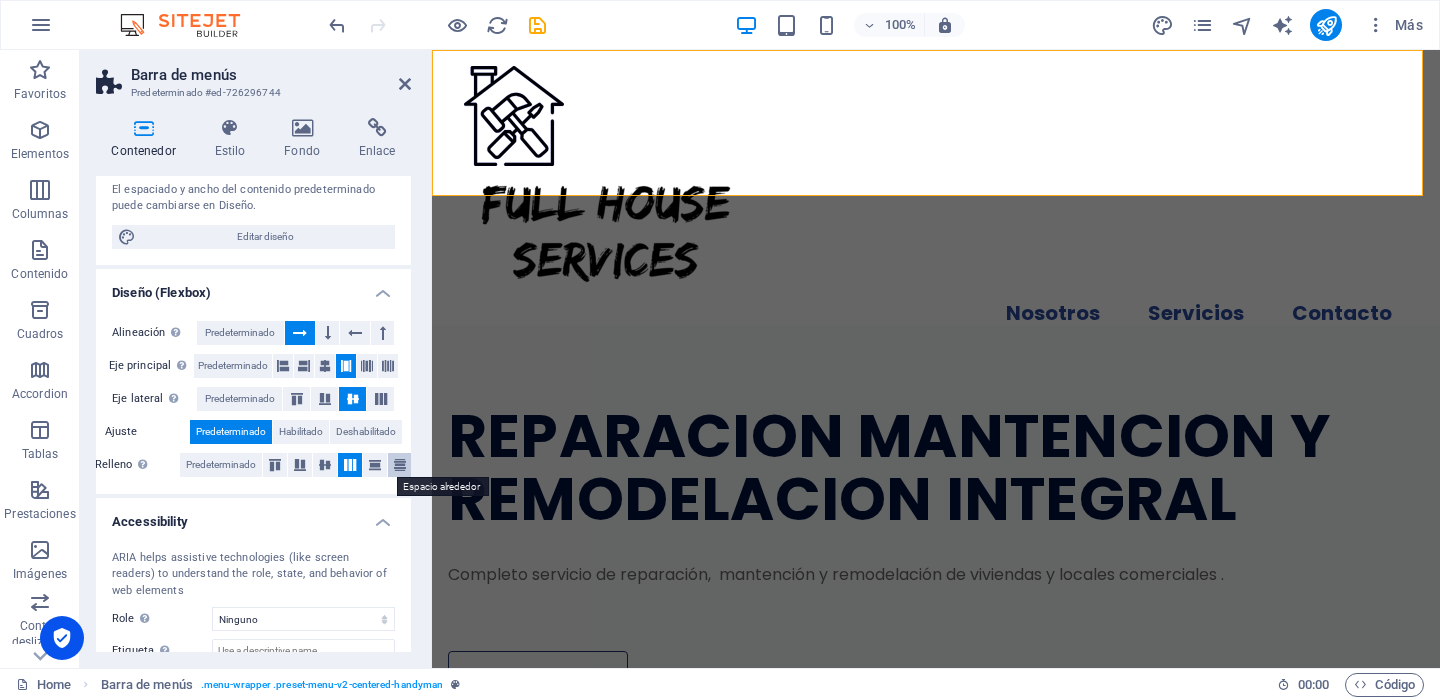 click at bounding box center (400, 465) 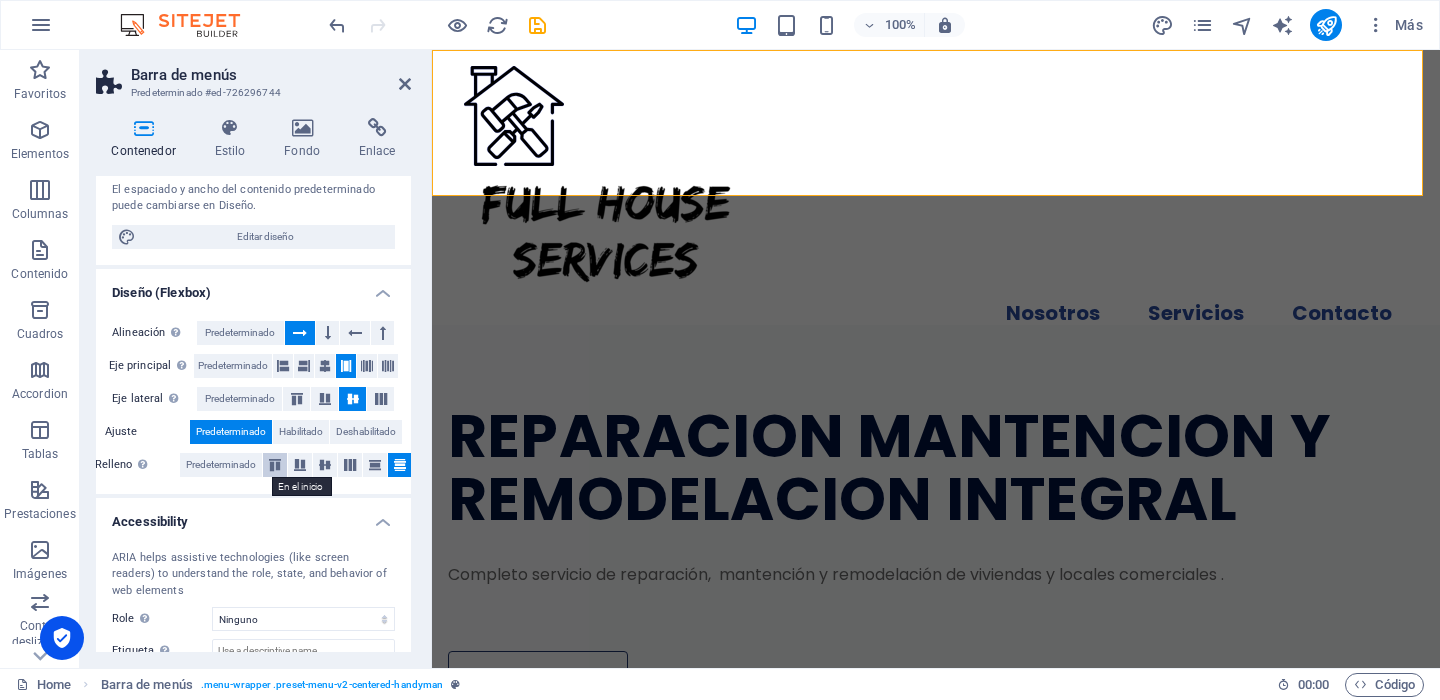 click at bounding box center (275, 465) 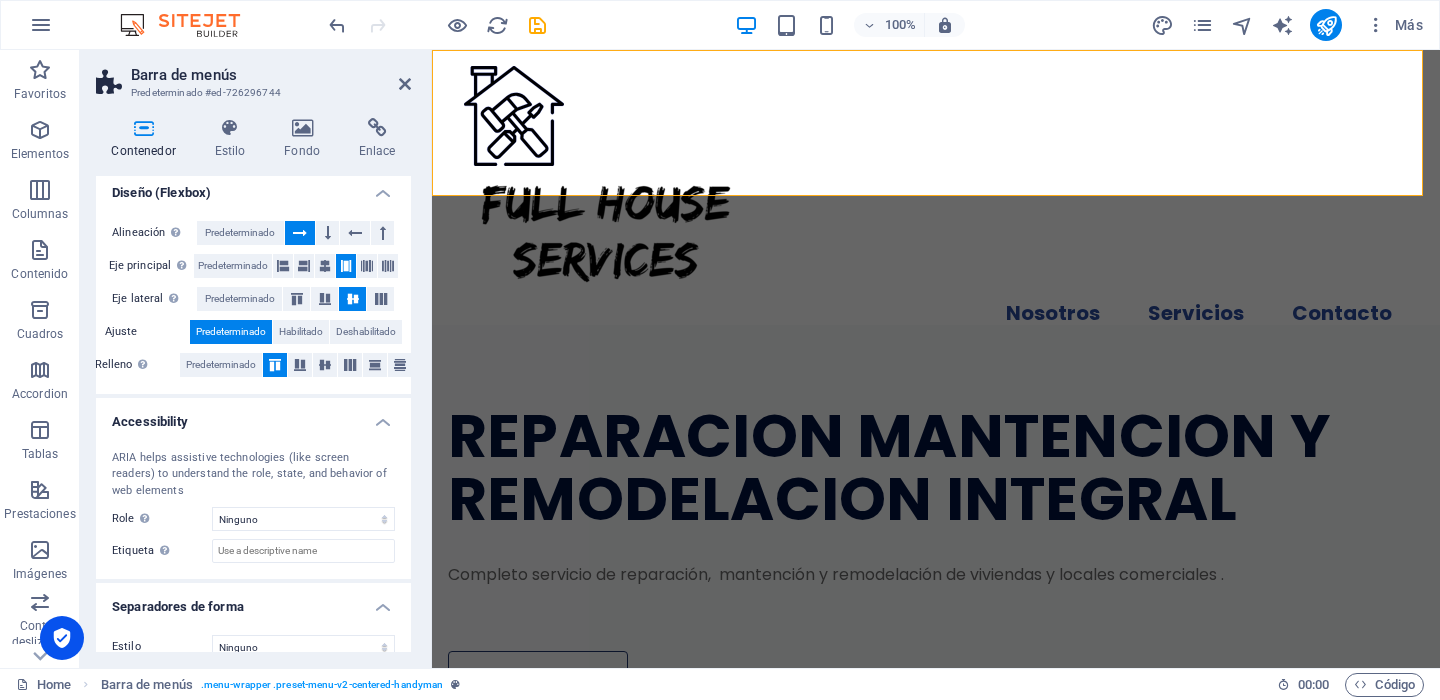 scroll, scrollTop: 323, scrollLeft: 0, axis: vertical 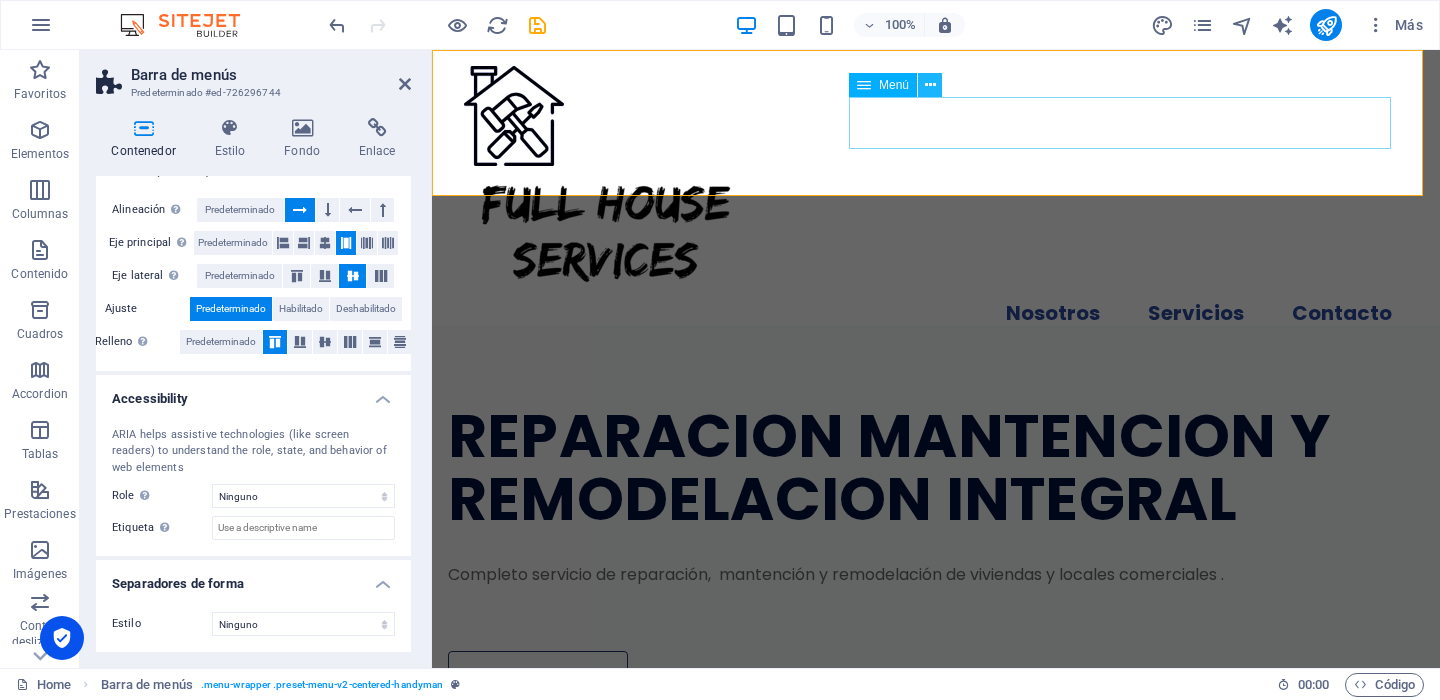 click at bounding box center [930, 85] 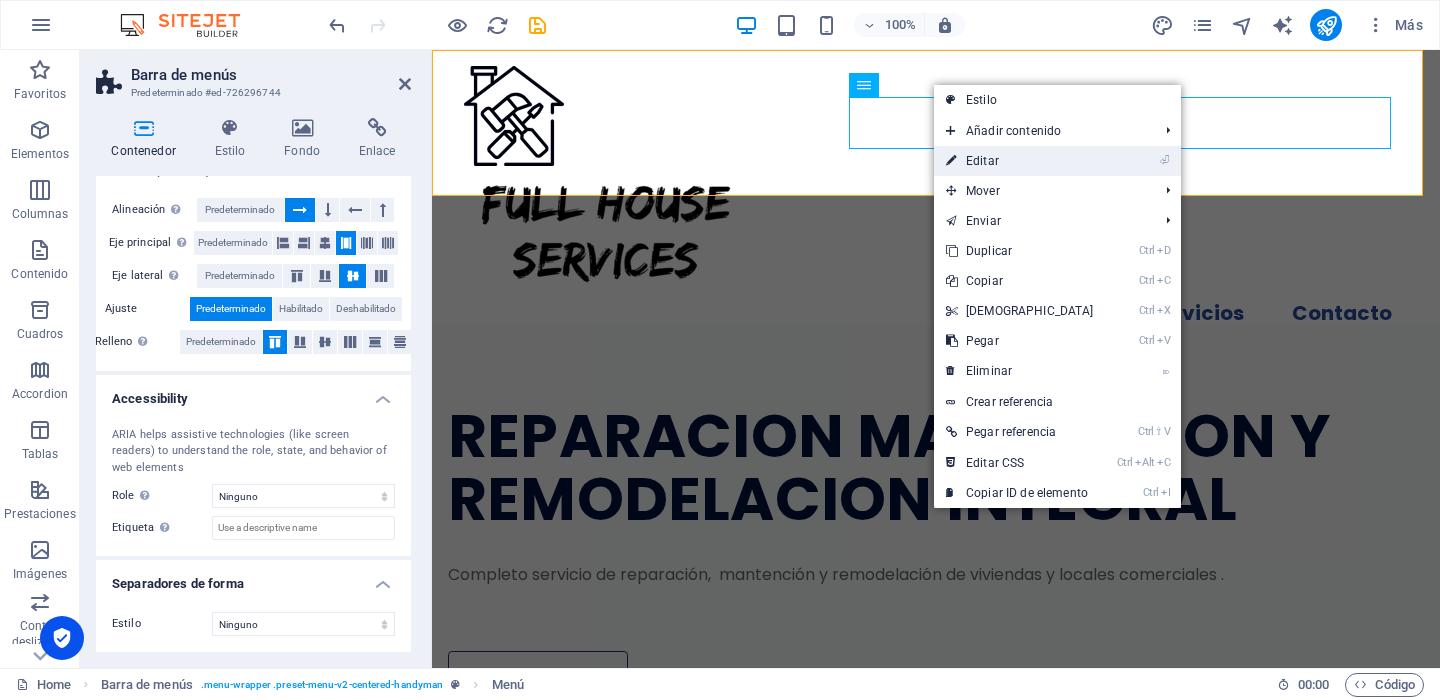 click on "⏎  Editar" at bounding box center [1020, 161] 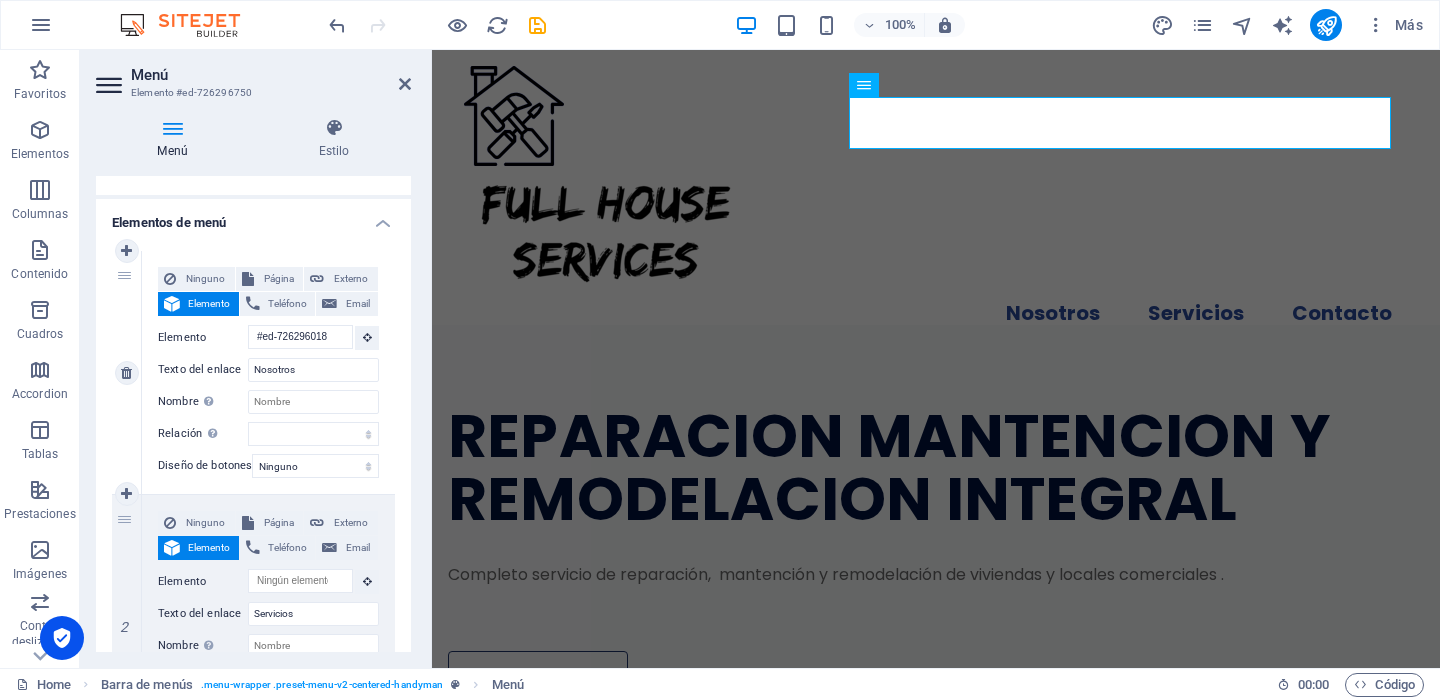 scroll, scrollTop: 100, scrollLeft: 0, axis: vertical 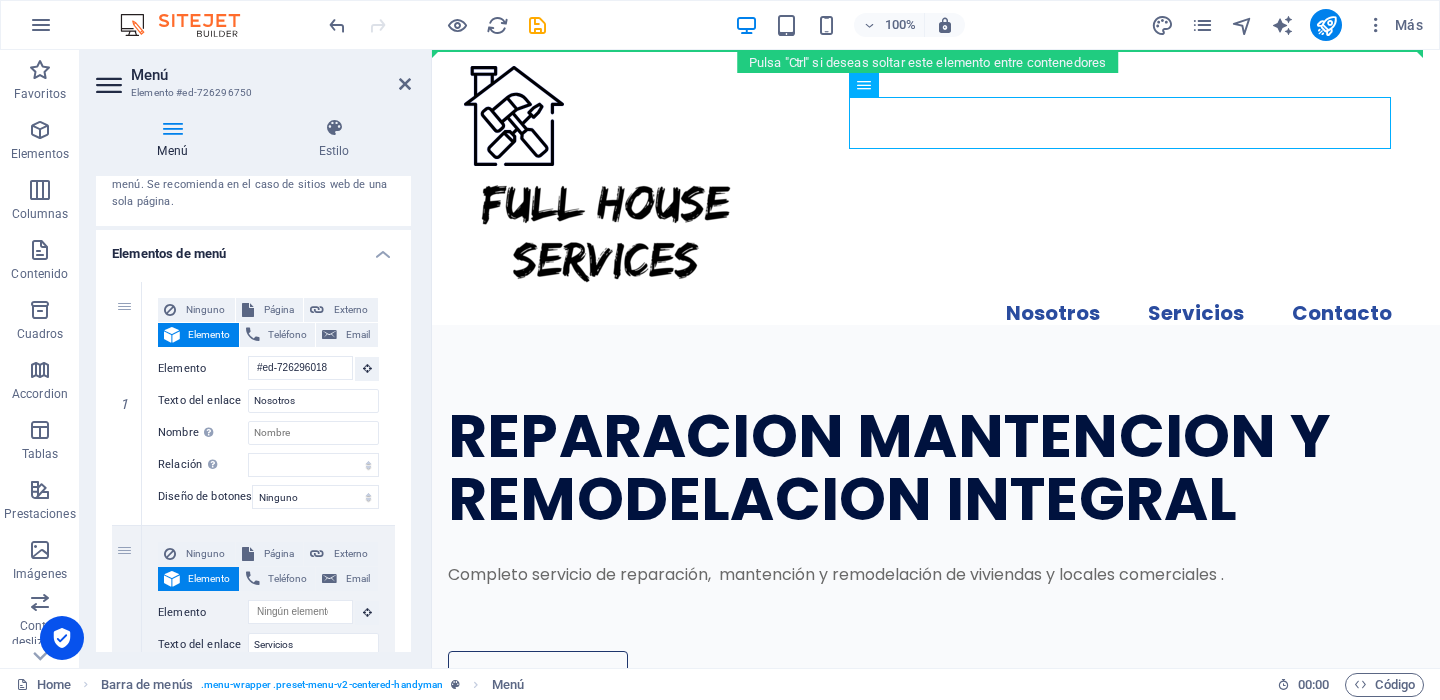 drag, startPoint x: 1302, startPoint y: 135, endPoint x: 878, endPoint y: 64, distance: 429.90347 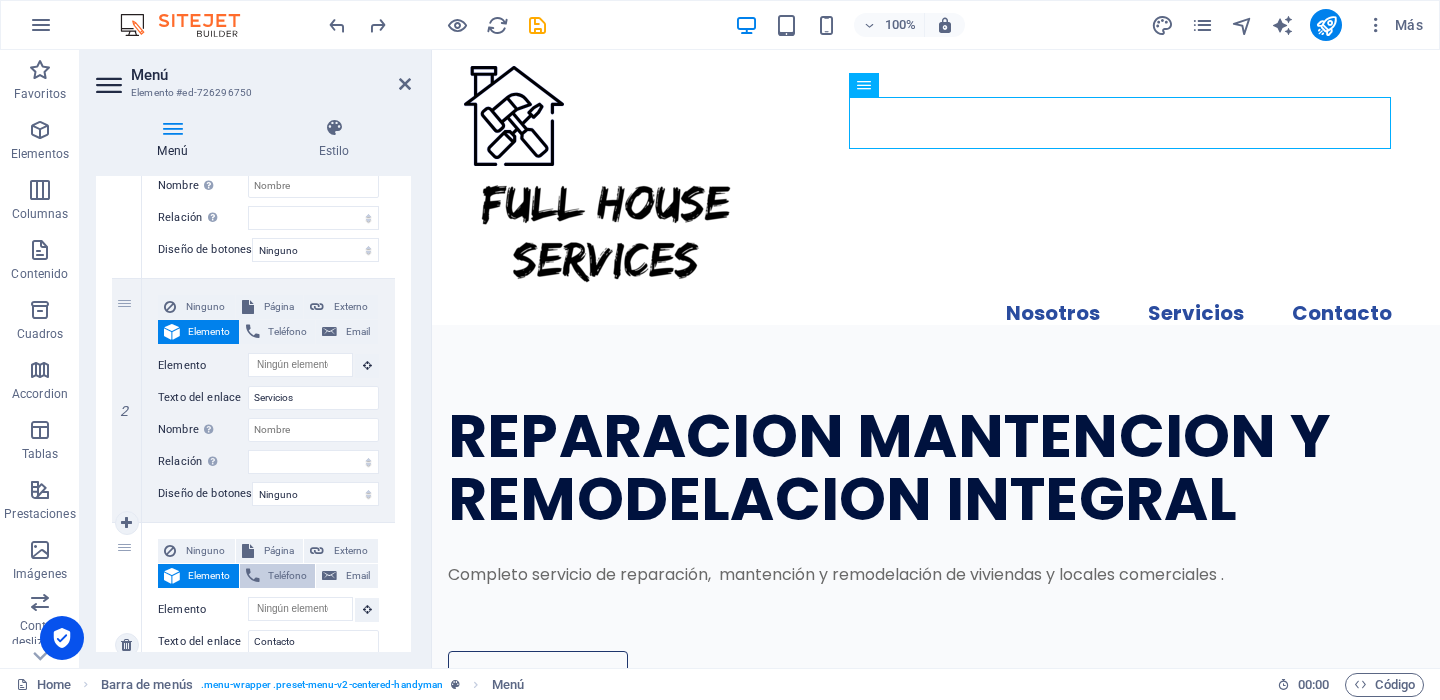 scroll, scrollTop: 317, scrollLeft: 0, axis: vertical 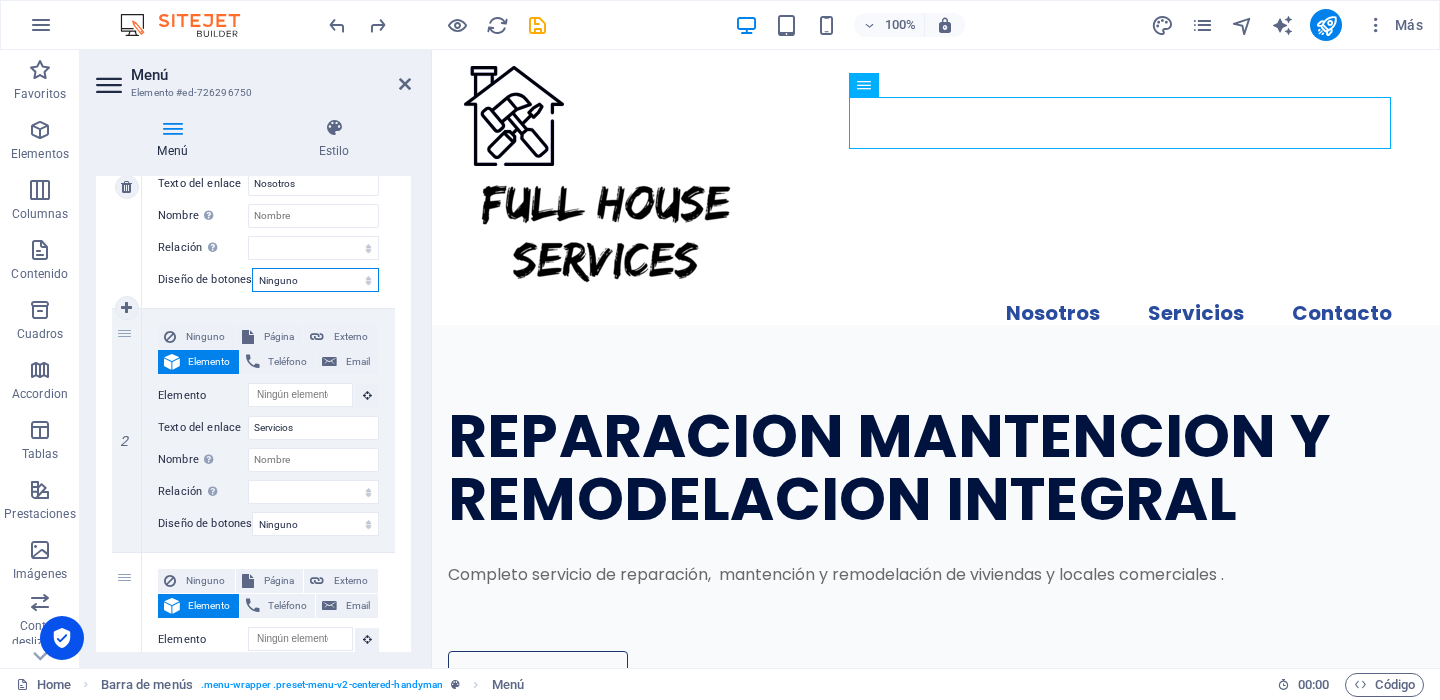 click on "Ninguno Predeterminado Principal Secundario" at bounding box center (315, 280) 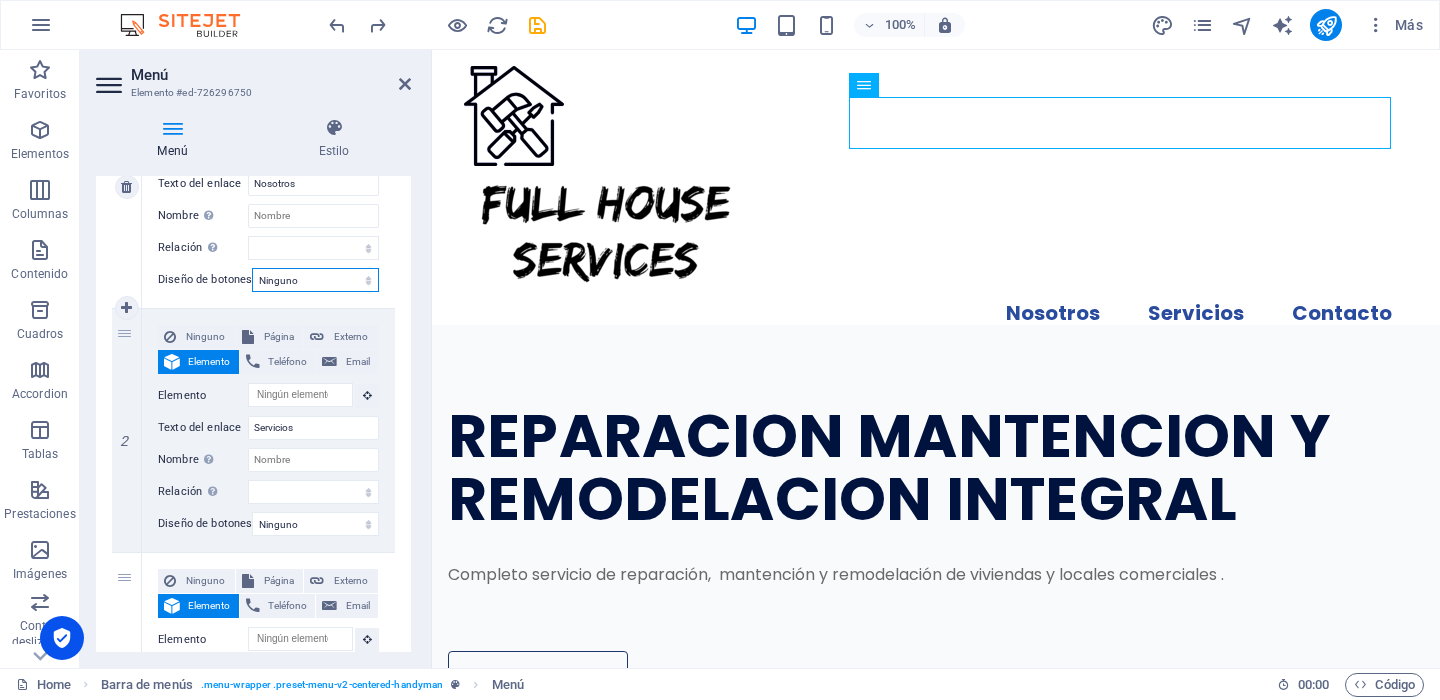 select on "primary" 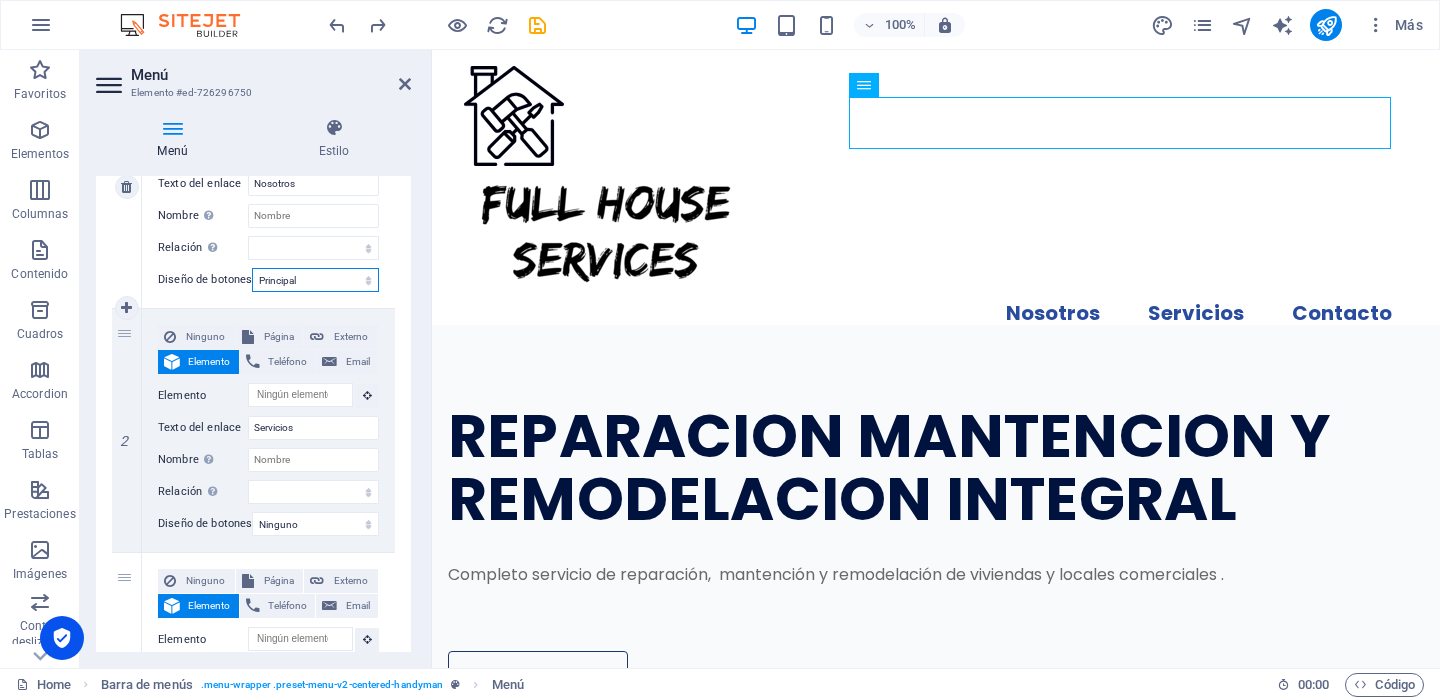 click on "Ninguno Predeterminado Principal Secundario" at bounding box center [315, 280] 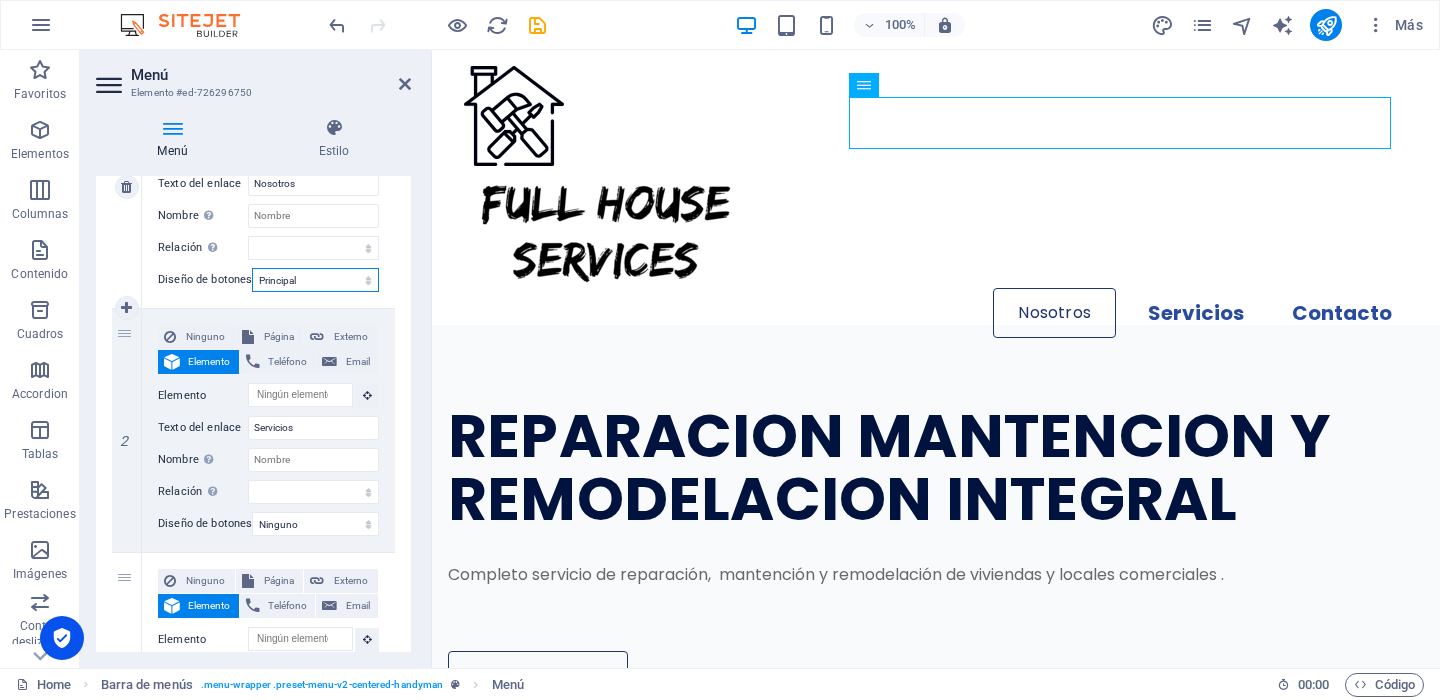 click on "Ninguno Predeterminado Principal Secundario" at bounding box center (315, 280) 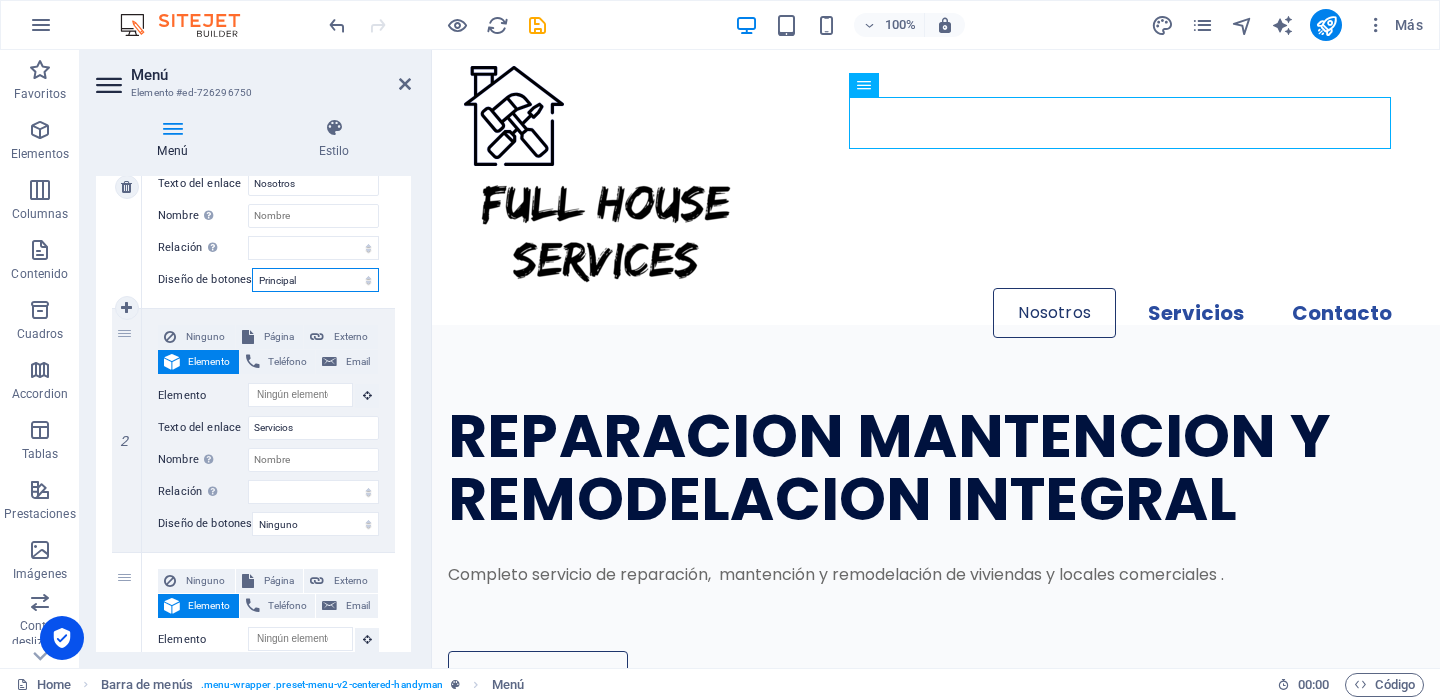 select on "secondary" 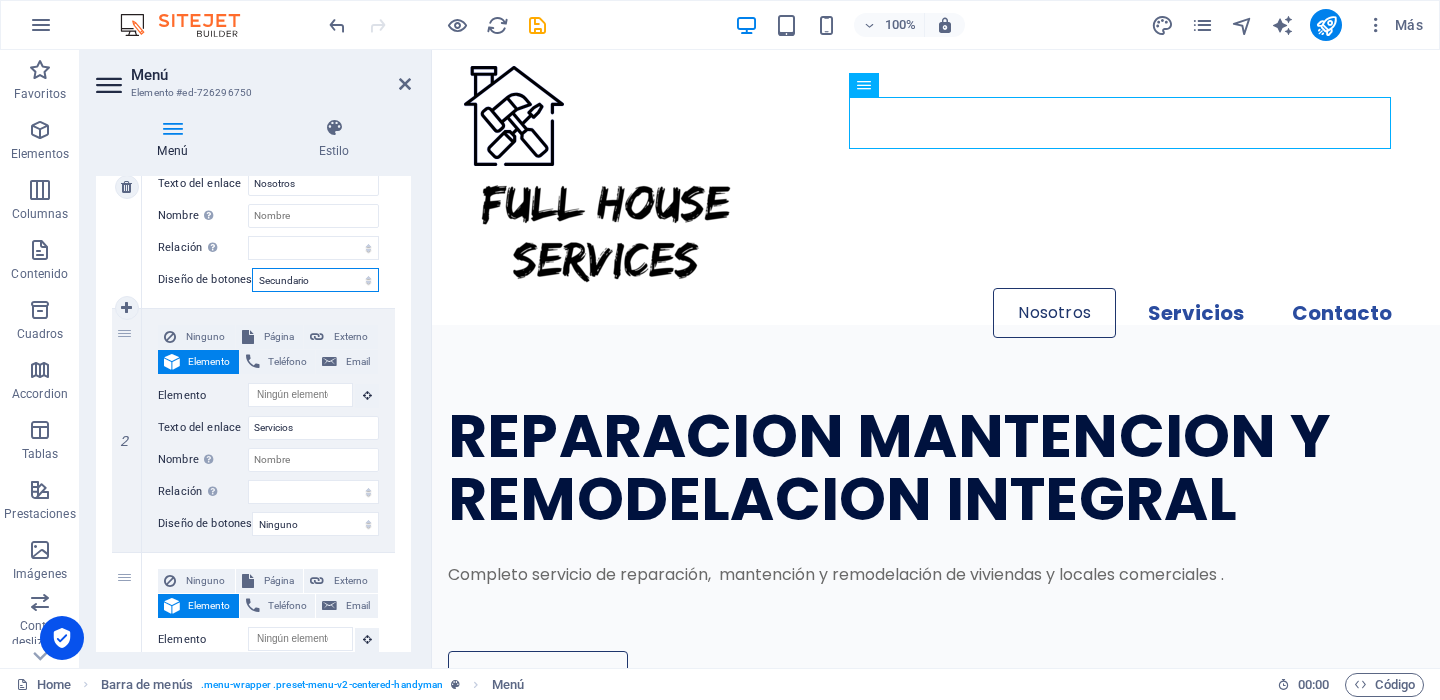 click on "Ninguno Predeterminado Principal Secundario" at bounding box center (315, 280) 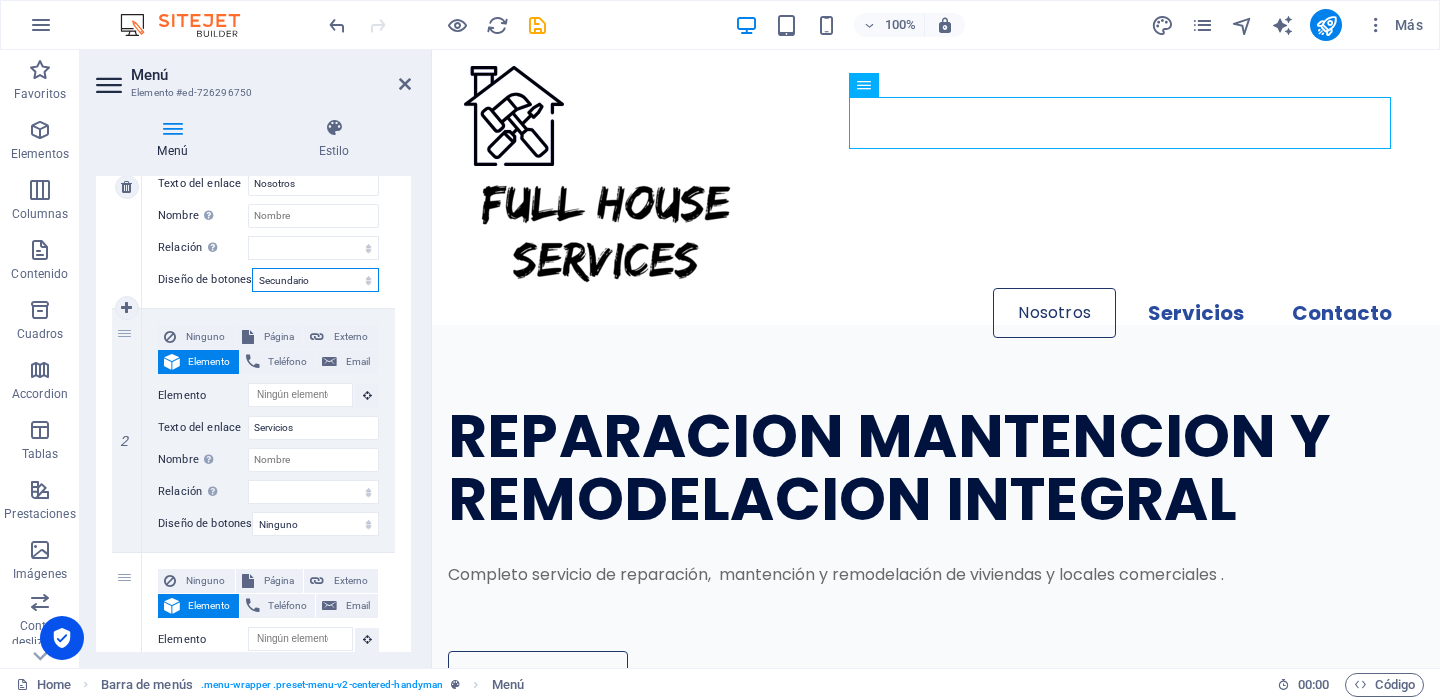 select 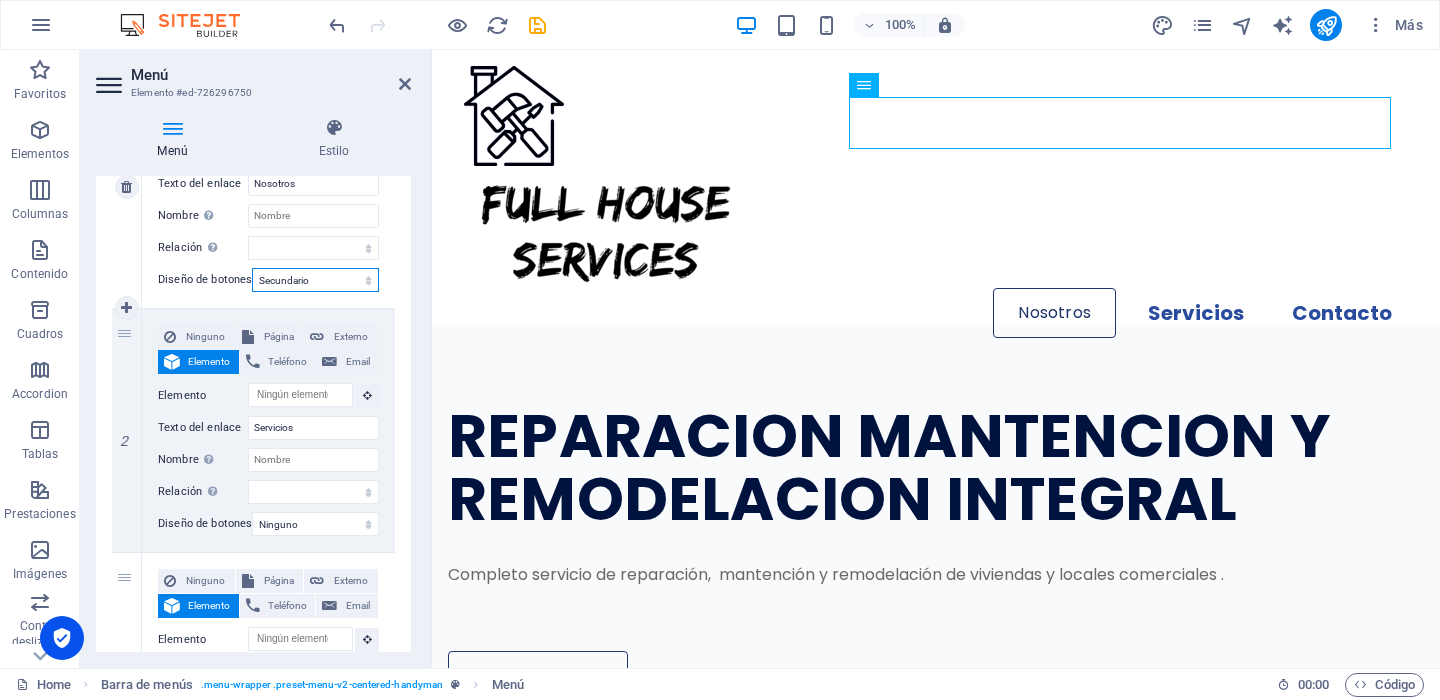 select 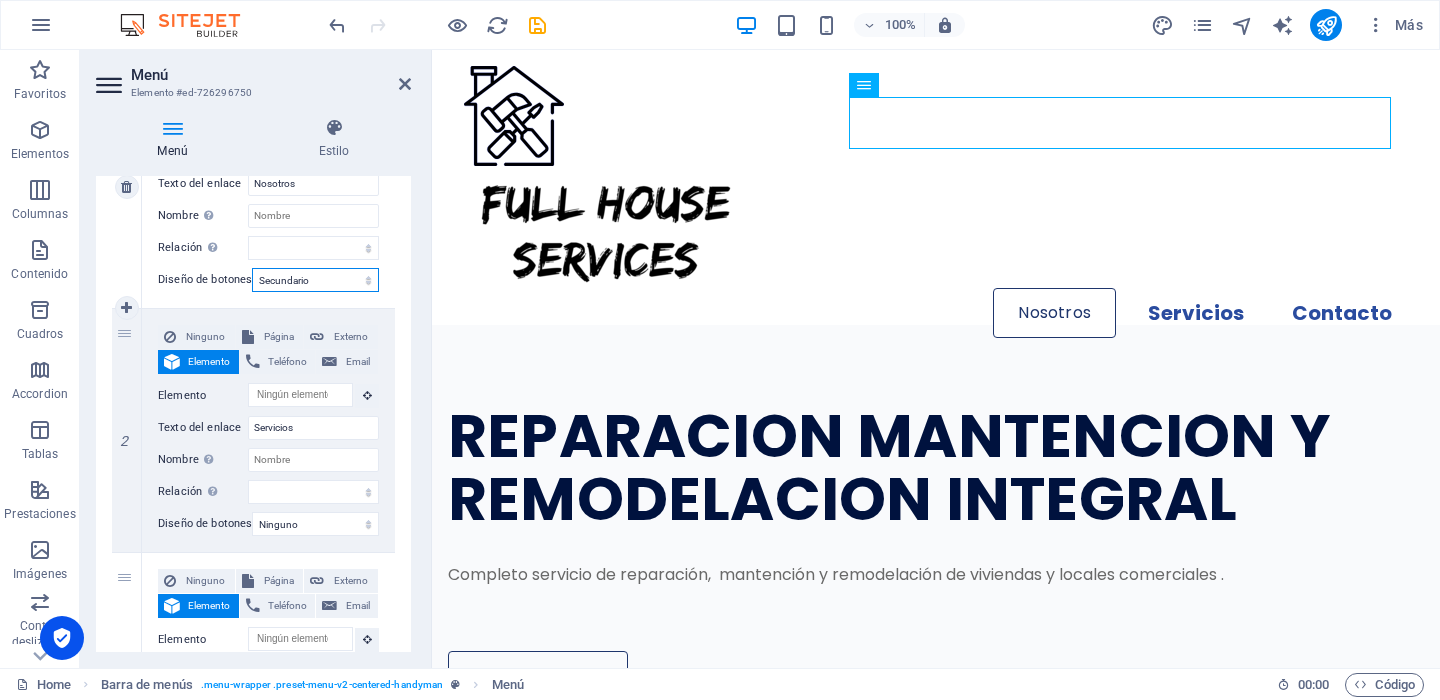 click on "Ninguno Predeterminado Principal Secundario" at bounding box center (315, 280) 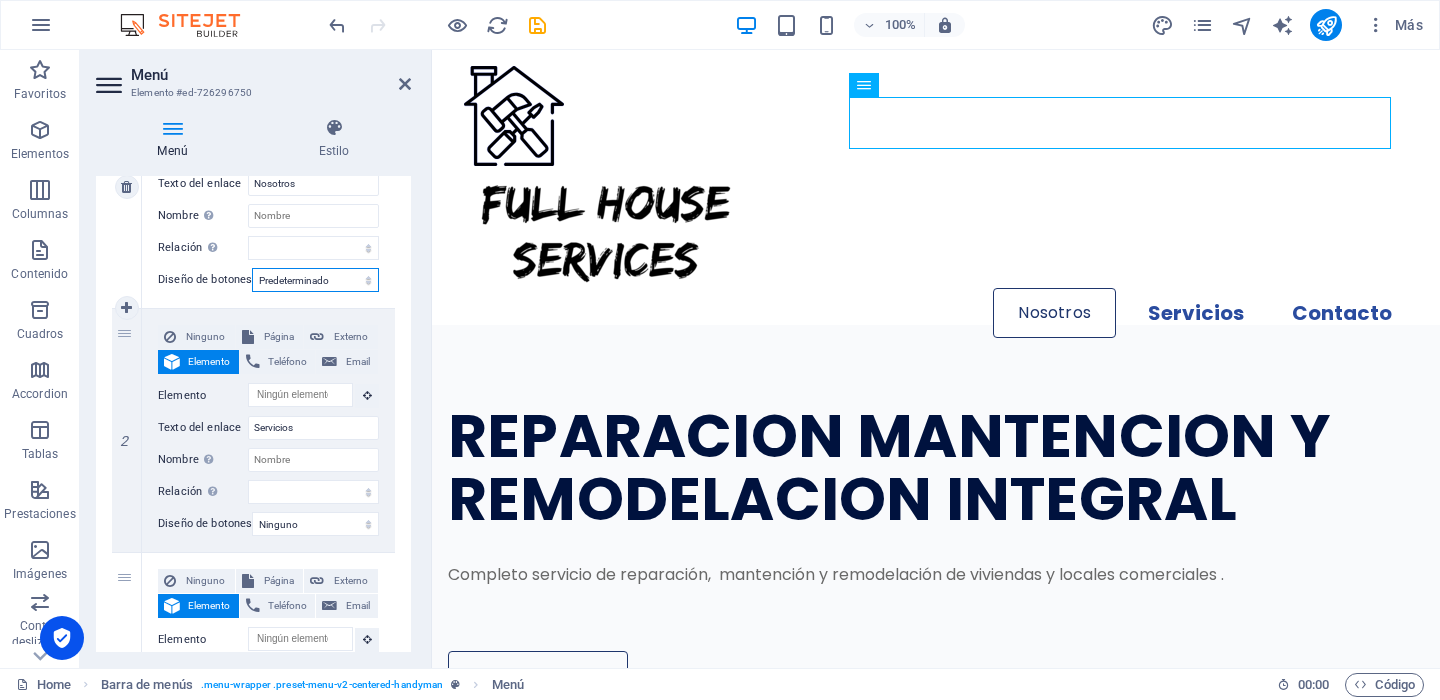 click on "Ninguno Predeterminado Principal Secundario" at bounding box center [315, 280] 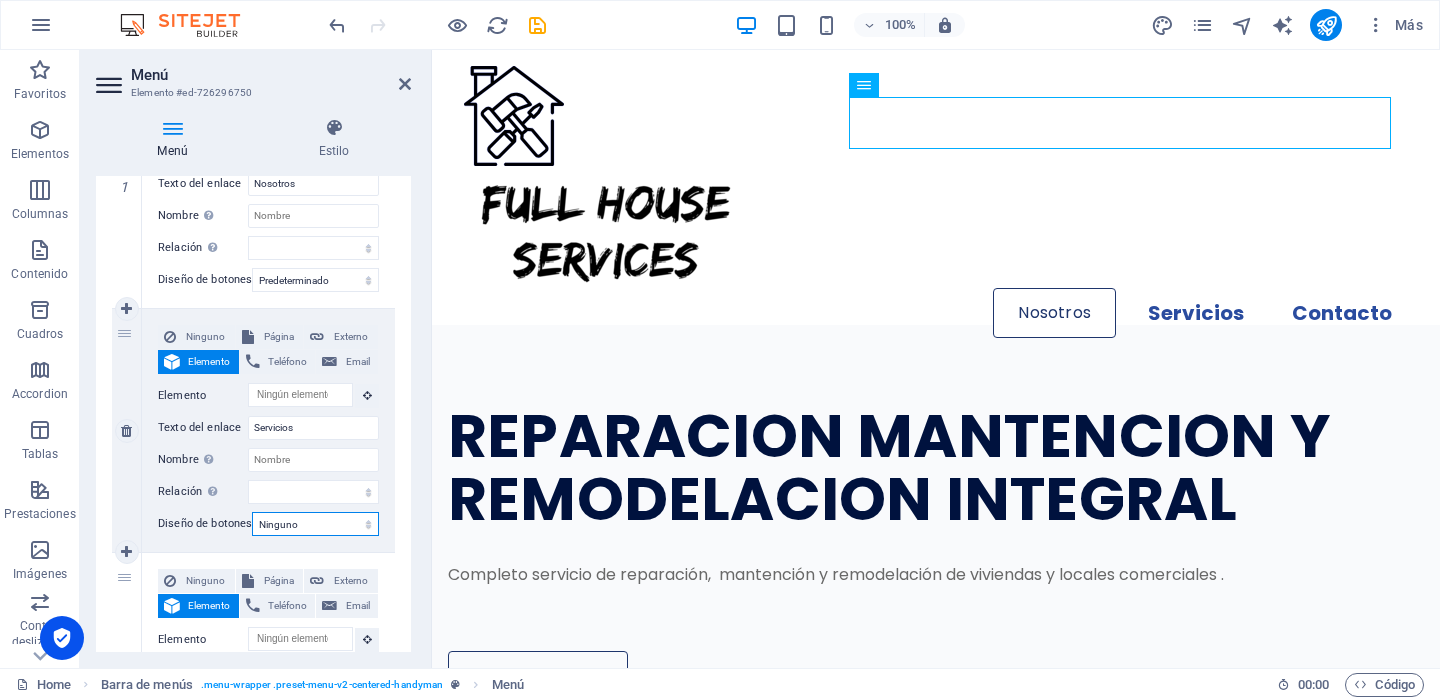 click on "Ninguno Predeterminado Principal Secundario" at bounding box center [315, 524] 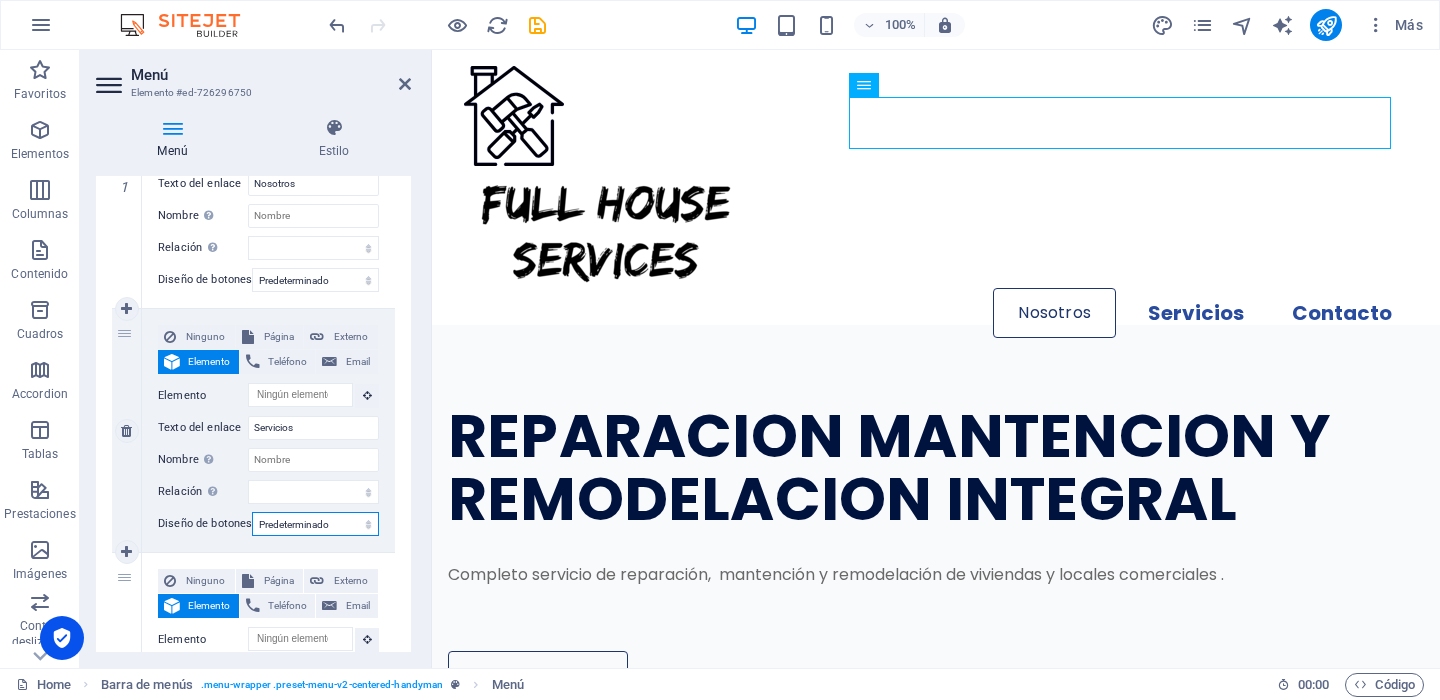 click on "Ninguno Predeterminado Principal Secundario" at bounding box center [315, 524] 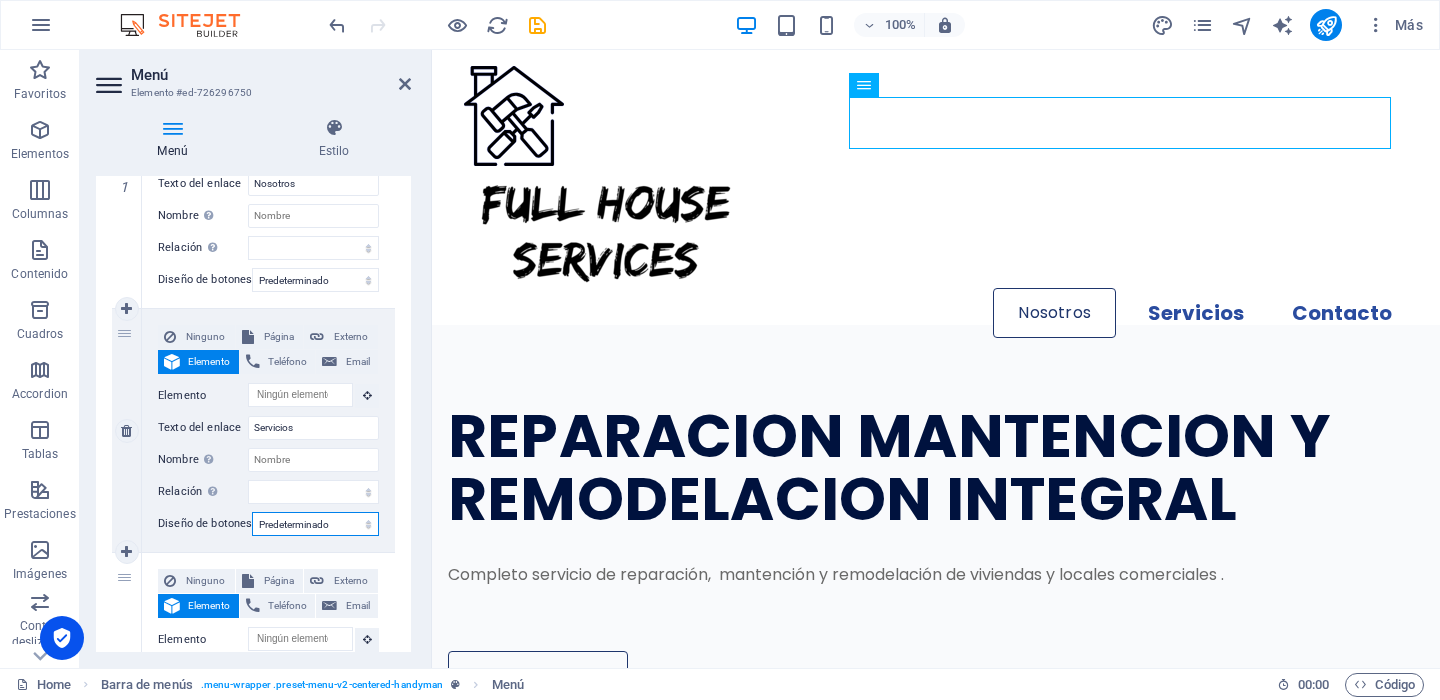select 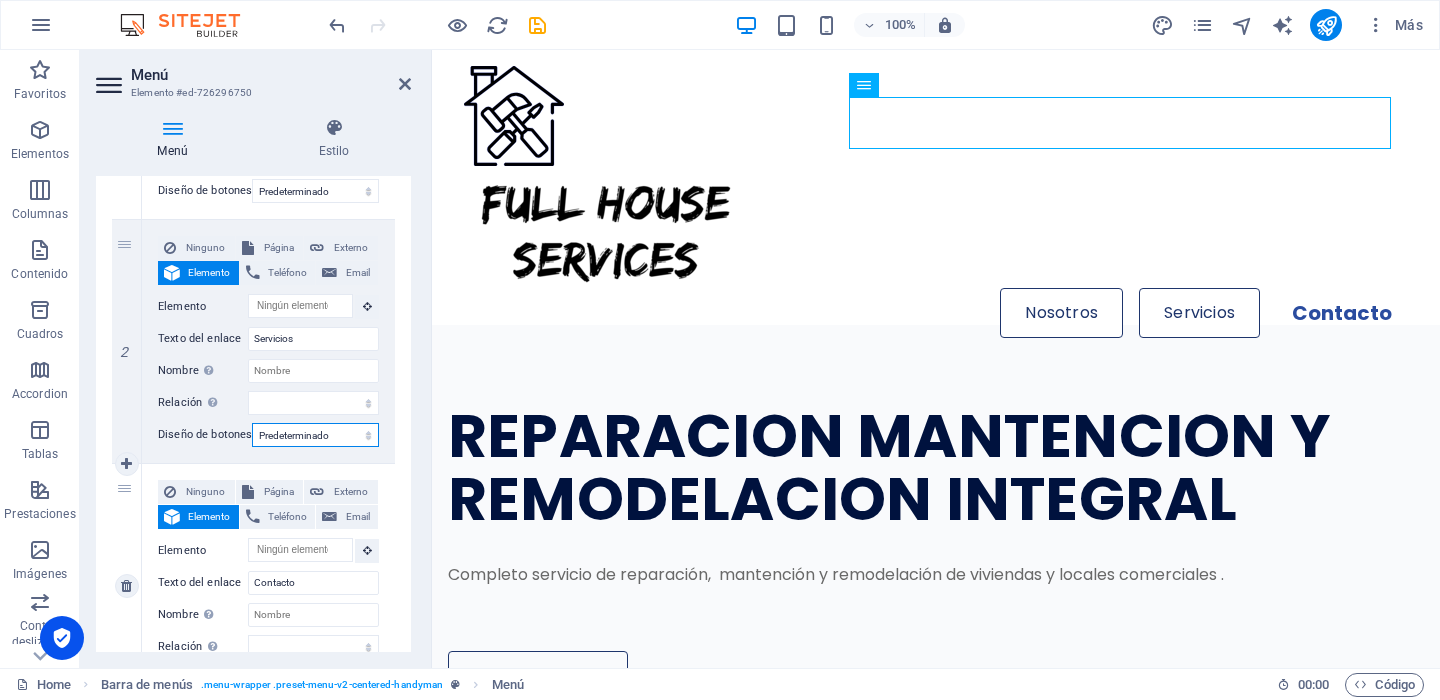 scroll, scrollTop: 517, scrollLeft: 0, axis: vertical 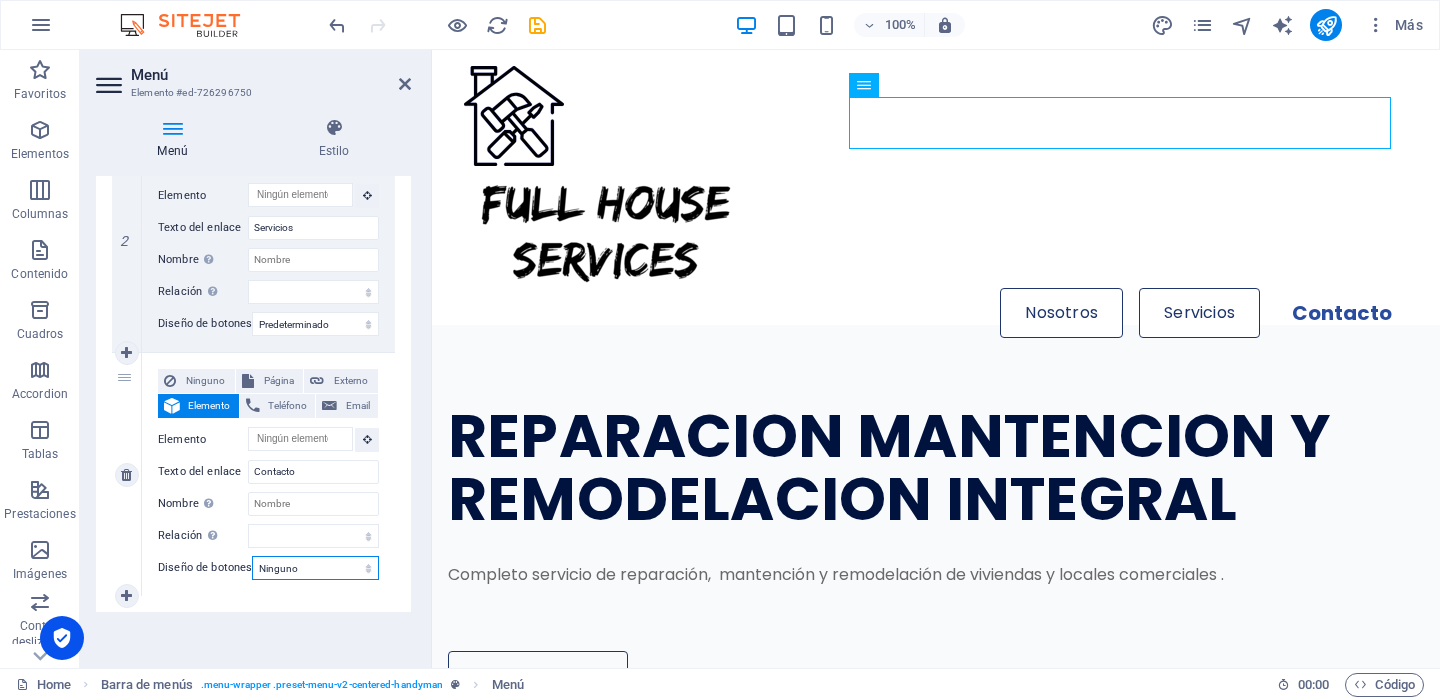 click on "Ninguno Predeterminado Principal Secundario" at bounding box center (315, 568) 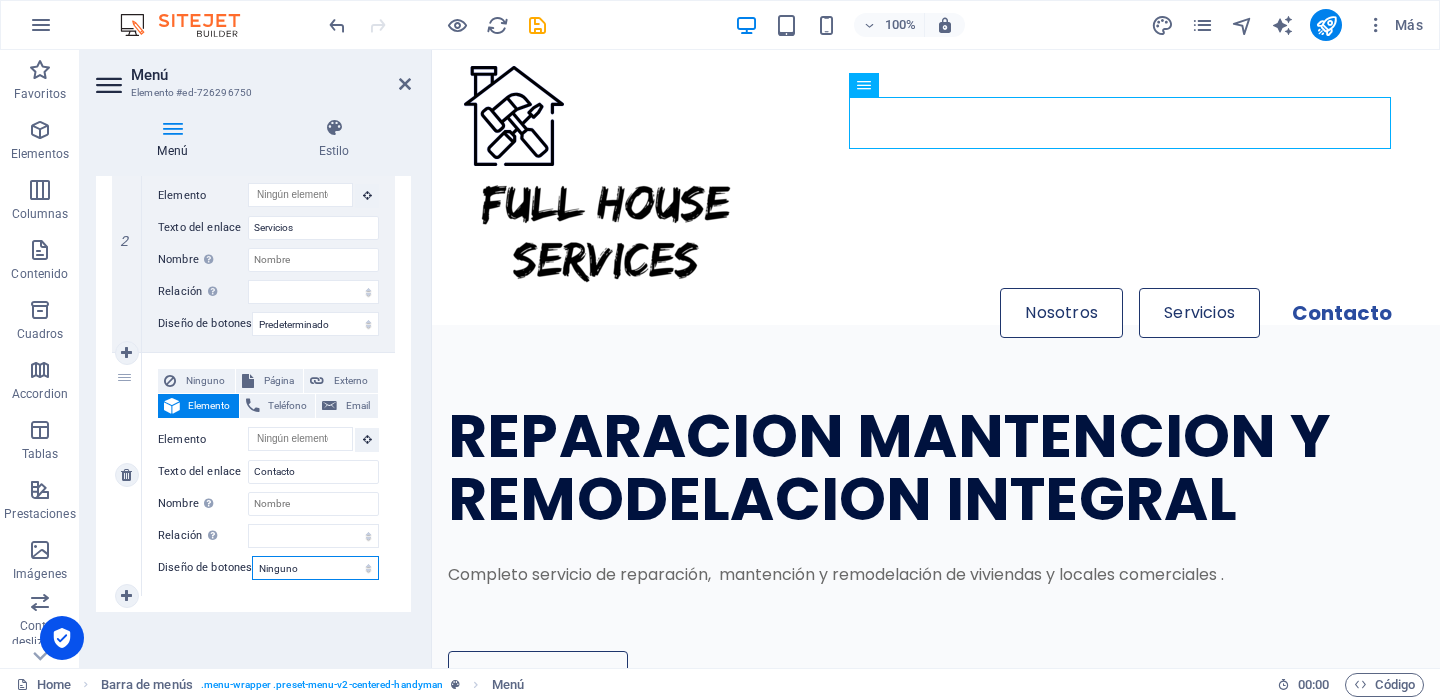 select on "default" 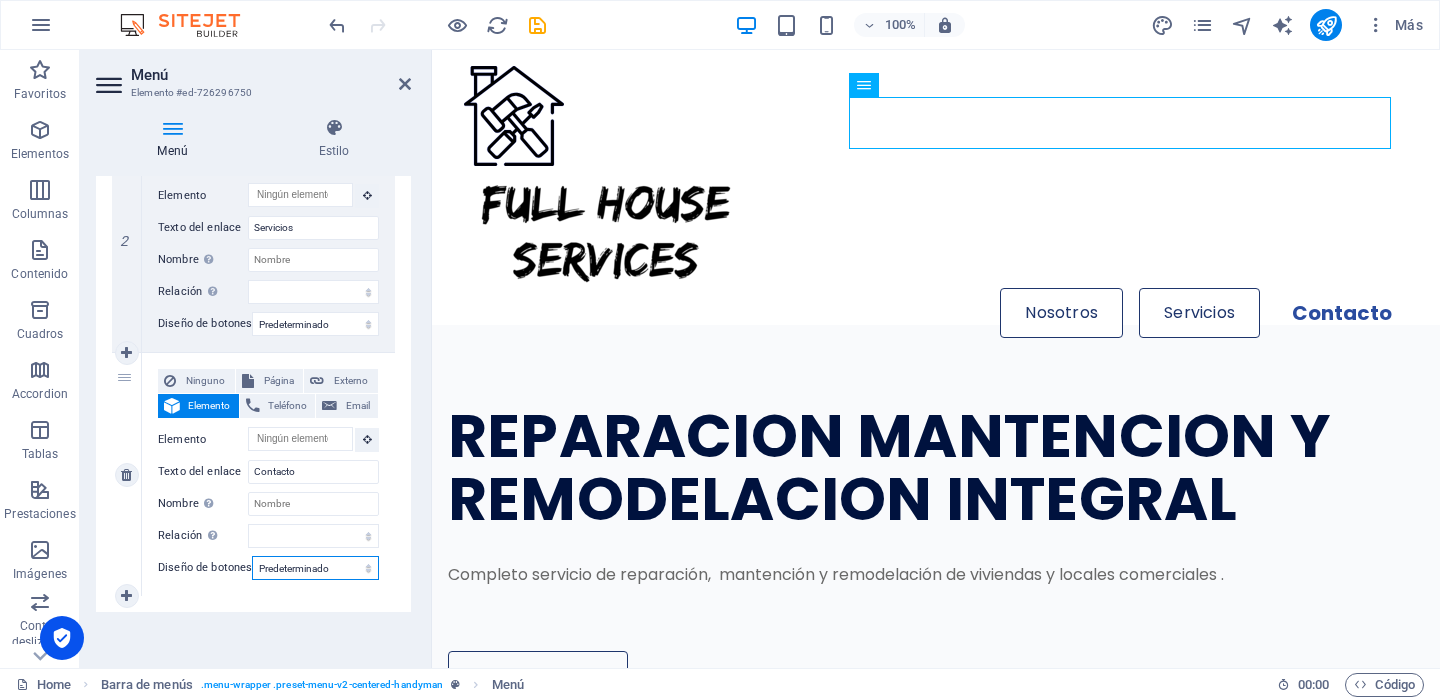 click on "Ninguno Predeterminado Principal Secundario" at bounding box center (315, 568) 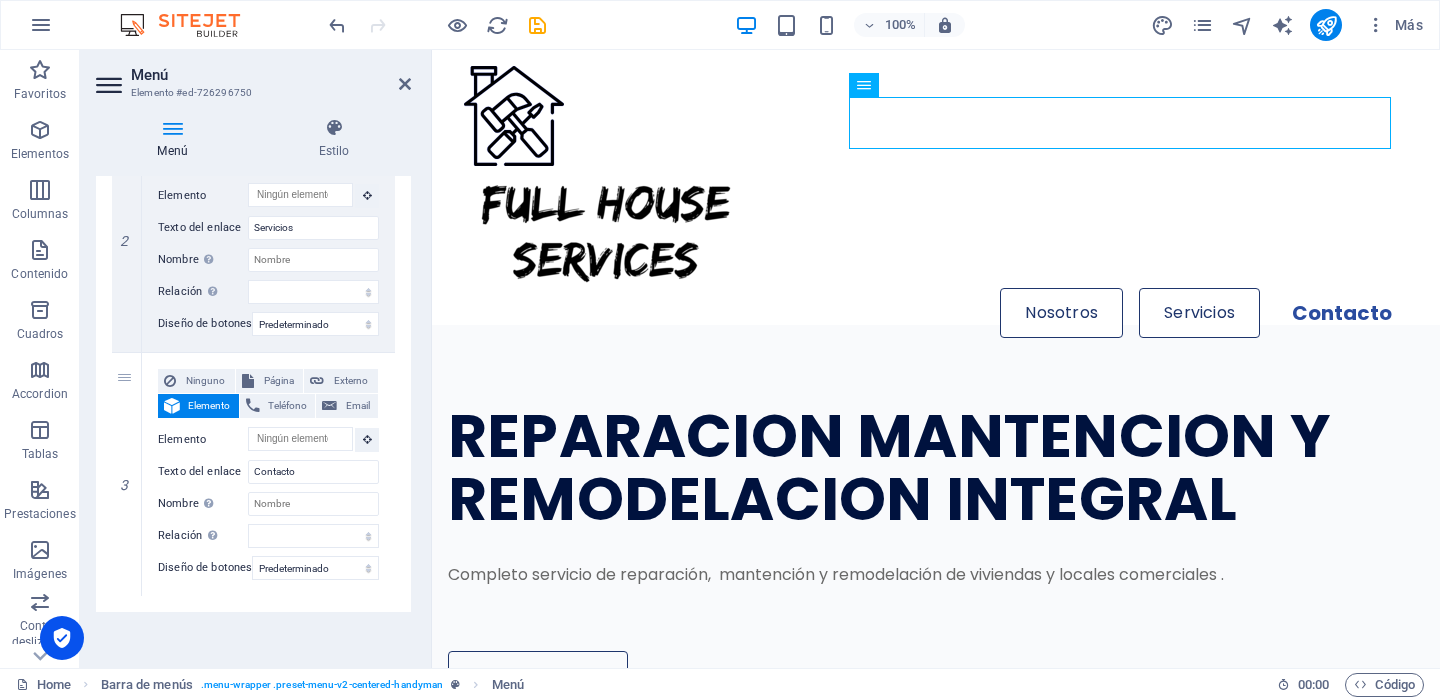 click on "1 Ninguno Página Externo Elemento Teléfono Email Página Home Subpage Legal Notice Privacy Nueva página Elemento #ed-726296018
URL Teléfono Email Texto del enlace Nosotros Destino del enlace Nueva [PERSON_NAME] Misma [PERSON_NAME] Superposición Nombre Una descripción adicional del enlace no debería ser igual al texto del enlace. El título suele mostrarse como un texto de información cuando se mueve el ratón por encima del elemento. Déjalo en [PERSON_NAME] en caso [PERSON_NAME]. Relación Define la  relación de este enlace con el destino del enlace . Por ejemplo, el valor "nofollow" indica a los buscadores que no sigan al enlace. Puede dejarse vacío. alternativo autor marcador externo ayuda licencia siguiente nofollow noreferrer noopener ant buscar etiqueta Diseño de botones Ninguno Predeterminado Principal Secundario 2 Ninguno Página Externo Elemento Teléfono Email Página Home Subpage Legal Notice Privacy Nueva página Elemento
URL Teléfono Email Texto del enlace 3" at bounding box center [253, 230] 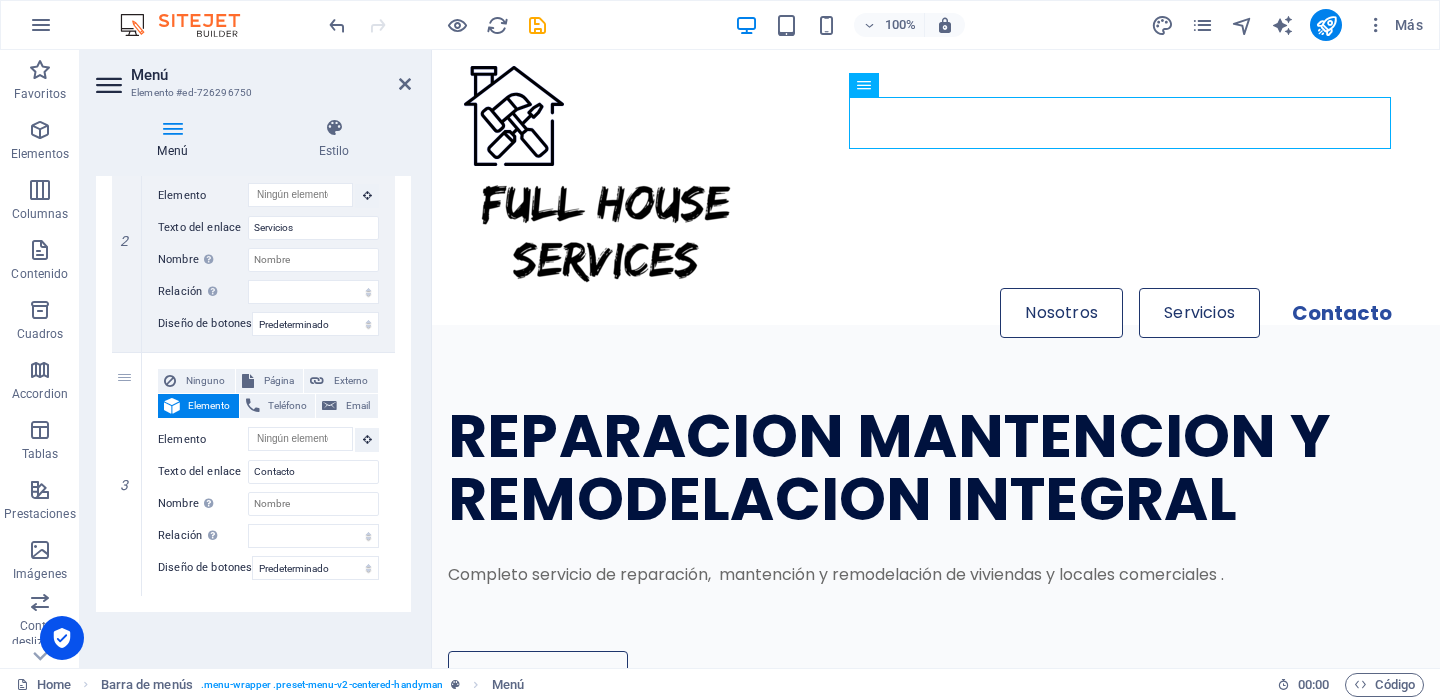 select 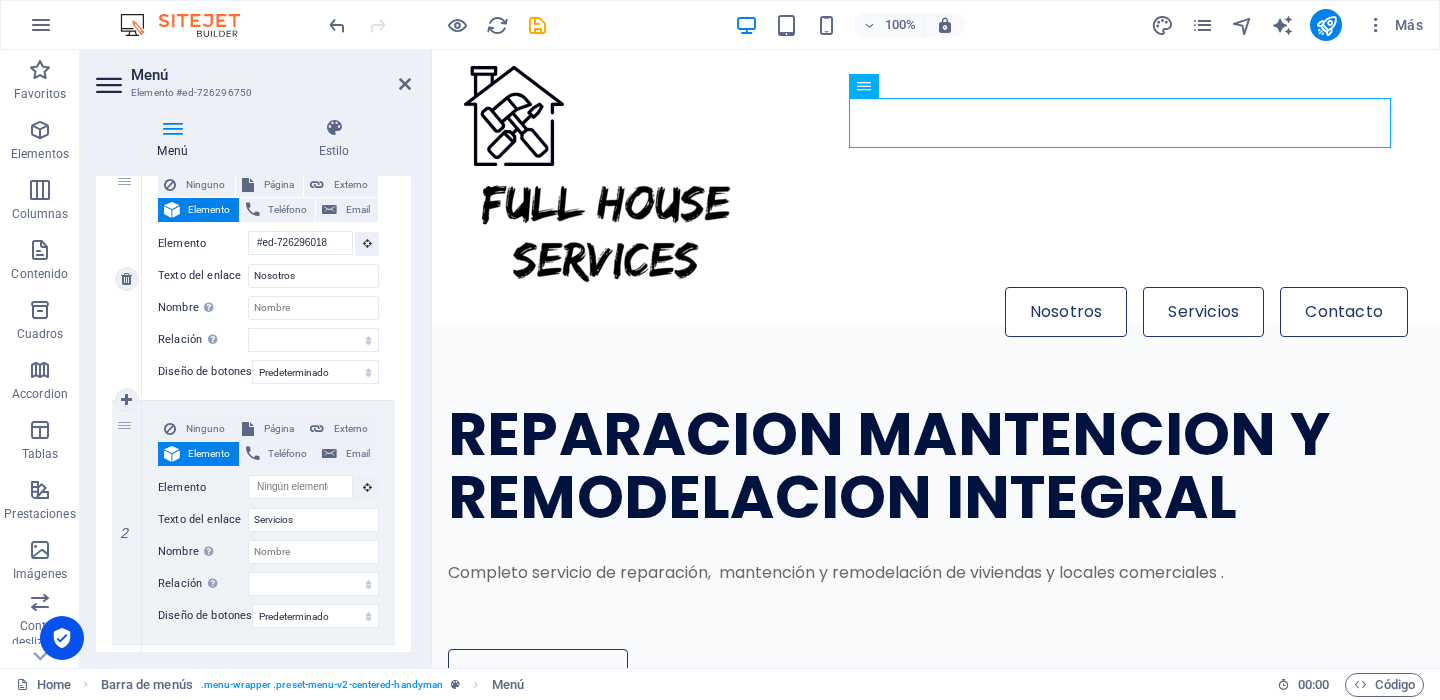 scroll, scrollTop: 117, scrollLeft: 0, axis: vertical 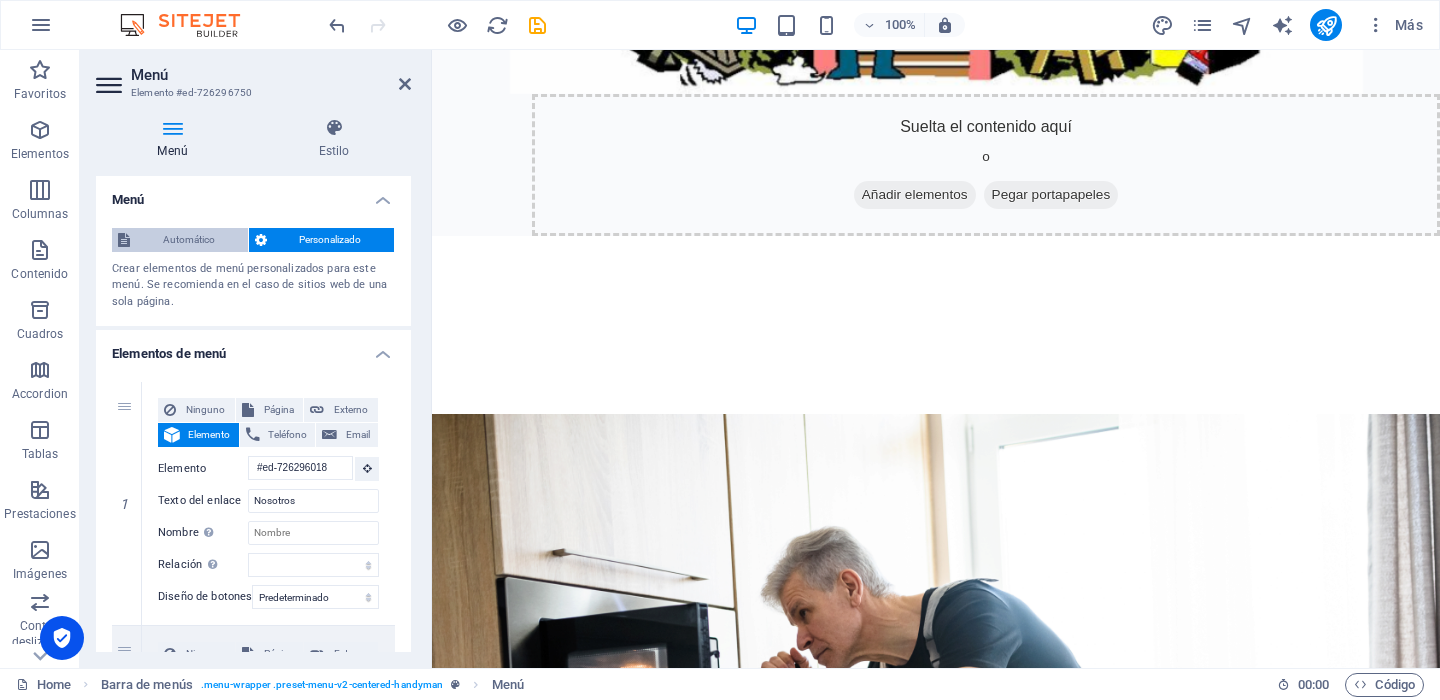 click on "Automático" at bounding box center (189, 240) 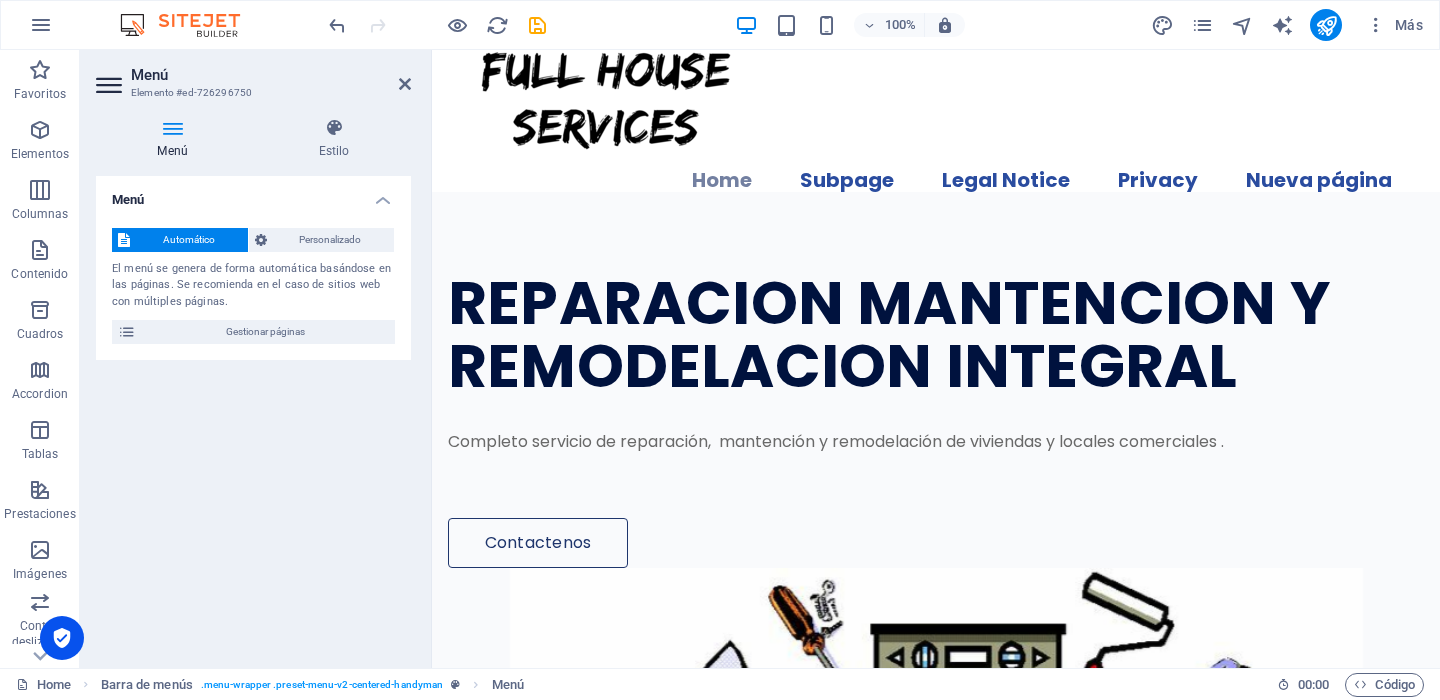 scroll, scrollTop: 0, scrollLeft: 0, axis: both 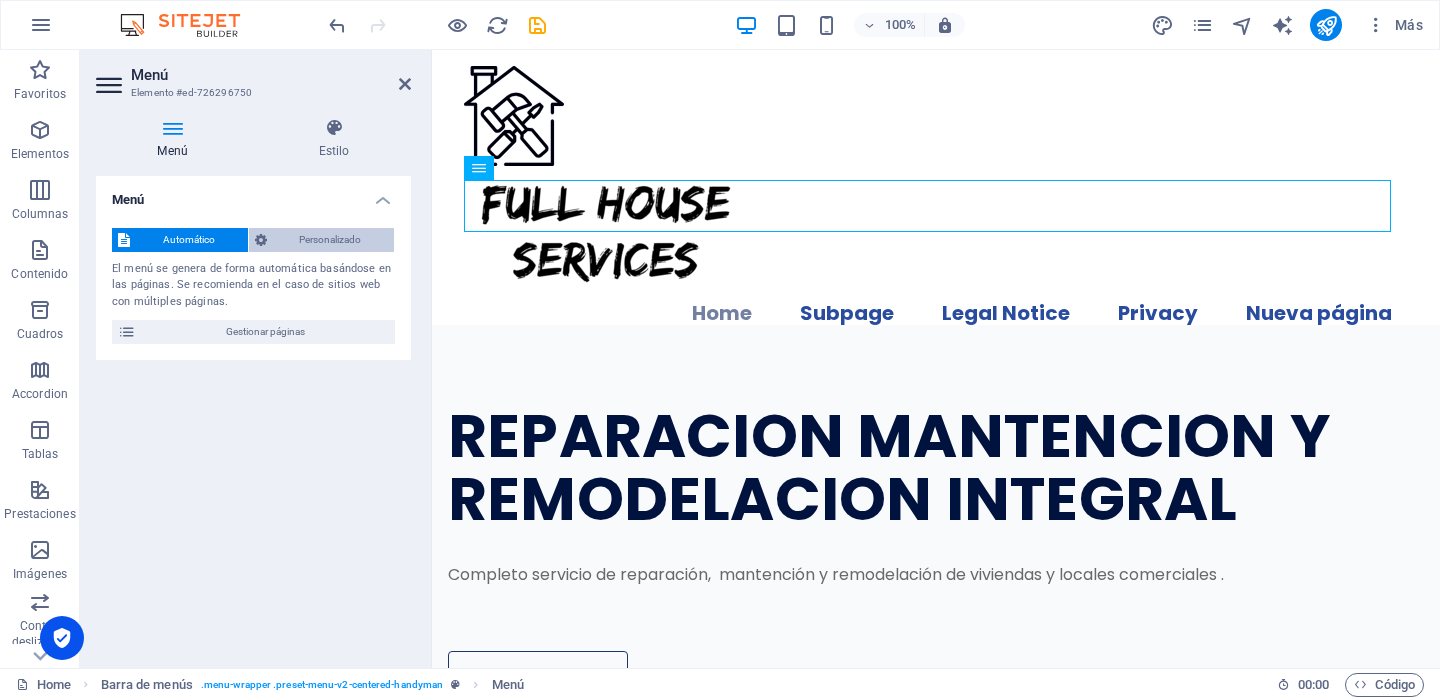 click on "Personalizado" at bounding box center [331, 240] 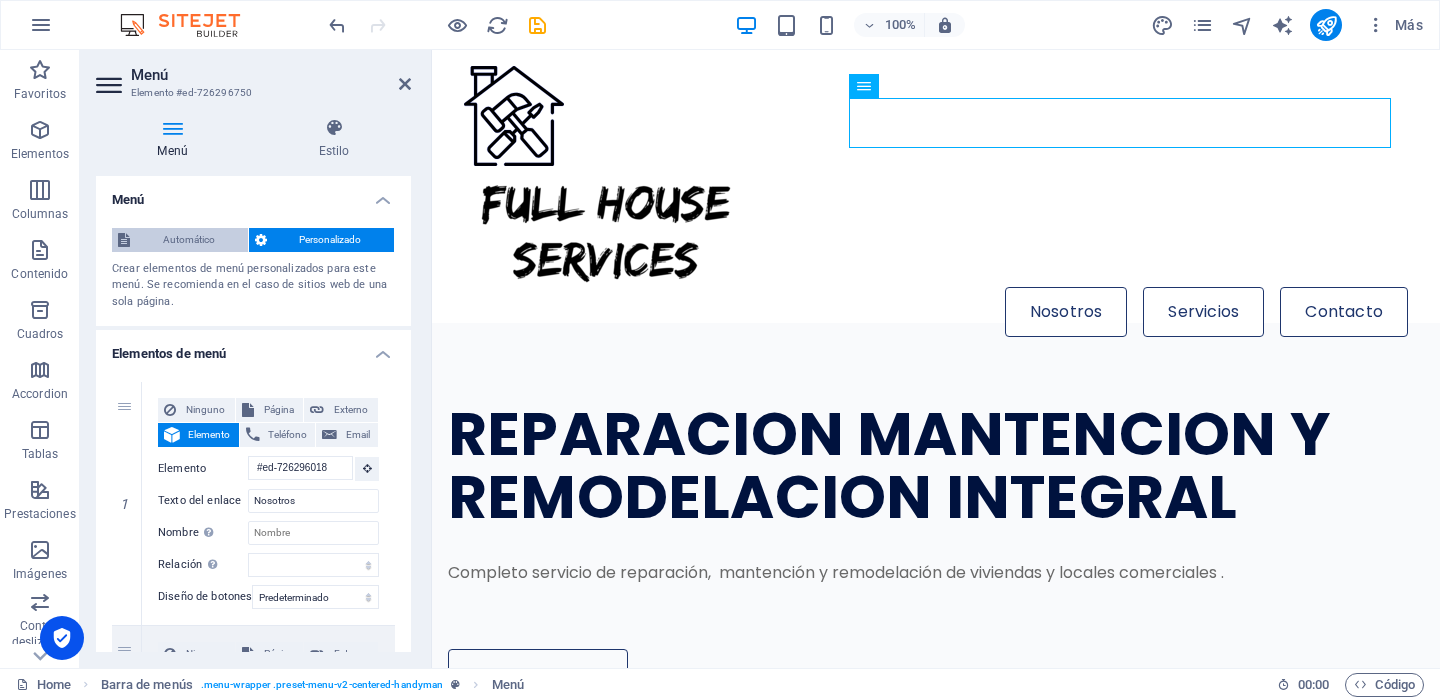 click on "Automático" at bounding box center [189, 240] 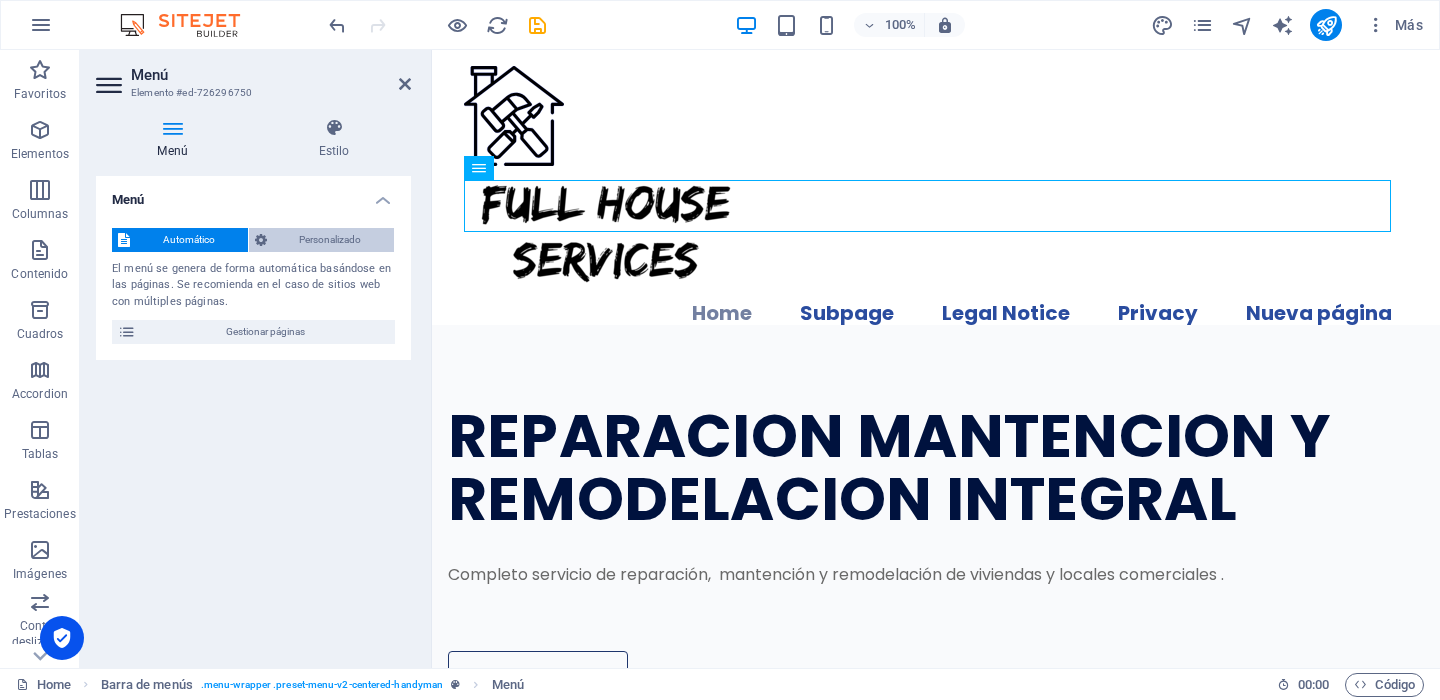 click on "Personalizado" at bounding box center [331, 240] 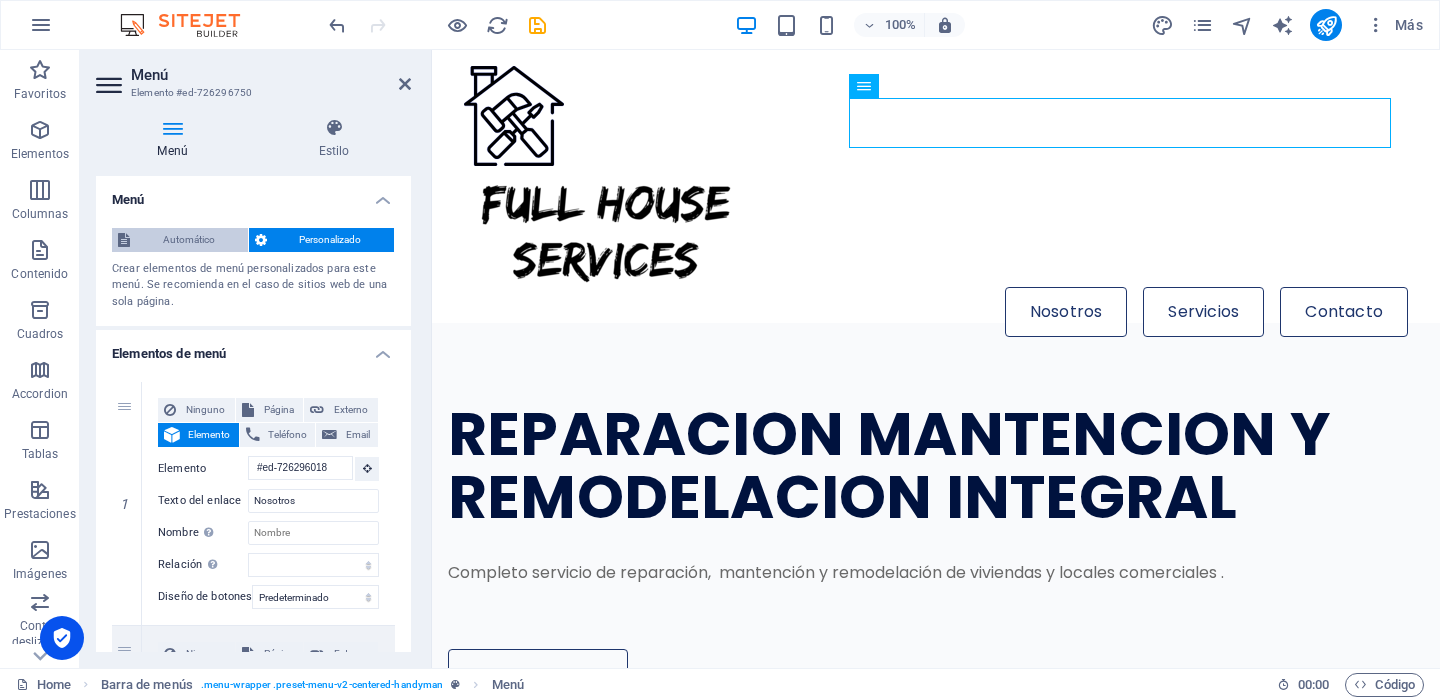 click on "Automático" at bounding box center [189, 240] 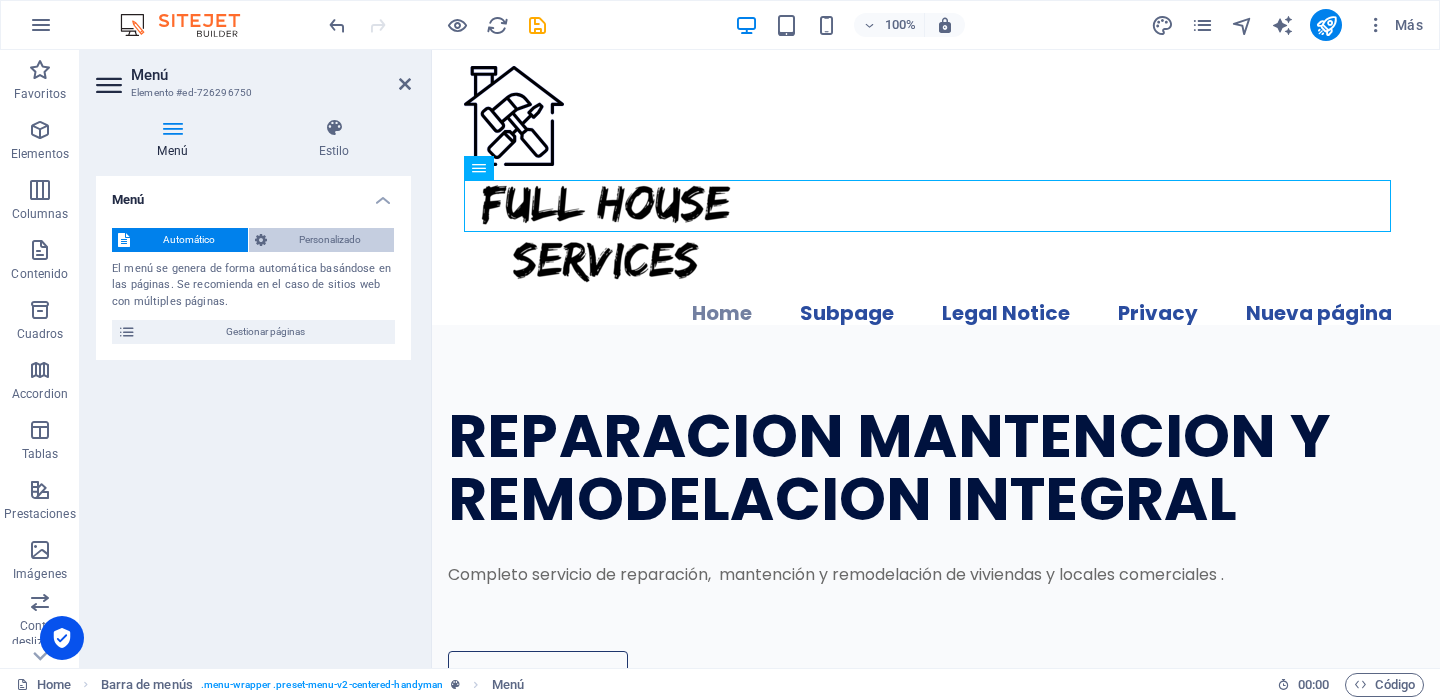 click on "Personalizado" at bounding box center (331, 240) 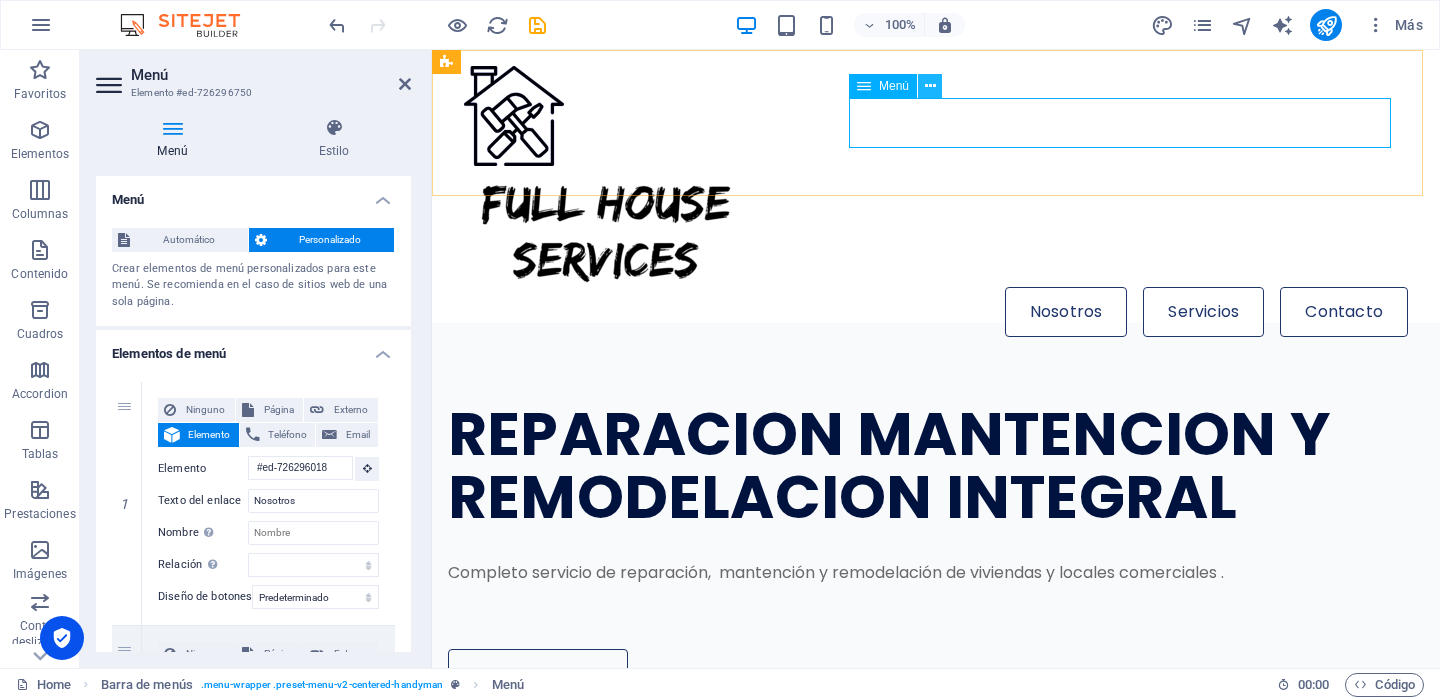 click at bounding box center (930, 86) 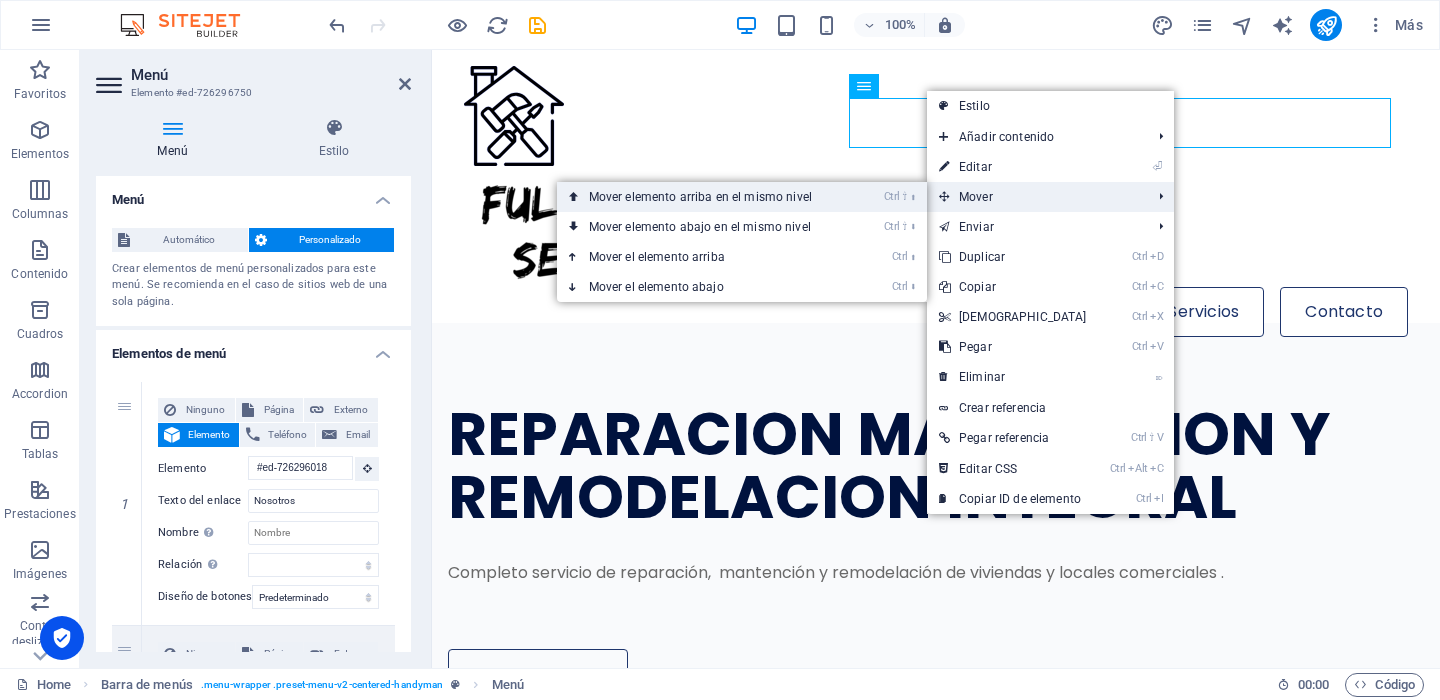 click on "Ctrl ⇧ ⬆  Mover elemento arriba en el mismo nivel" at bounding box center (742, 197) 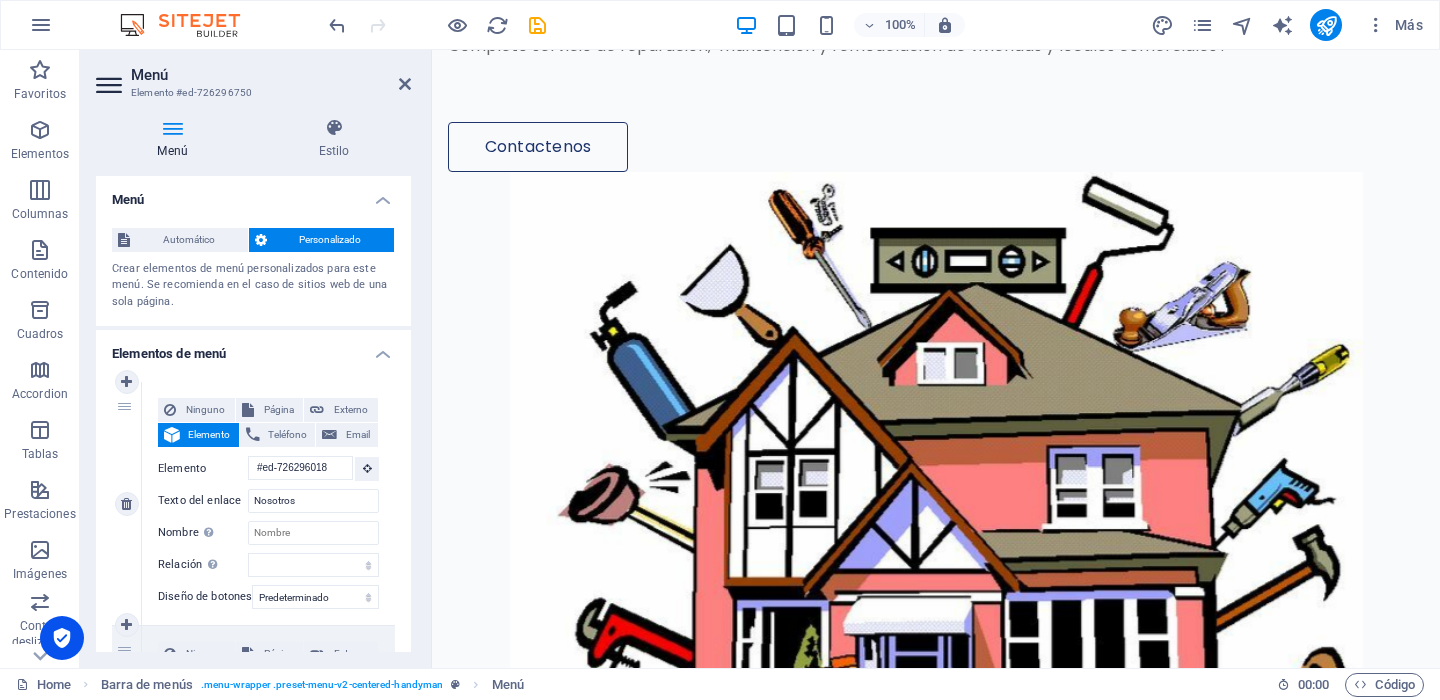 scroll, scrollTop: 0, scrollLeft: 0, axis: both 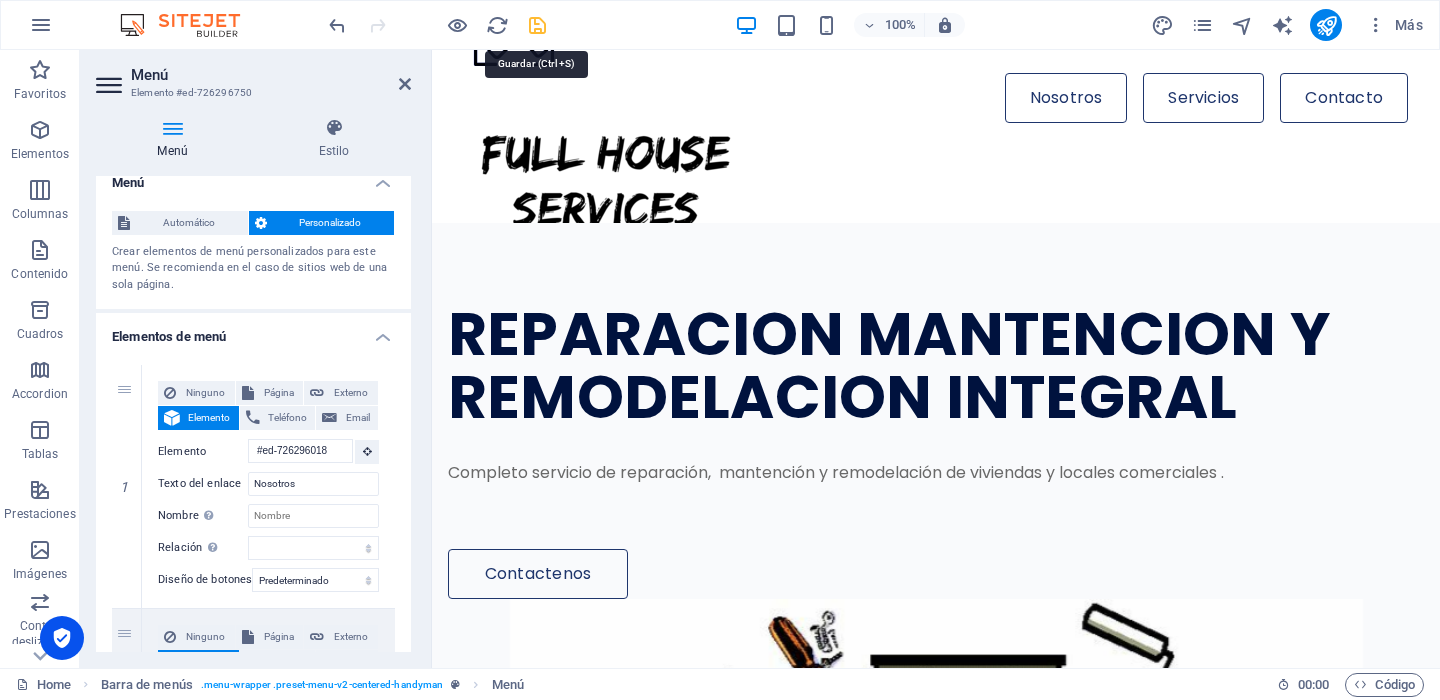 click at bounding box center (537, 25) 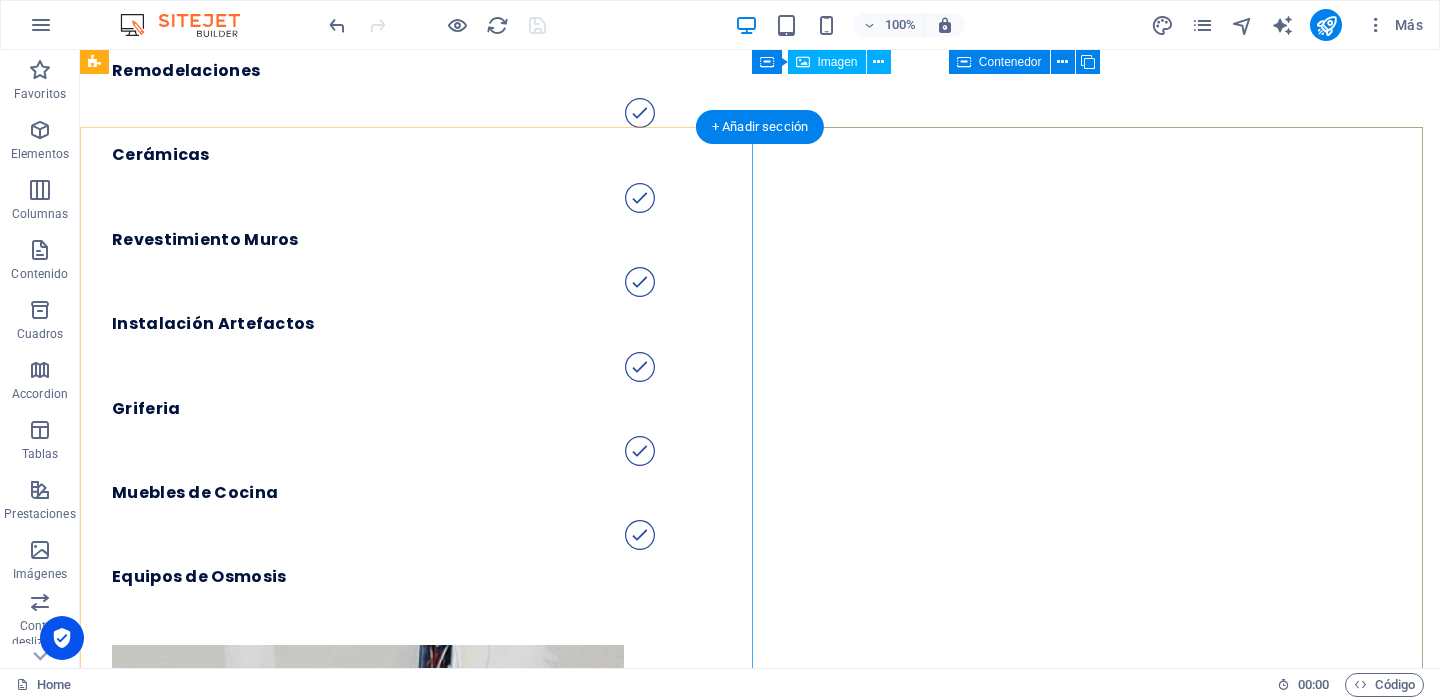 scroll, scrollTop: 7800, scrollLeft: 0, axis: vertical 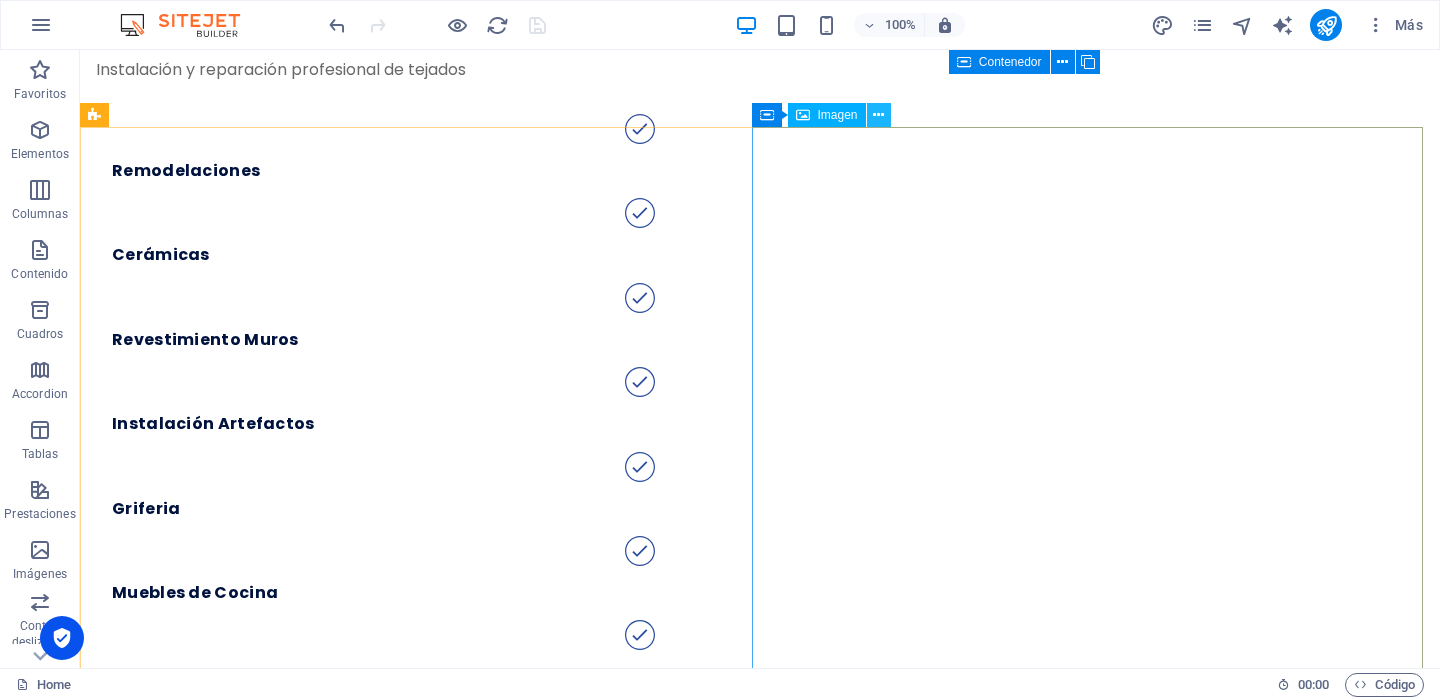 click at bounding box center (878, 115) 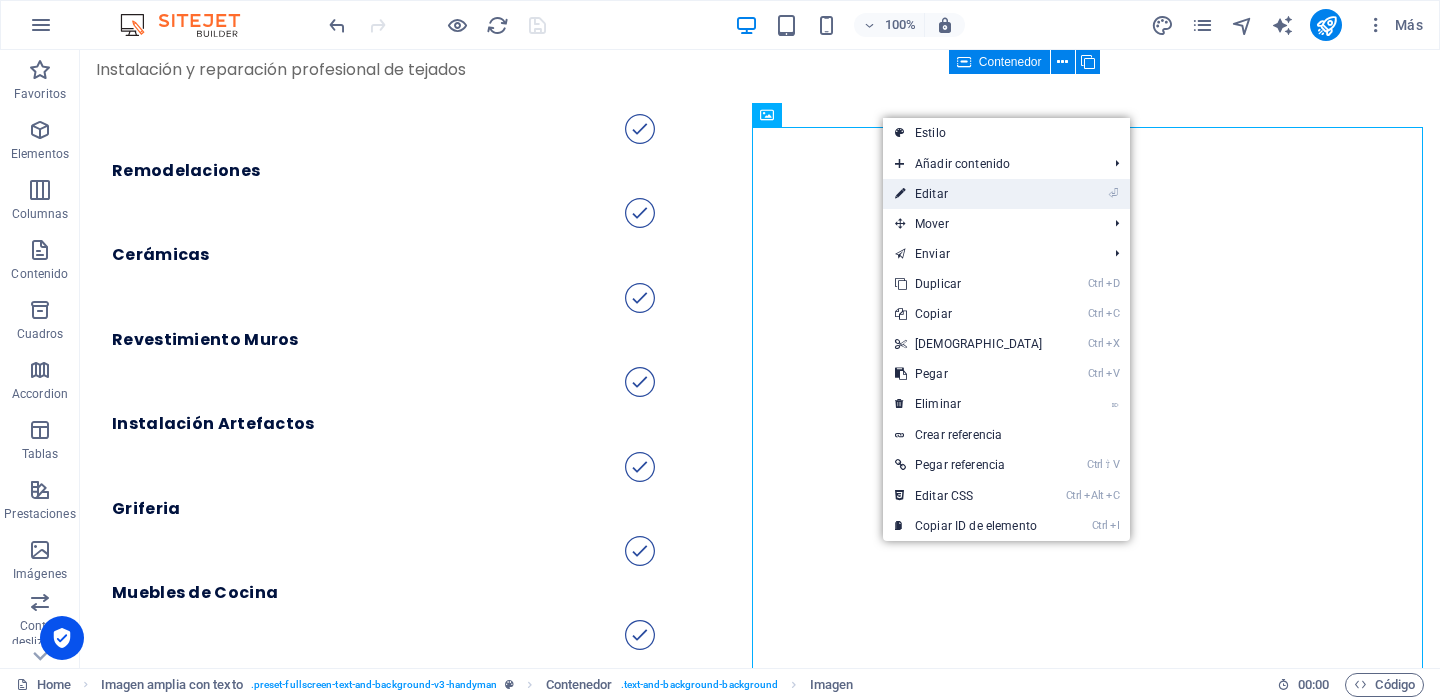 click on "⏎  Editar" at bounding box center [969, 194] 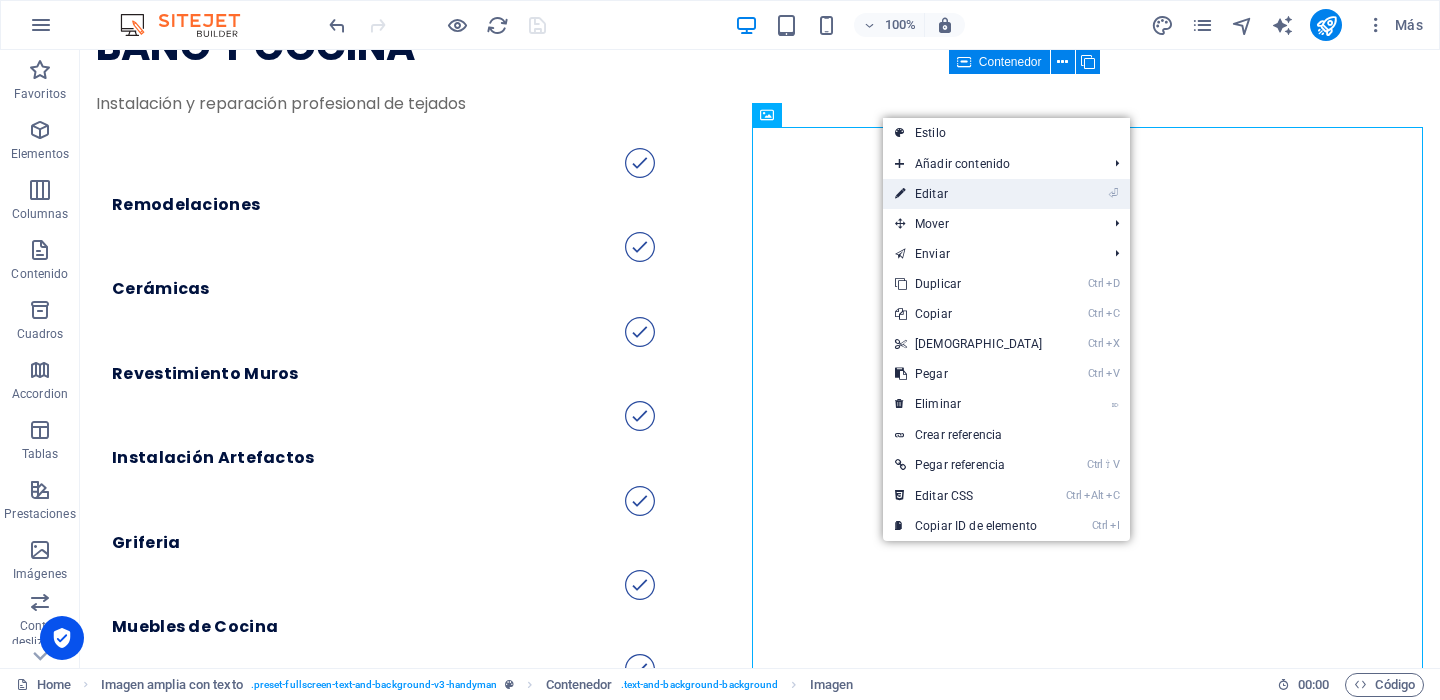 select on "%" 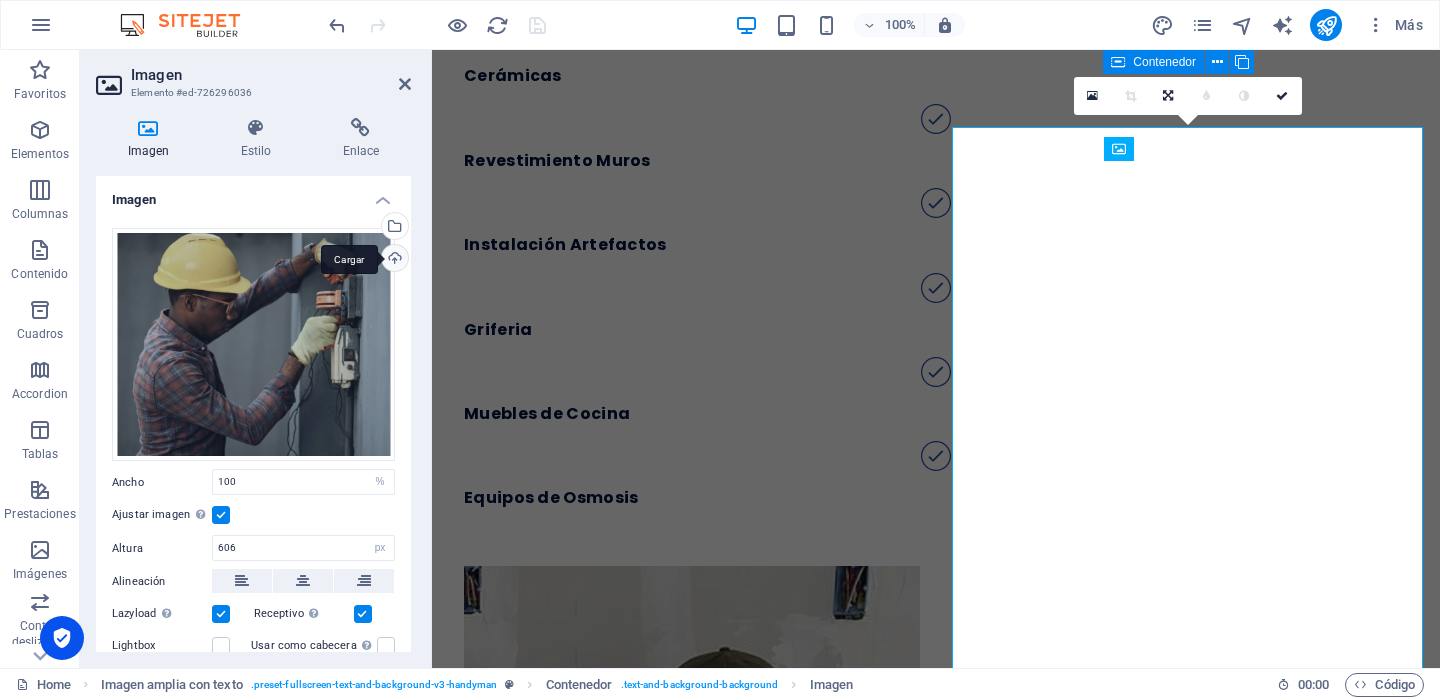 click on "Cargar" at bounding box center [393, 260] 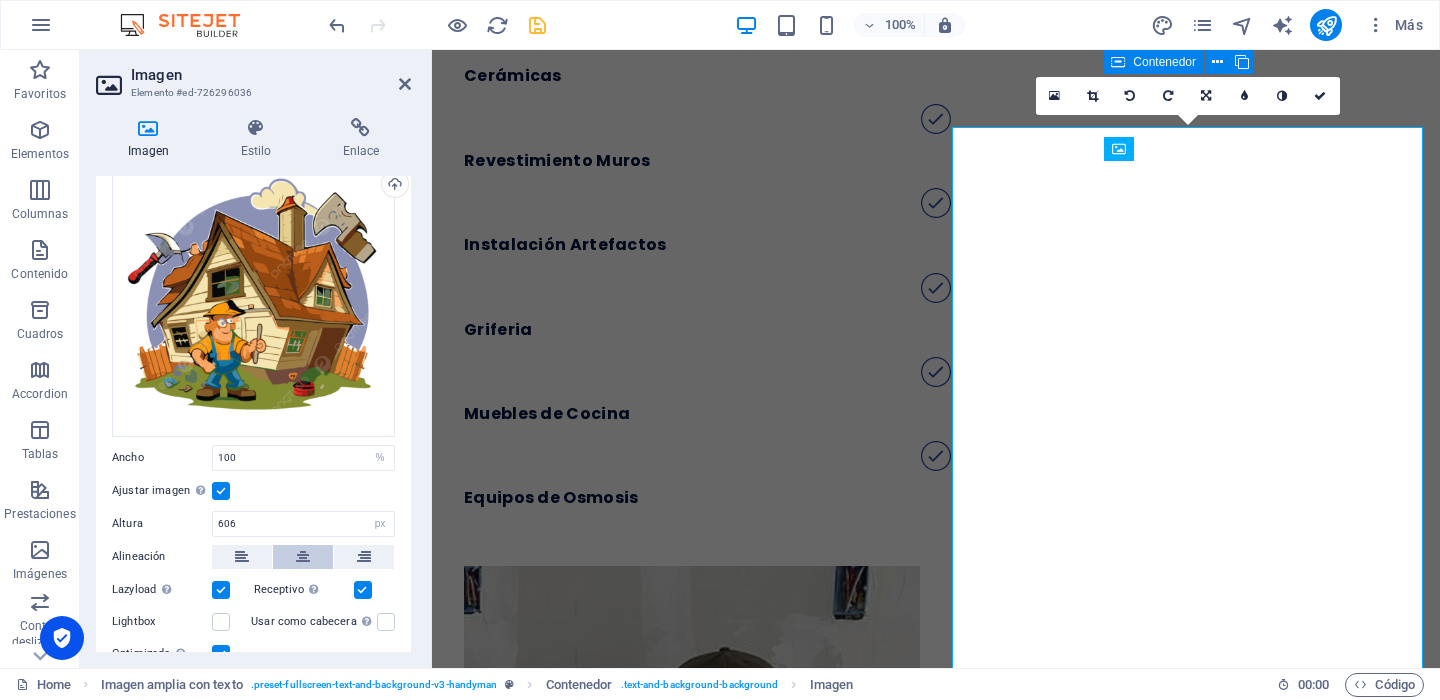 scroll, scrollTop: 200, scrollLeft: 0, axis: vertical 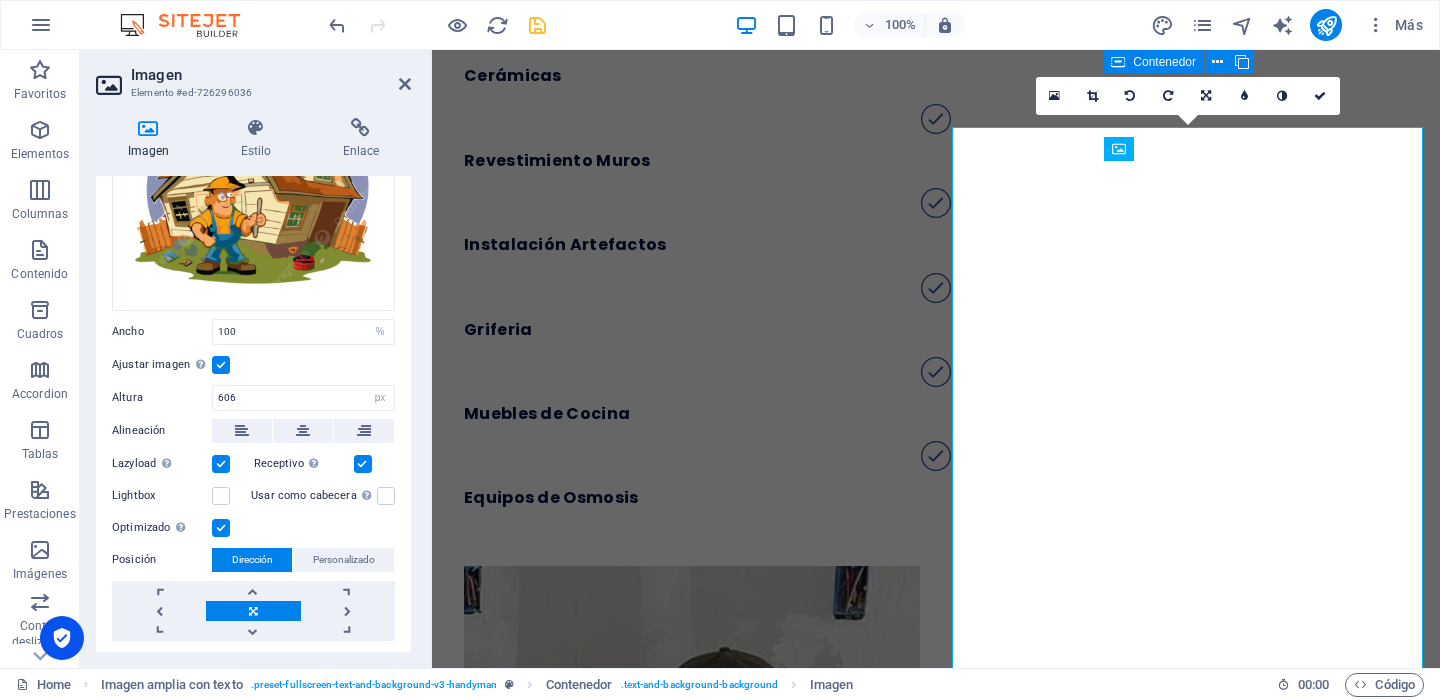 click at bounding box center (221, 365) 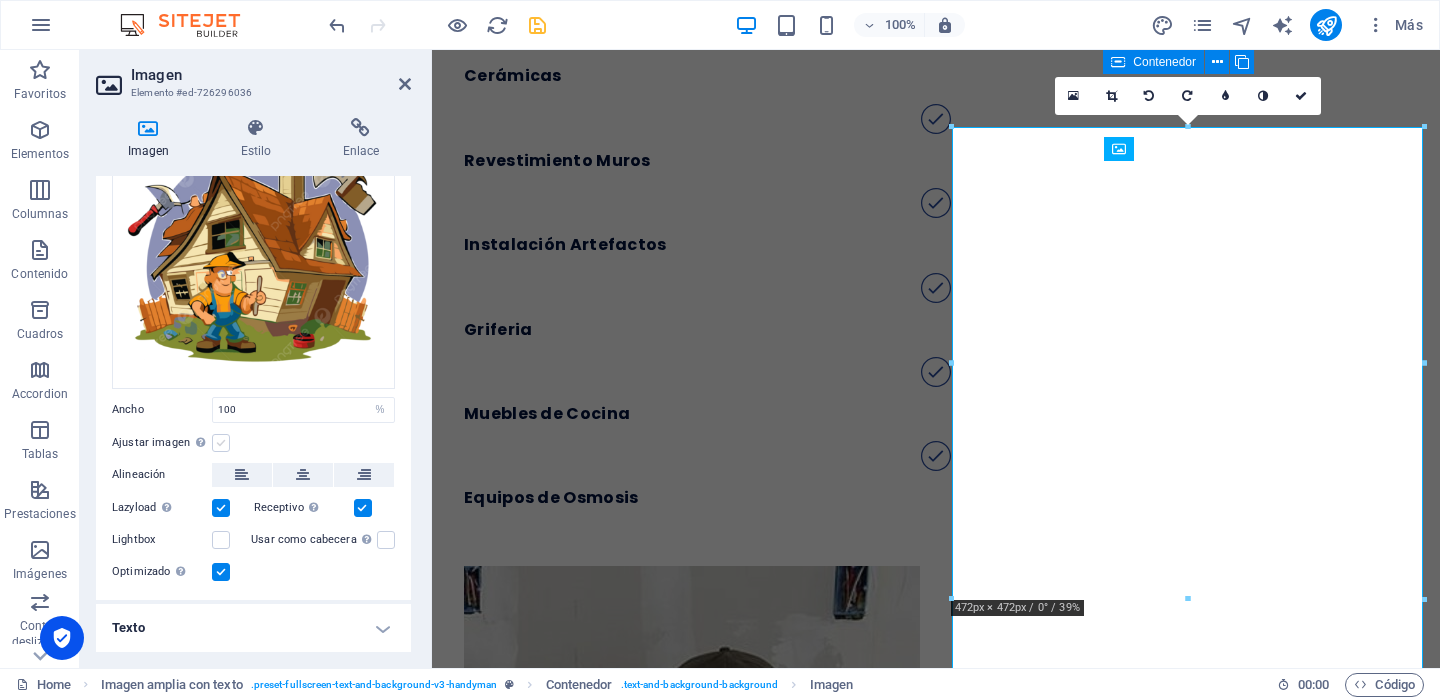 scroll, scrollTop: 118, scrollLeft: 0, axis: vertical 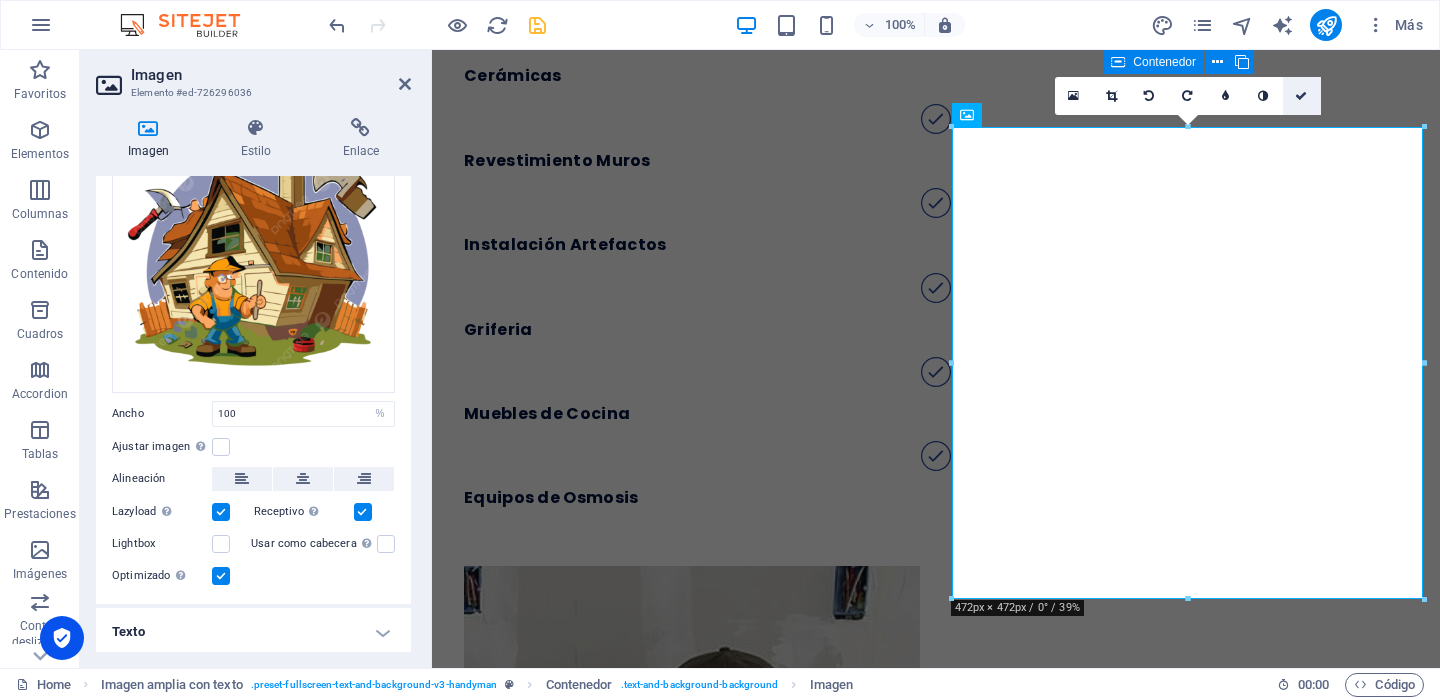 click at bounding box center (1301, 96) 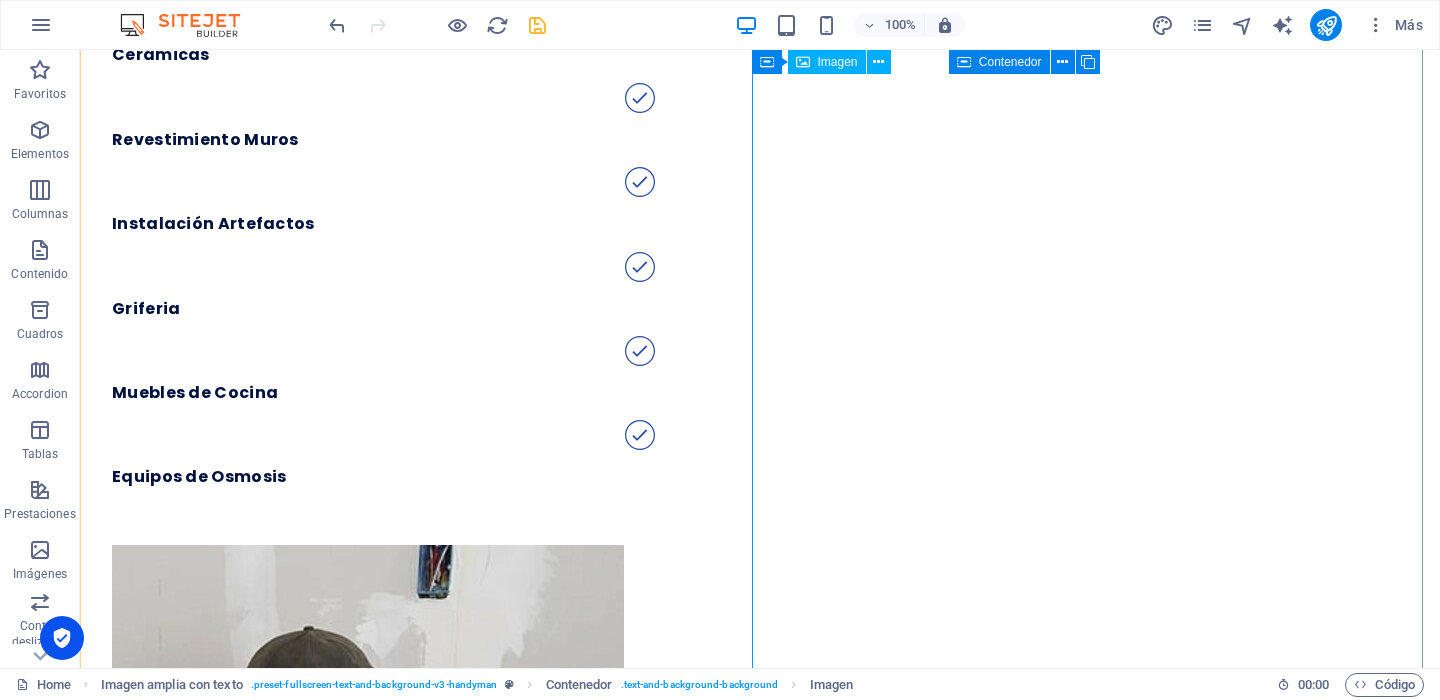 scroll, scrollTop: 7900, scrollLeft: 0, axis: vertical 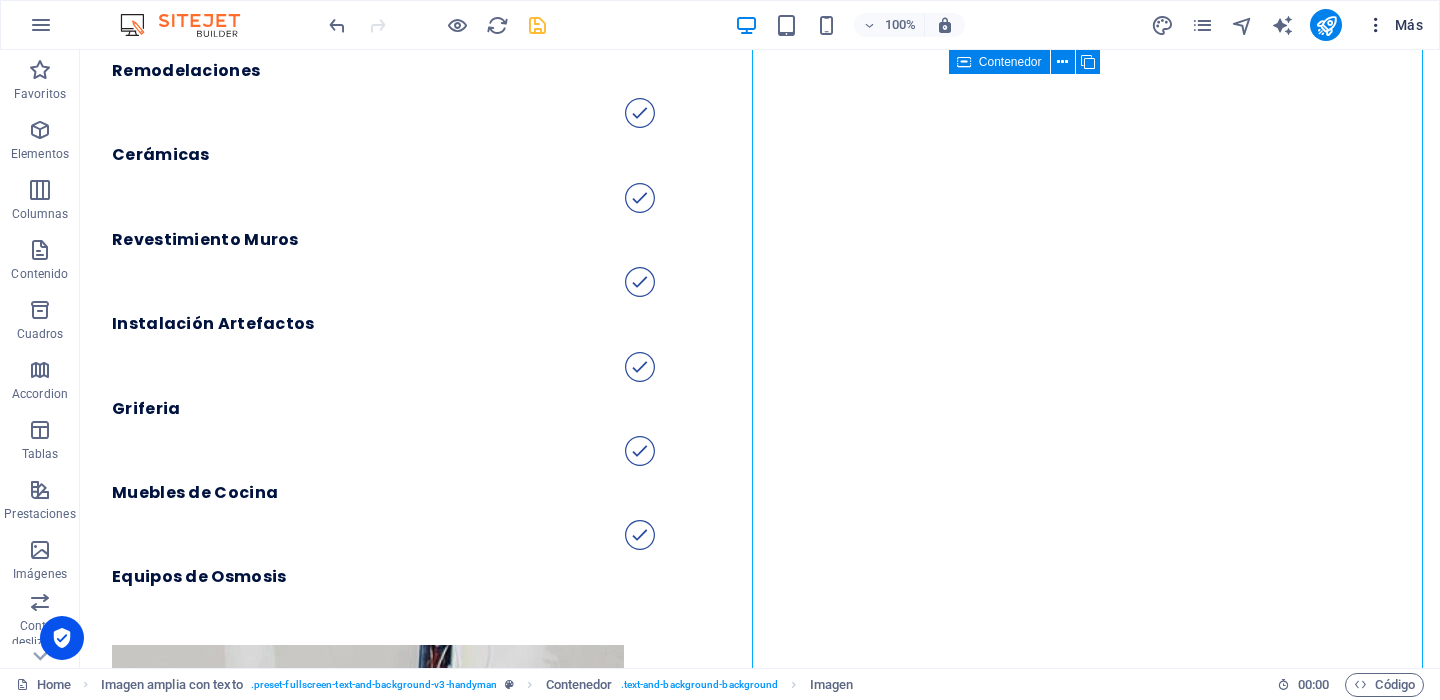 click at bounding box center (1376, 25) 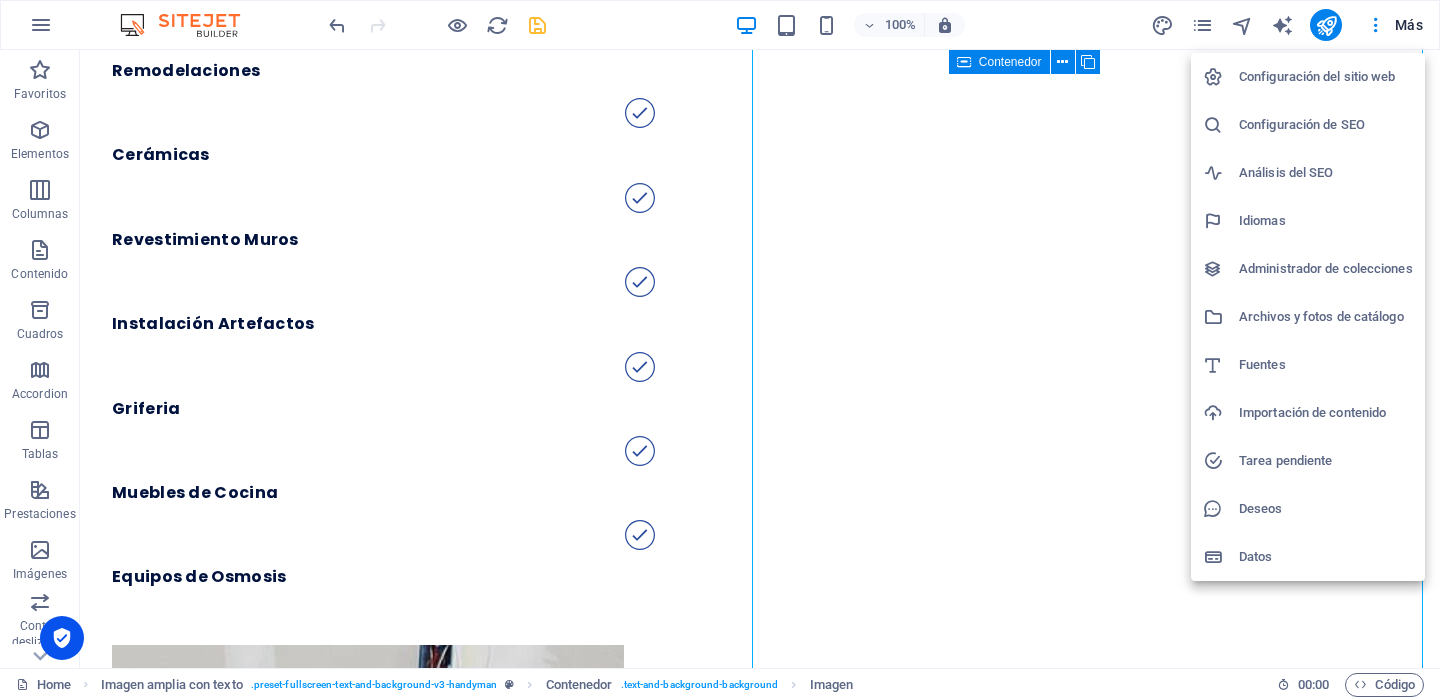 click on "Configuración del sitio web" at bounding box center (1326, 77) 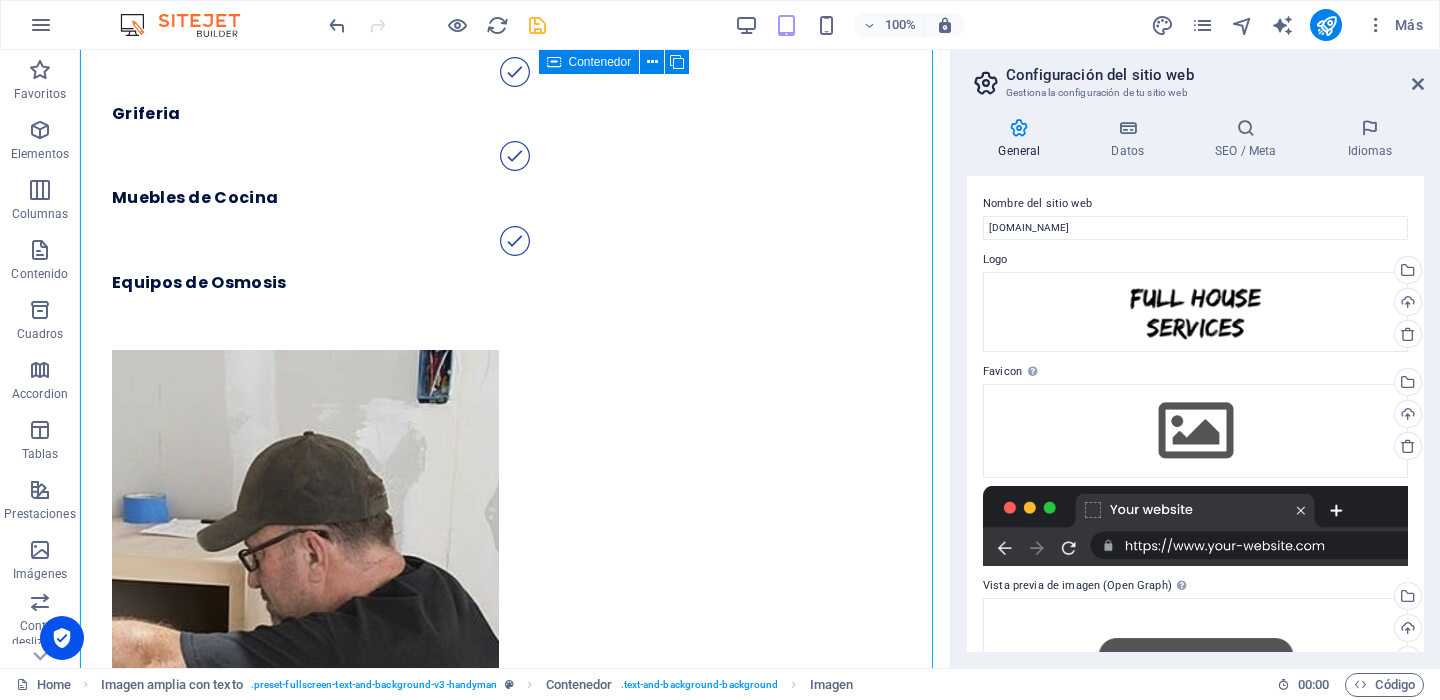 scroll, scrollTop: 11461, scrollLeft: 0, axis: vertical 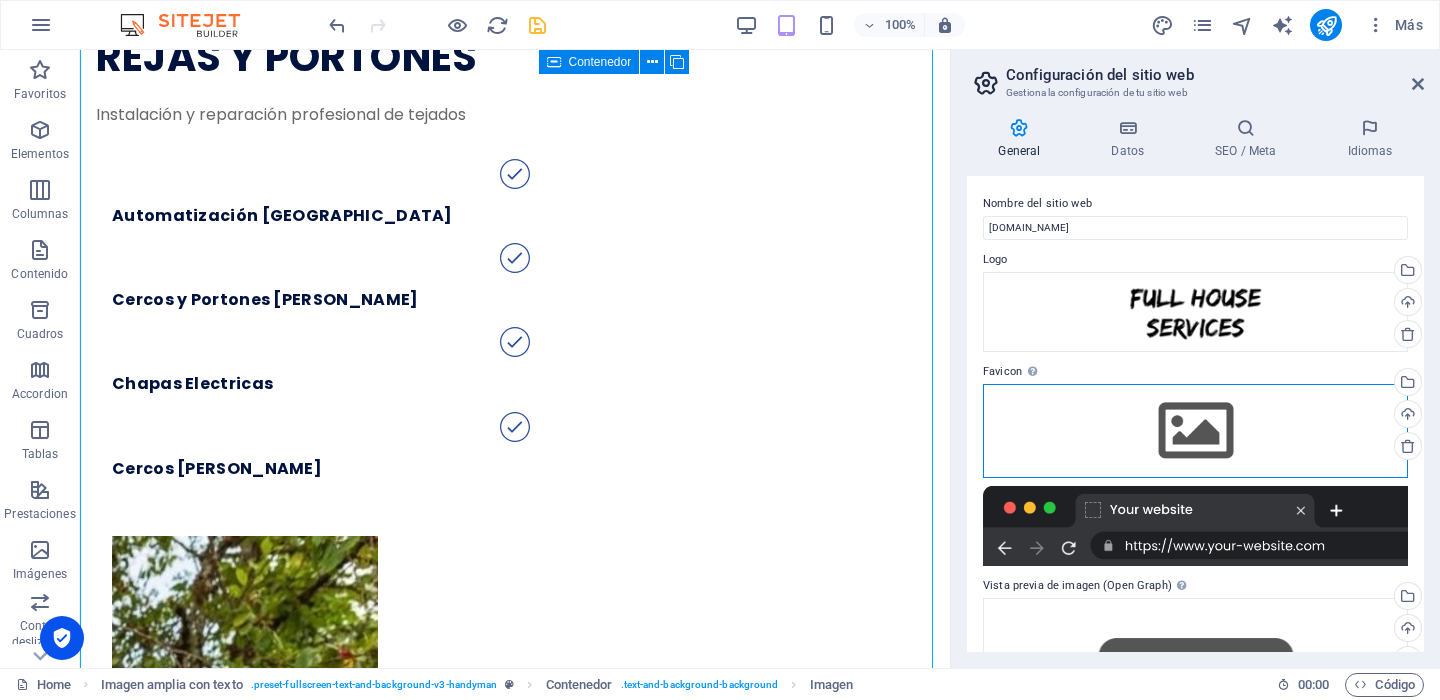 click on "Arrastra archivos aquí, haz clic para escoger archivos o  selecciona archivos de Archivos o de nuestra galería gratuita de fotos y vídeos" at bounding box center (1195, 431) 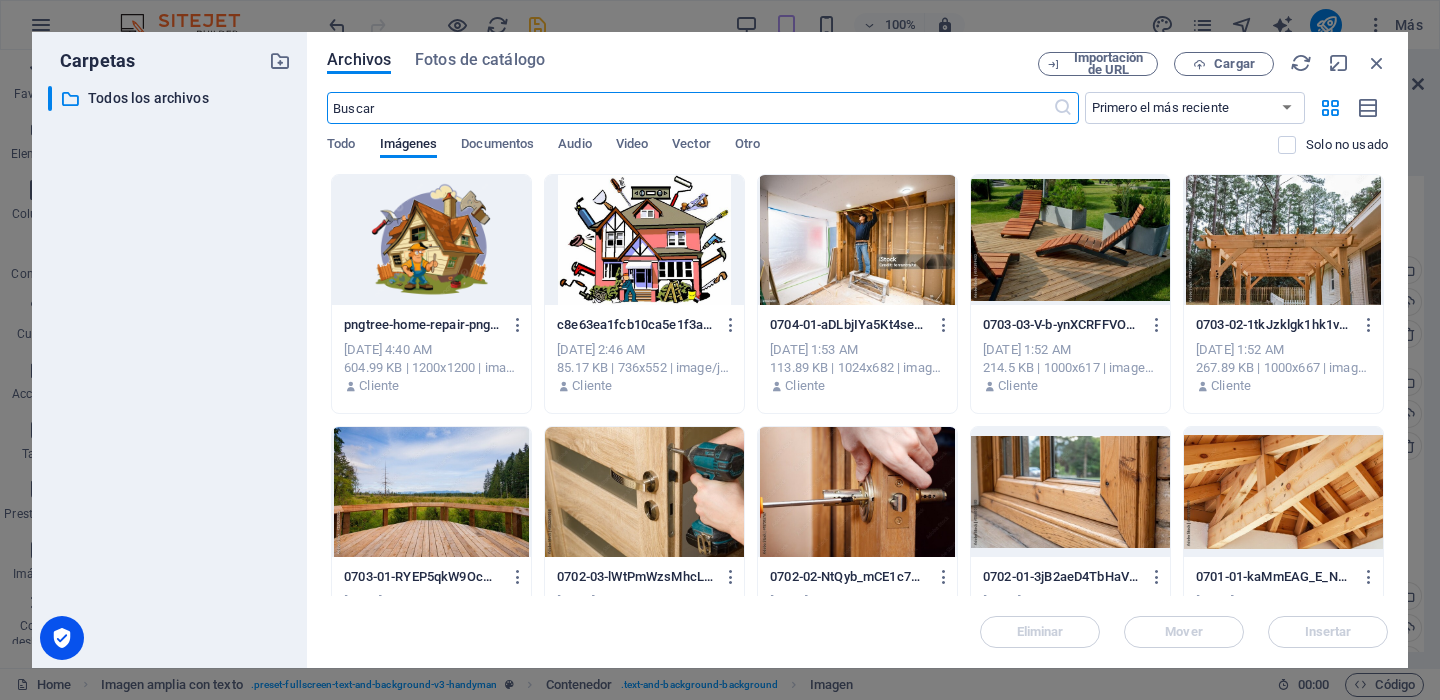 scroll, scrollTop: 11275, scrollLeft: 0, axis: vertical 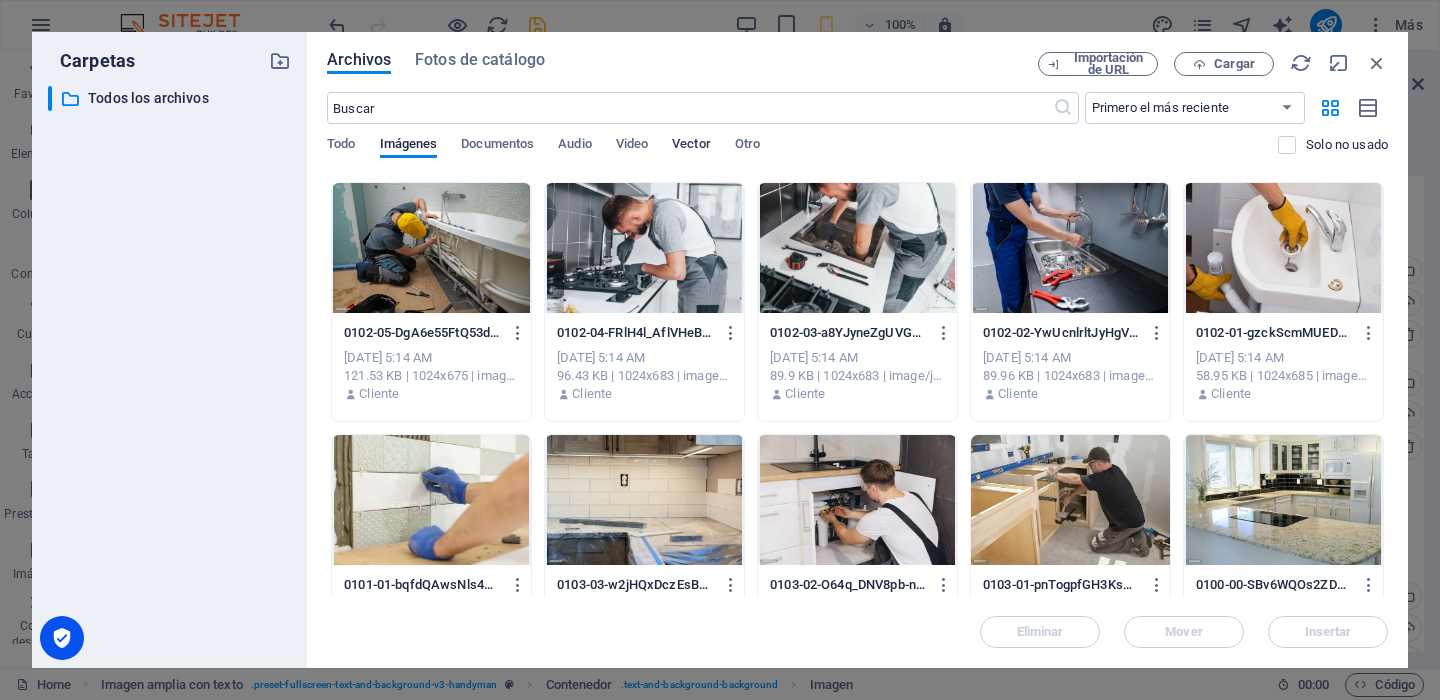 click on "Vector" at bounding box center [691, 146] 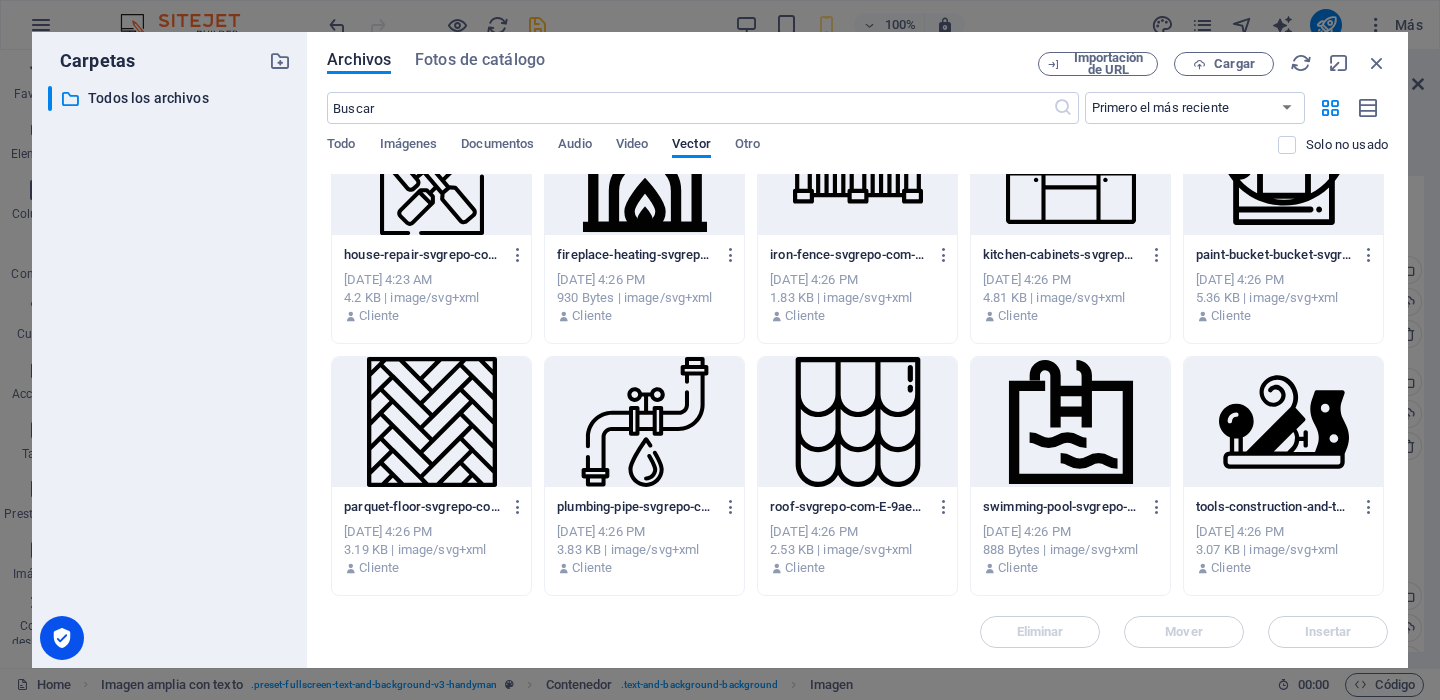 scroll, scrollTop: 0, scrollLeft: 0, axis: both 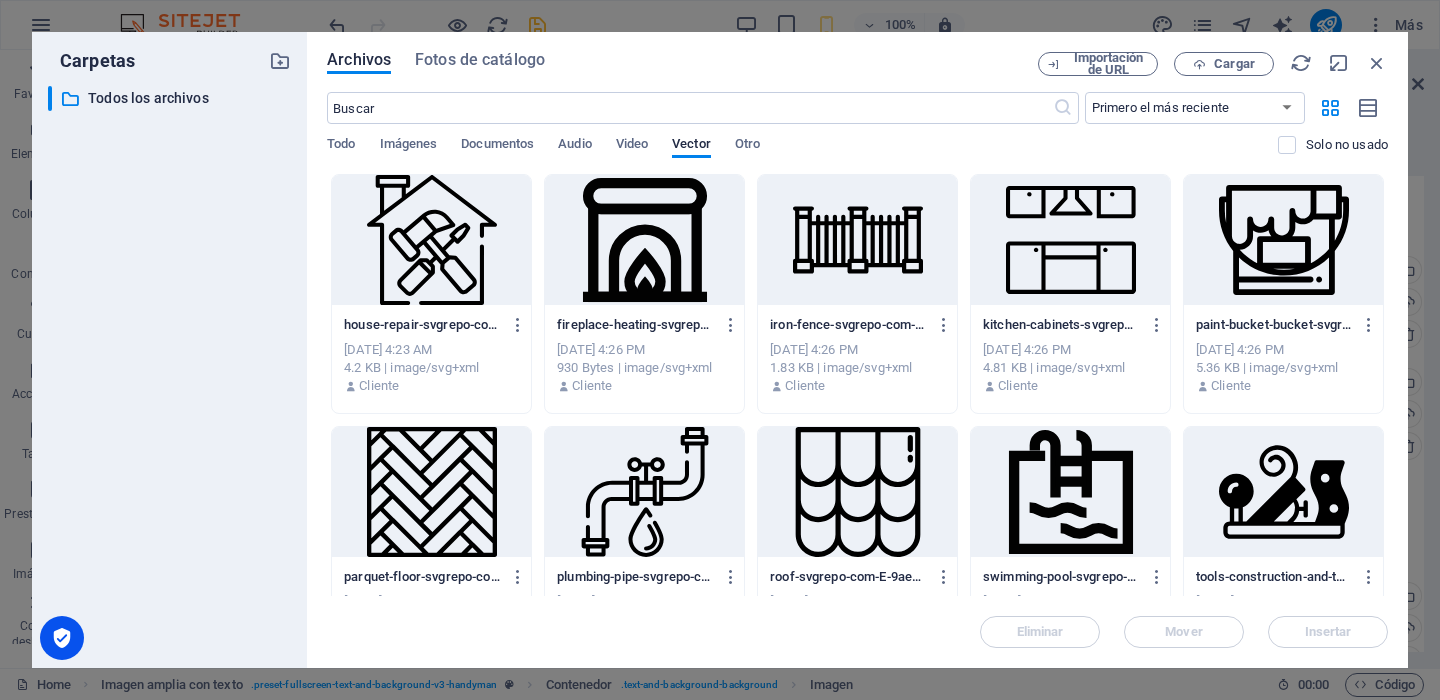 click at bounding box center (431, 240) 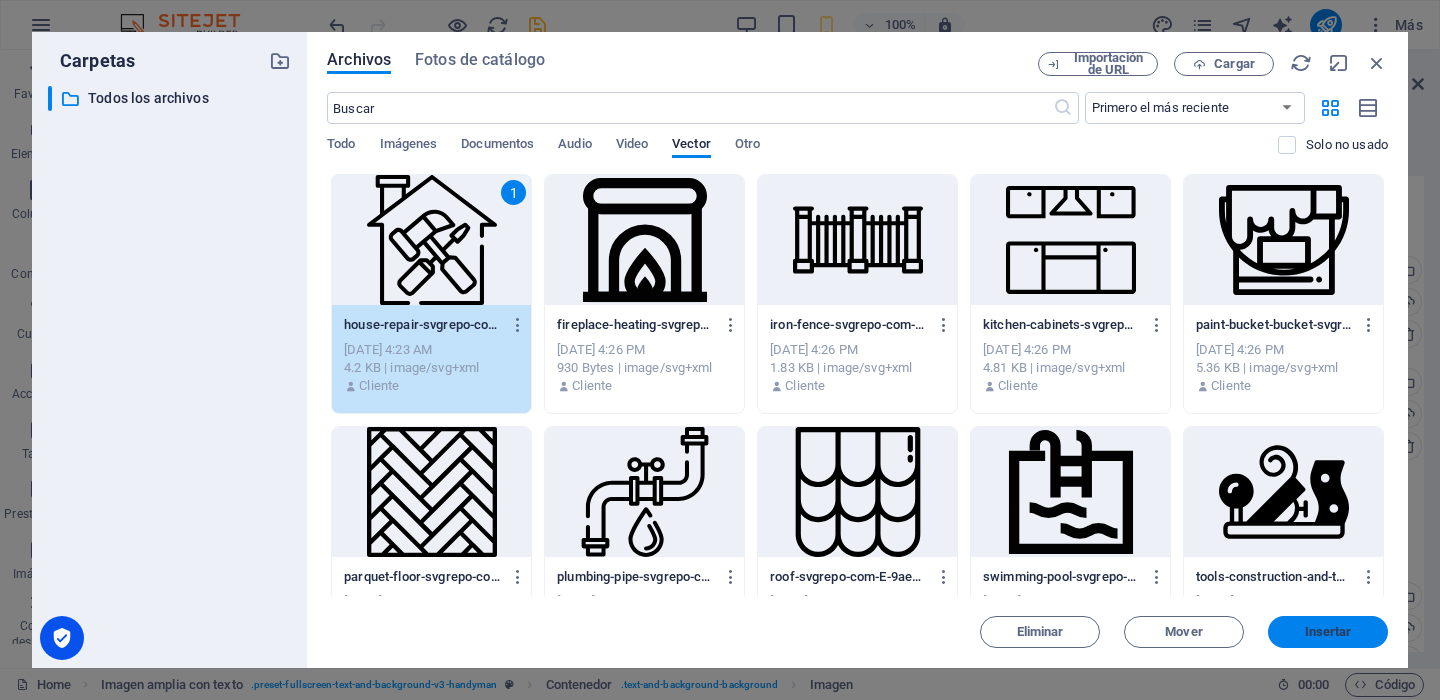click on "Insertar" at bounding box center [1328, 632] 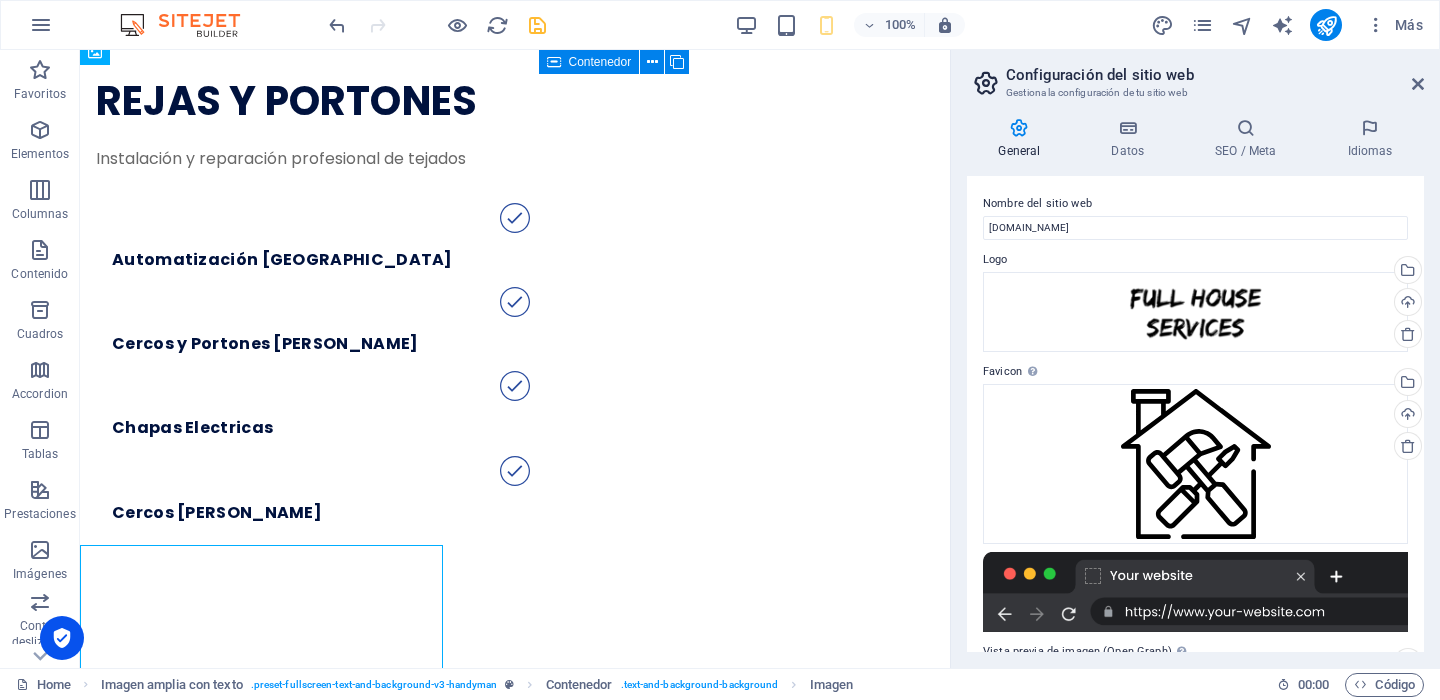 scroll, scrollTop: 11329, scrollLeft: 0, axis: vertical 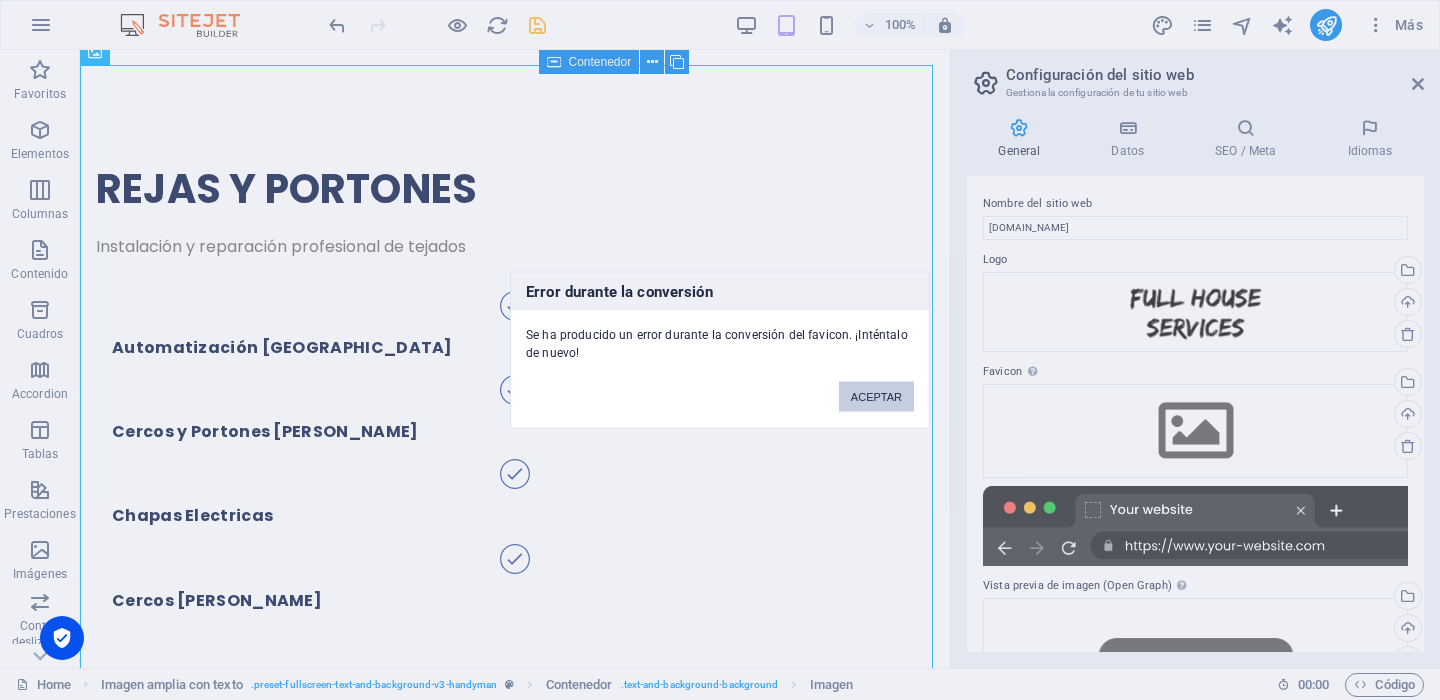 click on "ACEPTAR" at bounding box center (876, 397) 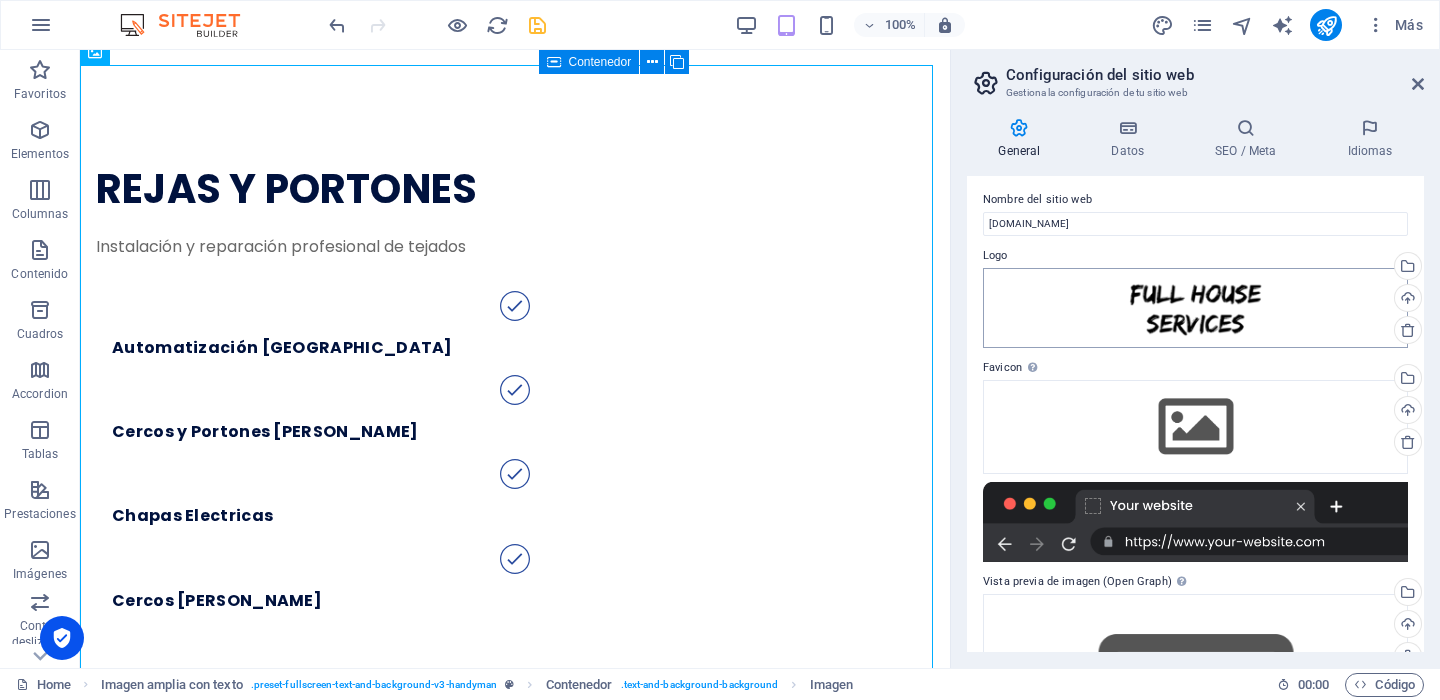 scroll, scrollTop: 0, scrollLeft: 0, axis: both 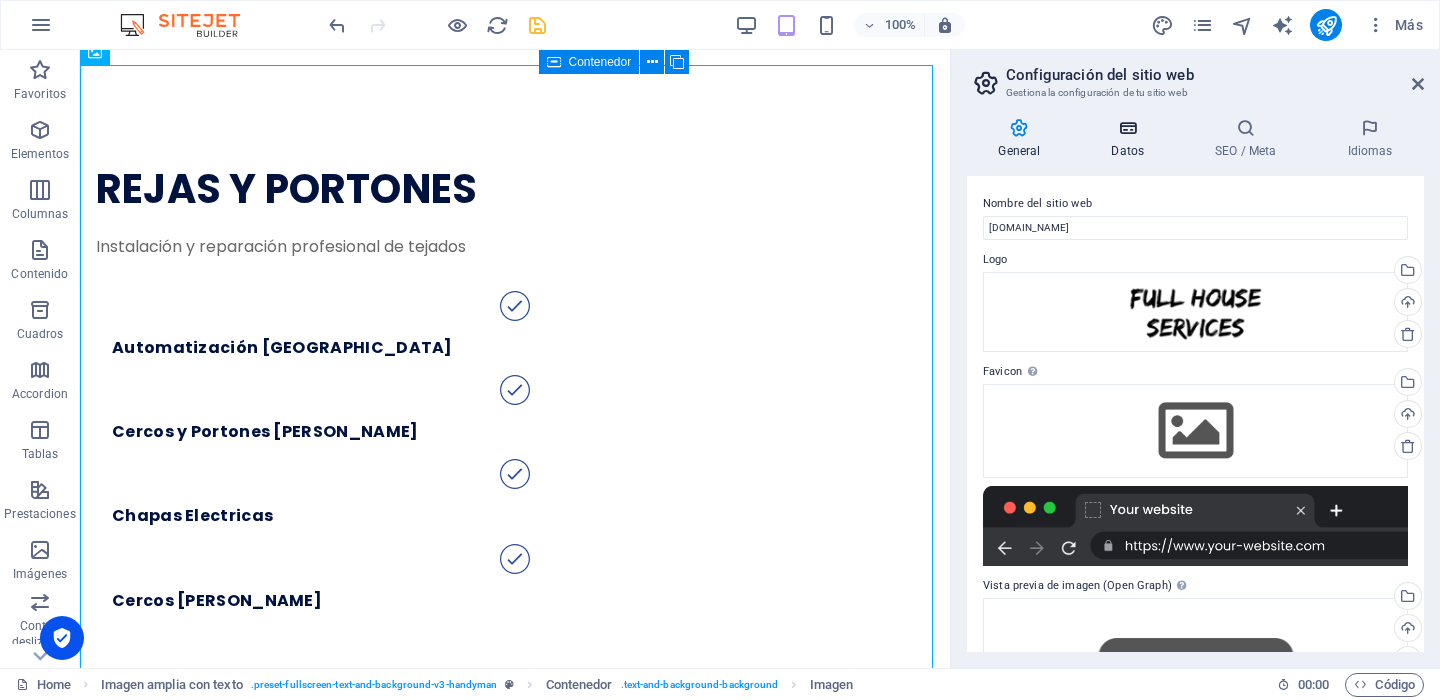 click on "Datos" at bounding box center [1132, 139] 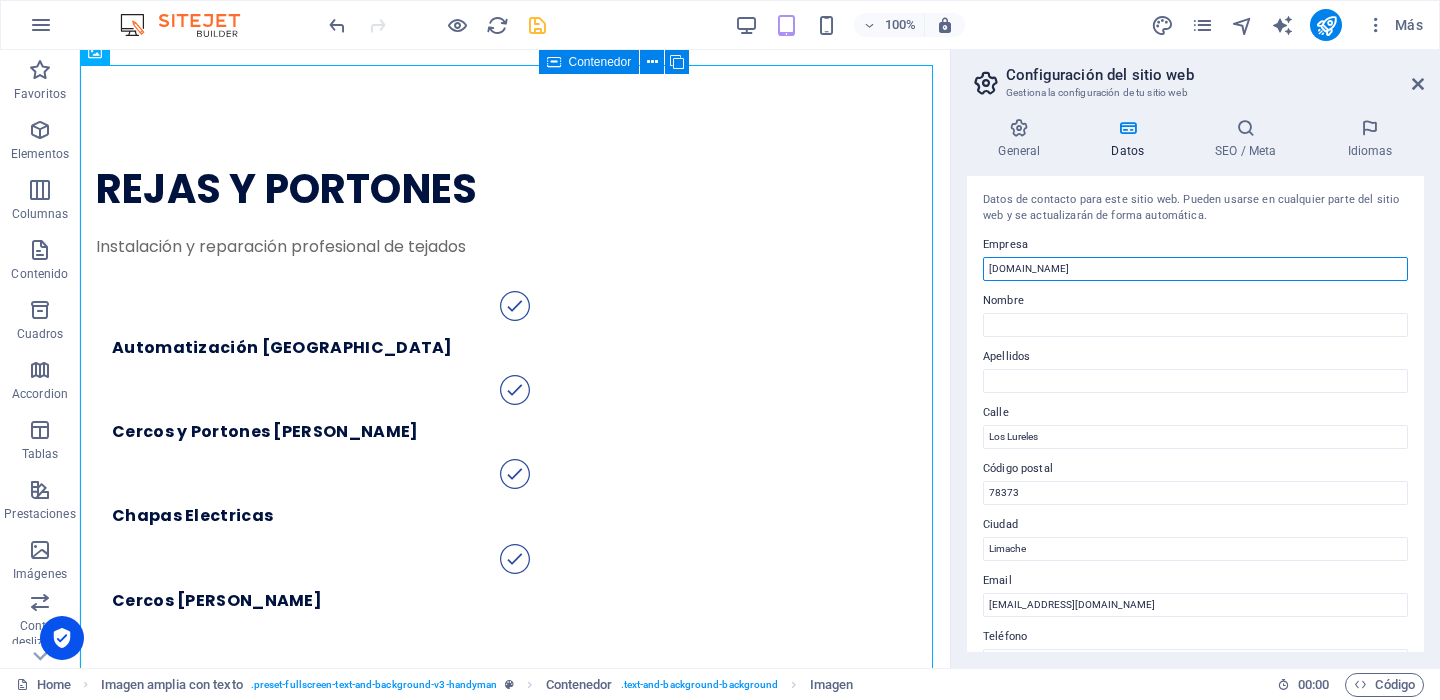 drag, startPoint x: 1106, startPoint y: 268, endPoint x: 970, endPoint y: 264, distance: 136.0588 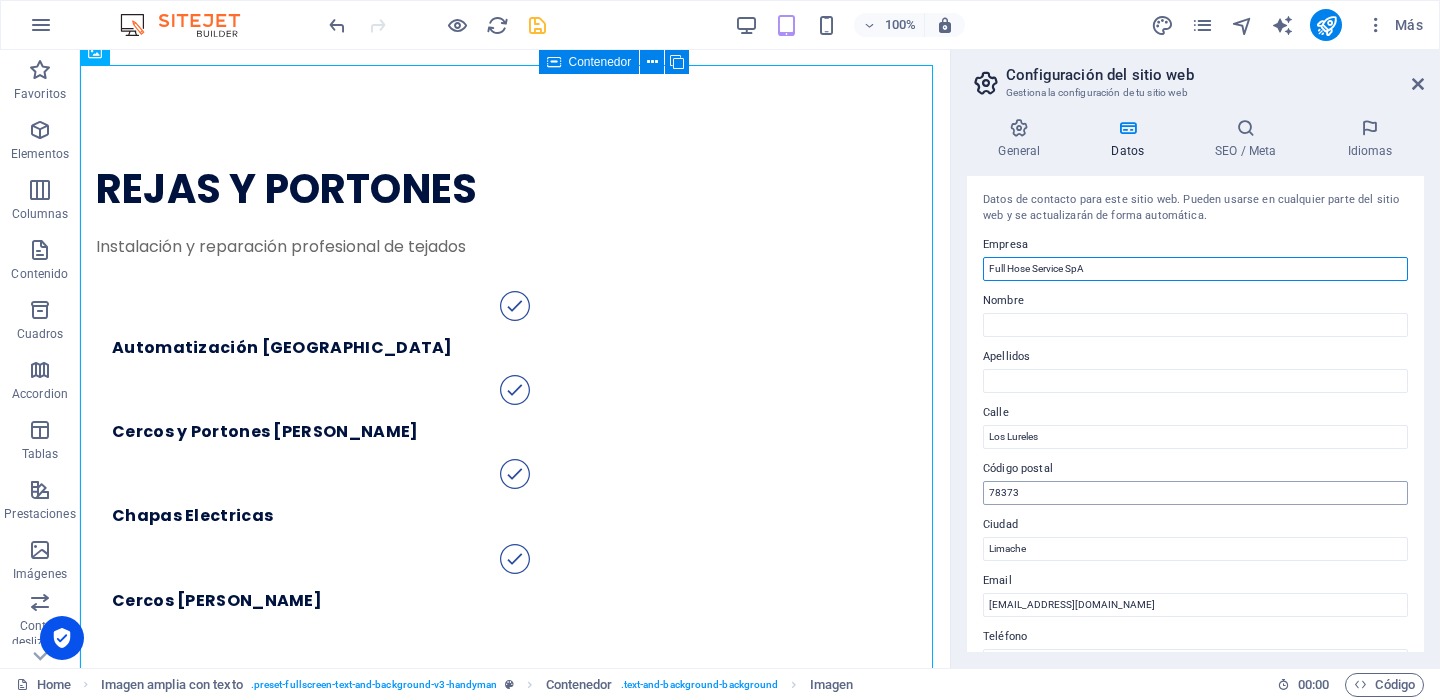 type on "Full Hose Service SpA" 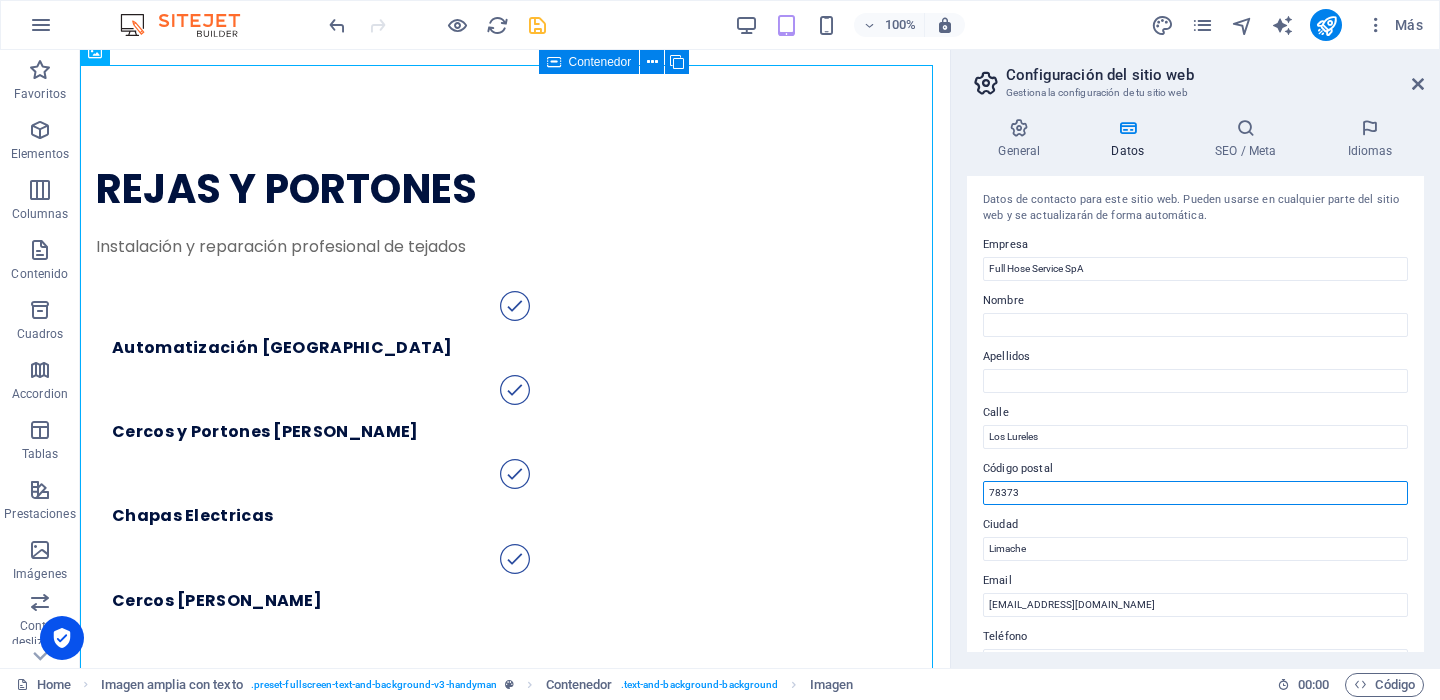 drag, startPoint x: 1095, startPoint y: 499, endPoint x: 993, endPoint y: 500, distance: 102.0049 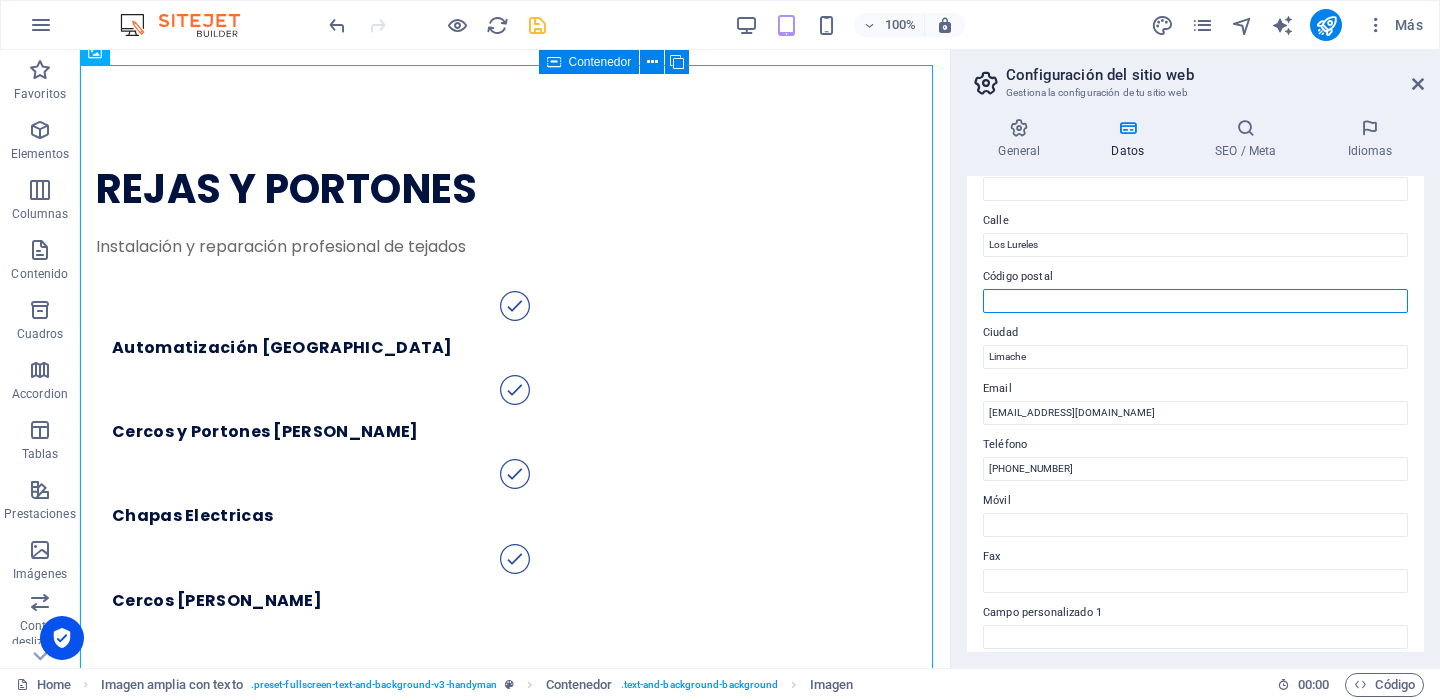 scroll, scrollTop: 0, scrollLeft: 0, axis: both 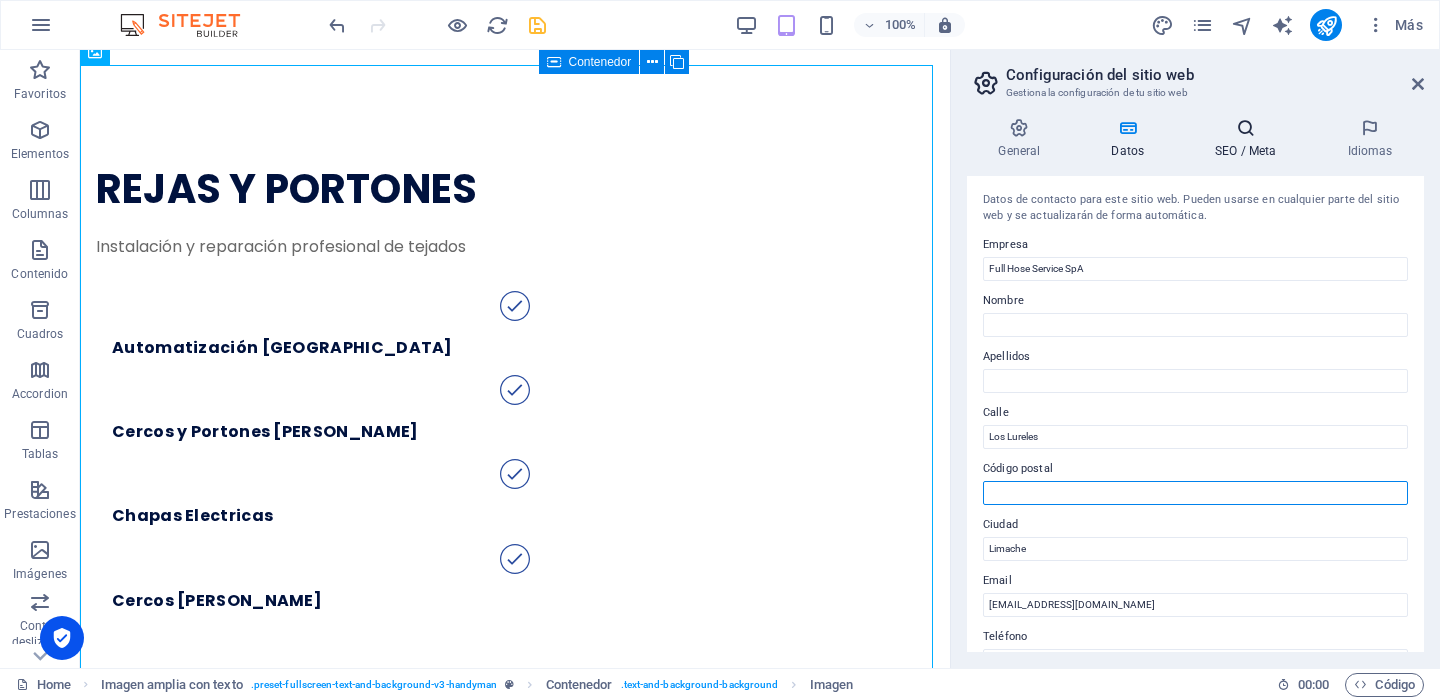 type 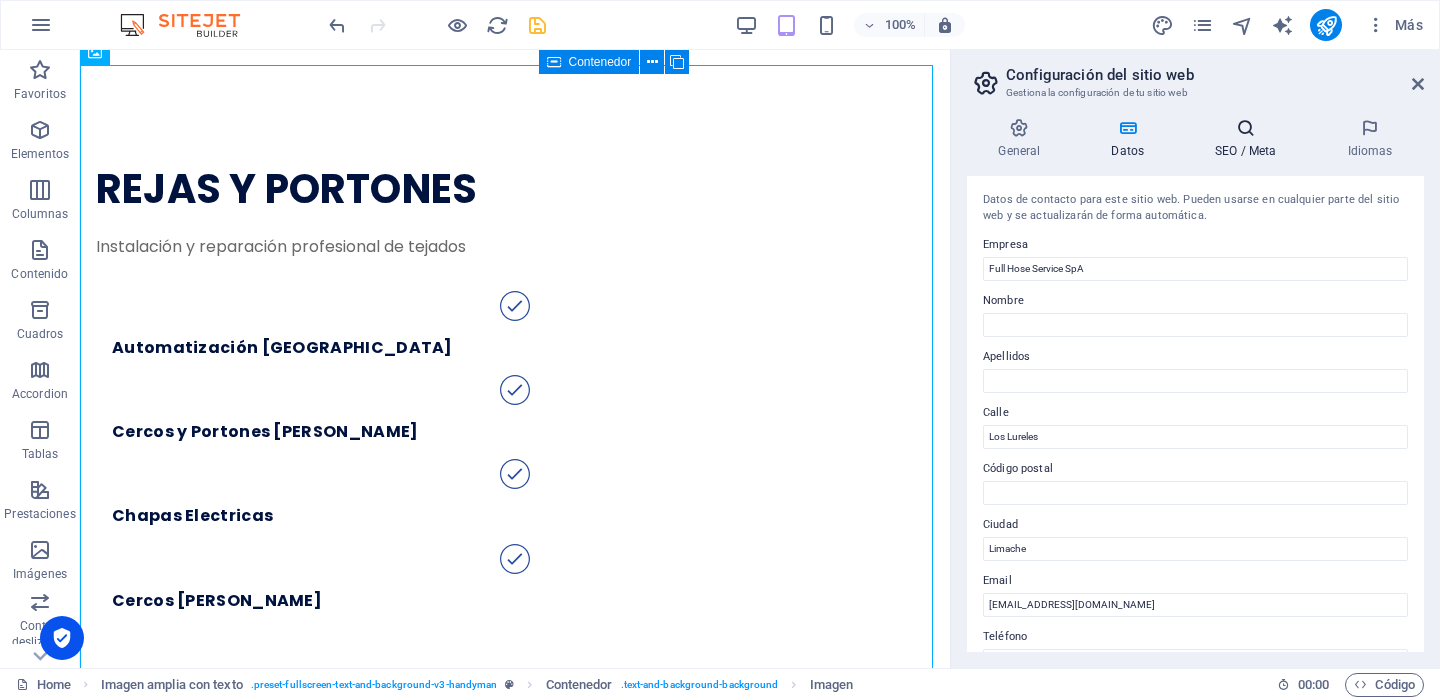 click on "SEO / Meta" at bounding box center [1250, 139] 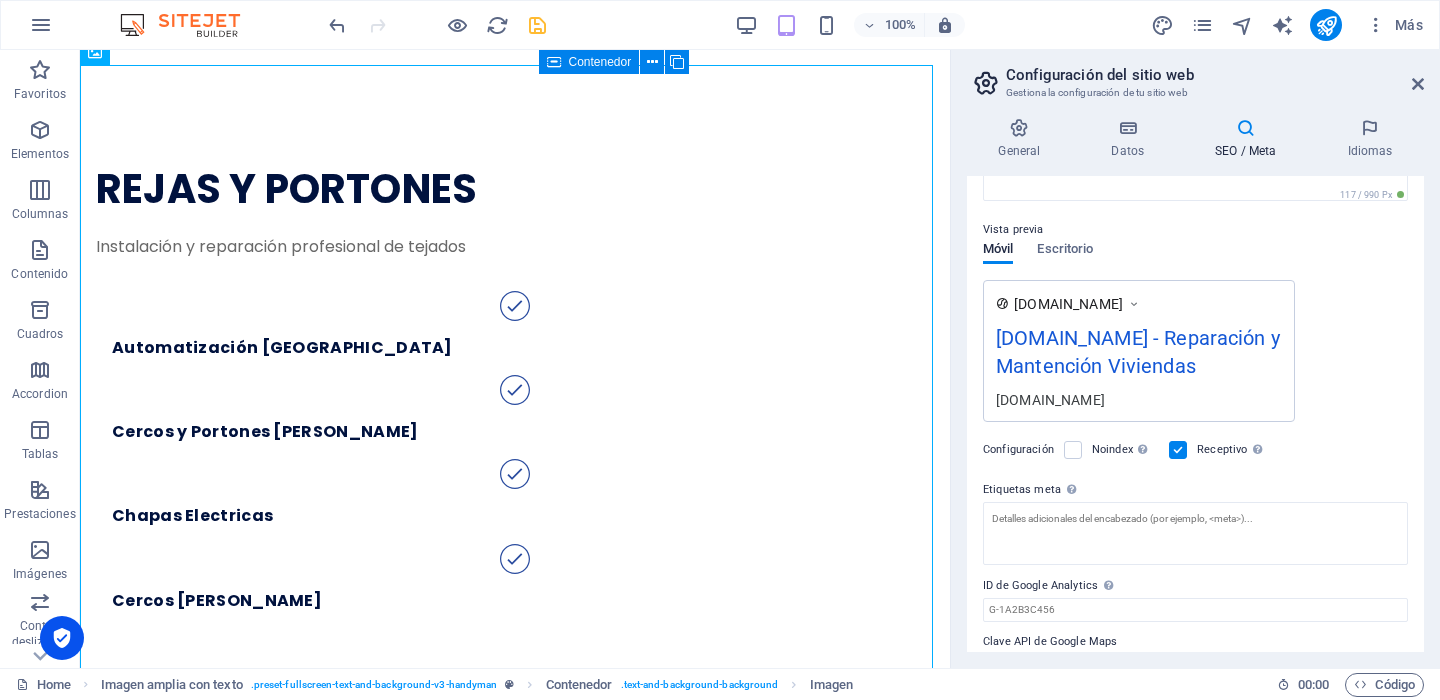 scroll, scrollTop: 216, scrollLeft: 0, axis: vertical 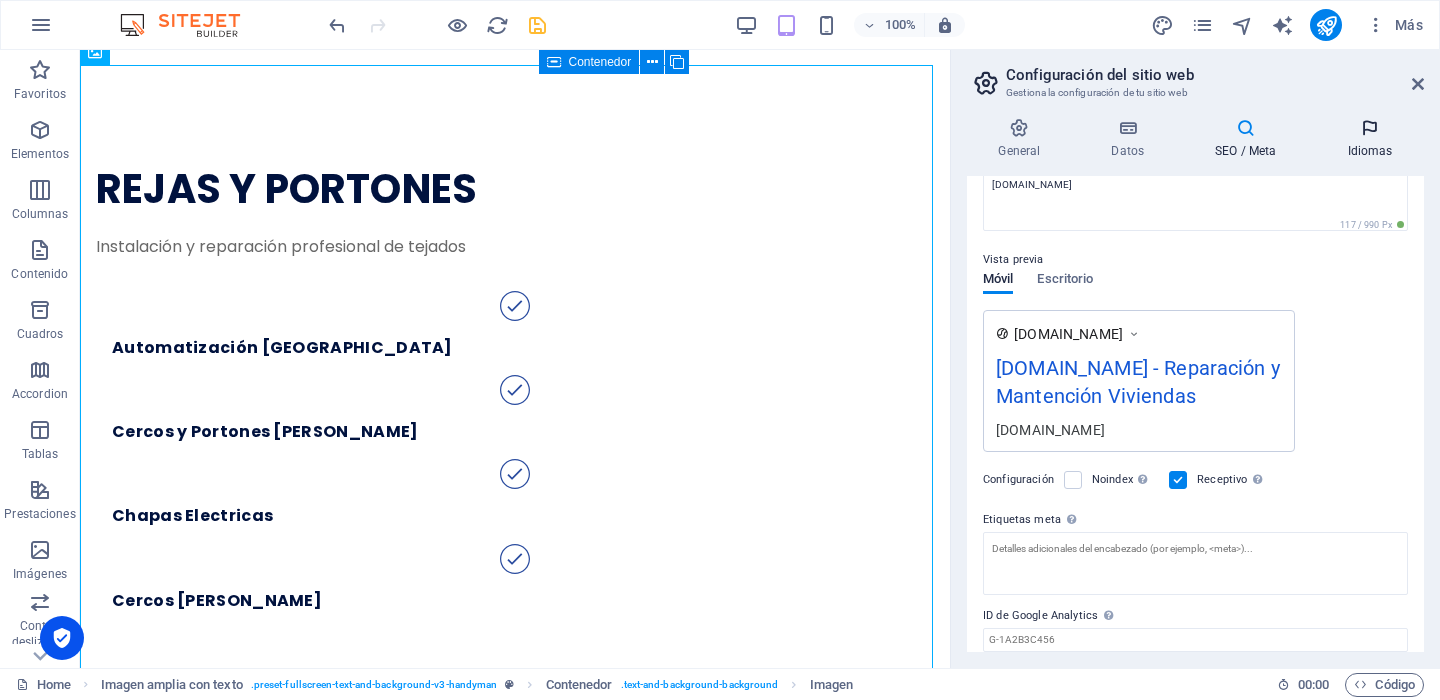 click at bounding box center (1370, 128) 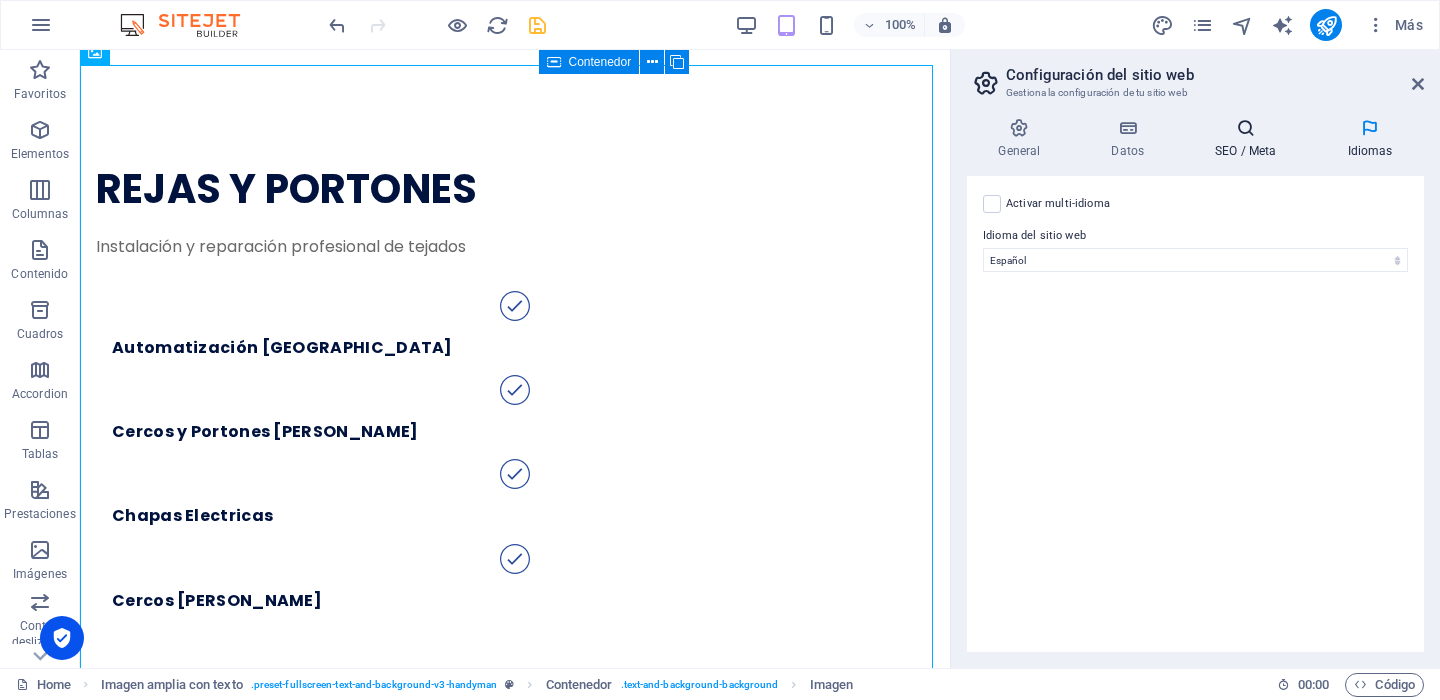 click on "SEO / Meta" at bounding box center [1250, 139] 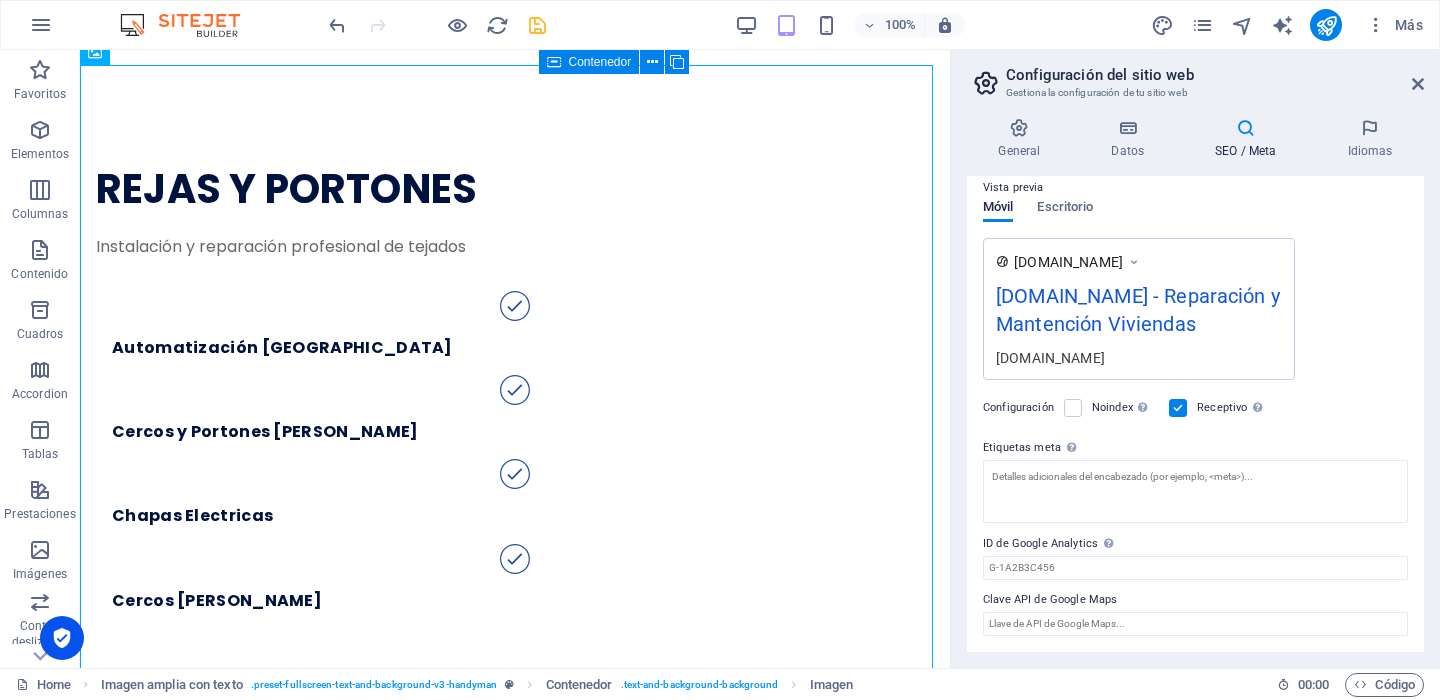 scroll, scrollTop: 0, scrollLeft: 0, axis: both 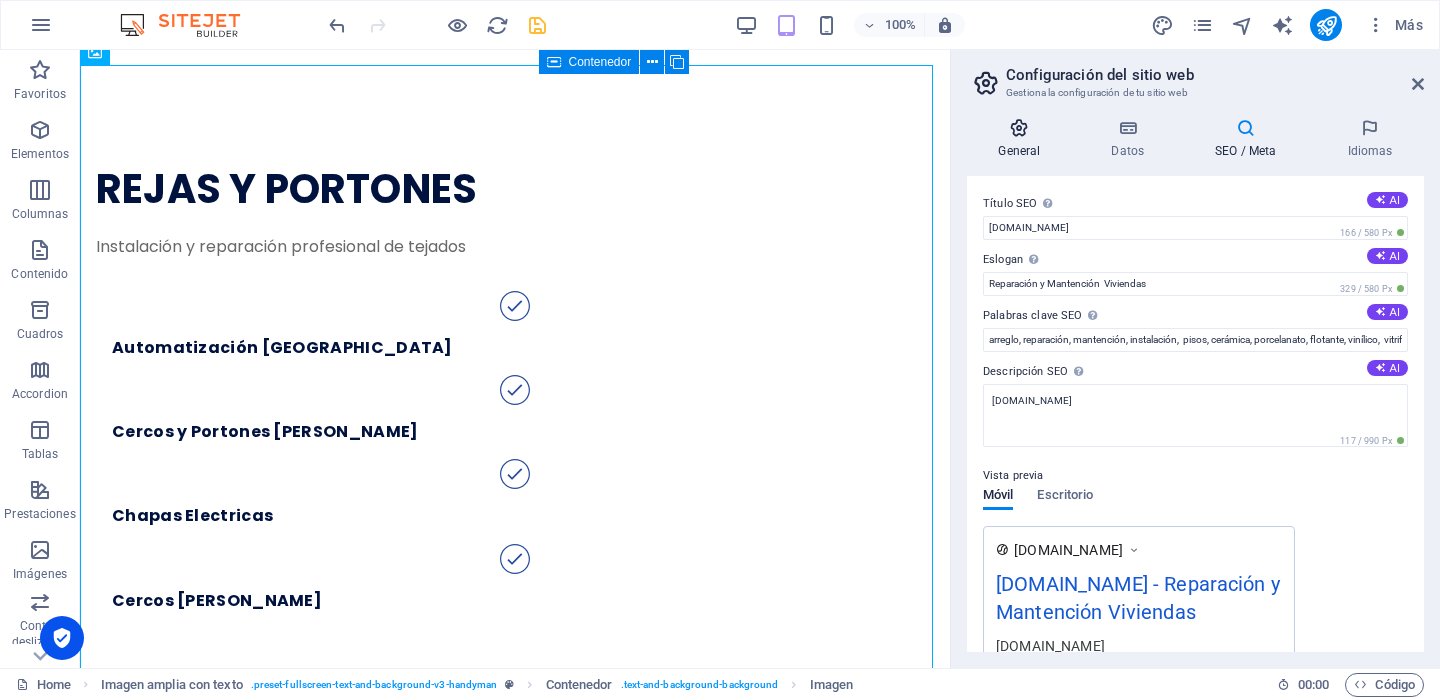 click on "General" at bounding box center [1023, 139] 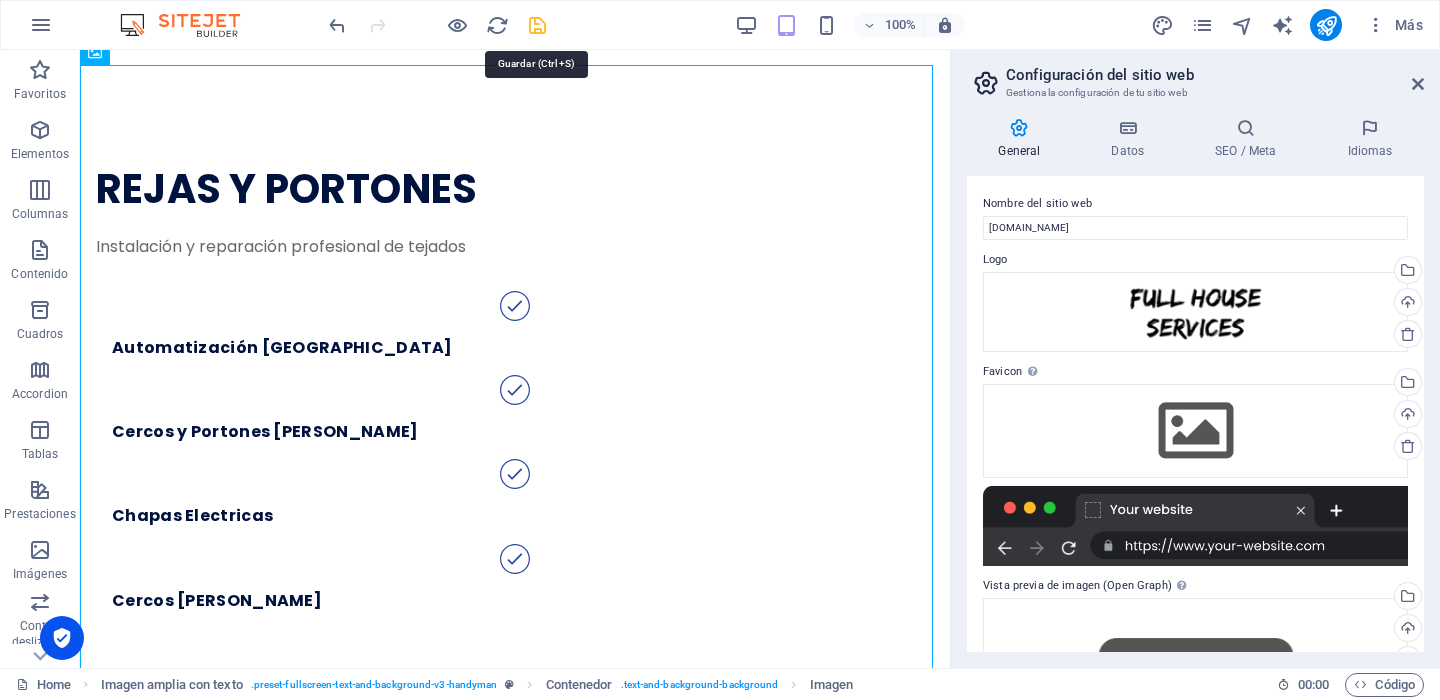 click at bounding box center (537, 25) 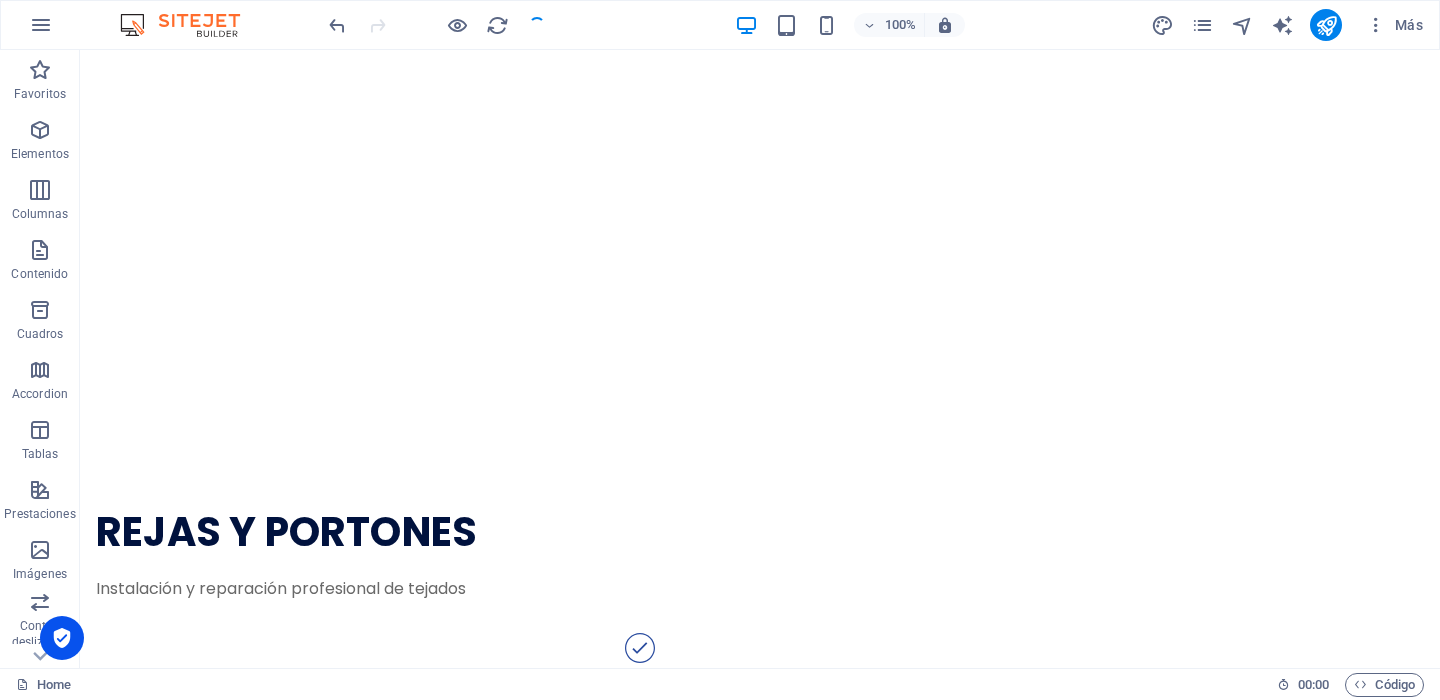 scroll, scrollTop: 7862, scrollLeft: 0, axis: vertical 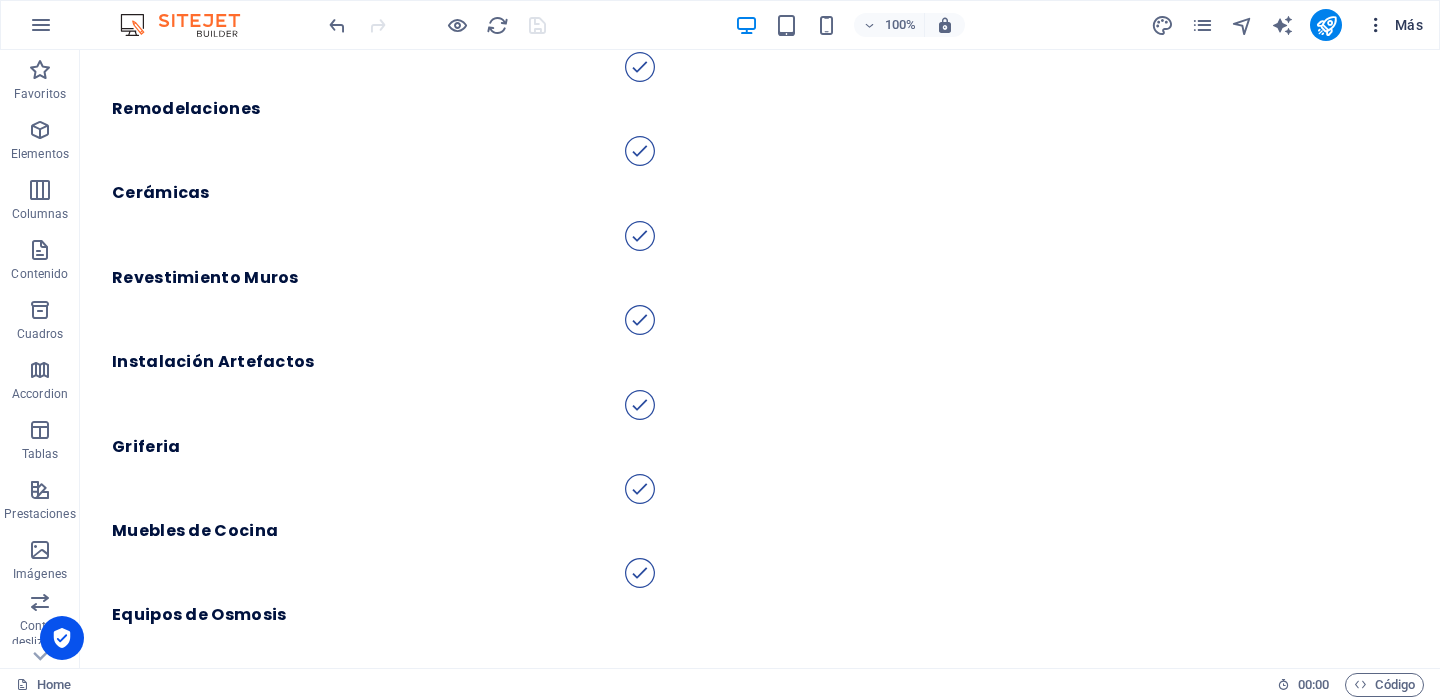 click on "Más" at bounding box center (1394, 25) 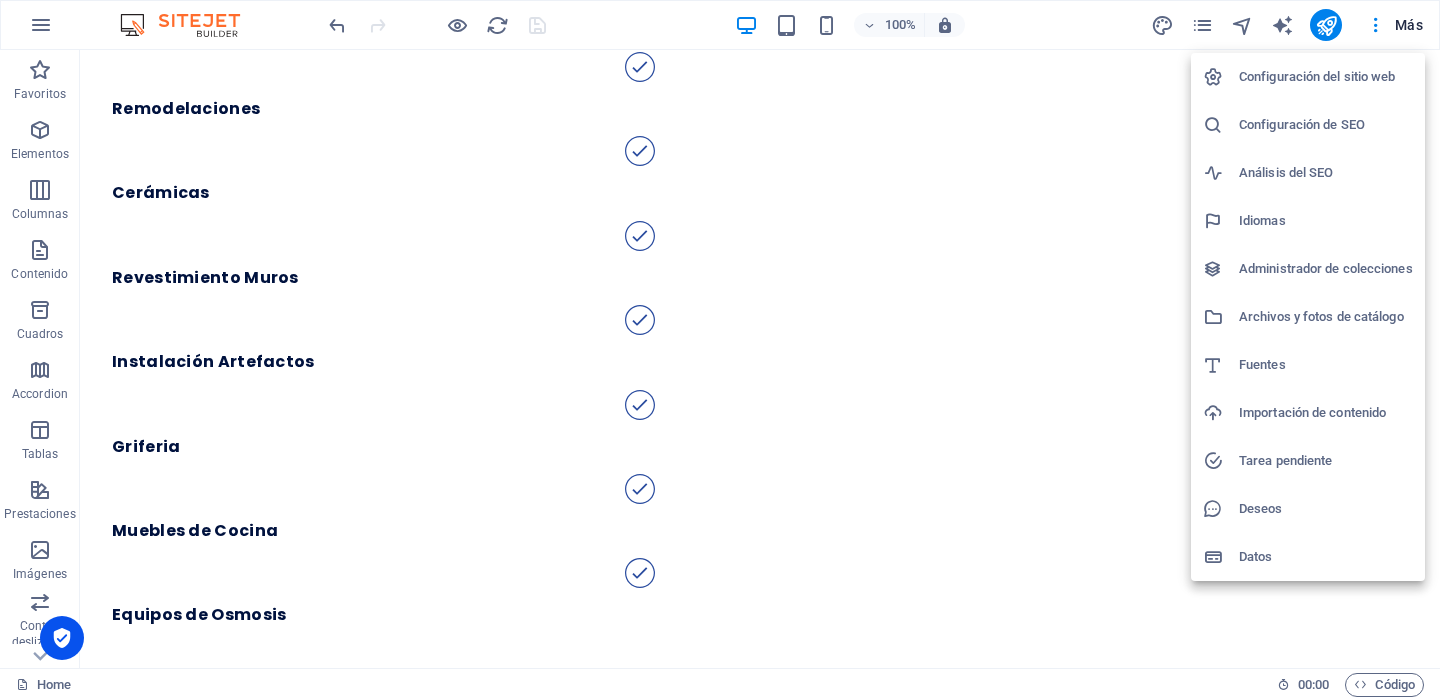 click on "Configuración del sitio web" at bounding box center (1326, 77) 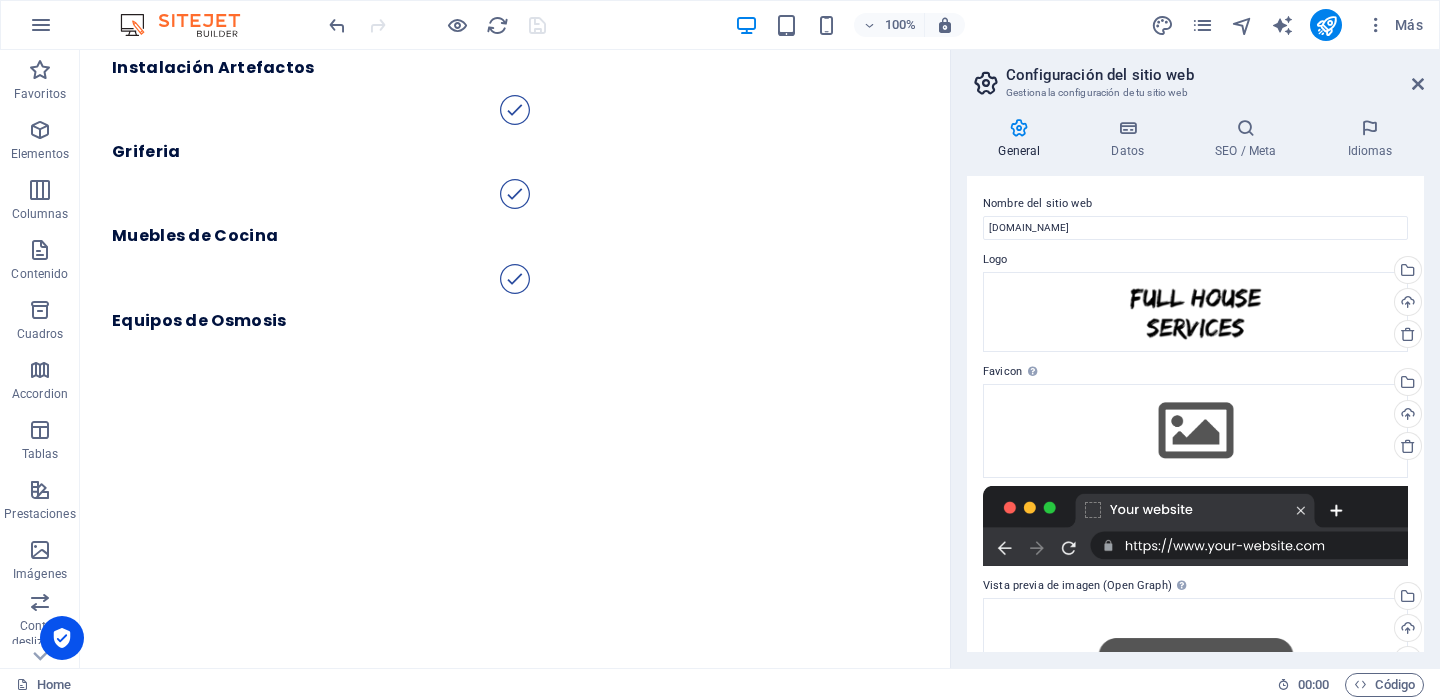 scroll, scrollTop: 11329, scrollLeft: 0, axis: vertical 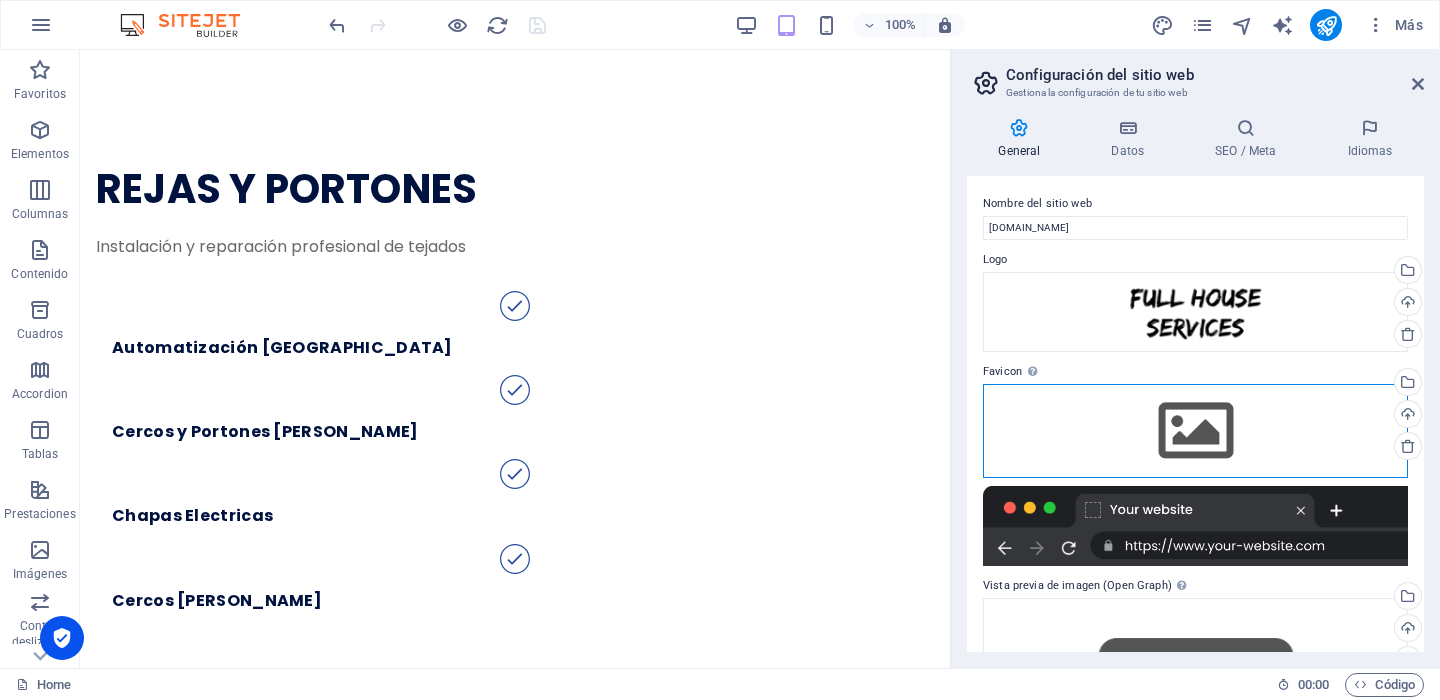 click on "Arrastra archivos aquí, haz clic para escoger archivos o  selecciona archivos de Archivos o de nuestra galería gratuita de fotos y vídeos" at bounding box center (1195, 431) 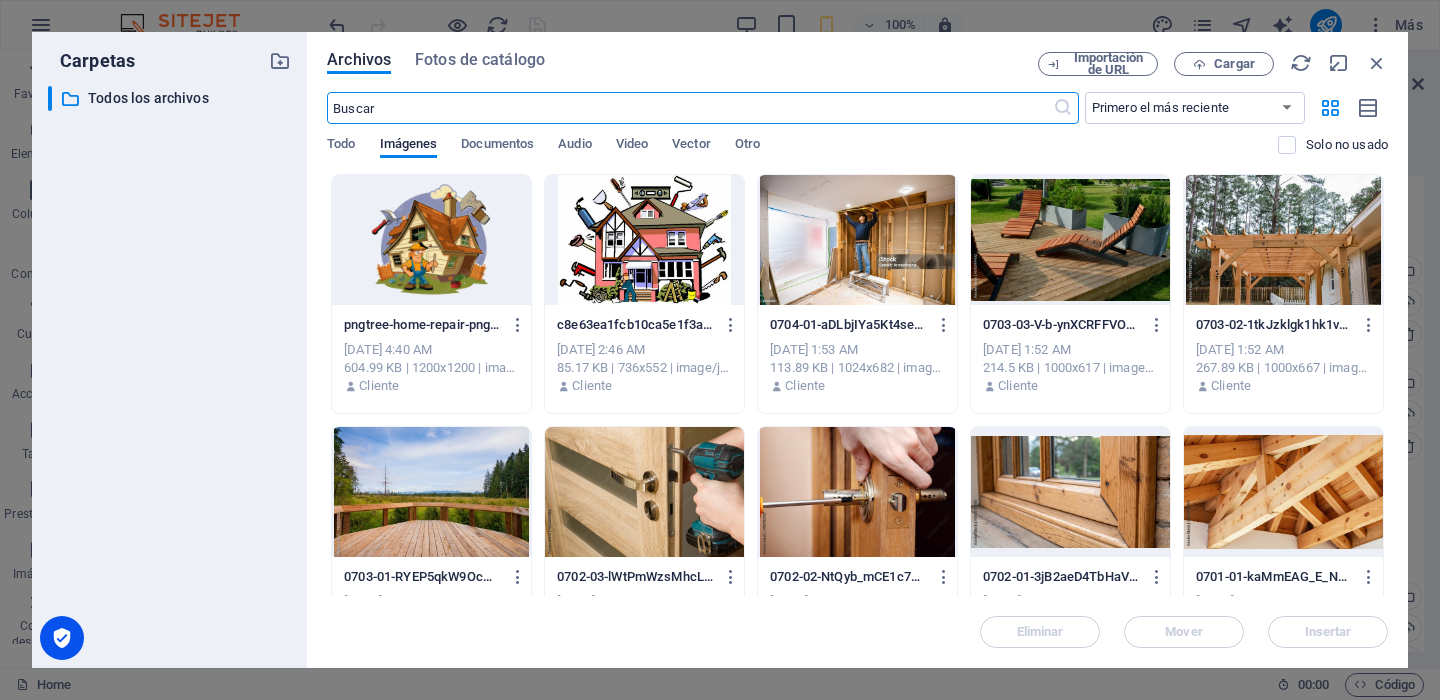 scroll, scrollTop: 11755, scrollLeft: 0, axis: vertical 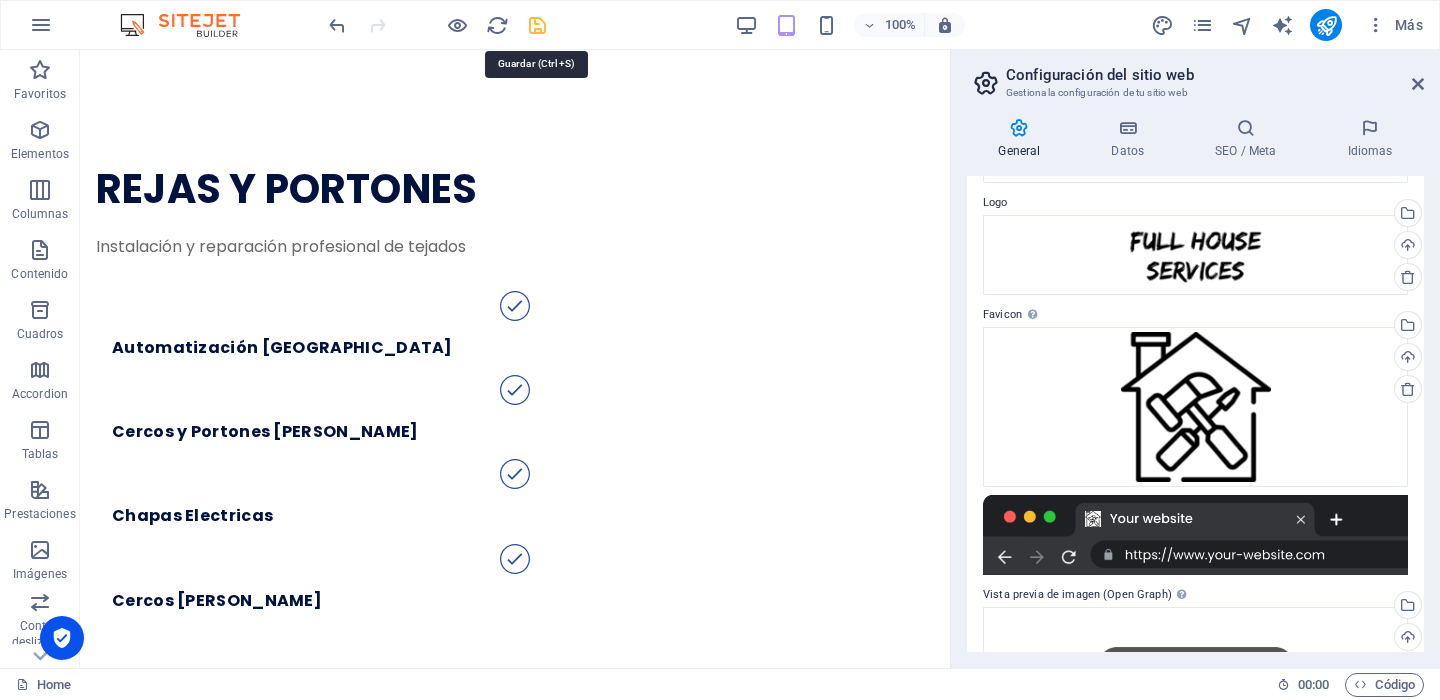 click at bounding box center (537, 25) 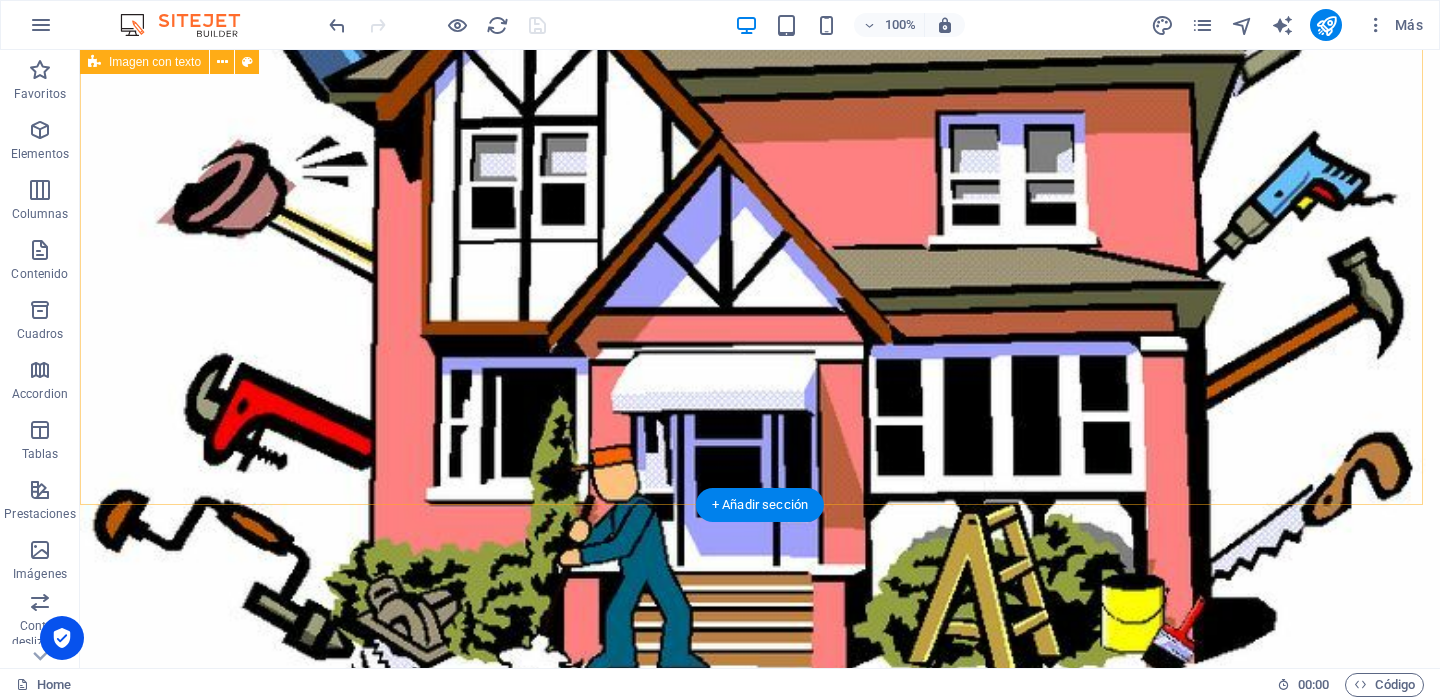 scroll, scrollTop: 862, scrollLeft: 0, axis: vertical 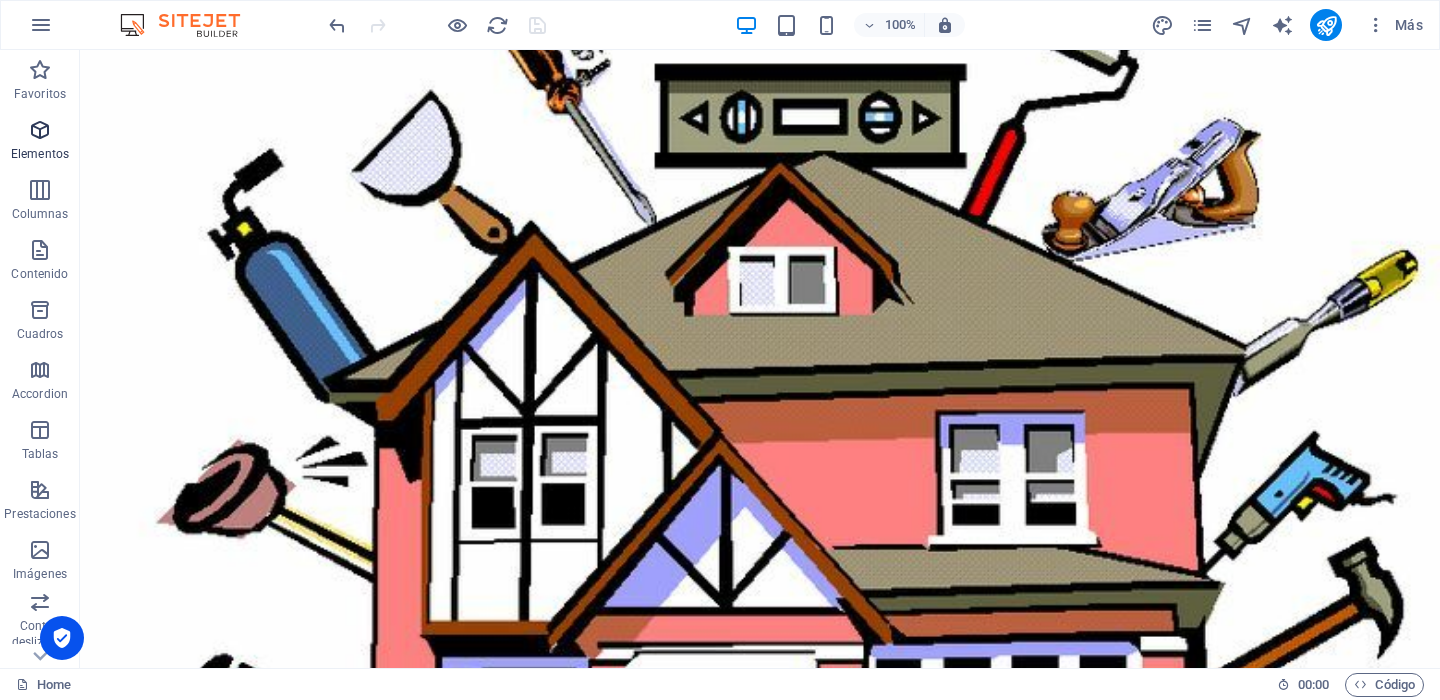 click at bounding box center [40, 130] 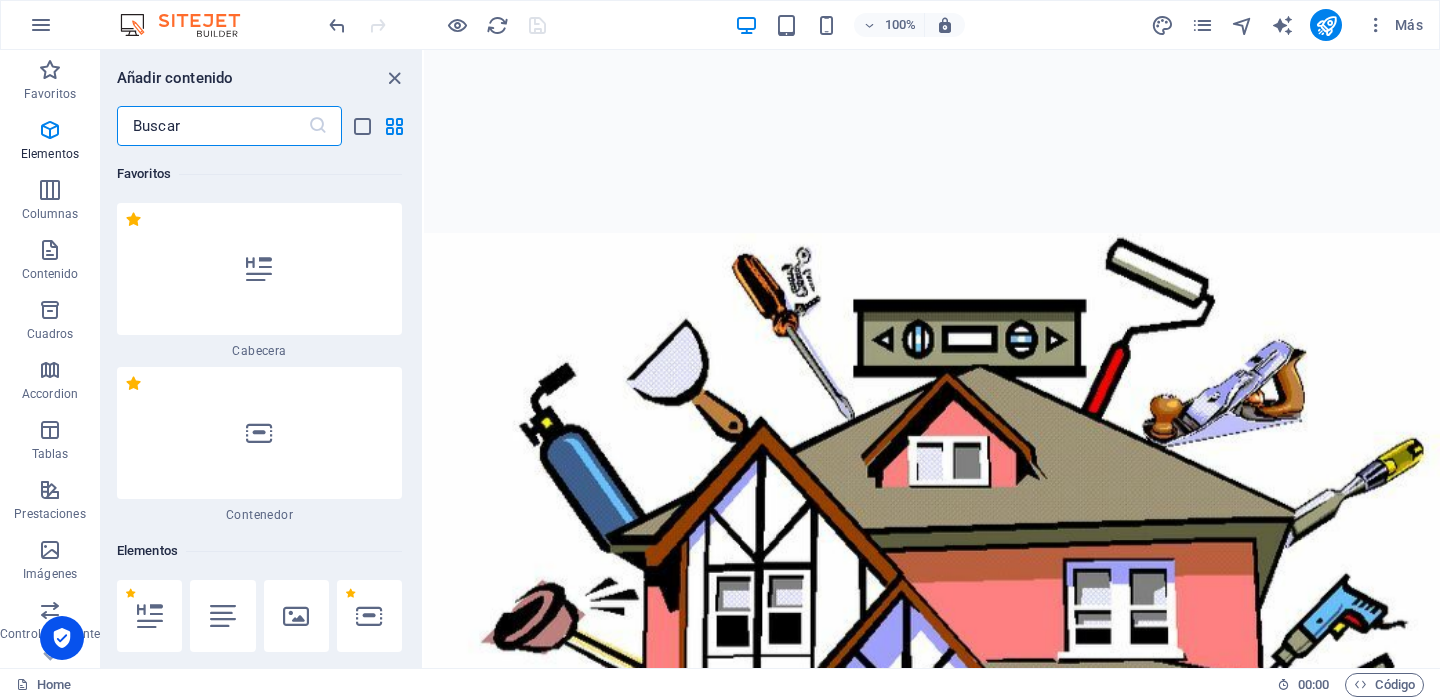 scroll, scrollTop: 377, scrollLeft: 0, axis: vertical 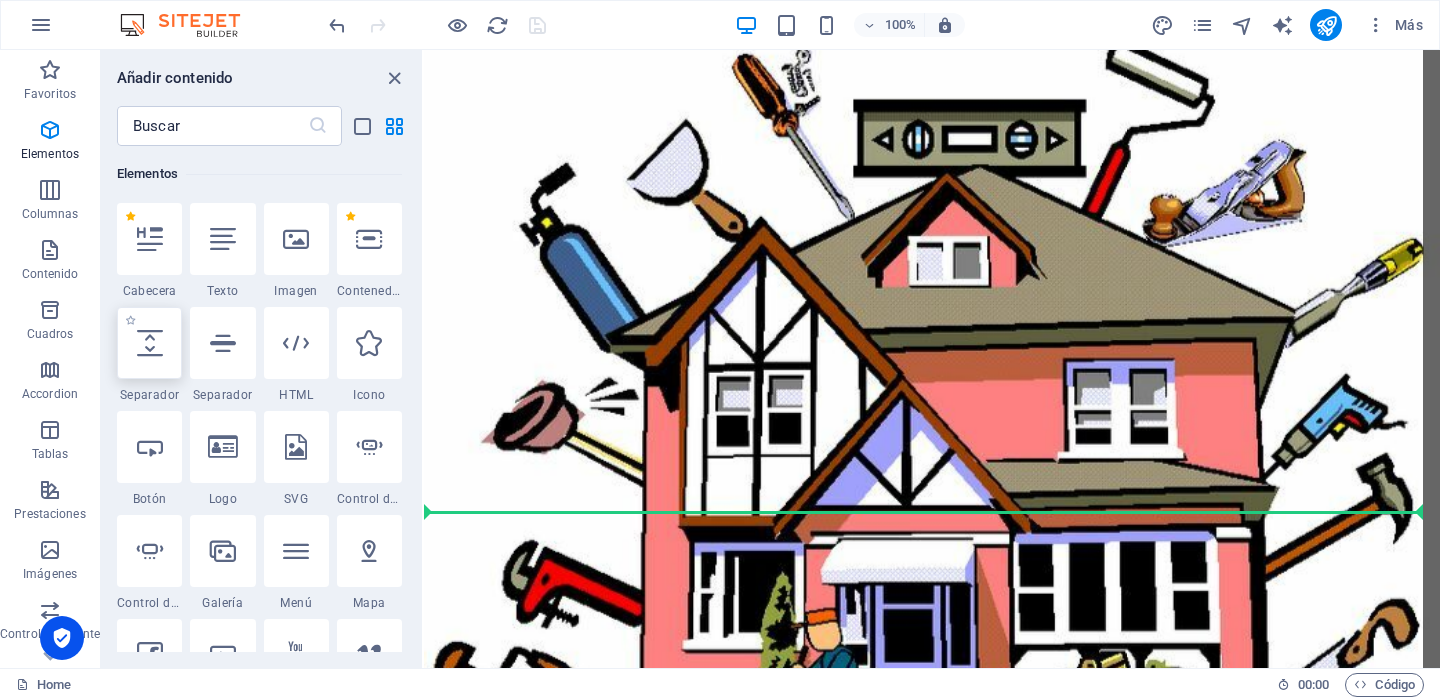 select on "px" 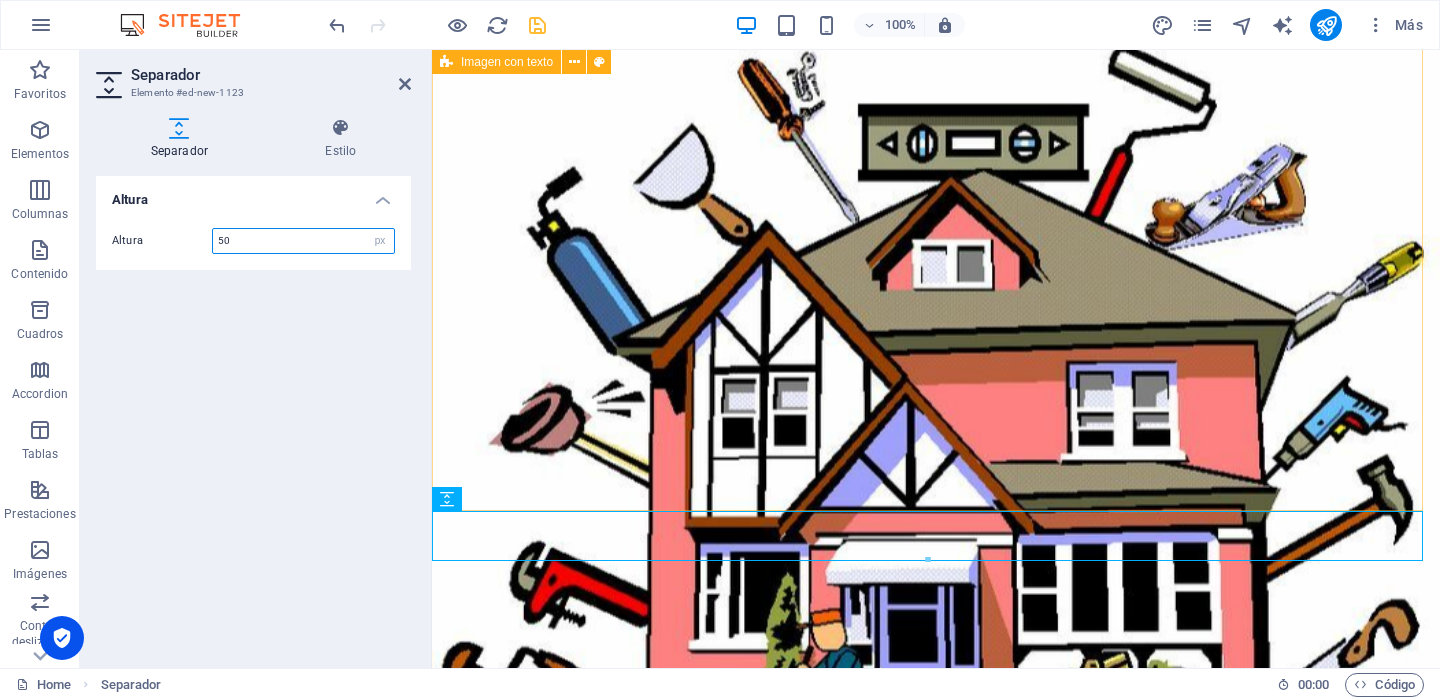 click at bounding box center [446, 62] 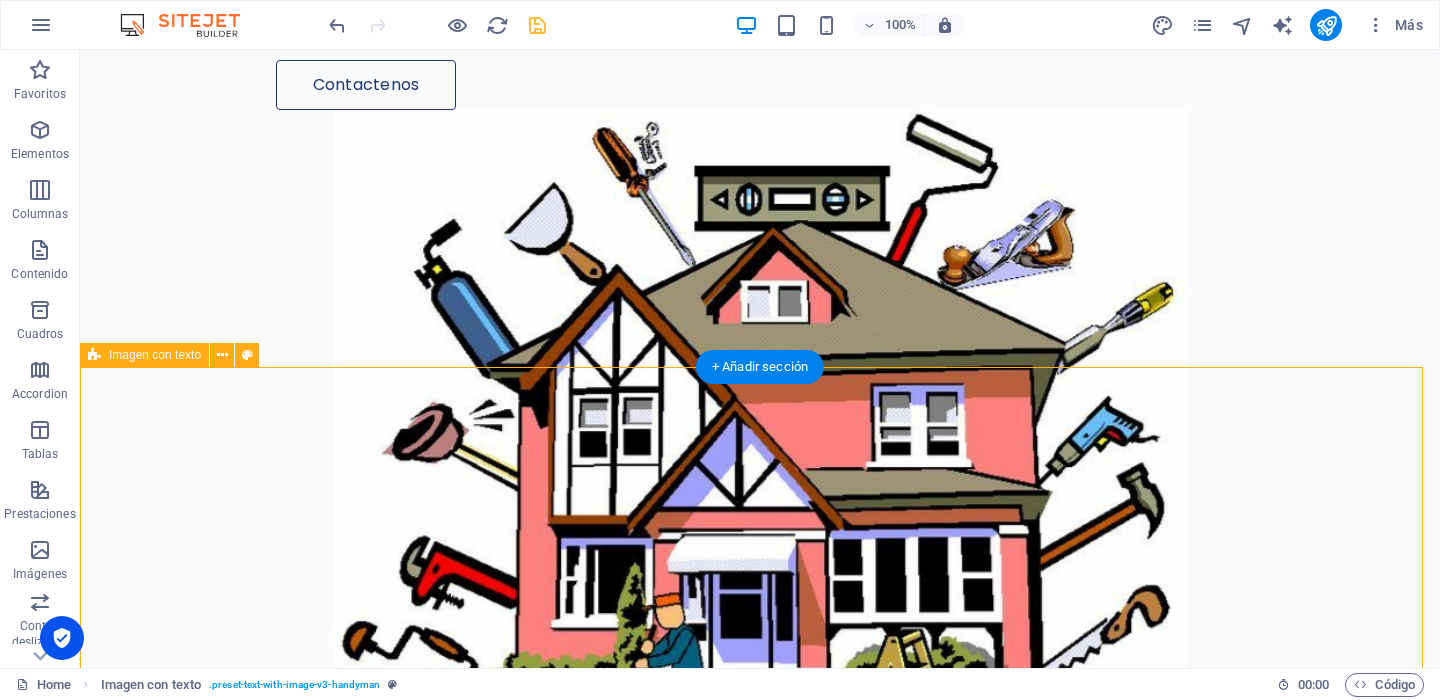 scroll, scrollTop: 489, scrollLeft: 0, axis: vertical 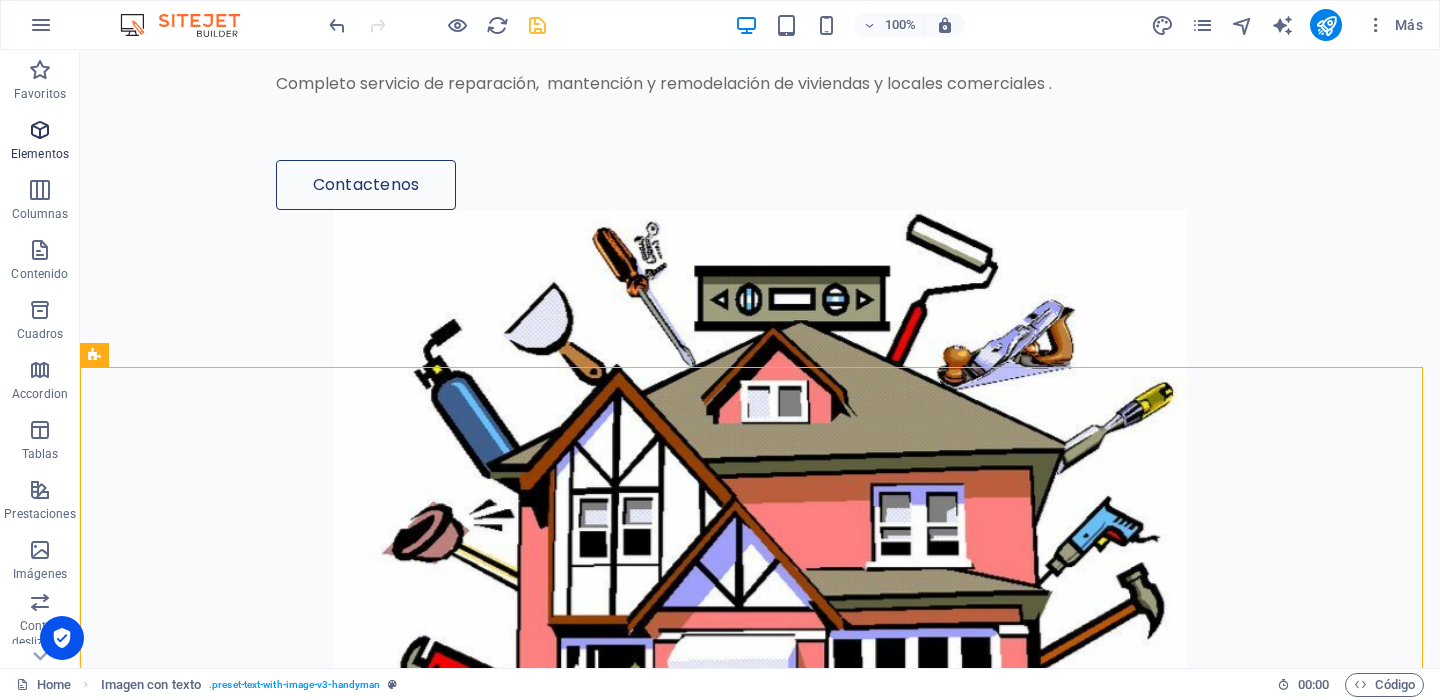 click at bounding box center (40, 130) 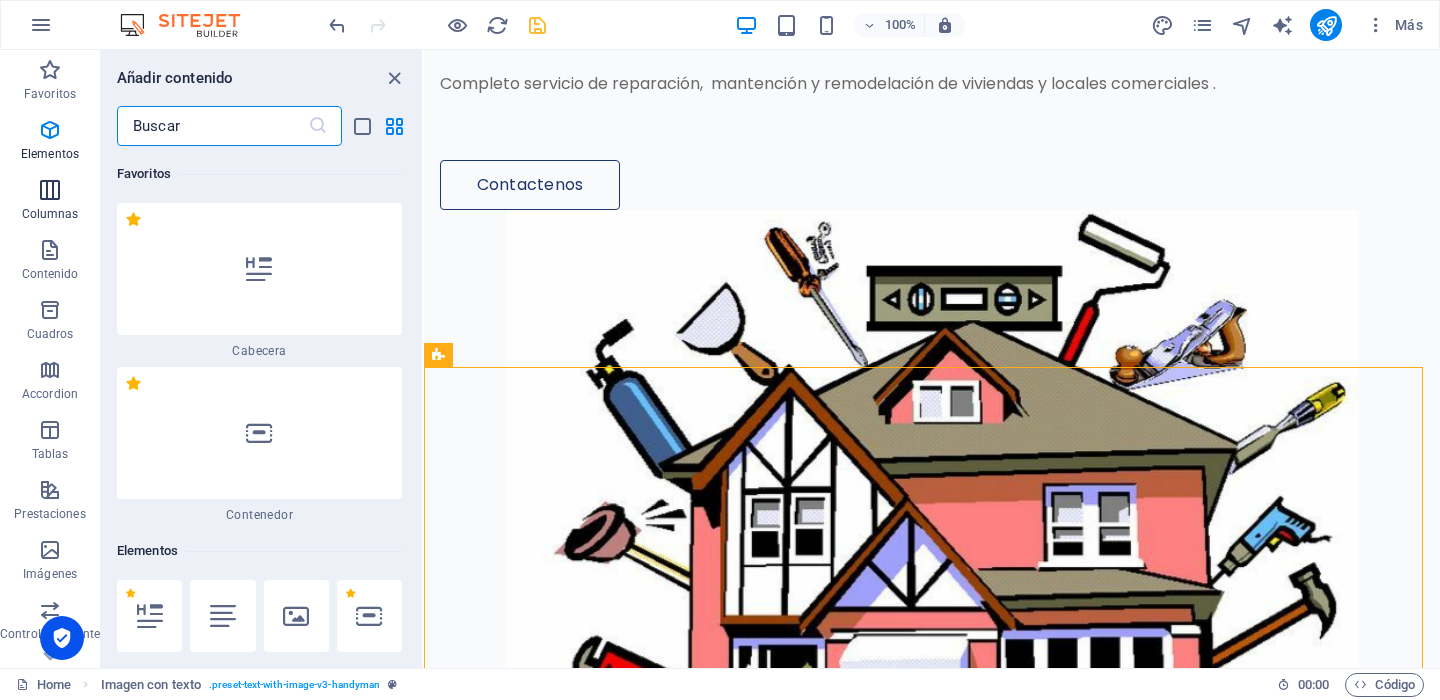 scroll, scrollTop: 377, scrollLeft: 0, axis: vertical 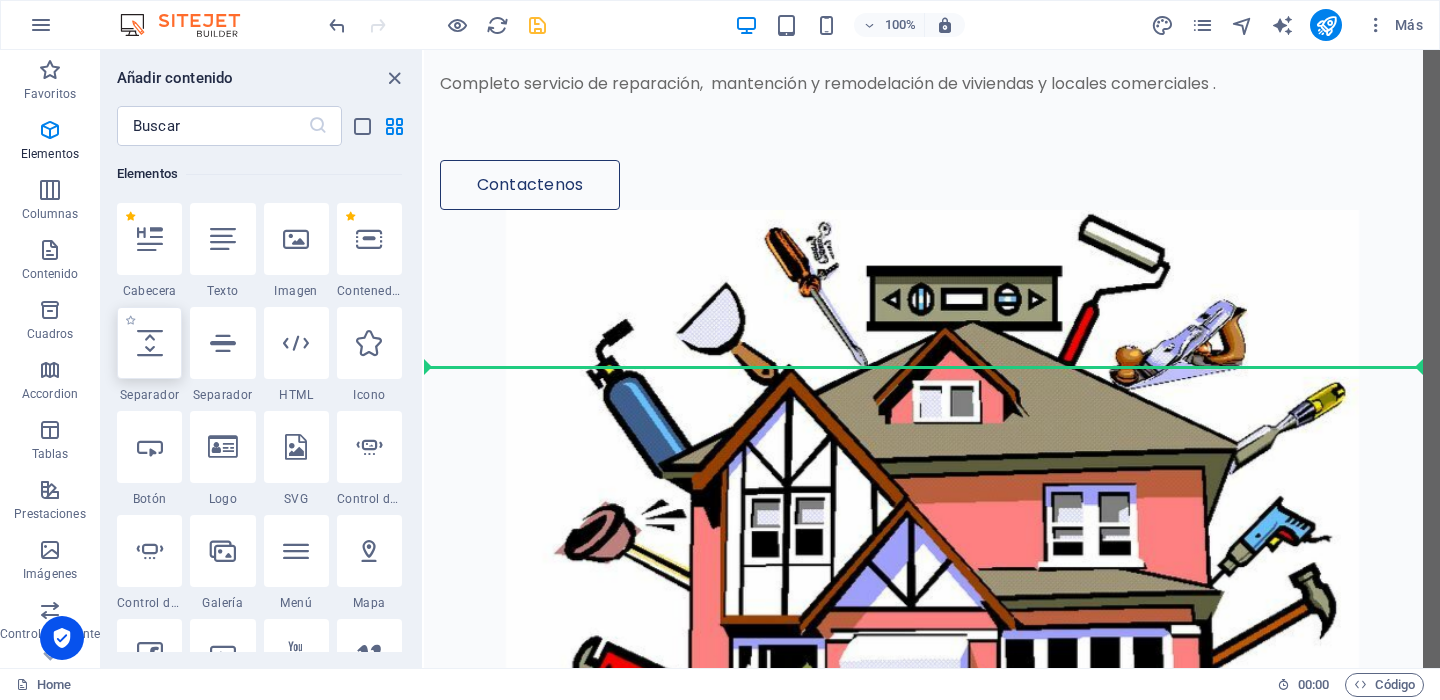 select on "px" 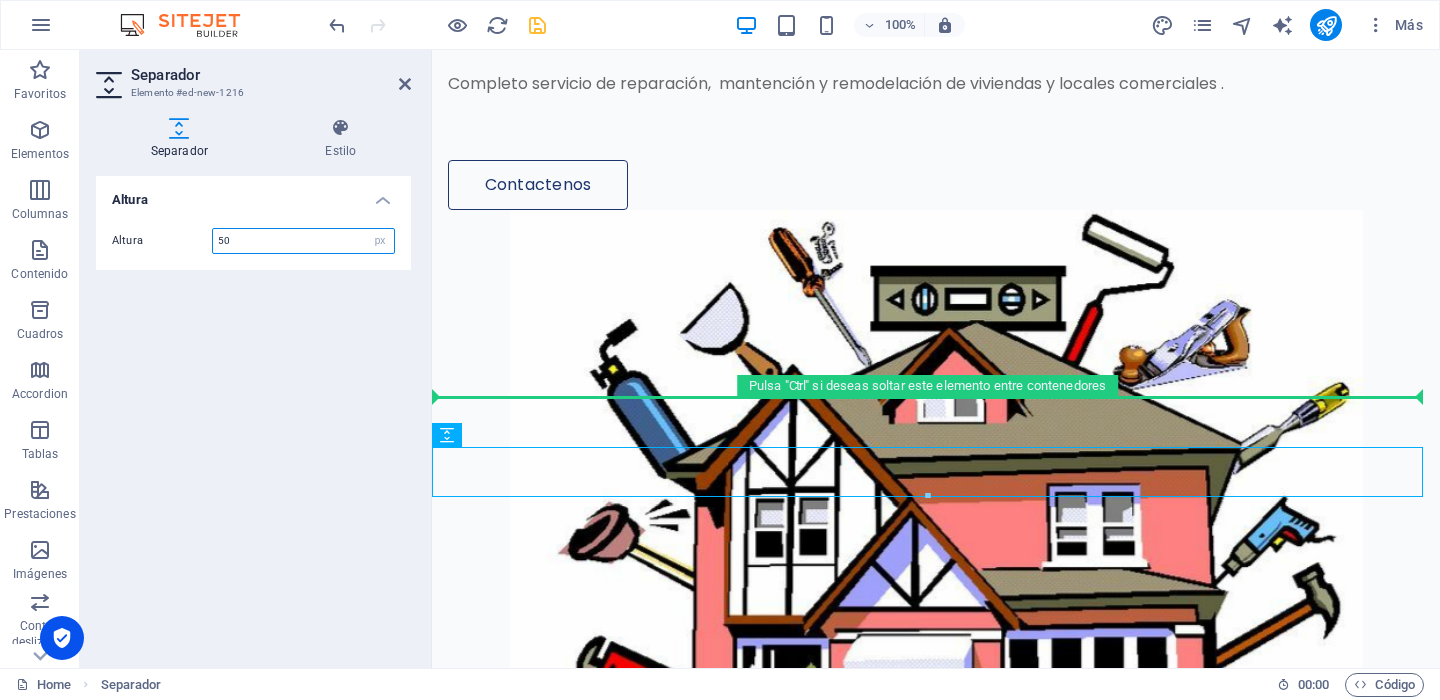 drag, startPoint x: 891, startPoint y: 494, endPoint x: 467, endPoint y: 401, distance: 434.0795 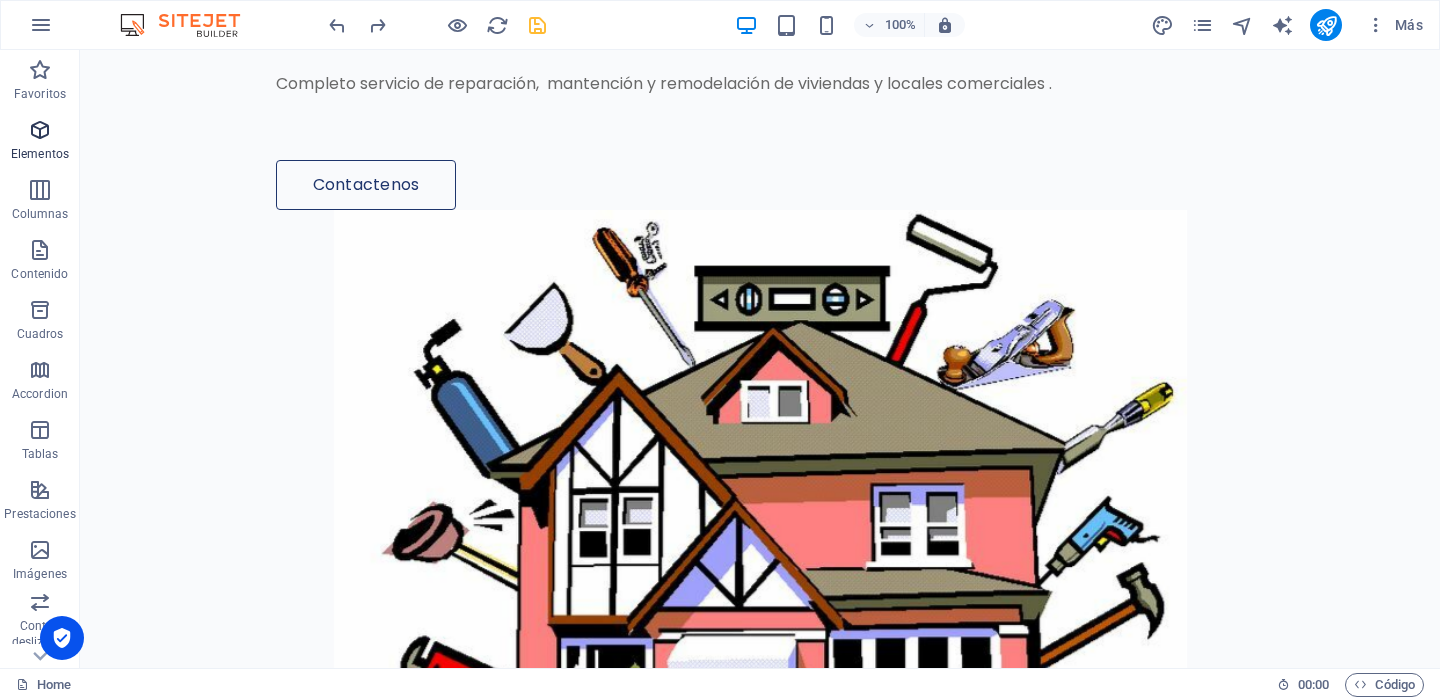 click at bounding box center (40, 130) 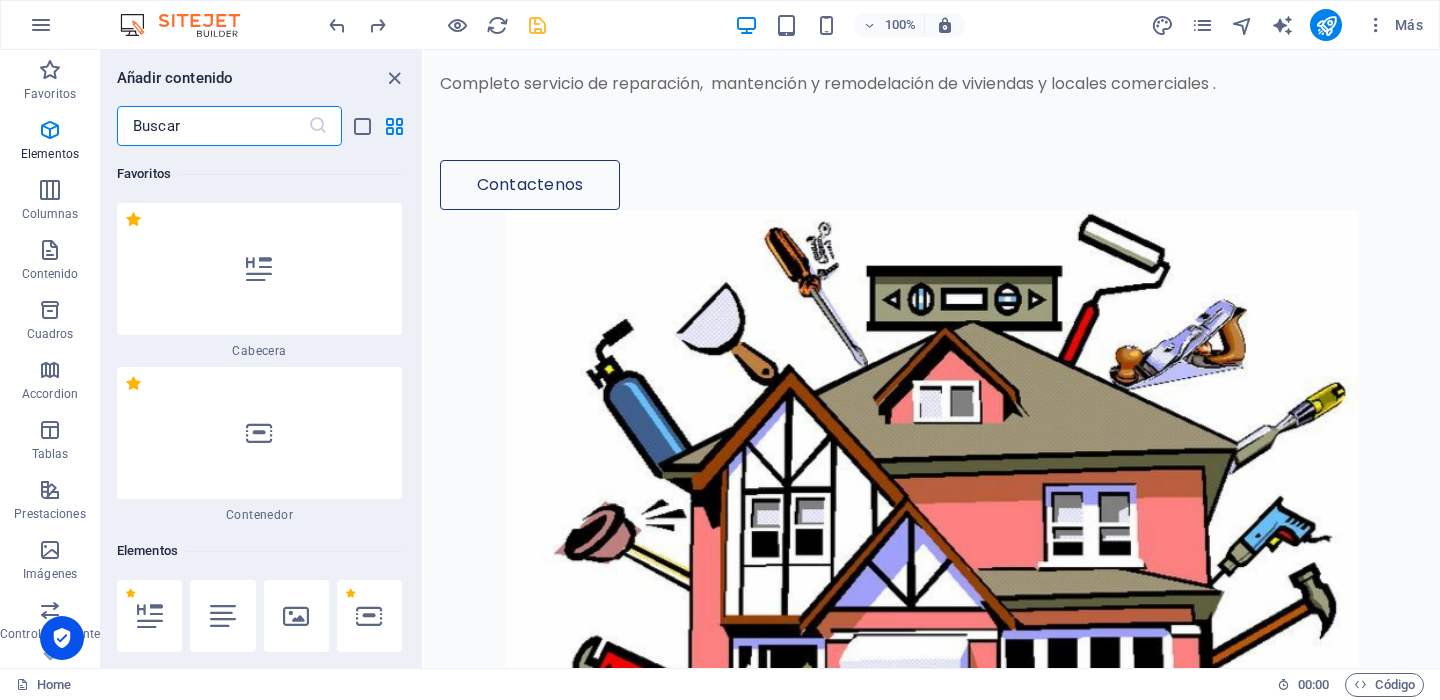 scroll, scrollTop: 377, scrollLeft: 0, axis: vertical 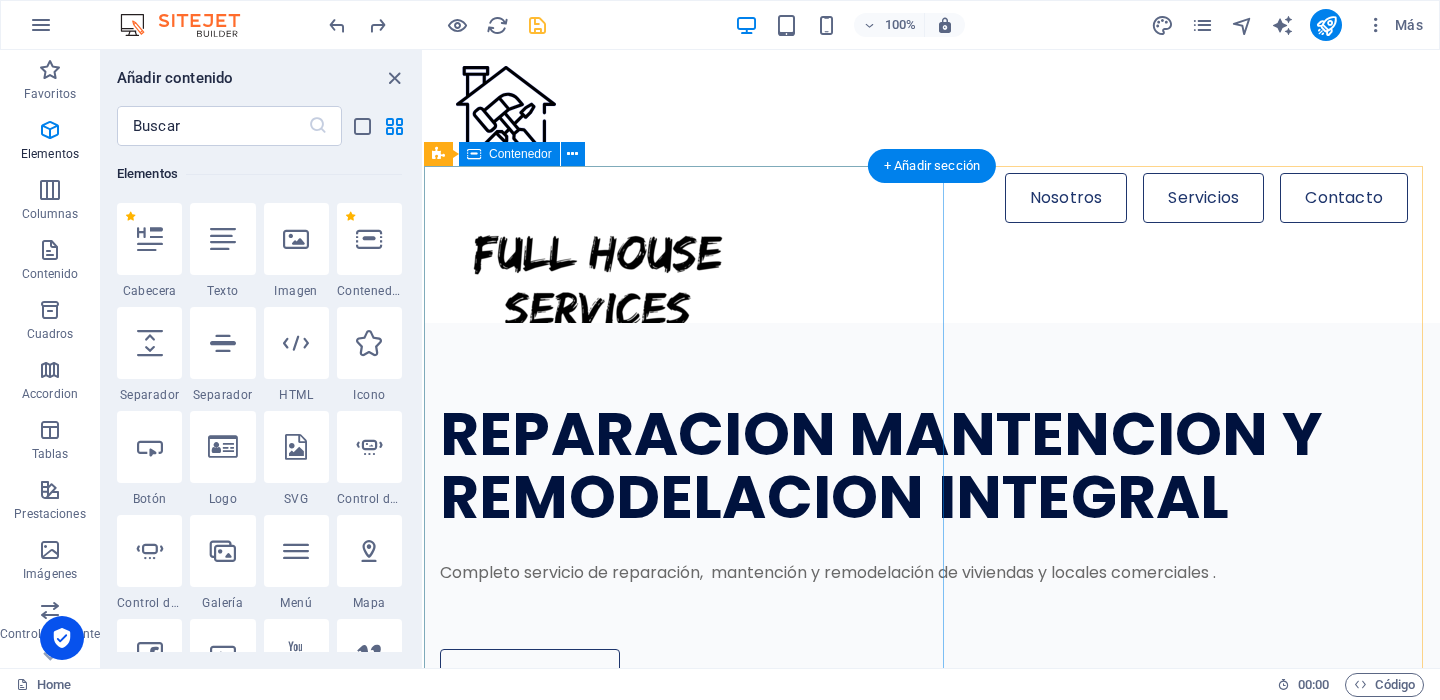 click on "REPARACION MANTENCION Y REMODELACION INTEGRAL Completo servicio de reparación,  mantención y remodelación de viviendas y locales comerciales . Contactenos" at bounding box center (932, 511) 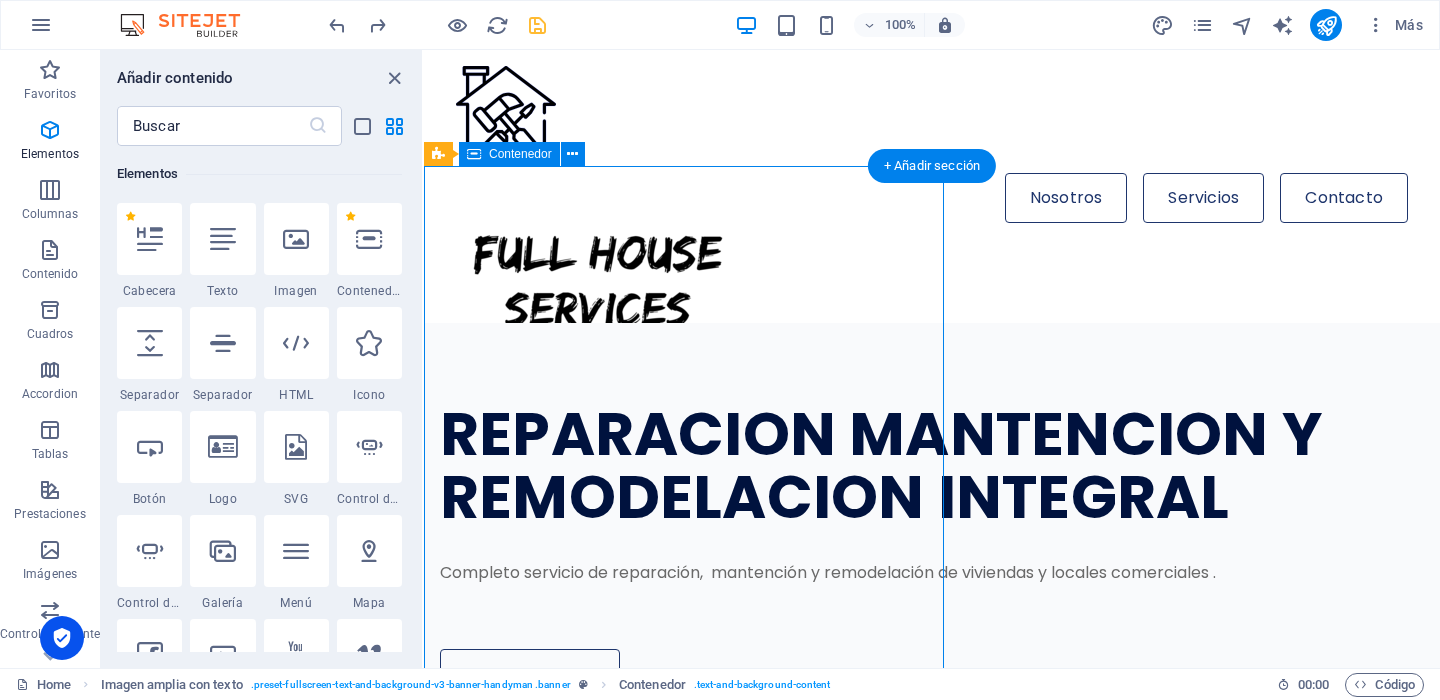 click on "REPARACION MANTENCION Y REMODELACION INTEGRAL Completo servicio de reparación,  mantención y remodelación de viviendas y locales comerciales . Contactenos" at bounding box center (932, 511) 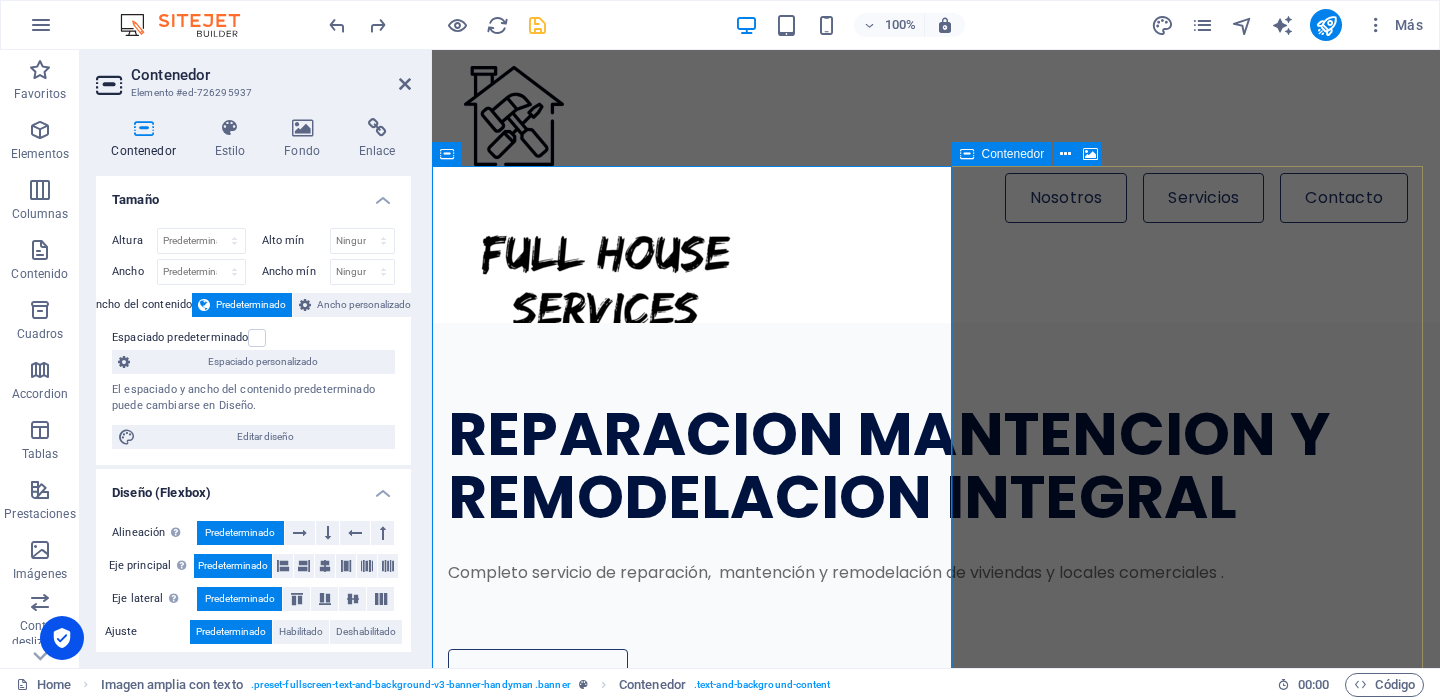 click on "Suelta el contenido aquí o  Añadir elementos  Pegar portapapeles" at bounding box center (986, 1410) 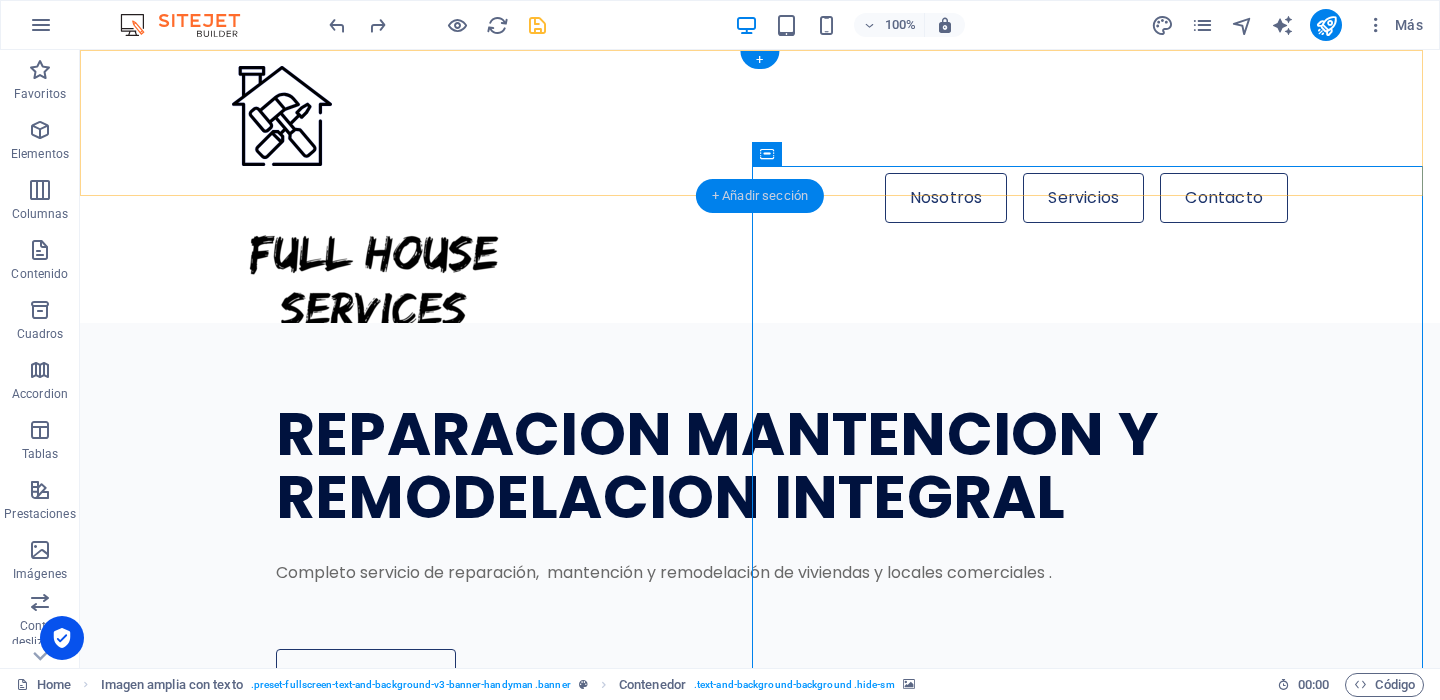 click on "+ Añadir sección" at bounding box center (760, 196) 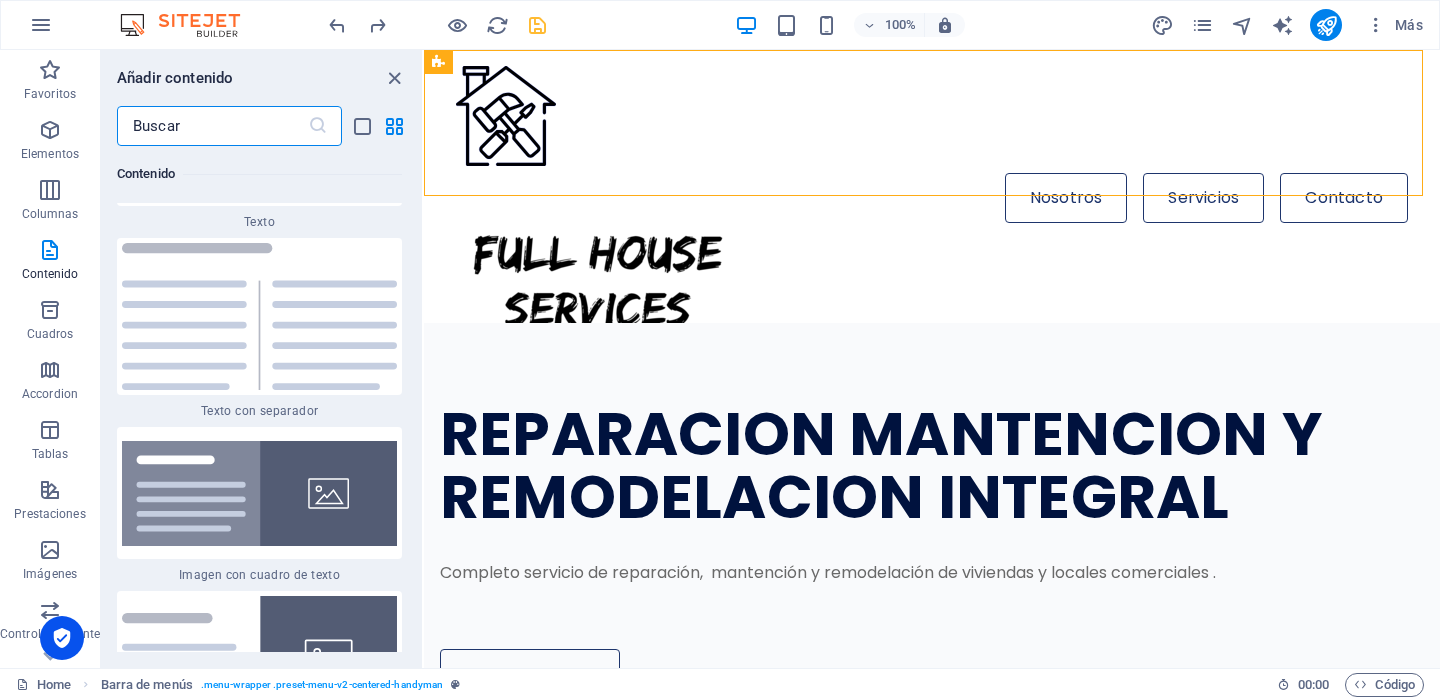 scroll, scrollTop: 7286, scrollLeft: 0, axis: vertical 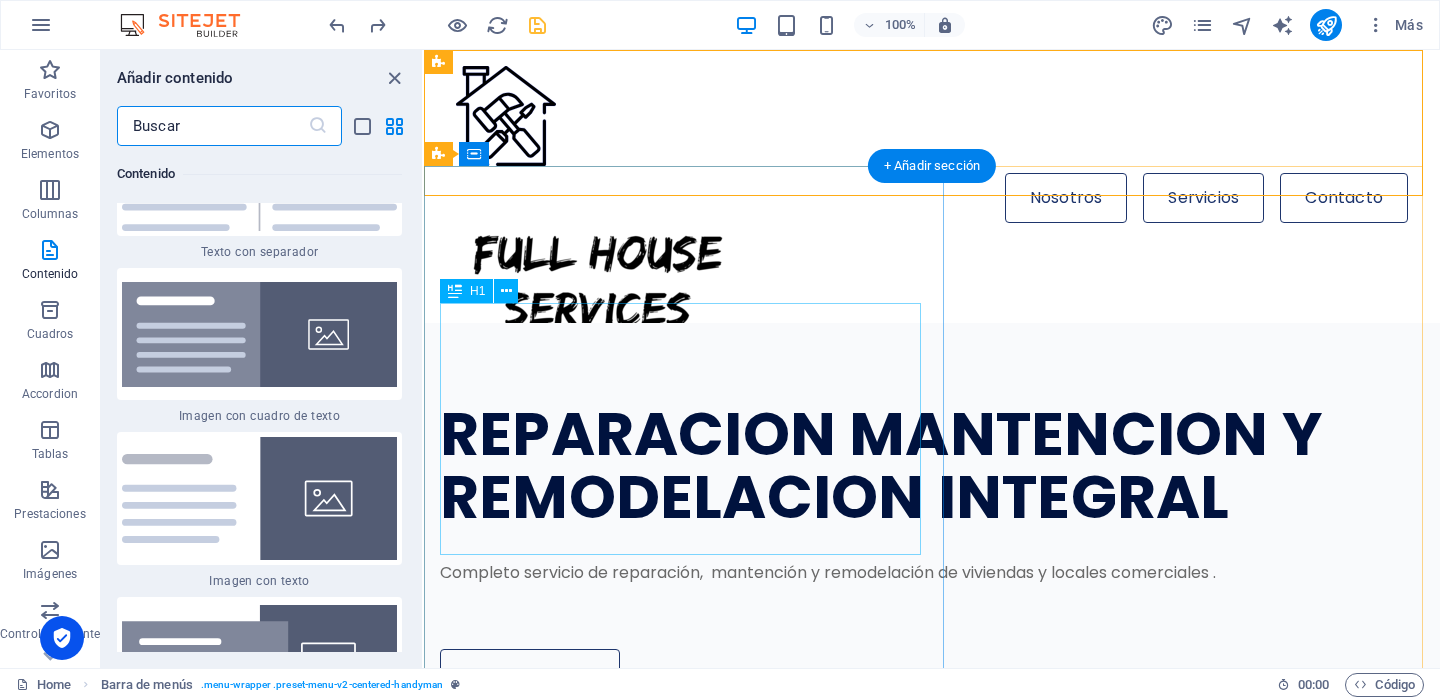 click on "REPARACION MANTENCION Y REMODELACION INTEGRAL" at bounding box center [895, 466] 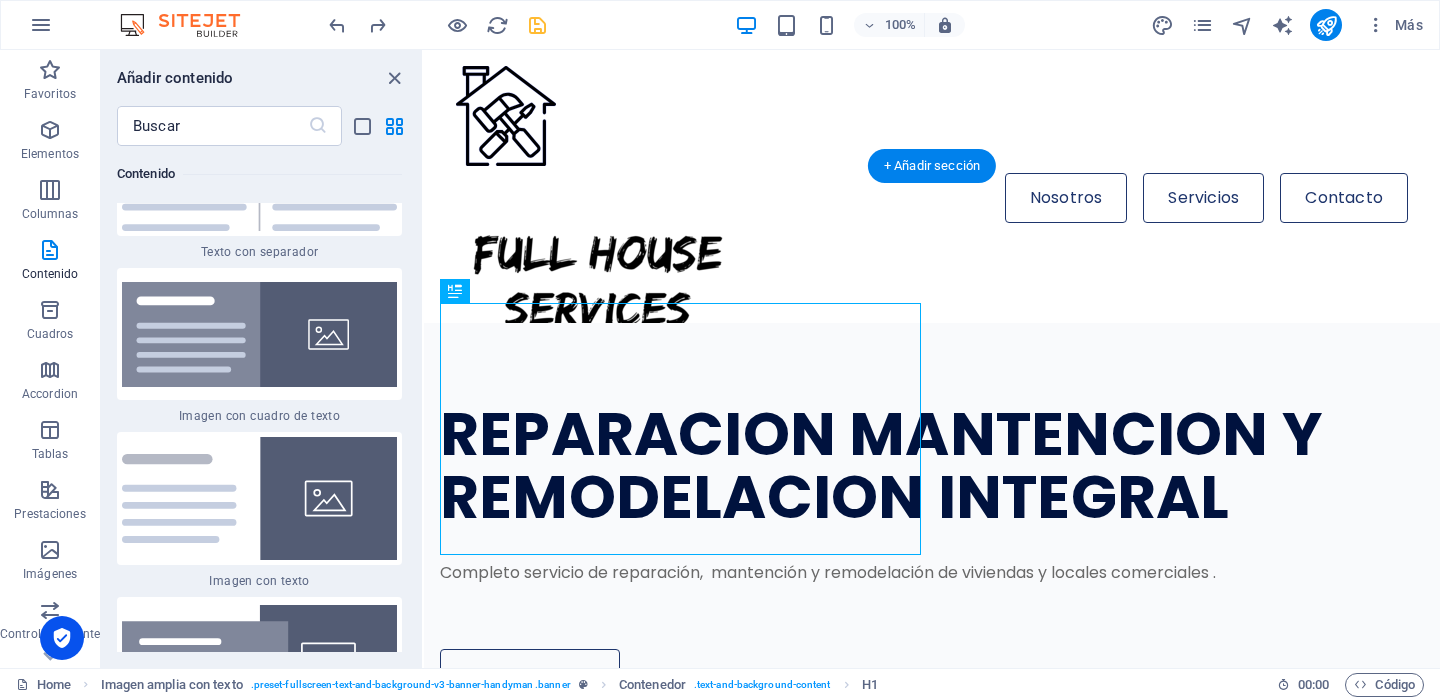 click at bounding box center [932, 1019] 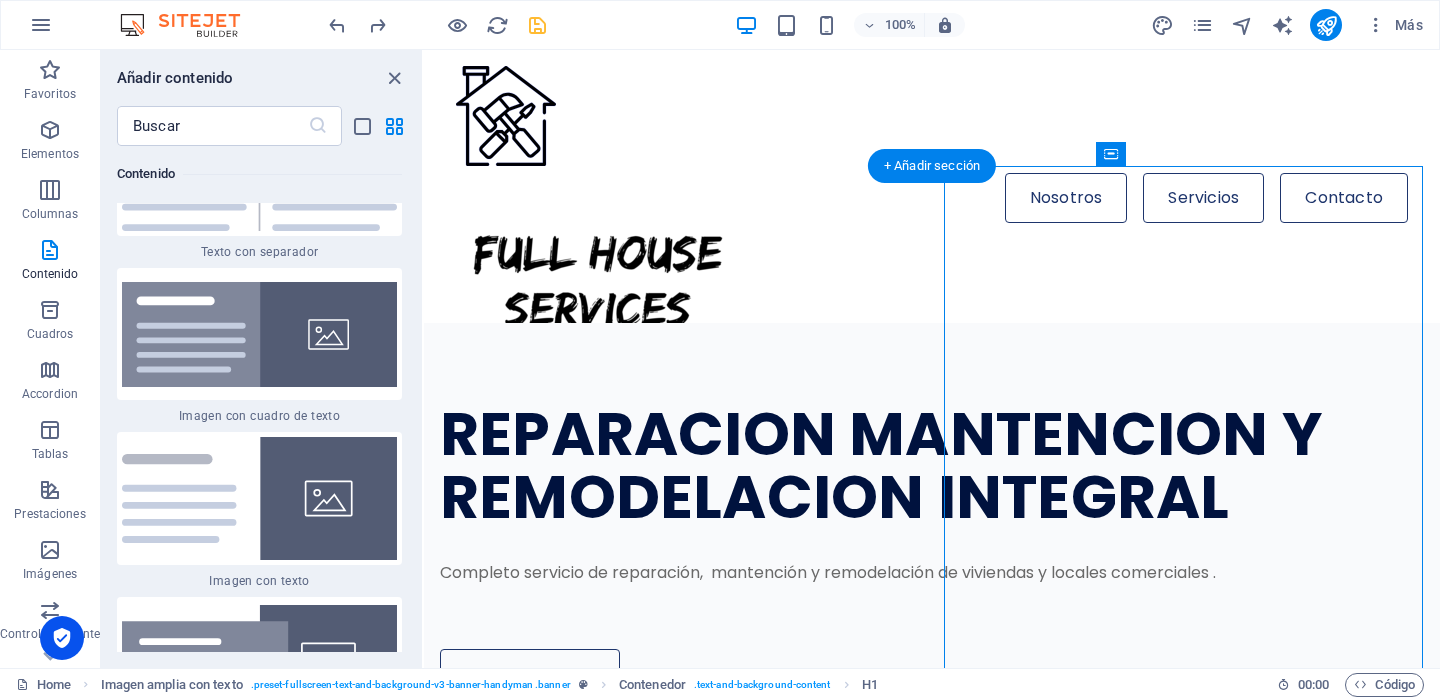 click at bounding box center [932, 1019] 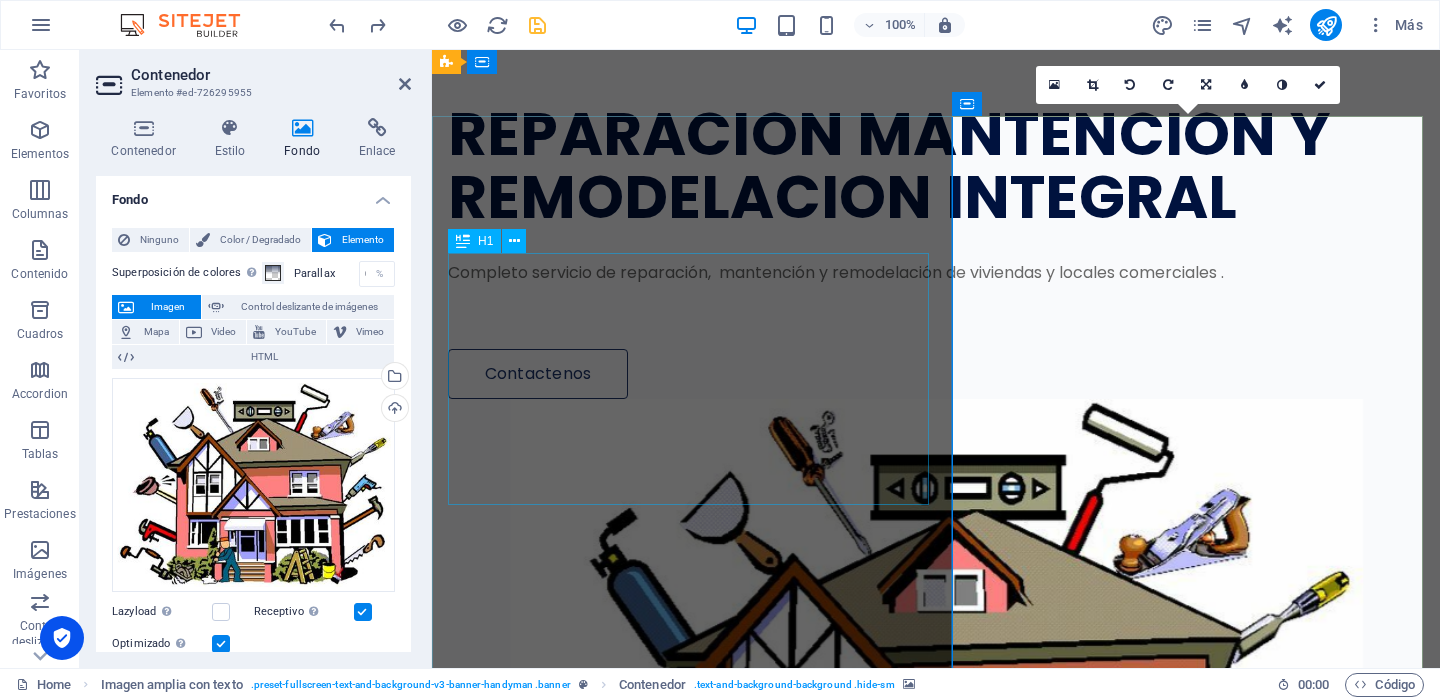 scroll, scrollTop: 0, scrollLeft: 0, axis: both 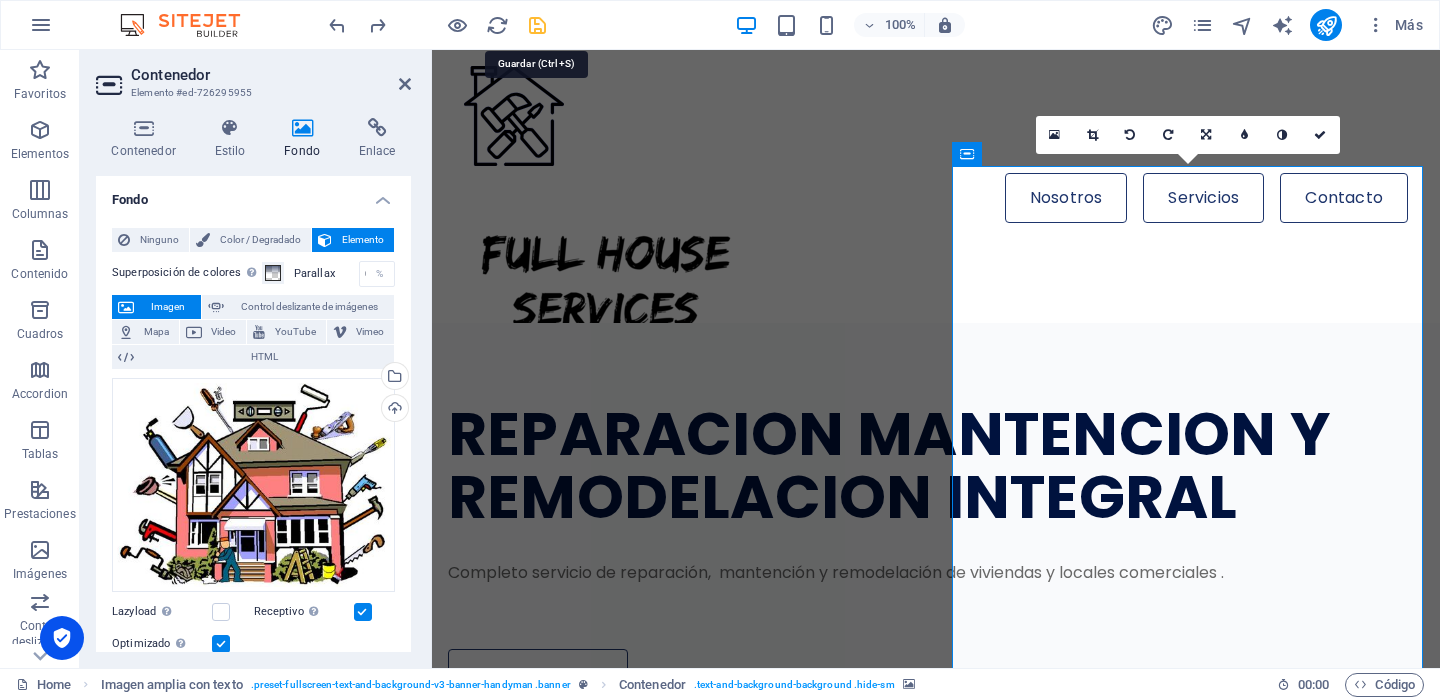 click at bounding box center (537, 25) 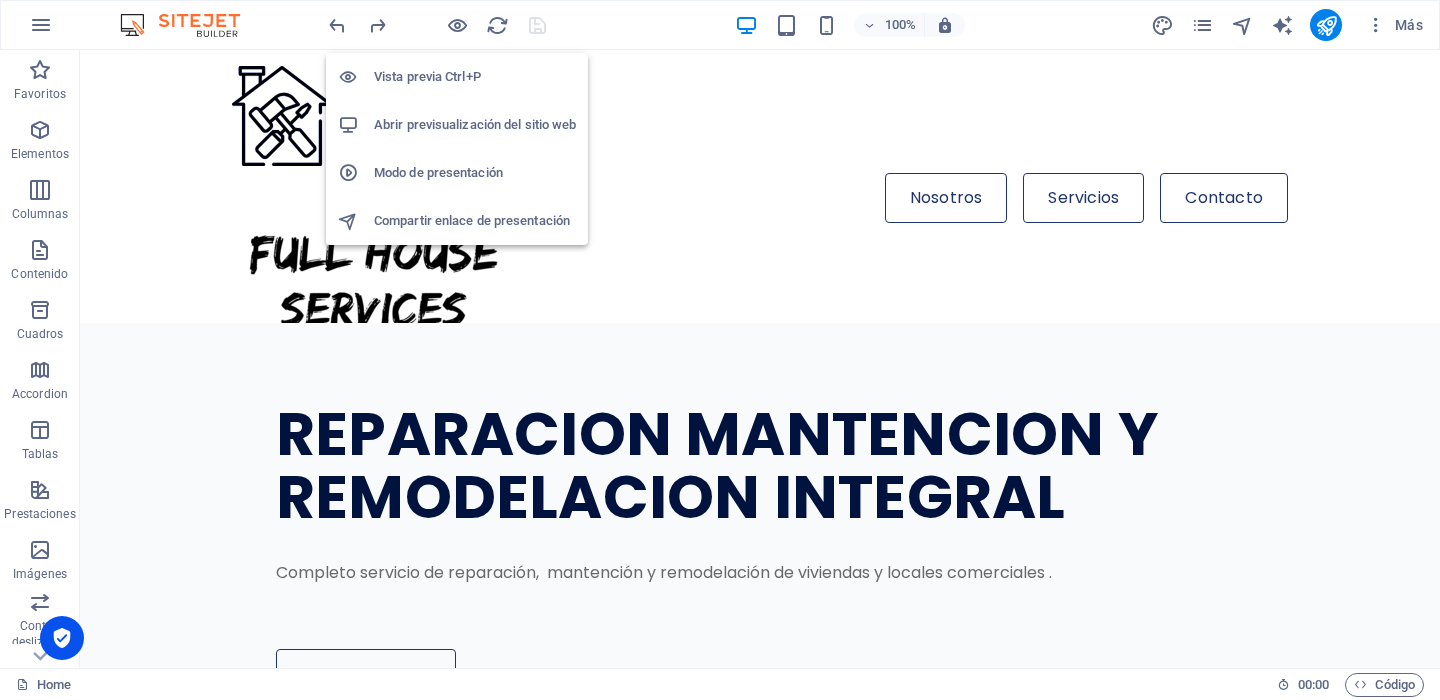 click on "Vista previa Ctrl+P" at bounding box center (475, 77) 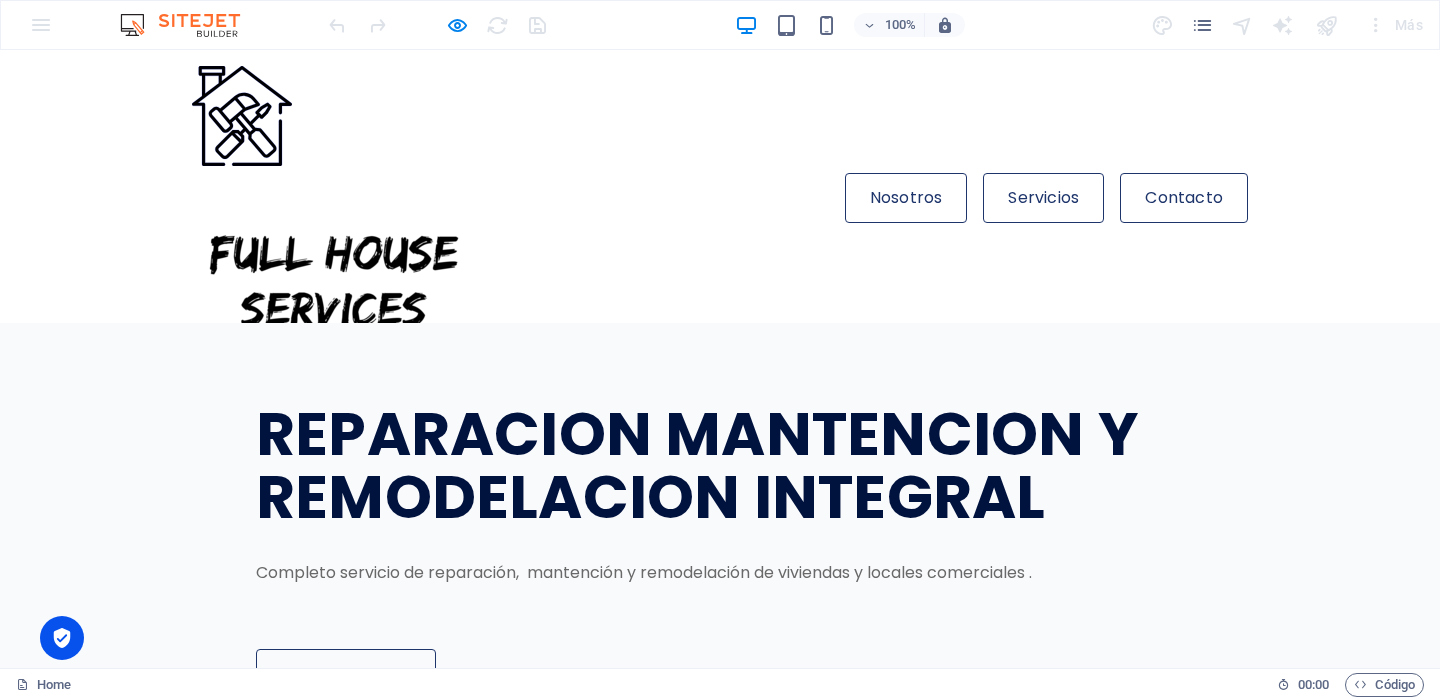 click at bounding box center [334, 280] 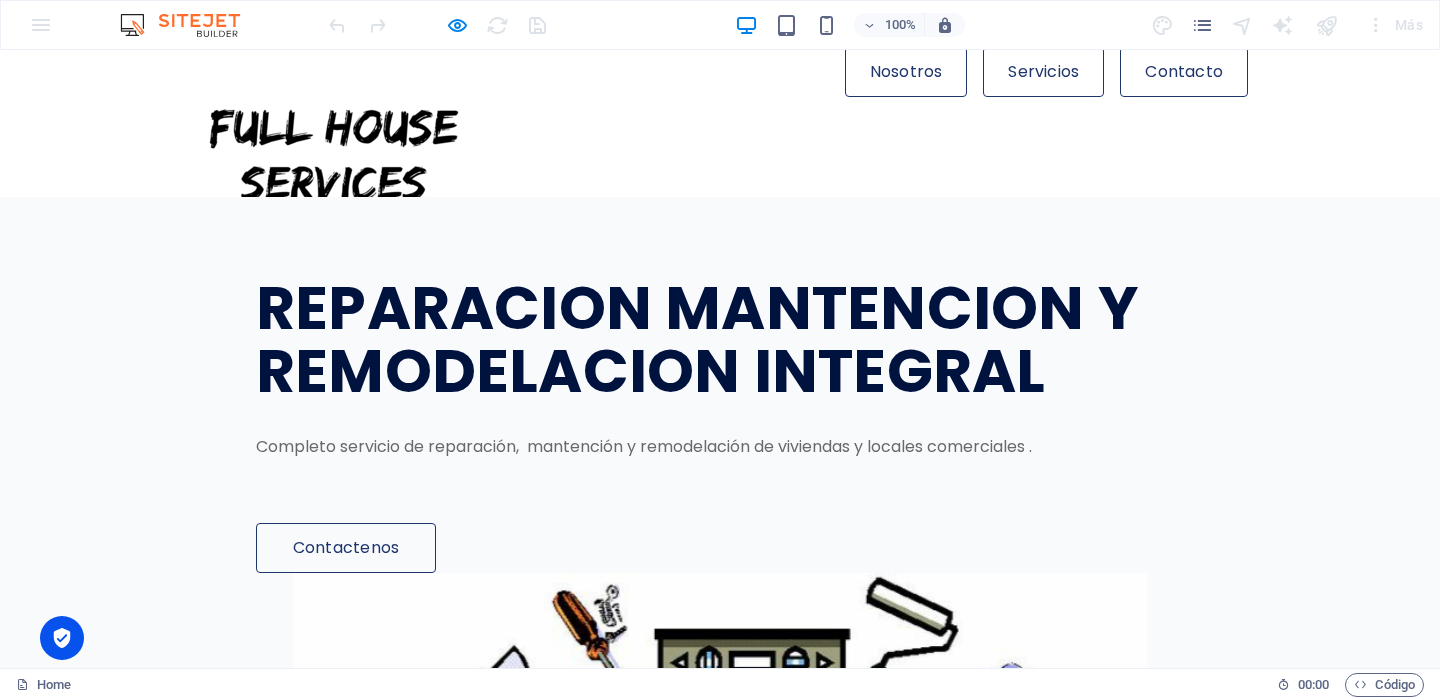 scroll, scrollTop: 0, scrollLeft: 0, axis: both 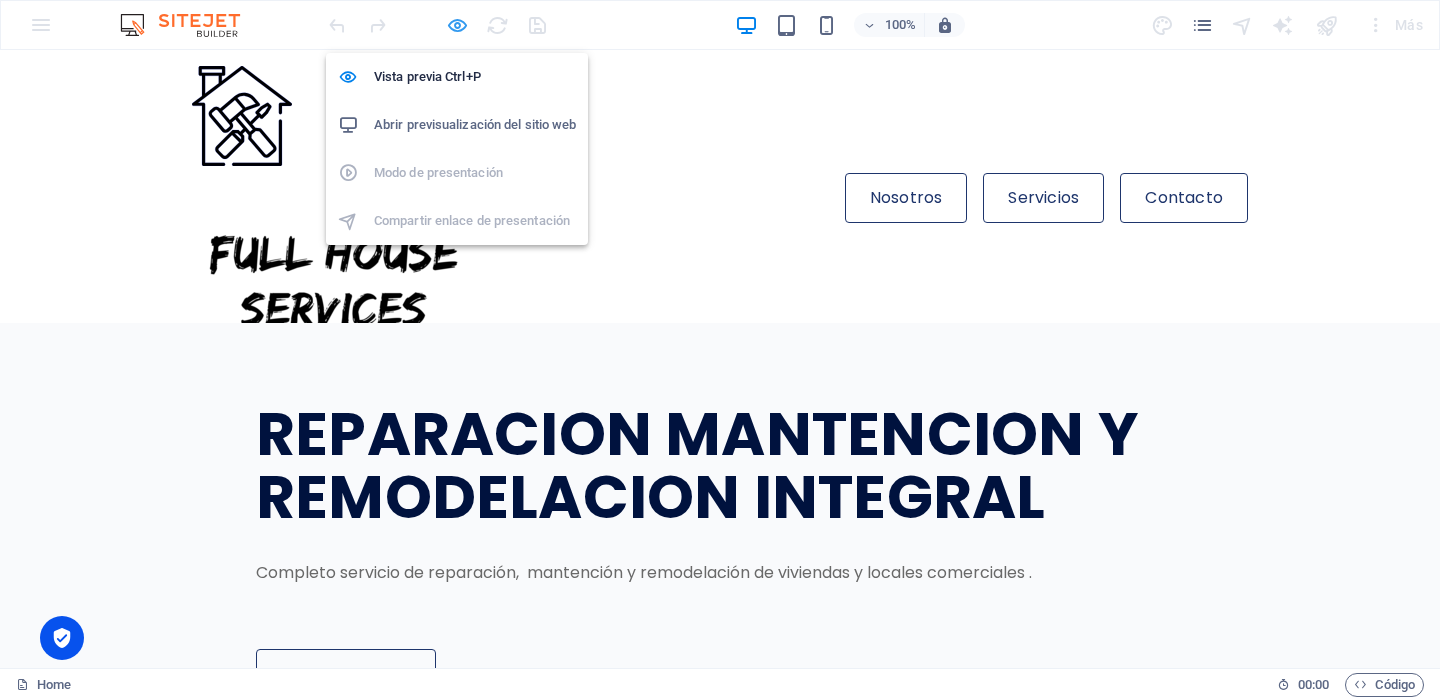 click at bounding box center (457, 25) 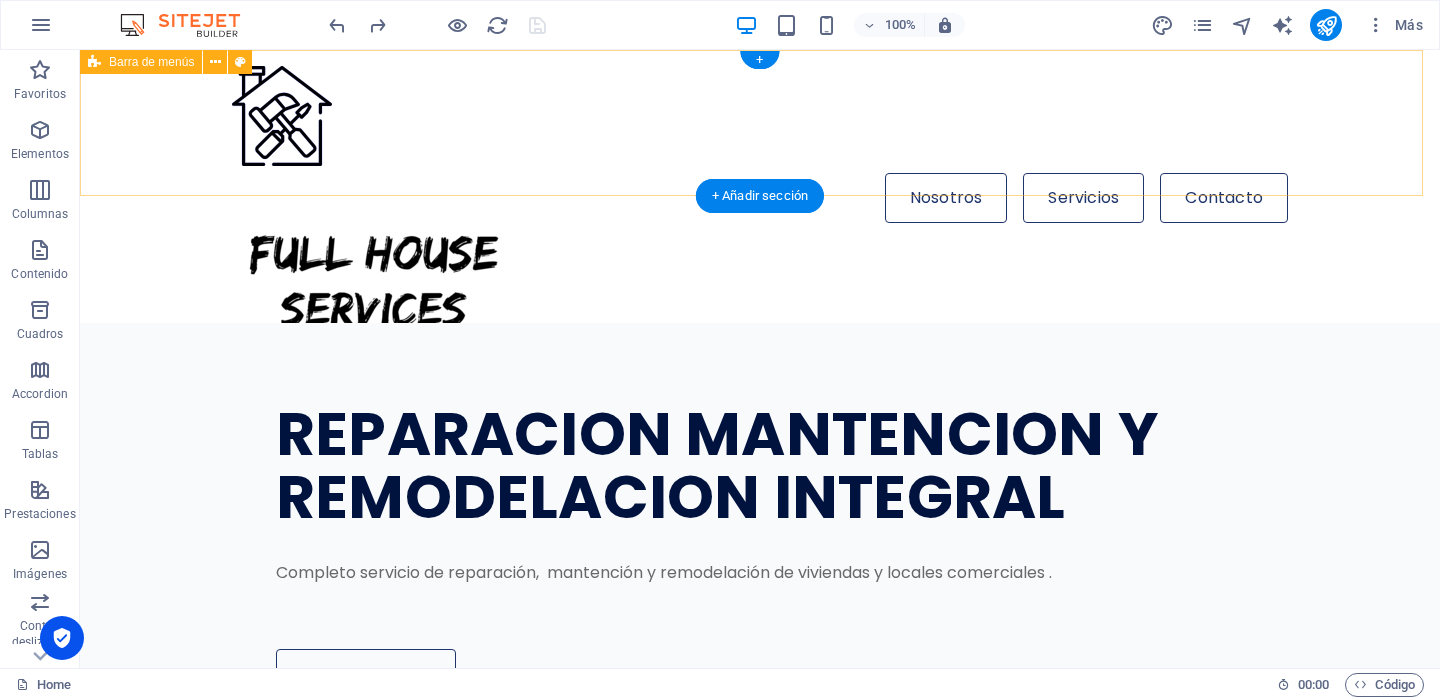 click on "Nosotros Servicios Contacto" at bounding box center [760, 201] 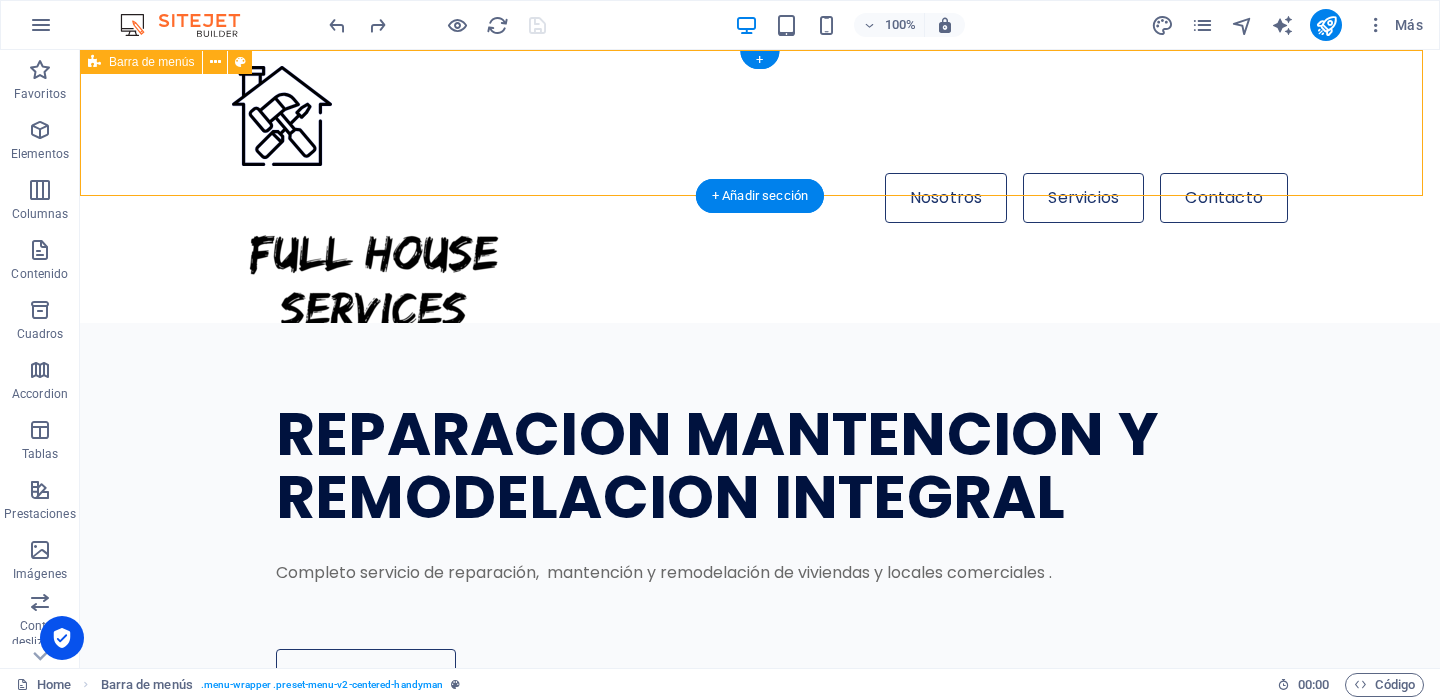 click on "Nosotros Servicios Contacto" at bounding box center [760, 201] 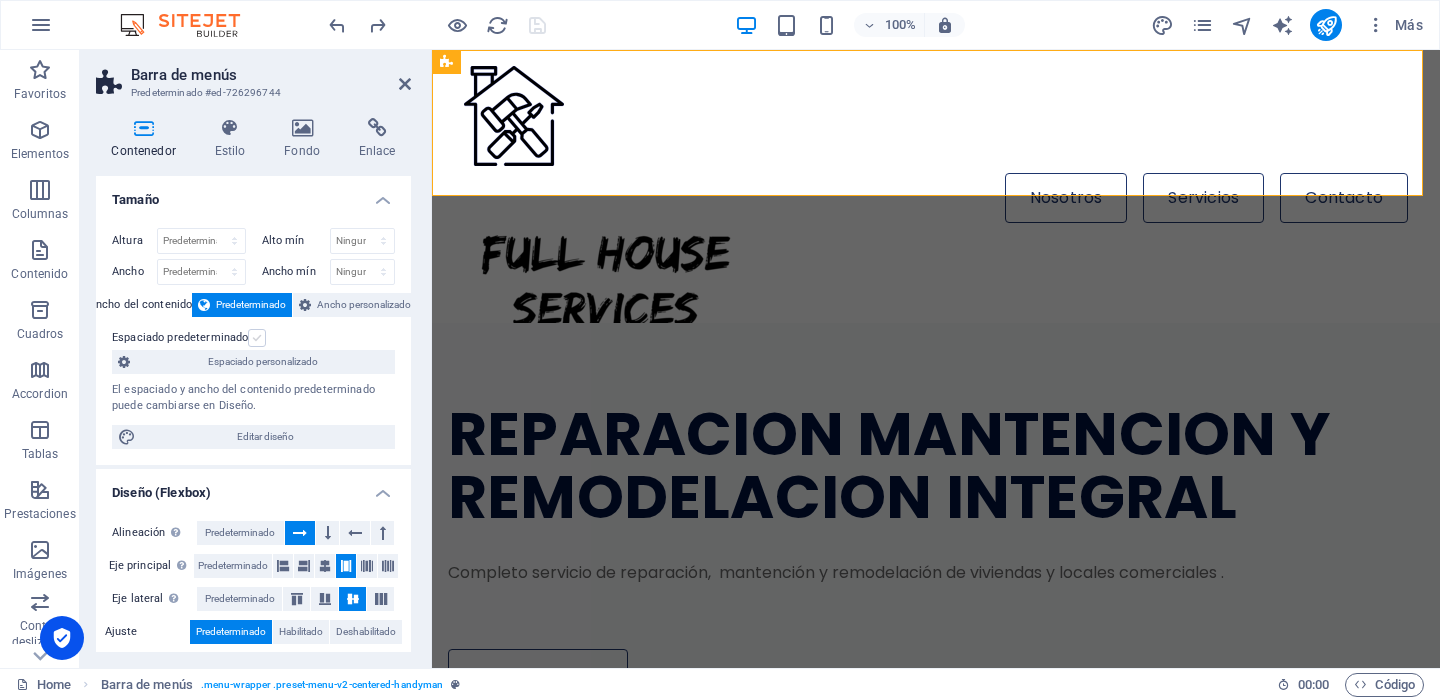 click at bounding box center [257, 338] 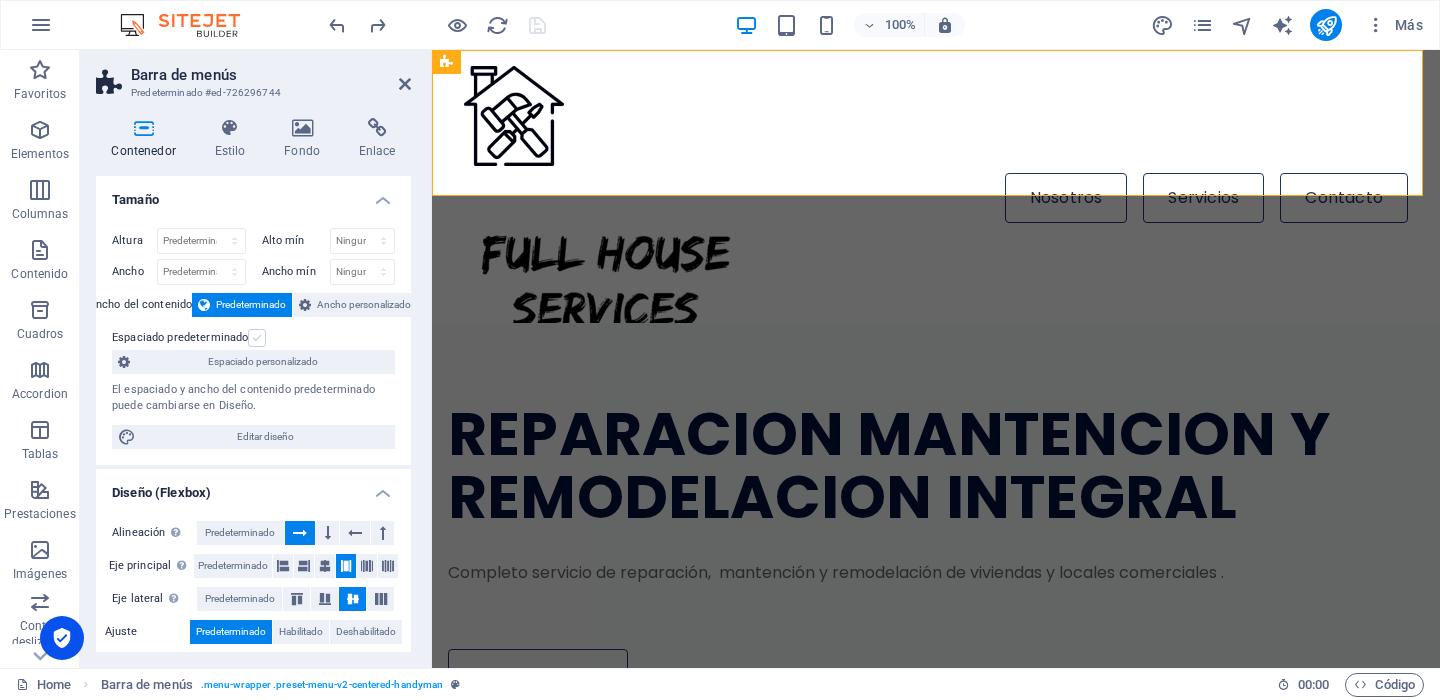 click on "Espaciado predeterminado" at bounding box center (0, 0) 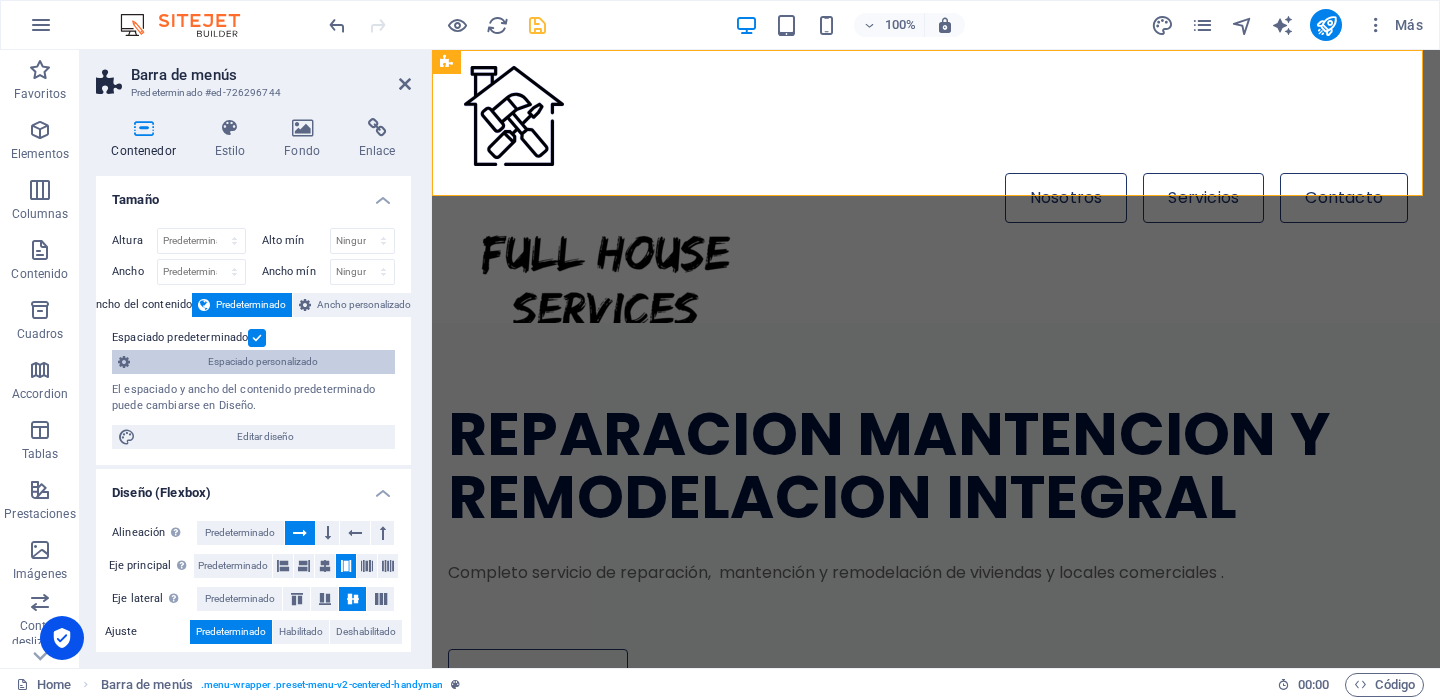 click on "Espaciado personalizado" at bounding box center [262, 362] 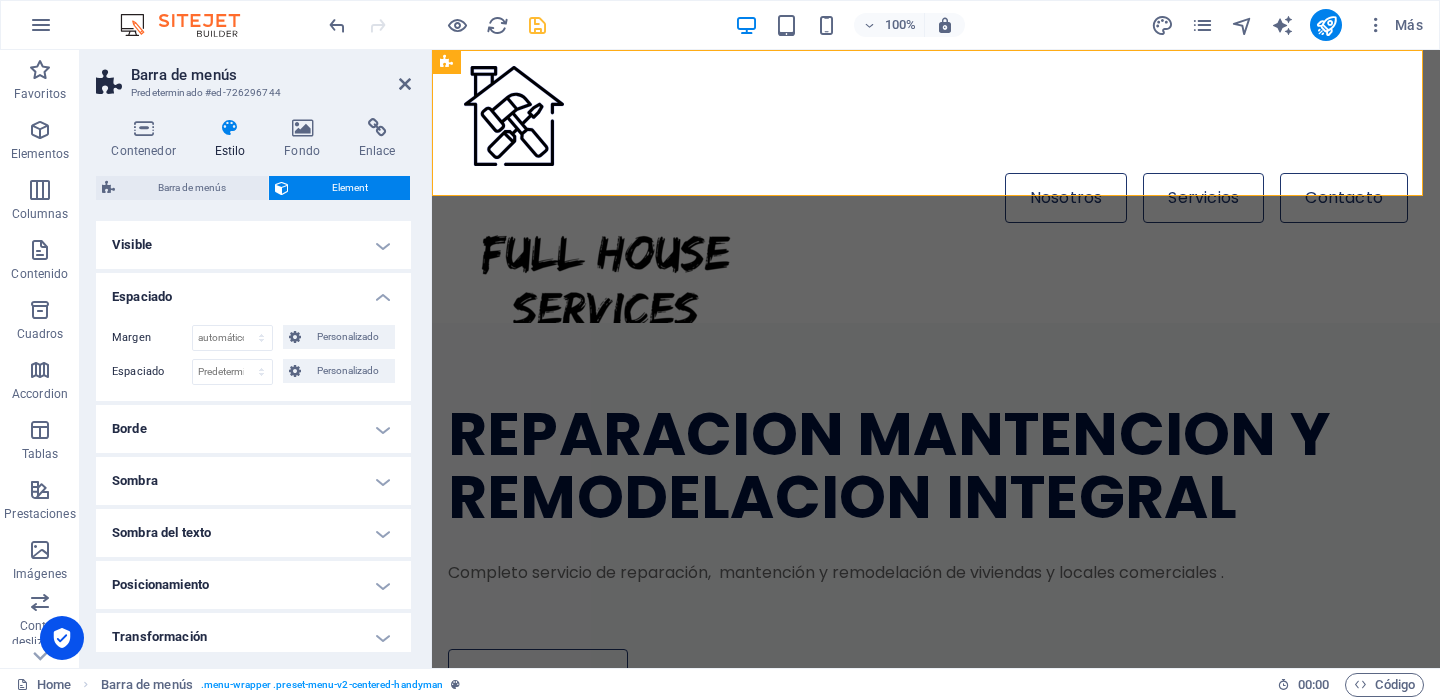 click on "Visible" at bounding box center (253, 245) 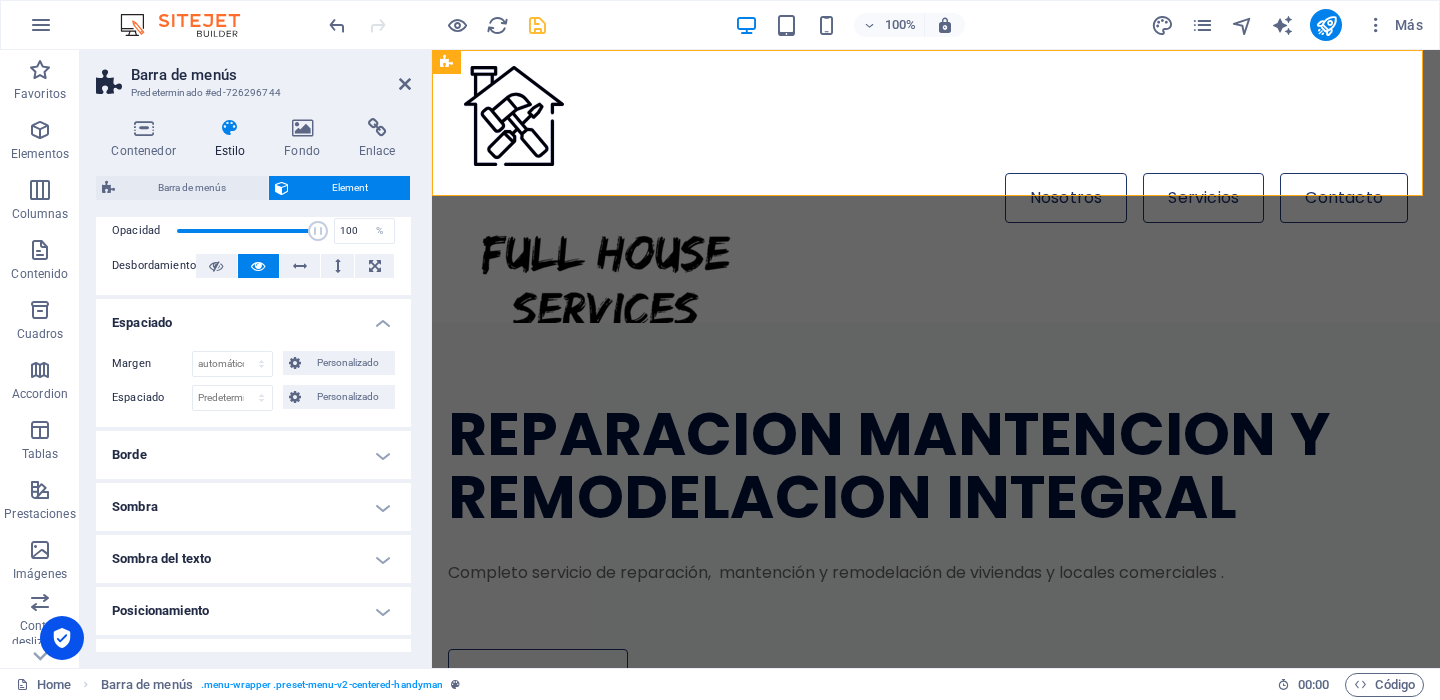 scroll, scrollTop: 0, scrollLeft: 0, axis: both 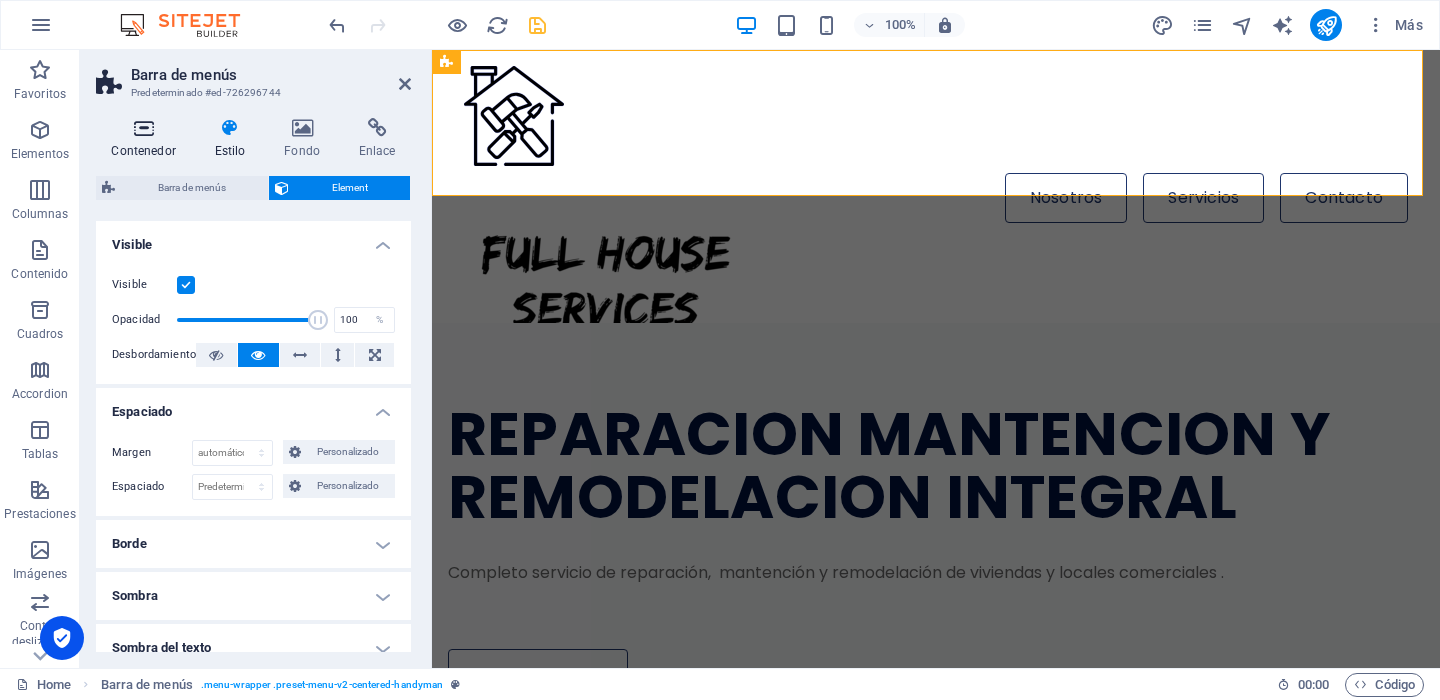 click at bounding box center (143, 128) 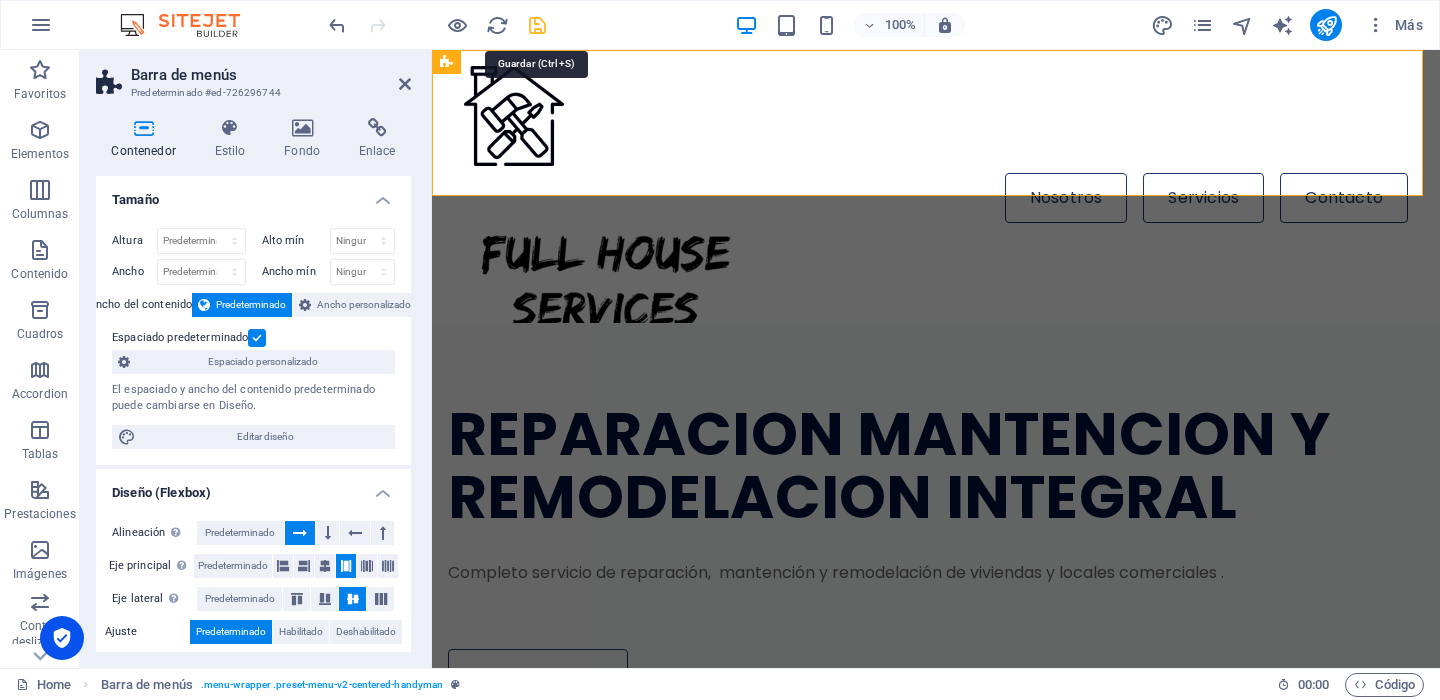 click at bounding box center (537, 25) 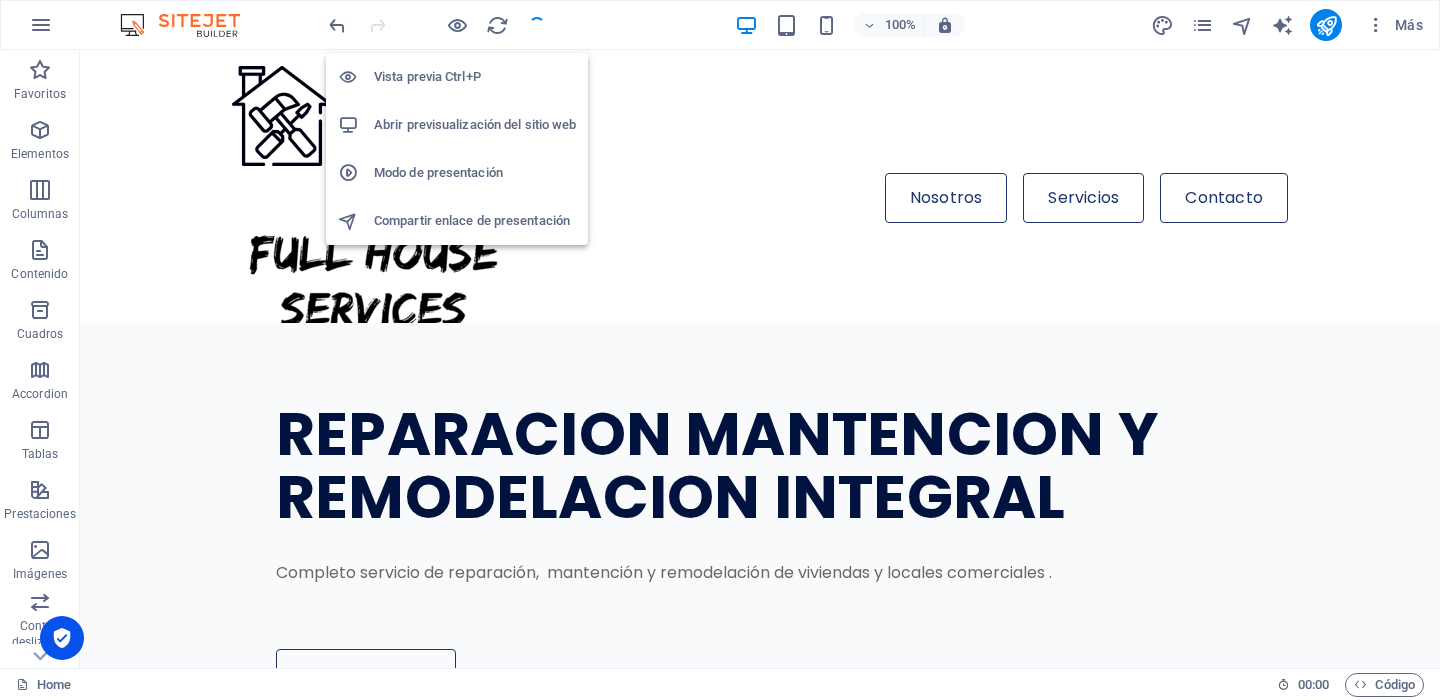 click on "Vista previa Ctrl+P" at bounding box center (475, 77) 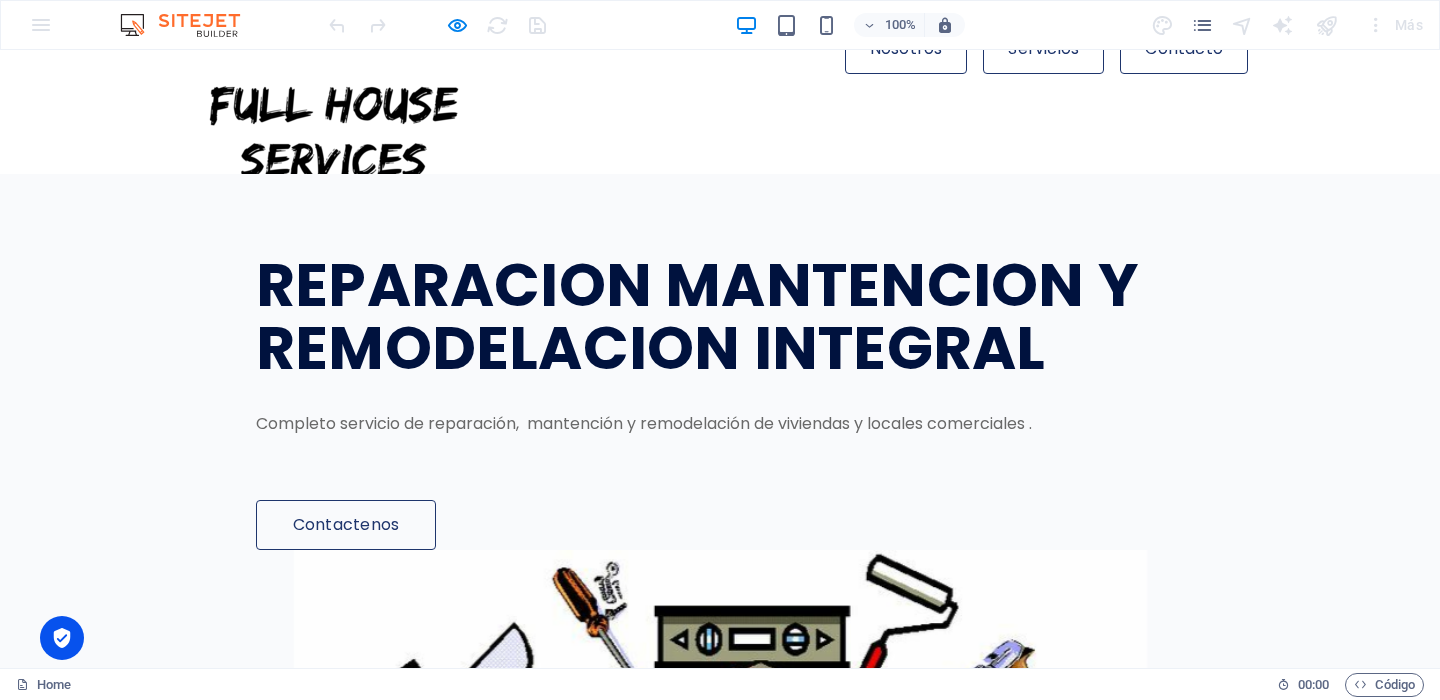scroll, scrollTop: 0, scrollLeft: 0, axis: both 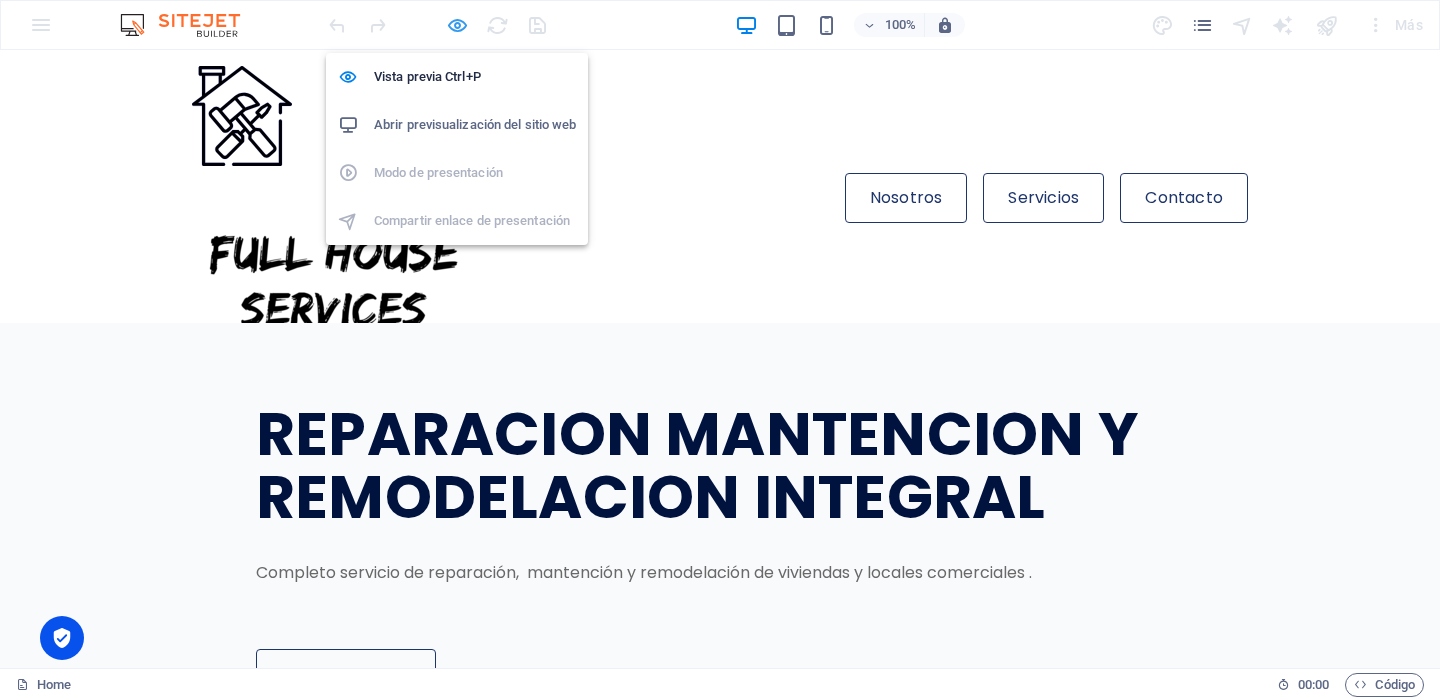 click at bounding box center (457, 25) 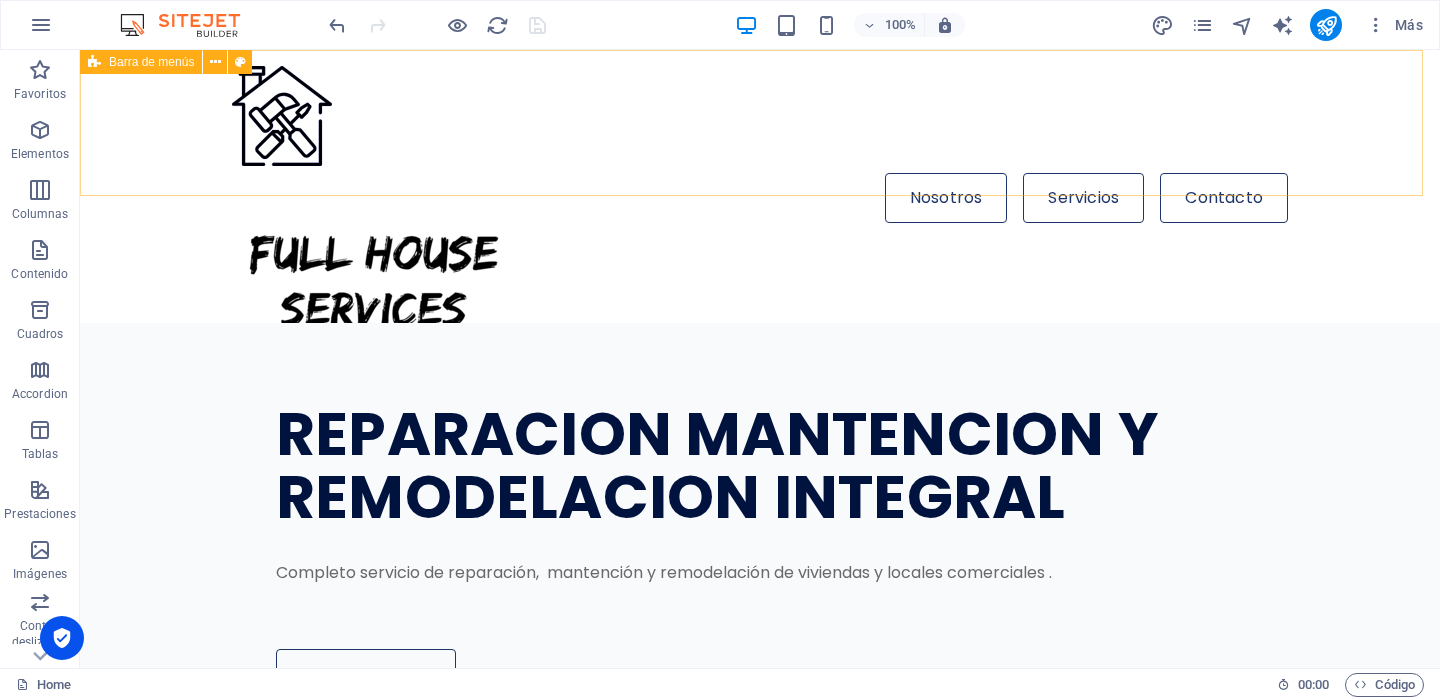 click on "Barra de menús" at bounding box center (151, 62) 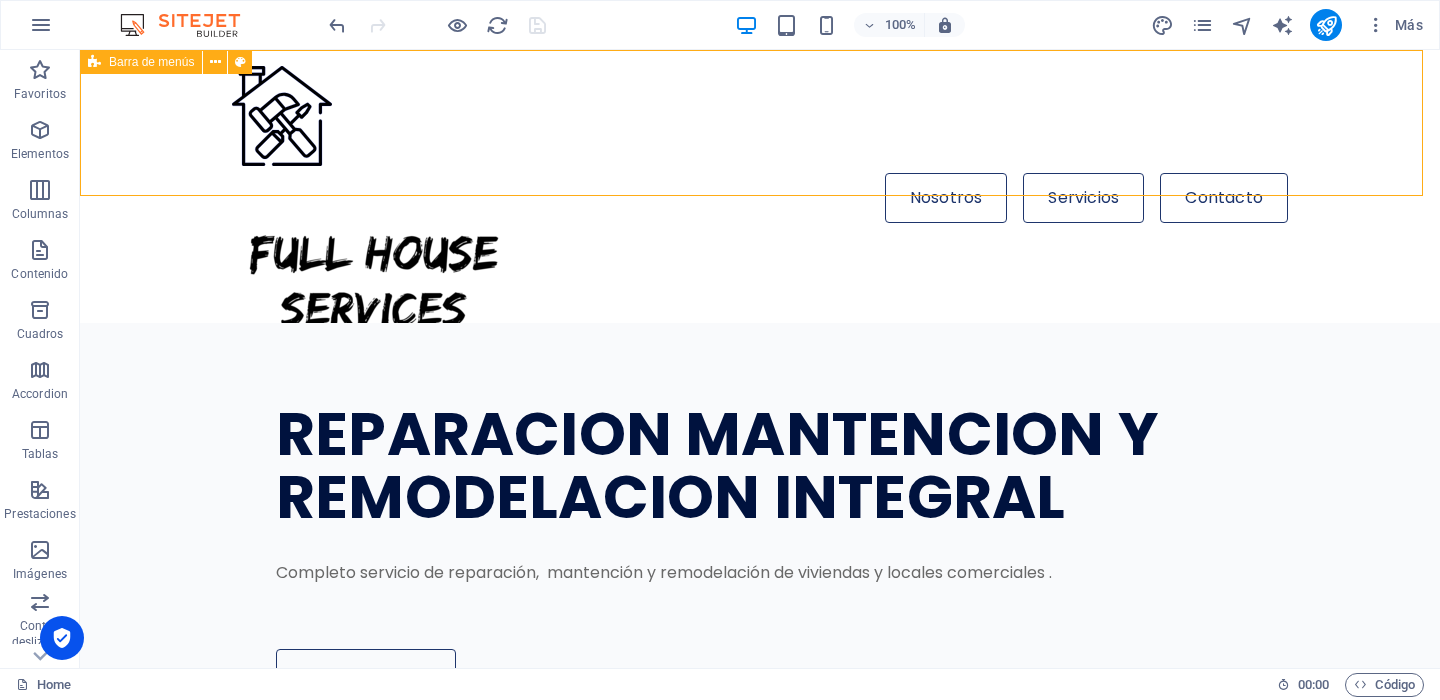 click on "Barra de menús" at bounding box center (151, 62) 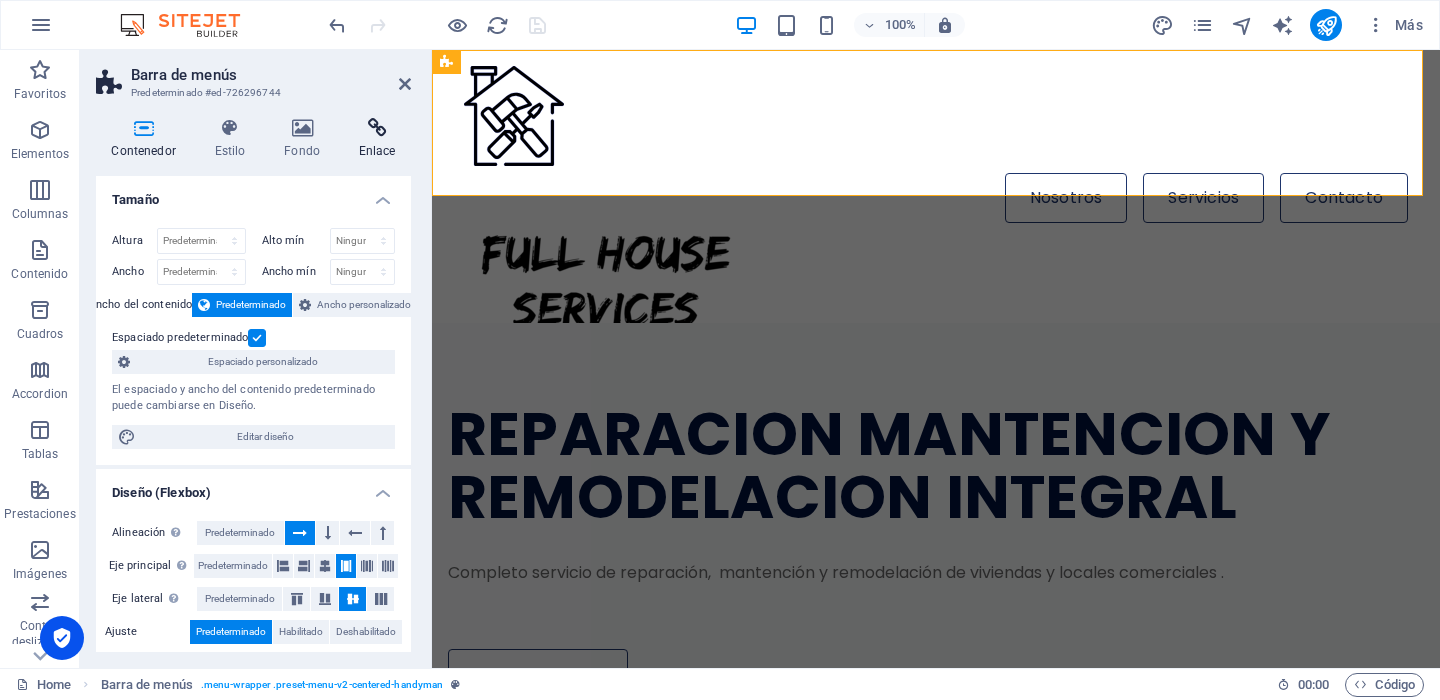 click at bounding box center (377, 128) 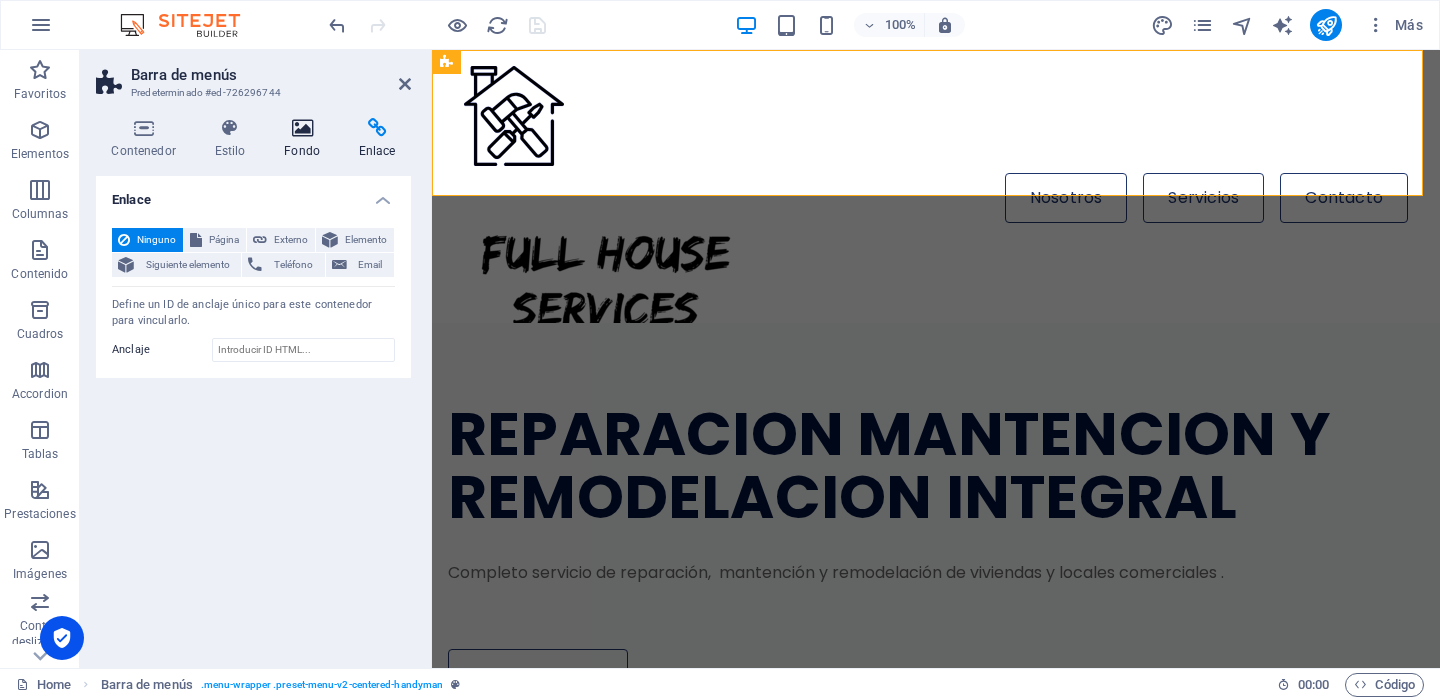 click at bounding box center [302, 128] 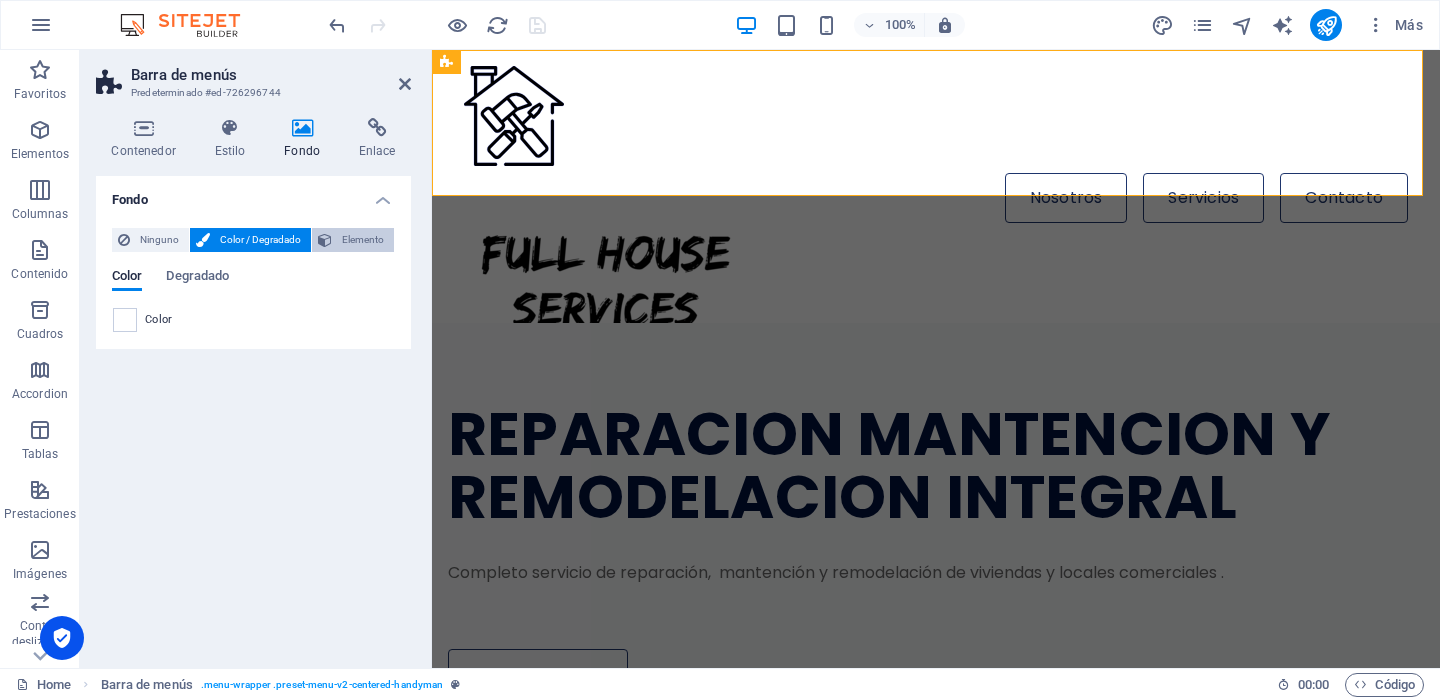 click on "Elemento" at bounding box center [363, 240] 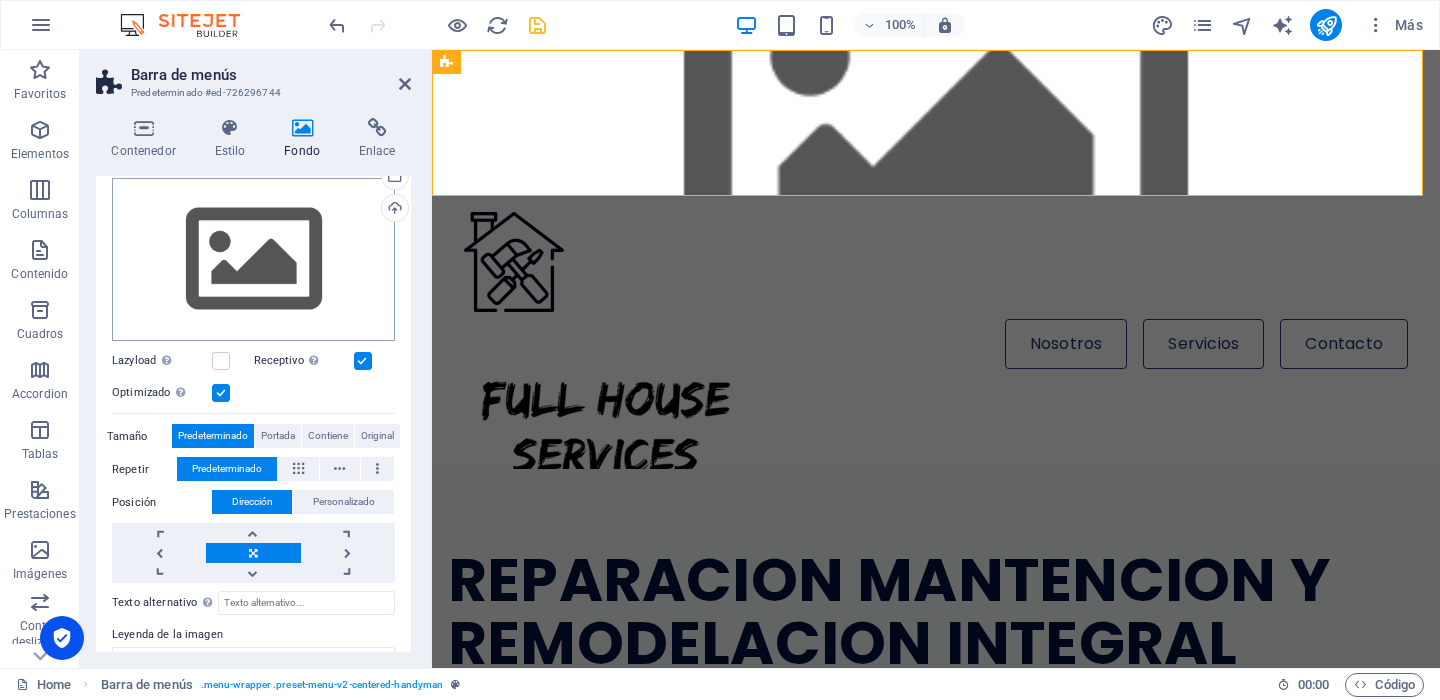 scroll, scrollTop: 0, scrollLeft: 0, axis: both 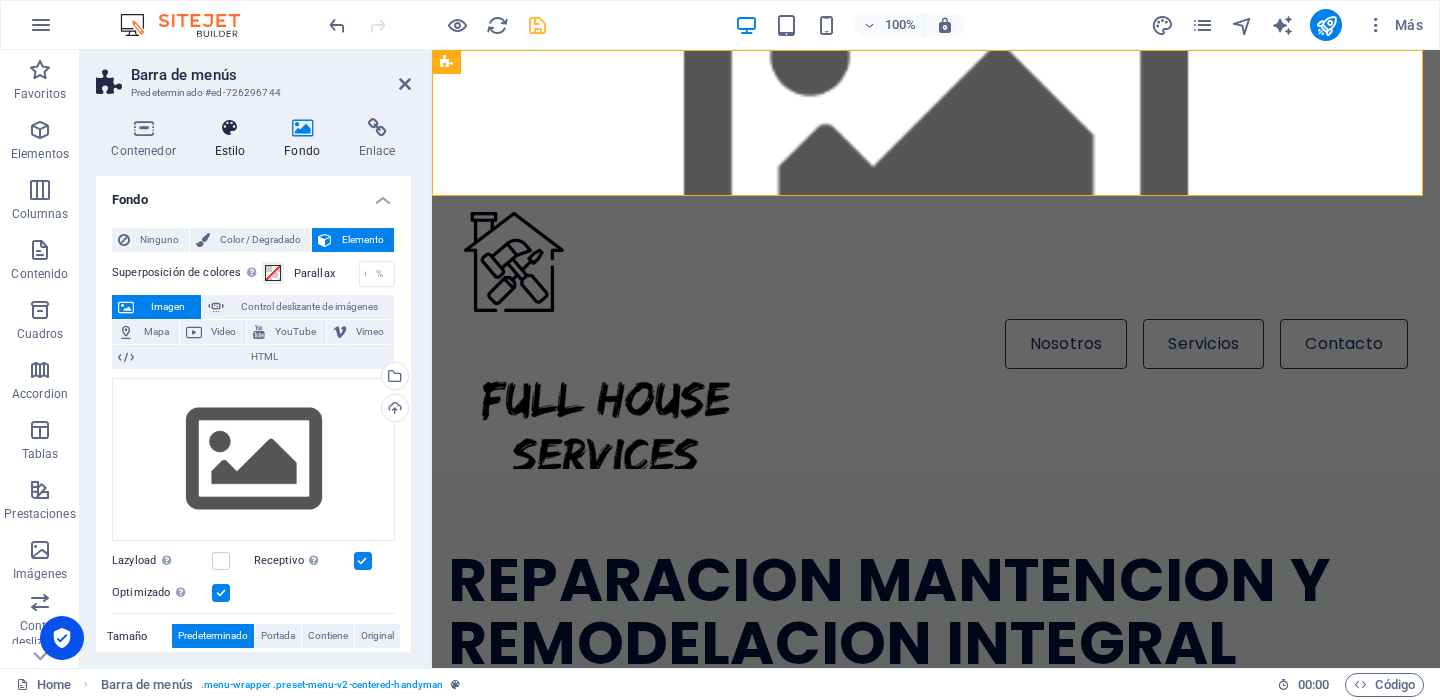 click on "Estilo" at bounding box center (234, 139) 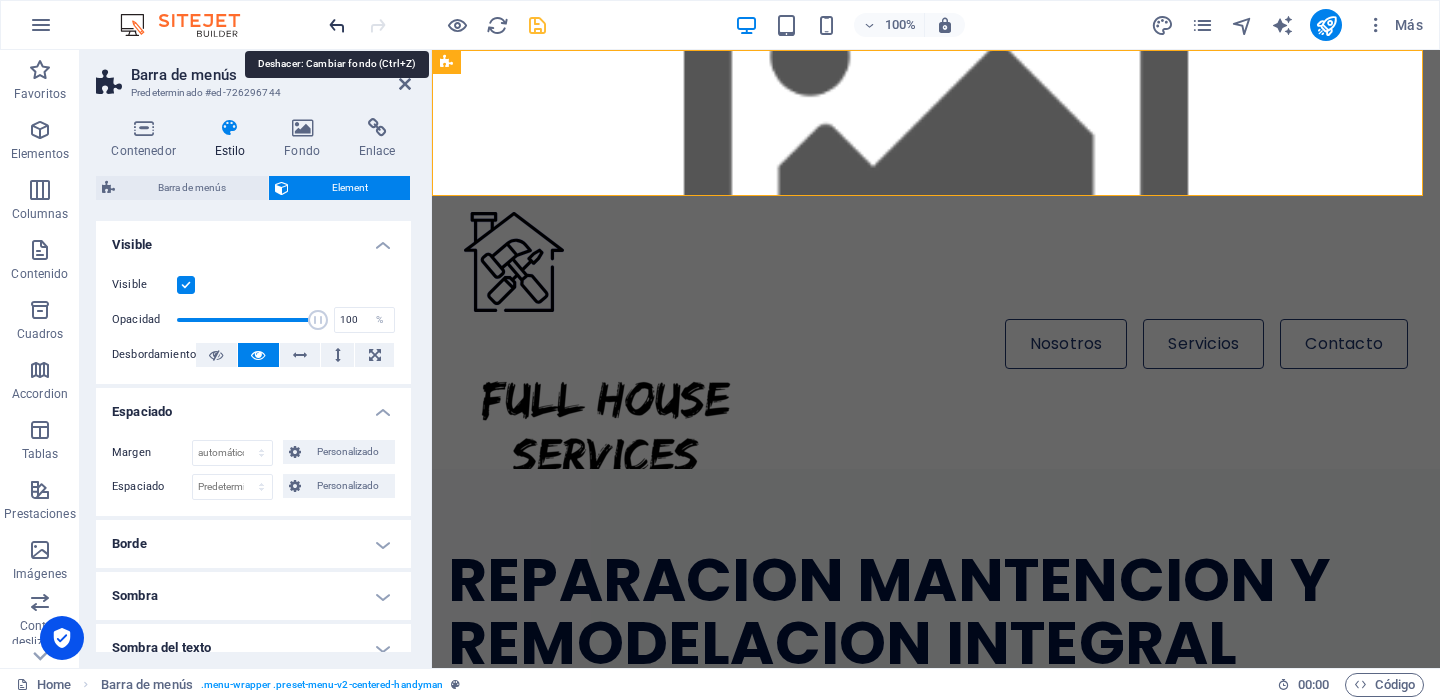 click at bounding box center (337, 25) 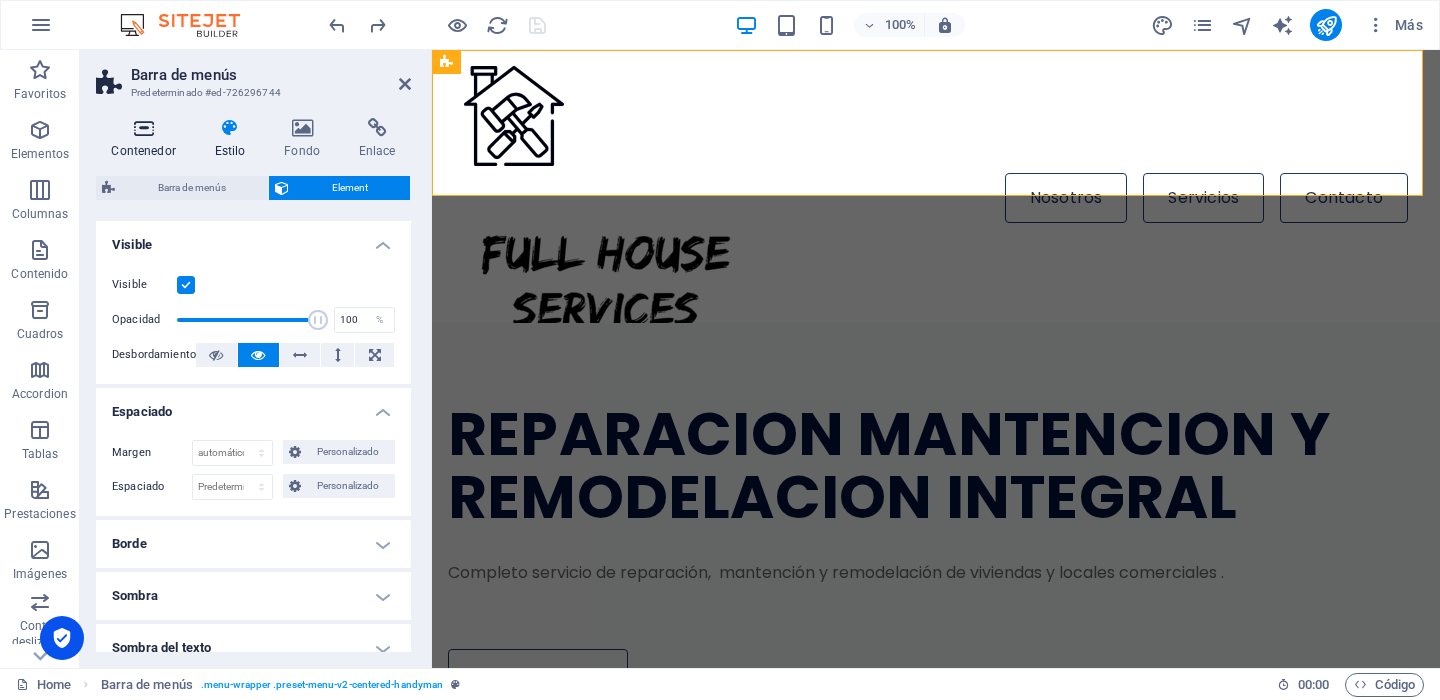 click at bounding box center [143, 128] 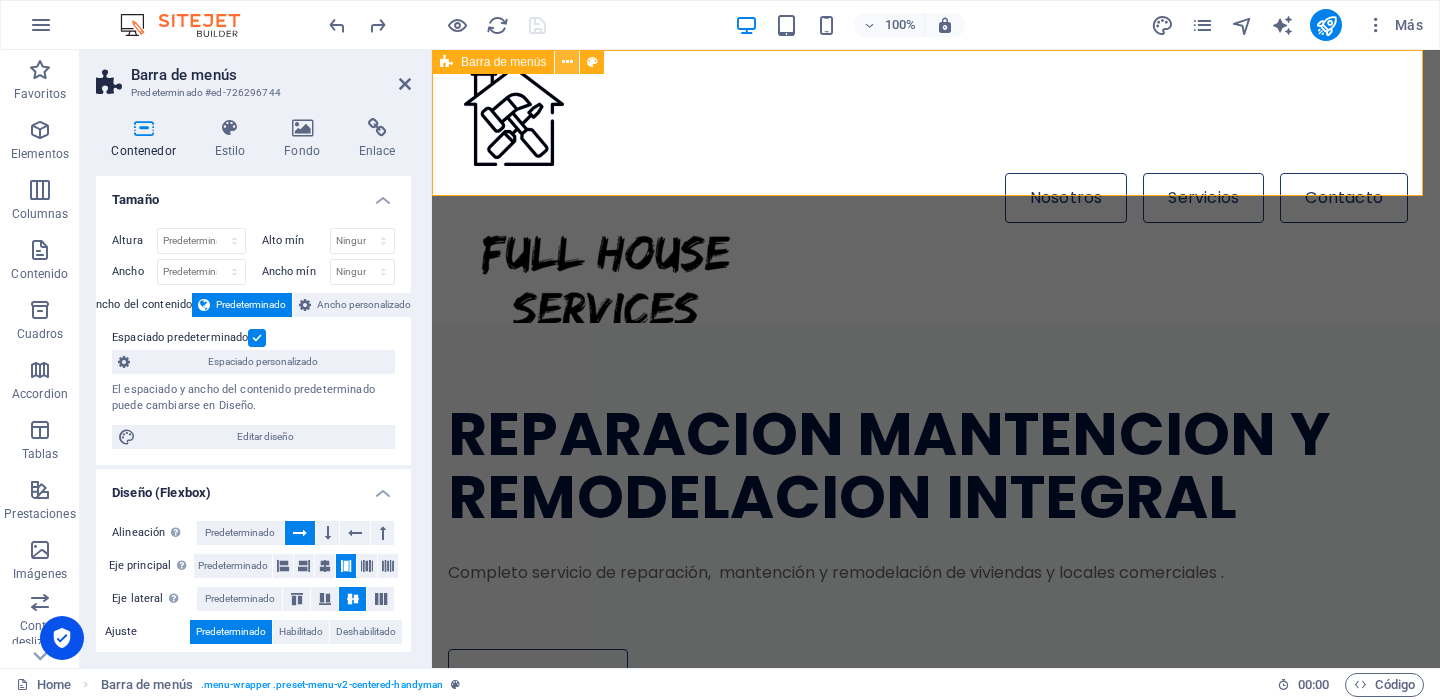 click at bounding box center (567, 62) 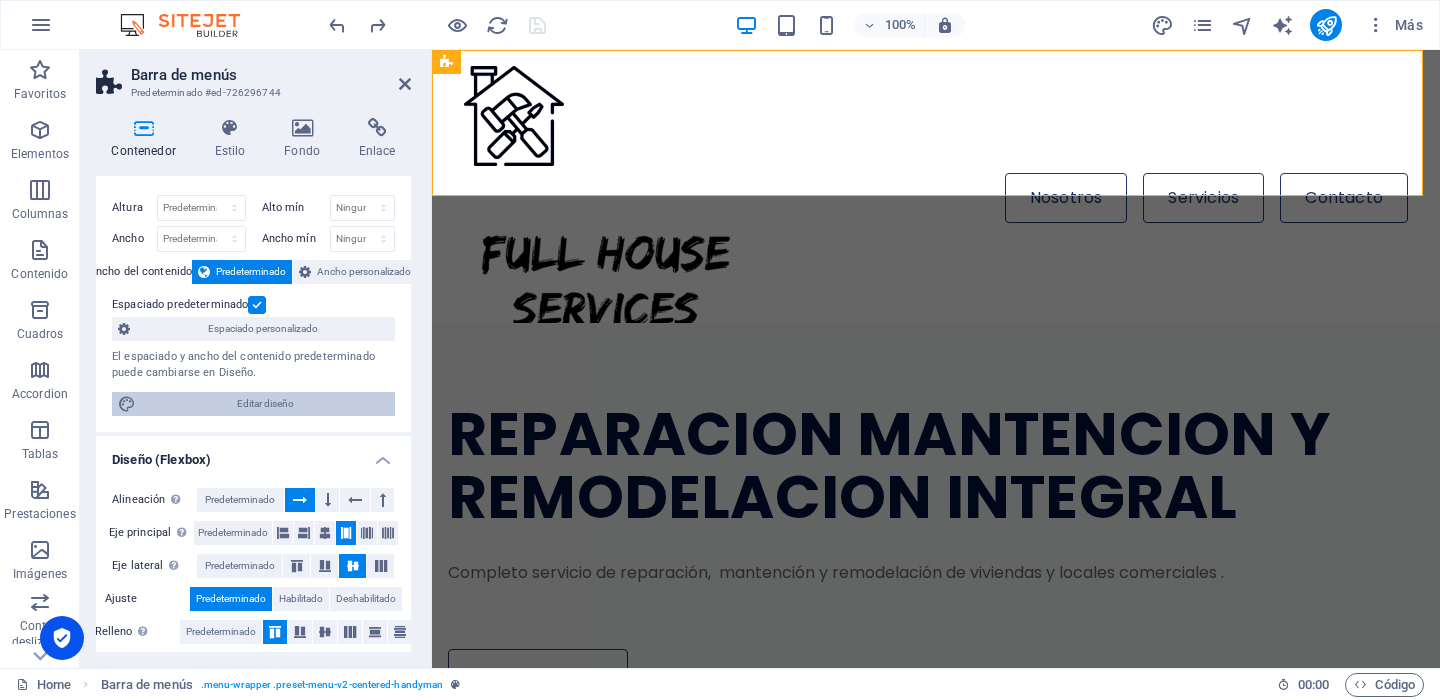 scroll, scrollTop: 0, scrollLeft: 0, axis: both 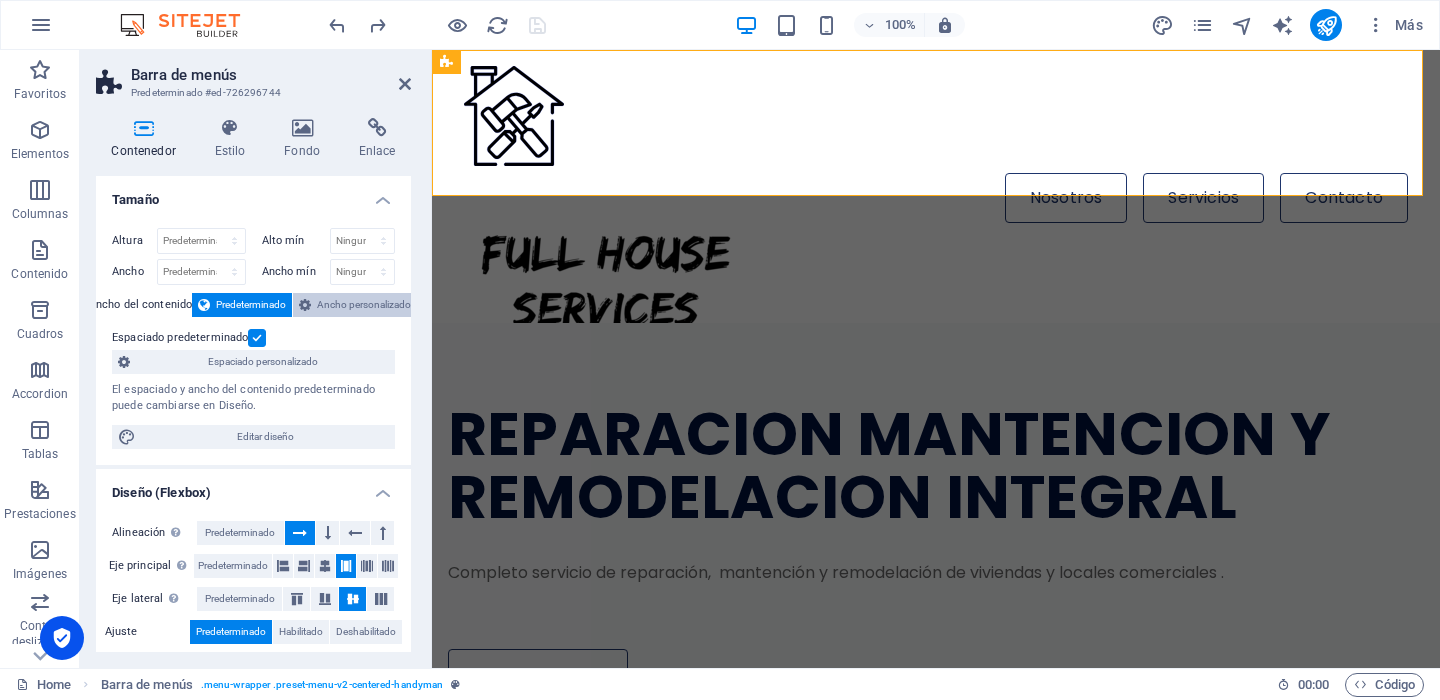 click on "Ancho personalizado" at bounding box center (364, 305) 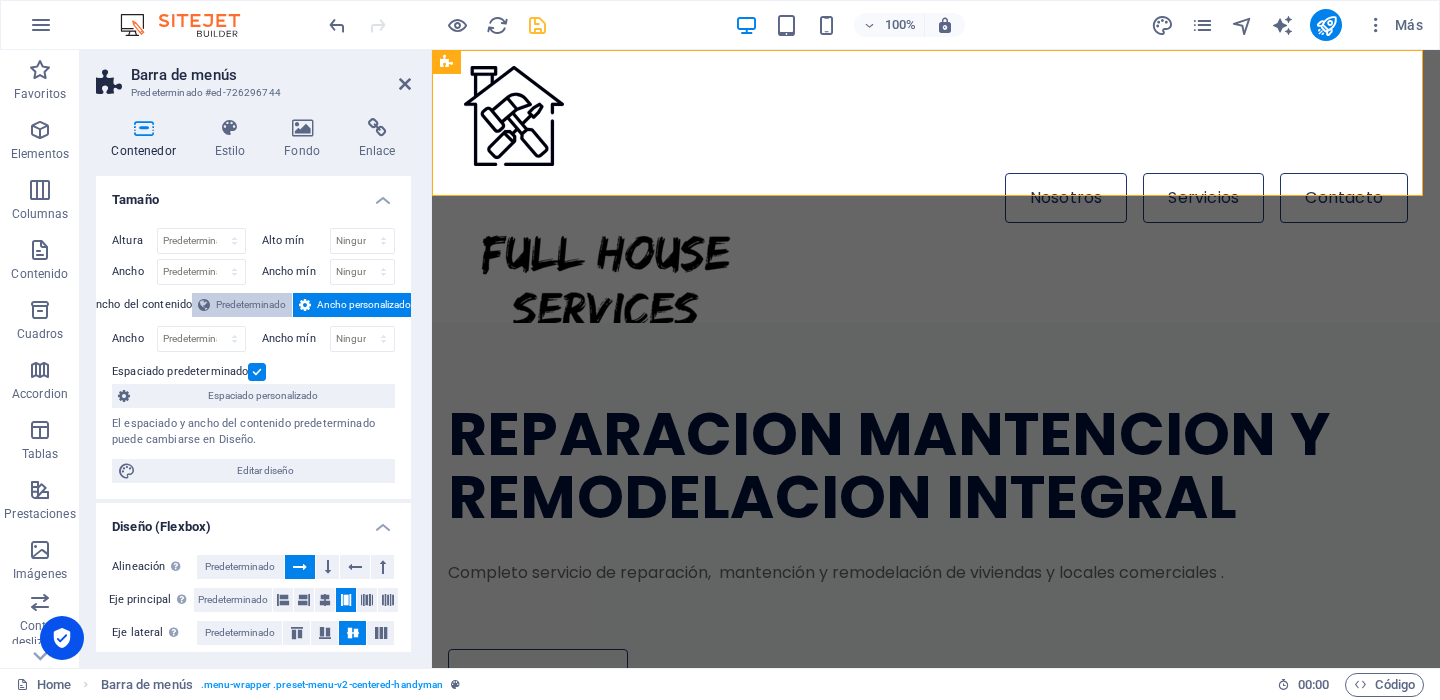 click on "Predeterminado" at bounding box center (251, 305) 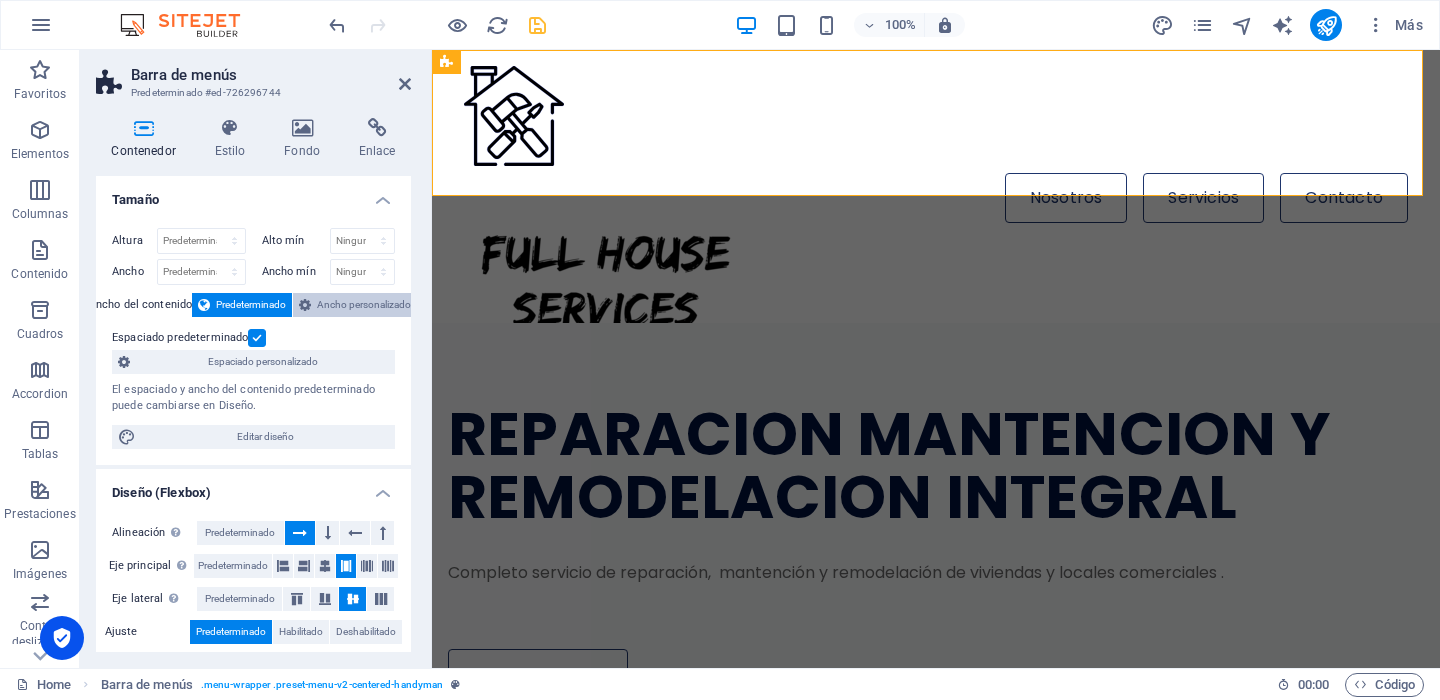click on "Ancho personalizado" at bounding box center [364, 305] 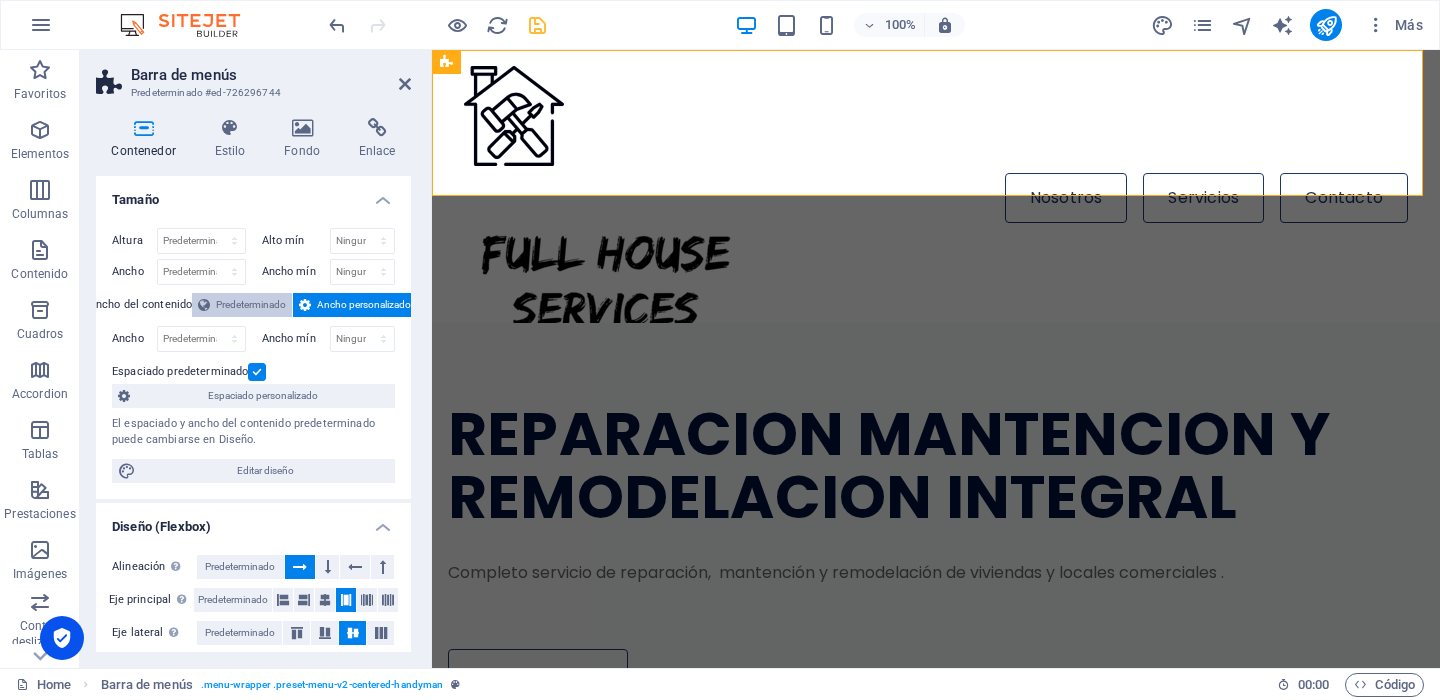 click on "Predeterminado" at bounding box center (251, 305) 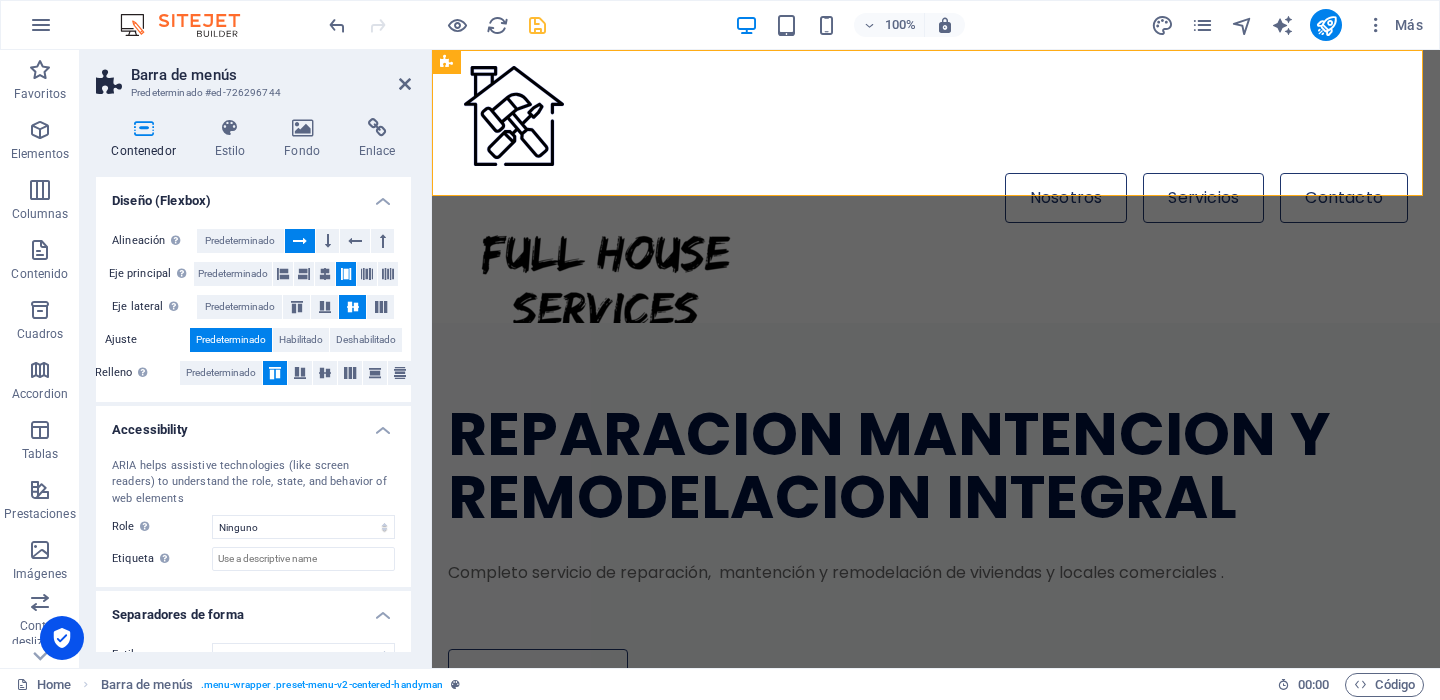 scroll, scrollTop: 300, scrollLeft: 0, axis: vertical 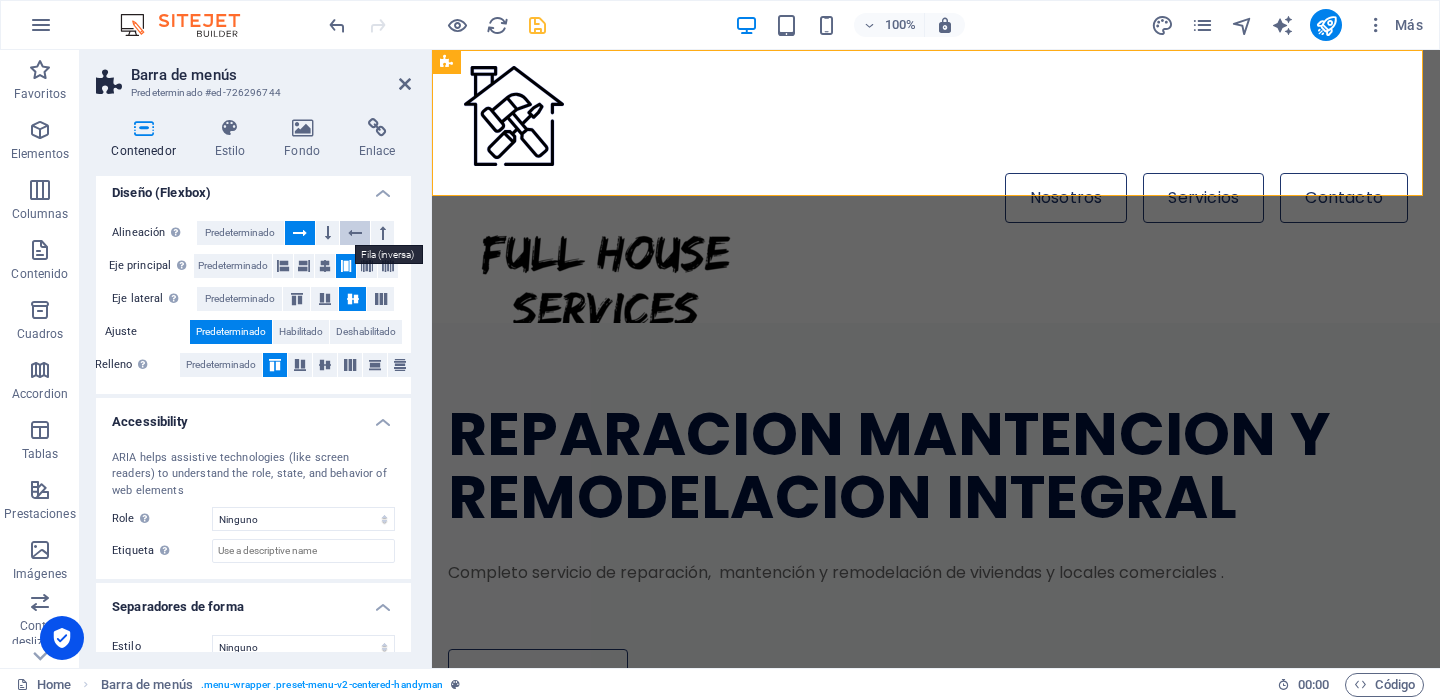 click at bounding box center [355, 233] 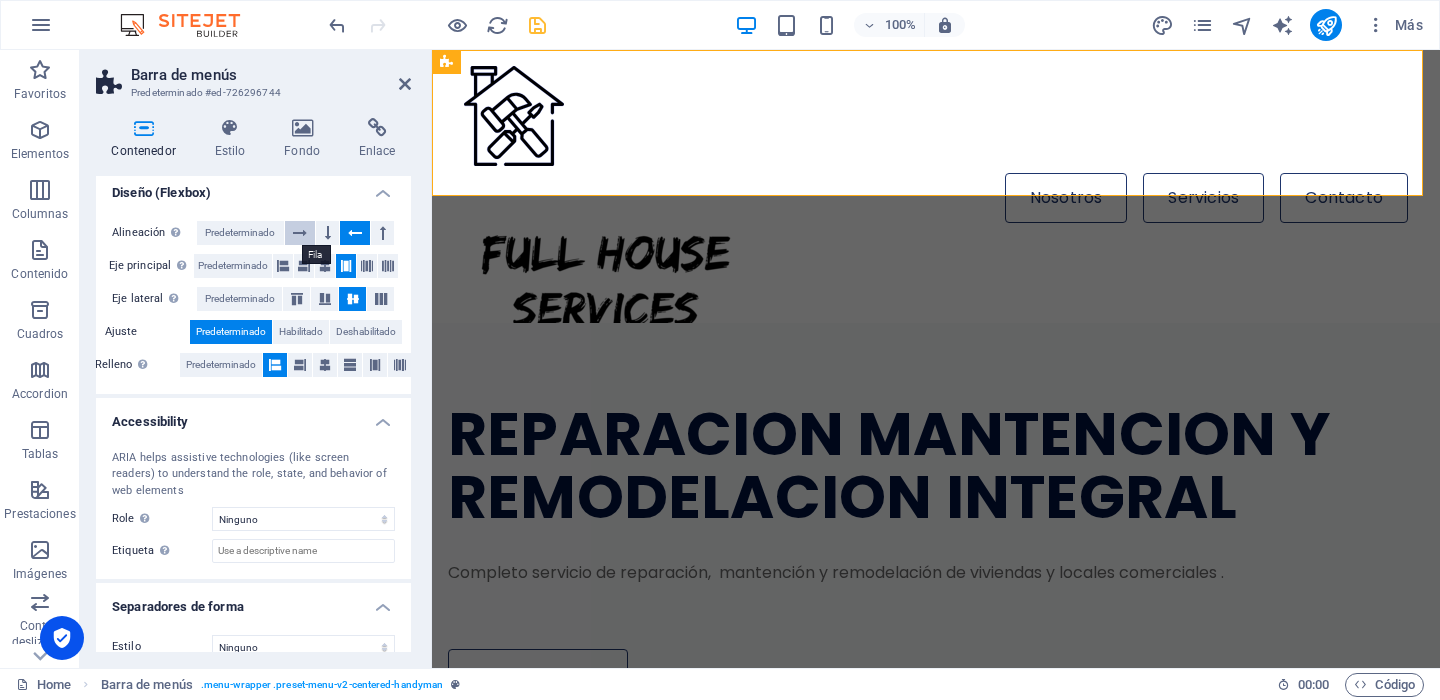 click at bounding box center (300, 233) 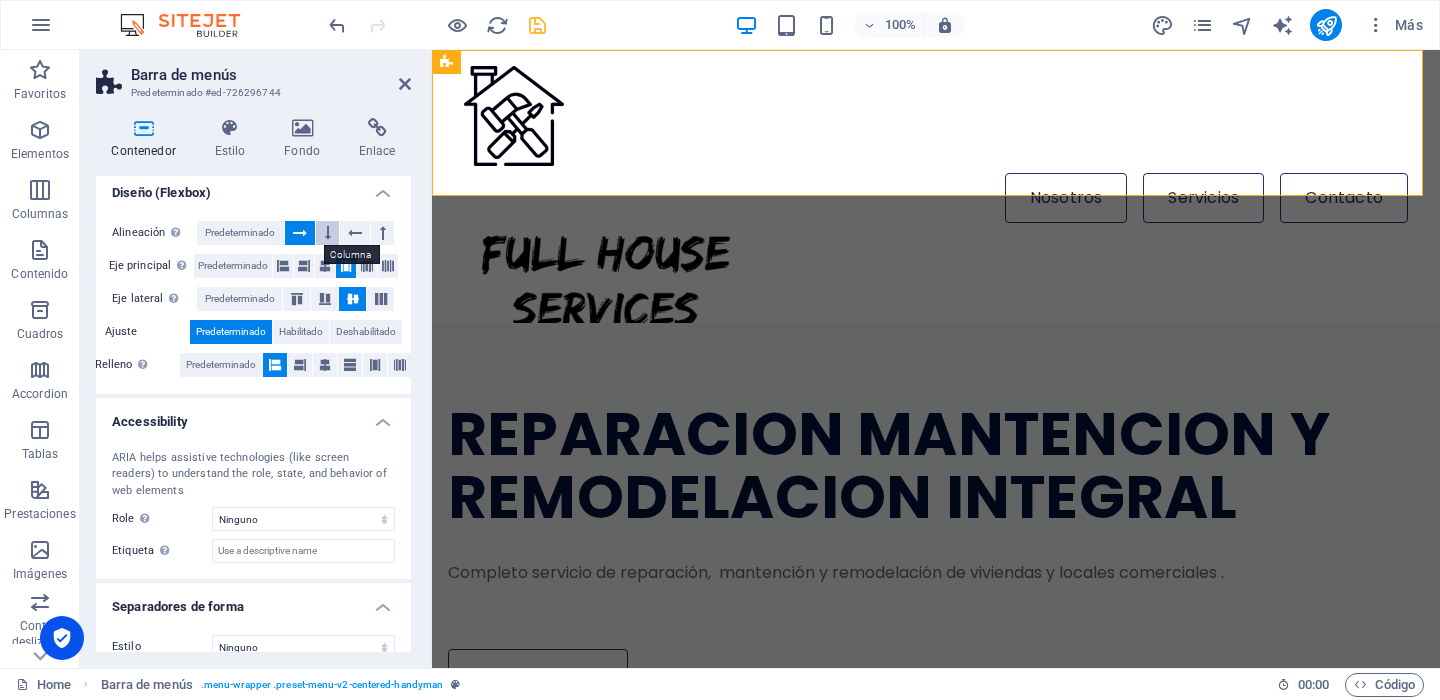 click at bounding box center [327, 233] 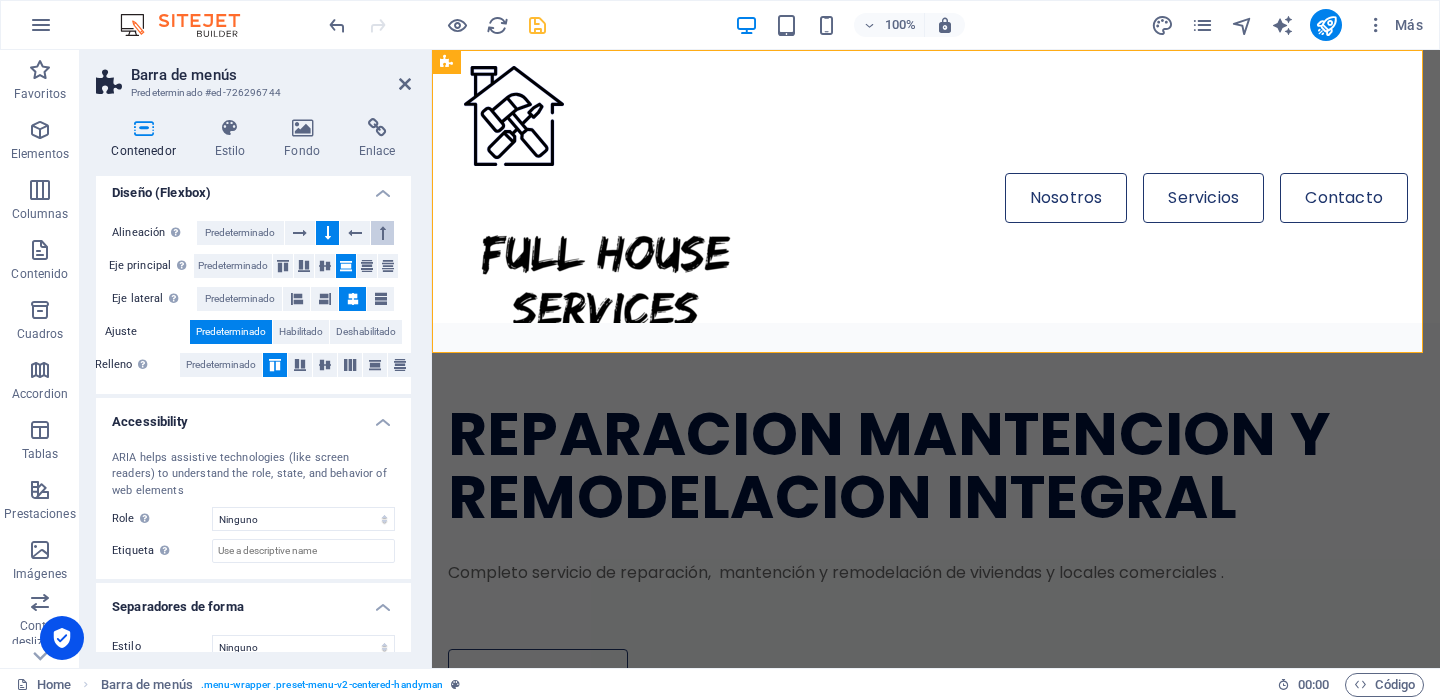 click at bounding box center (382, 233) 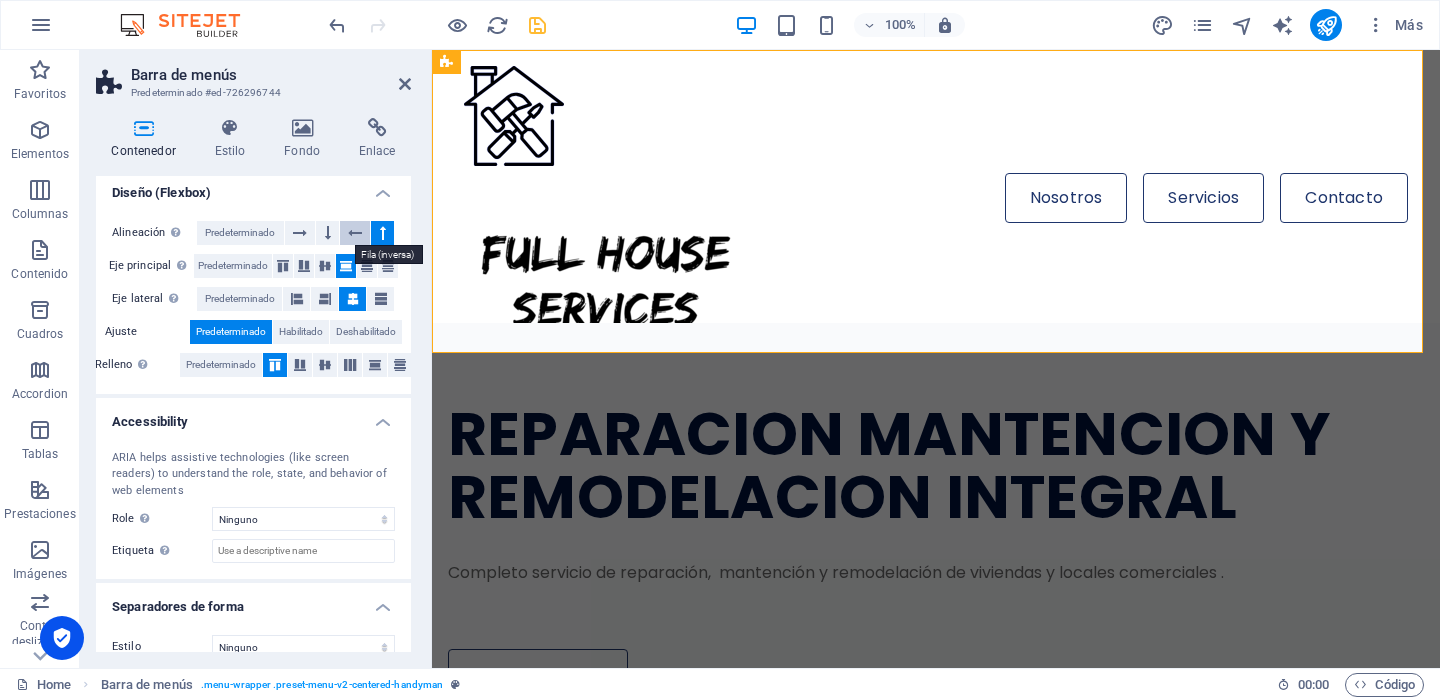 click at bounding box center (355, 233) 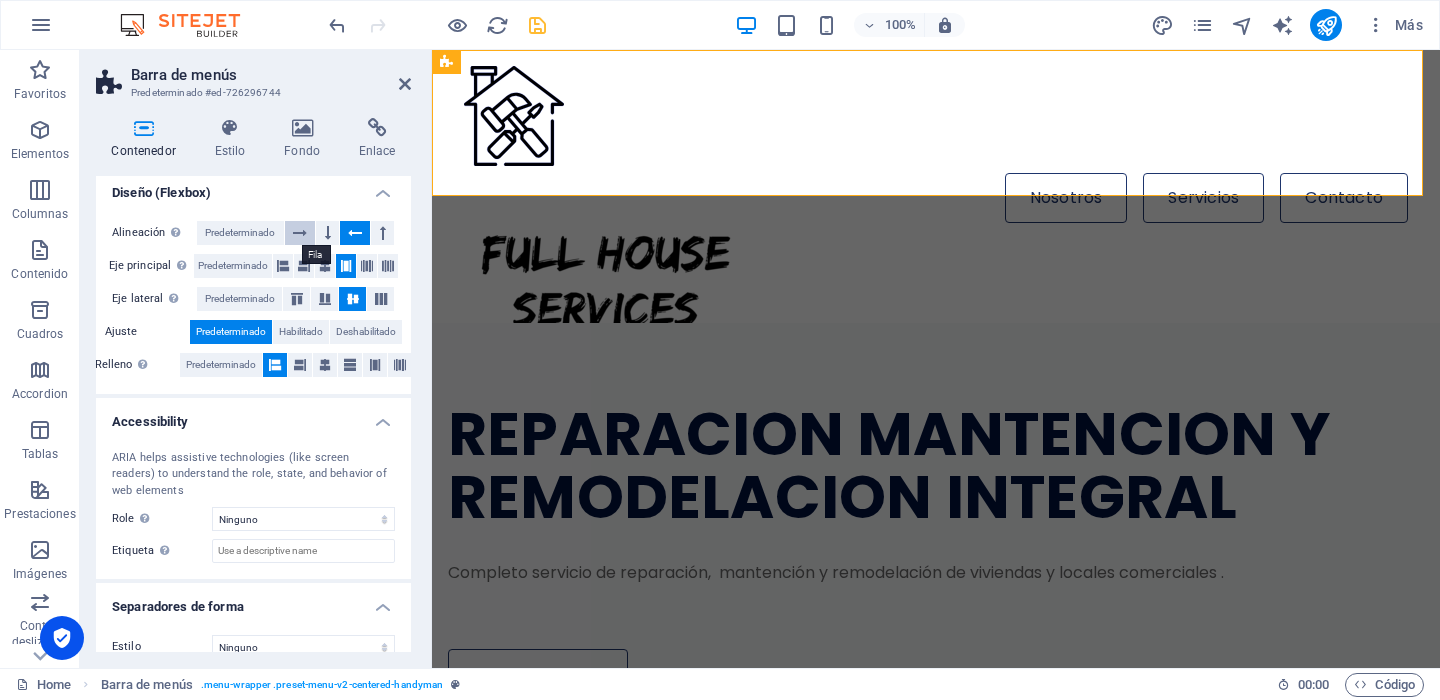click at bounding box center (300, 233) 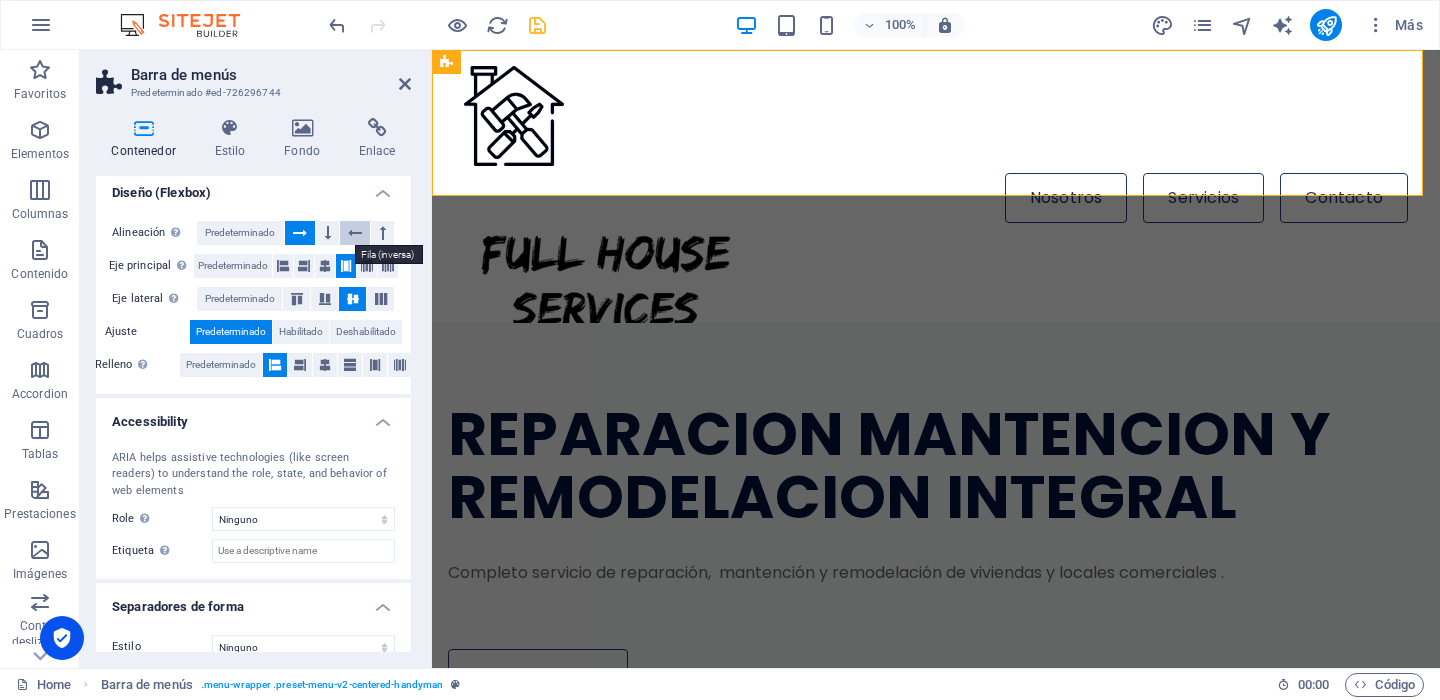 click at bounding box center [355, 233] 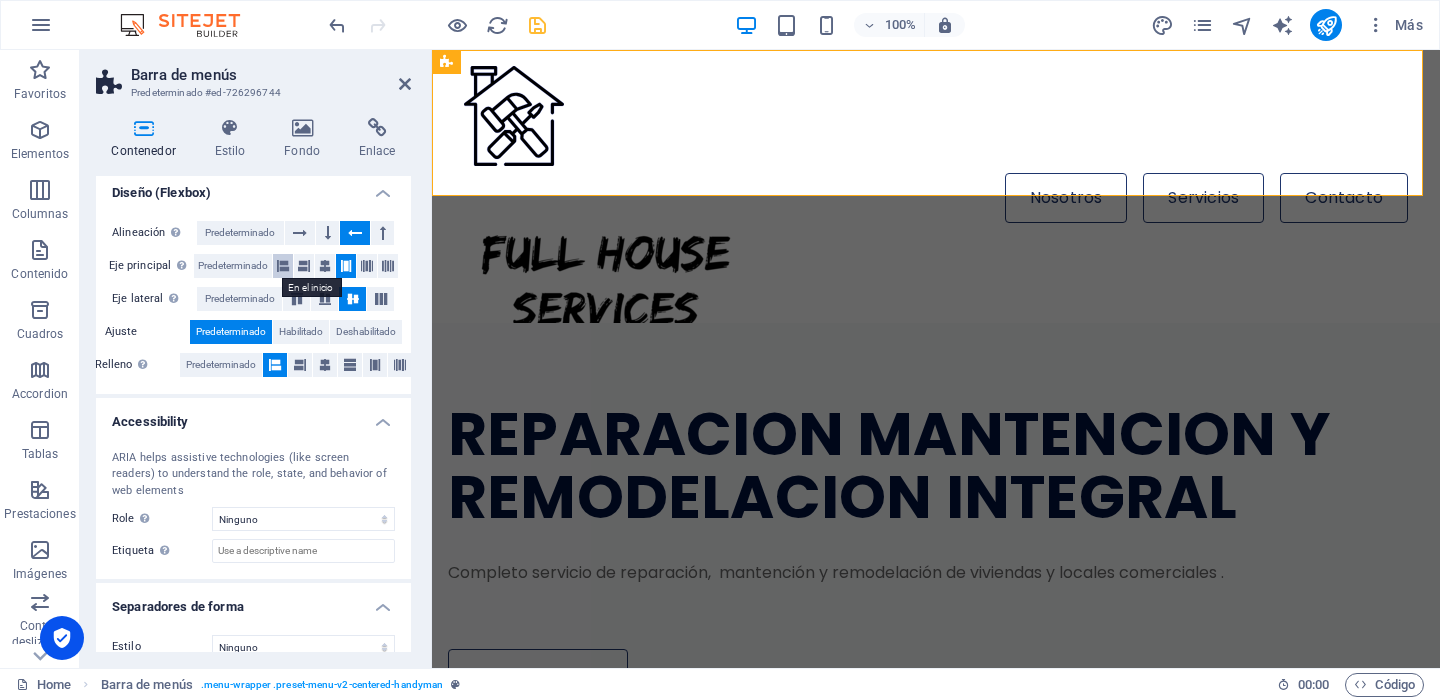 click at bounding box center [283, 266] 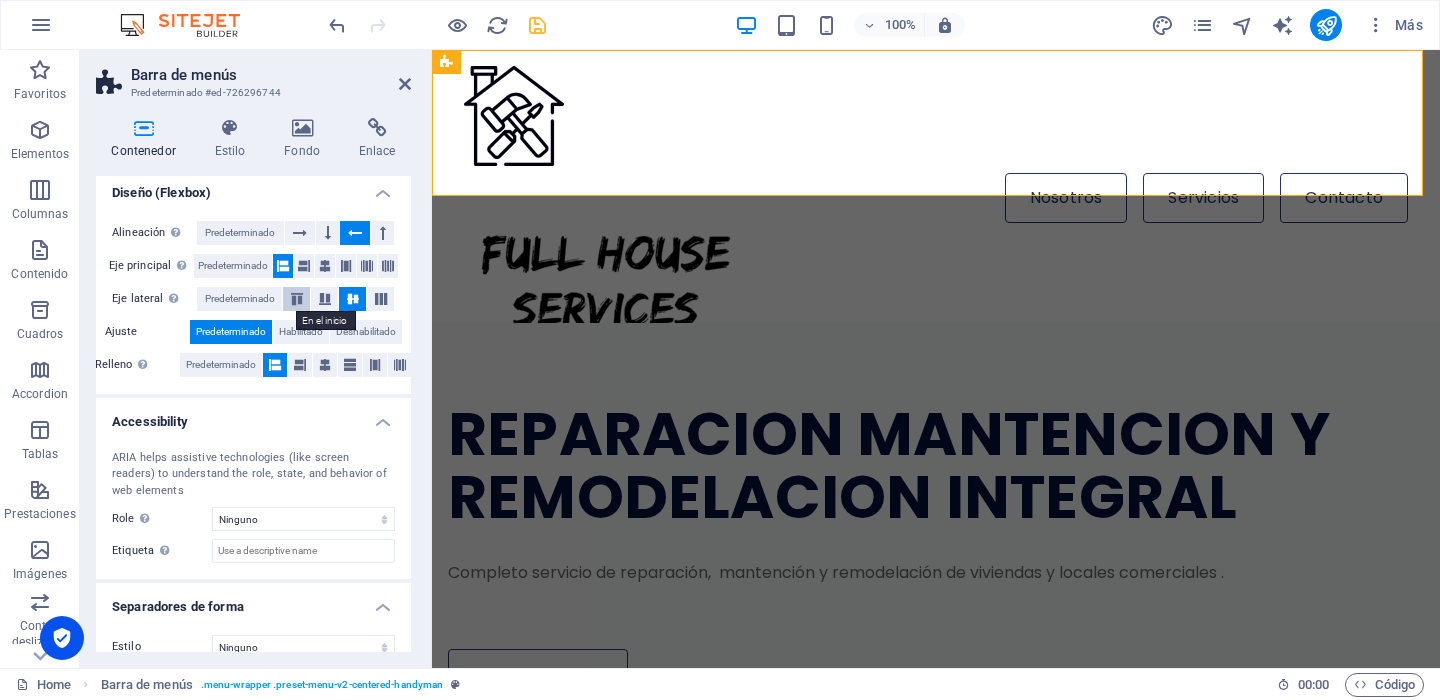 click at bounding box center [297, 299] 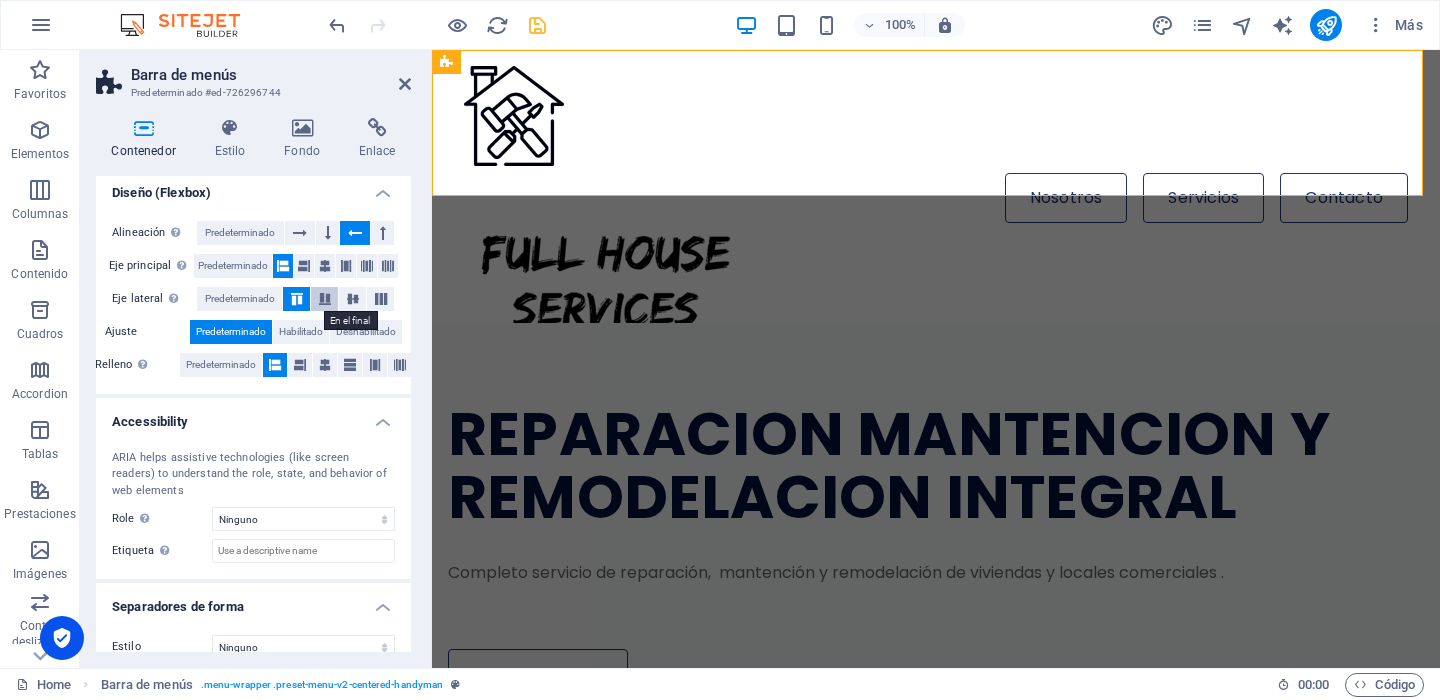 click at bounding box center [325, 299] 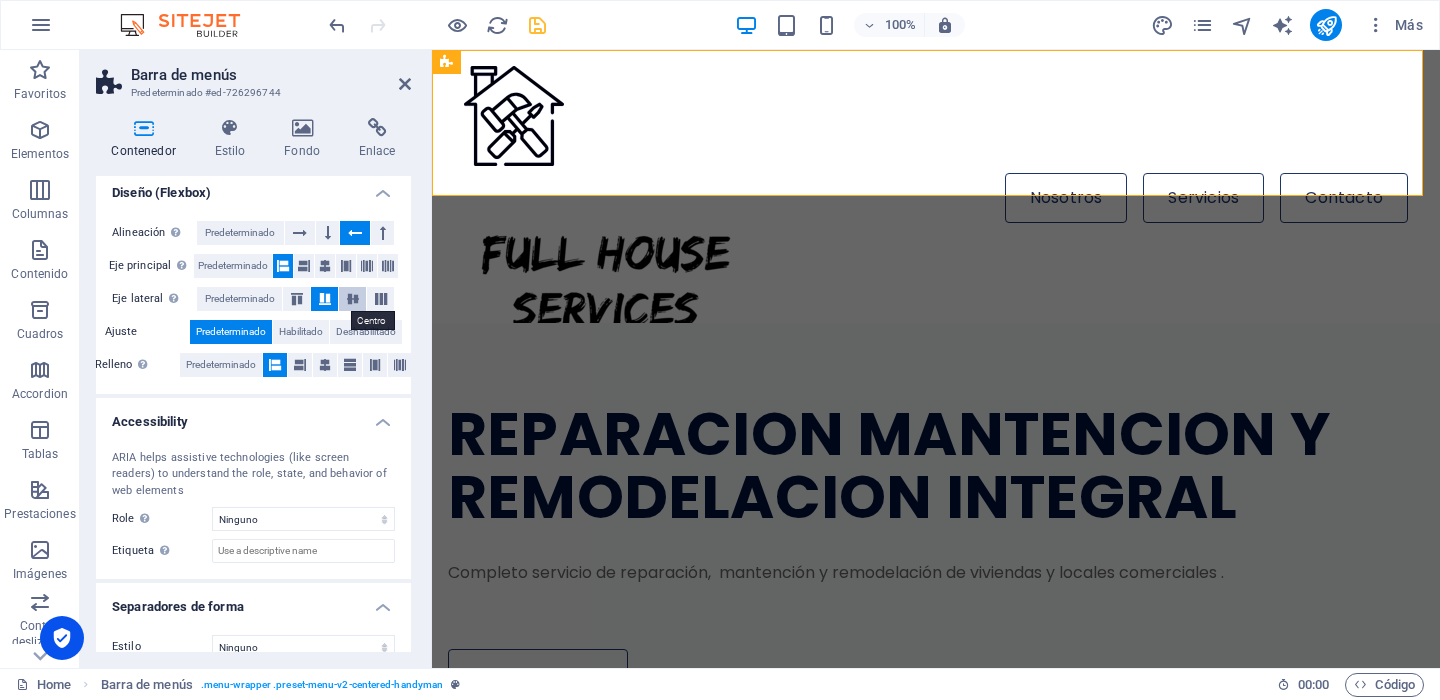 click at bounding box center [353, 299] 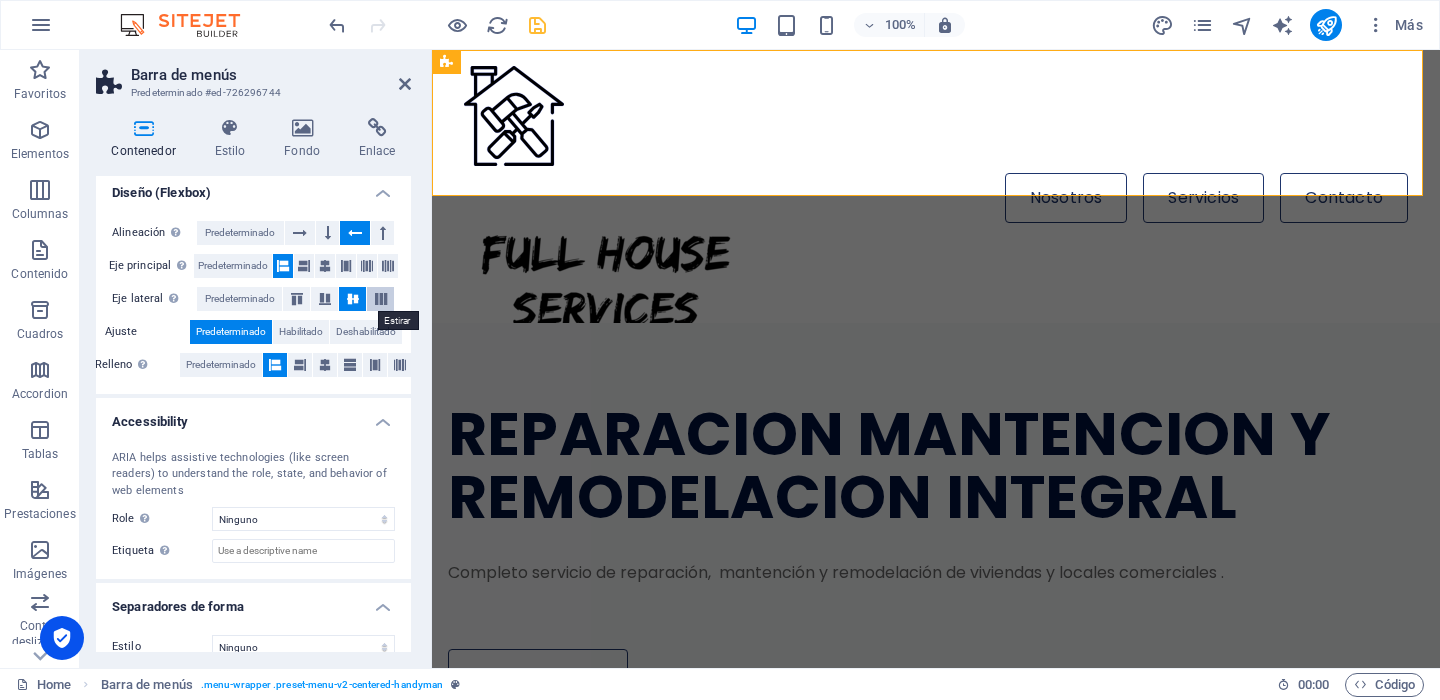 click at bounding box center (381, 299) 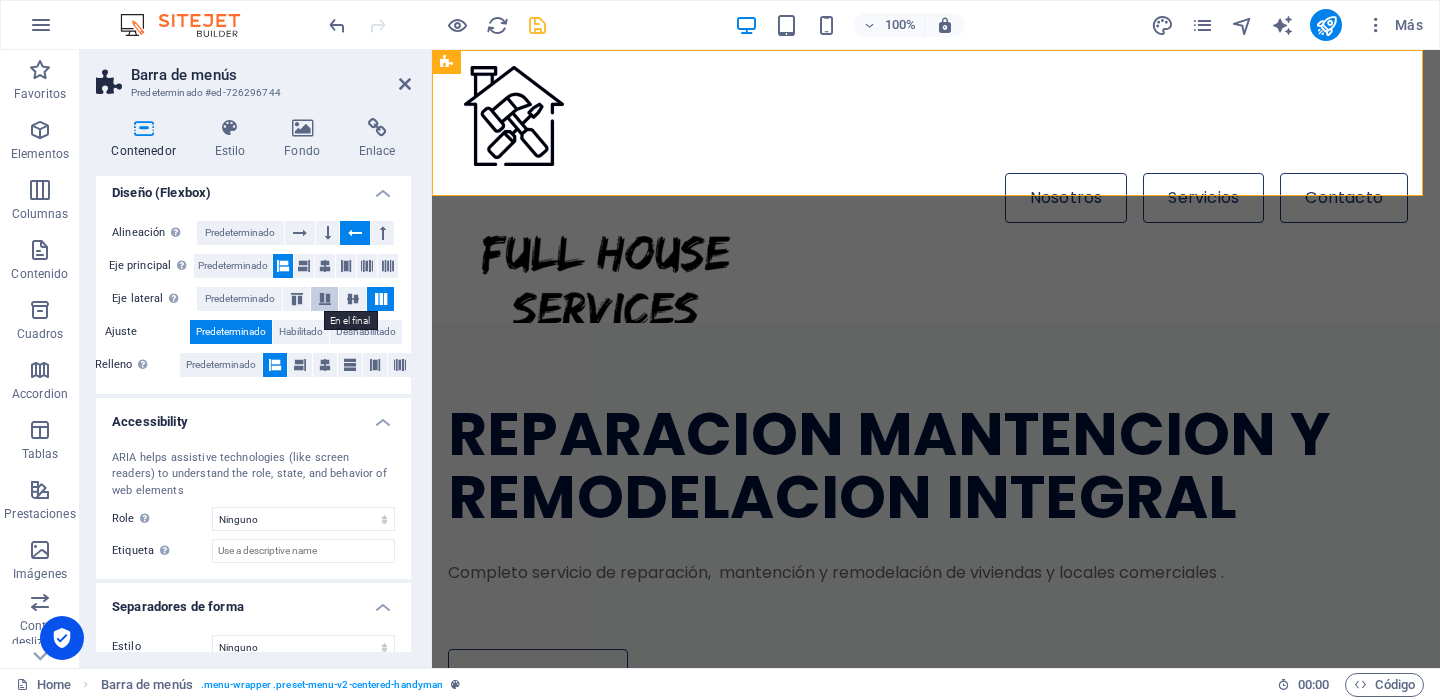 click at bounding box center [324, 299] 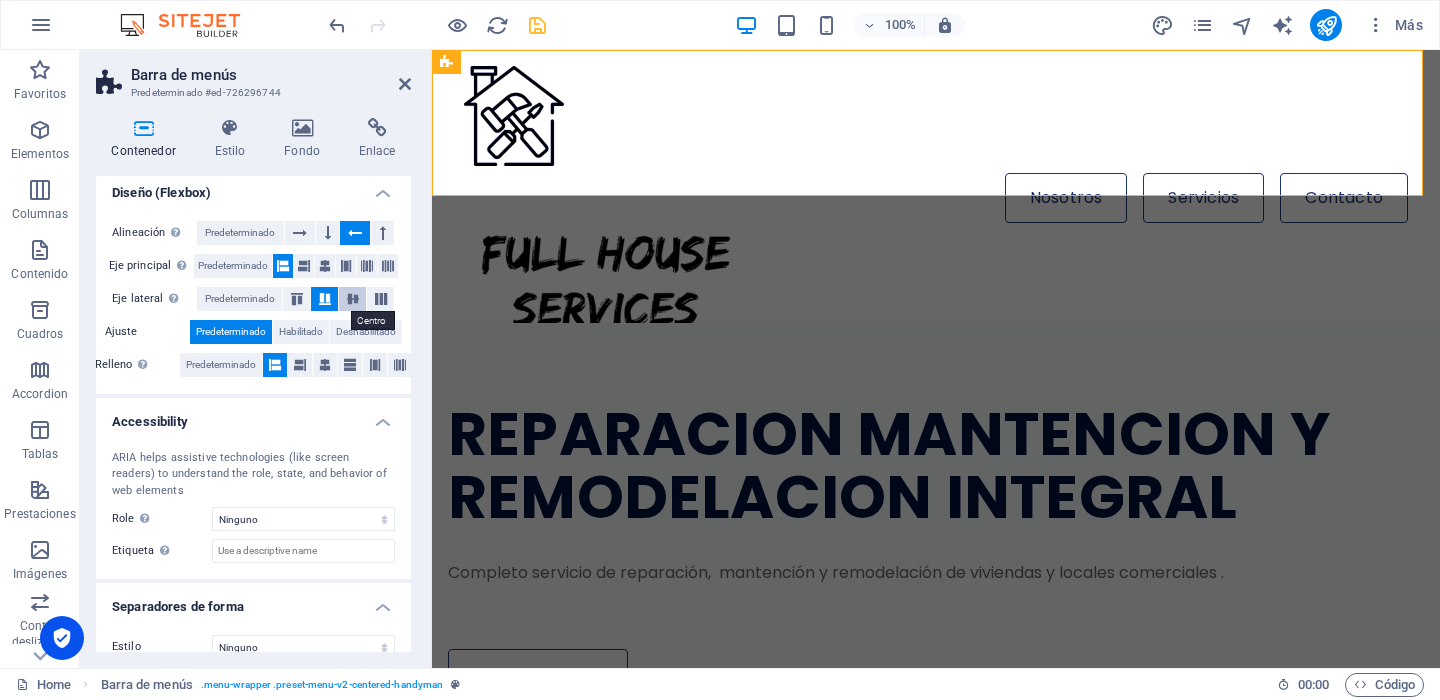 click at bounding box center (353, 299) 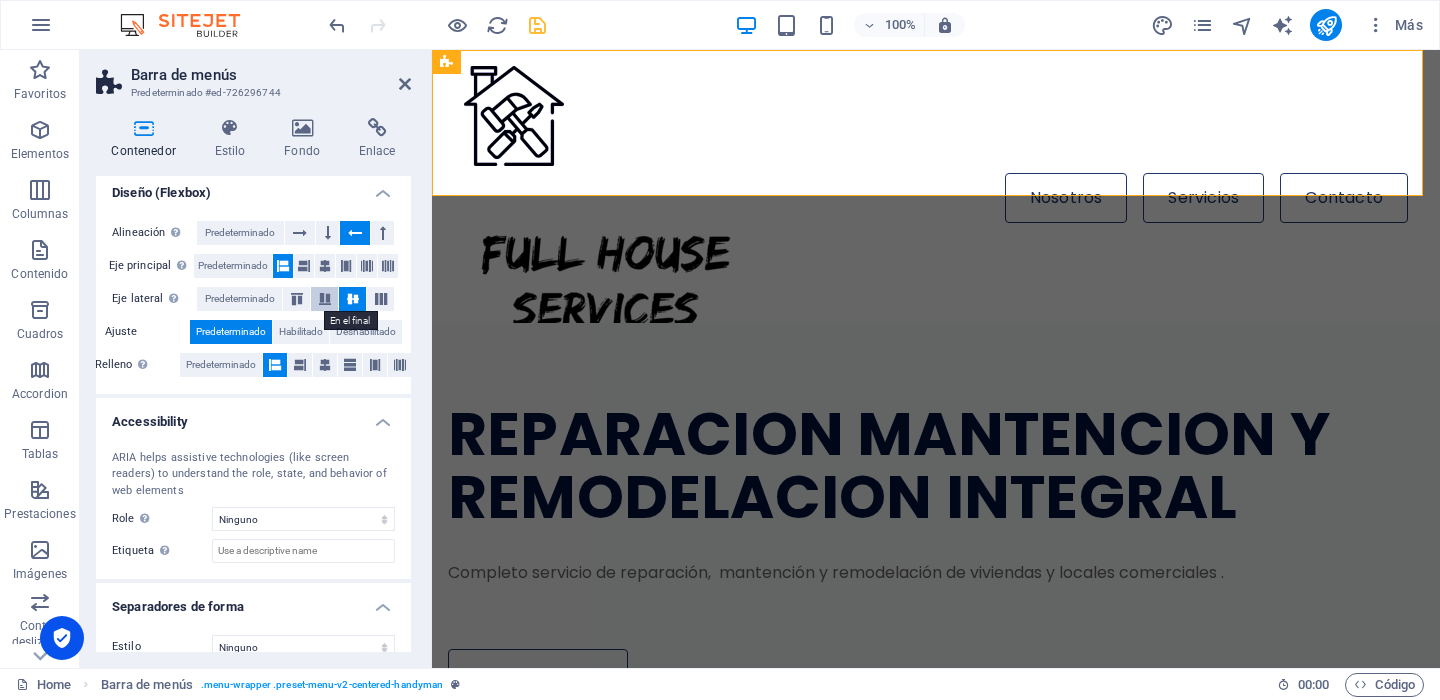 click at bounding box center (324, 299) 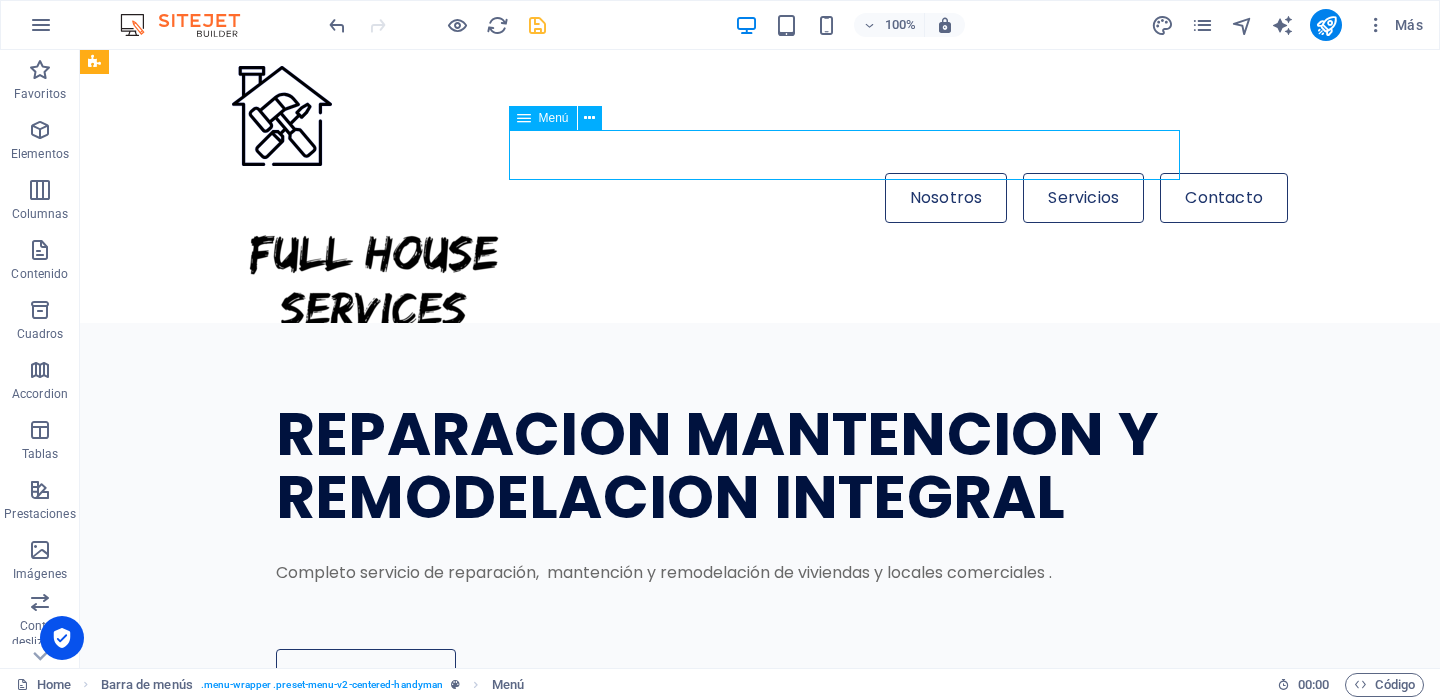 drag, startPoint x: 738, startPoint y: 164, endPoint x: 899, endPoint y: 164, distance: 161 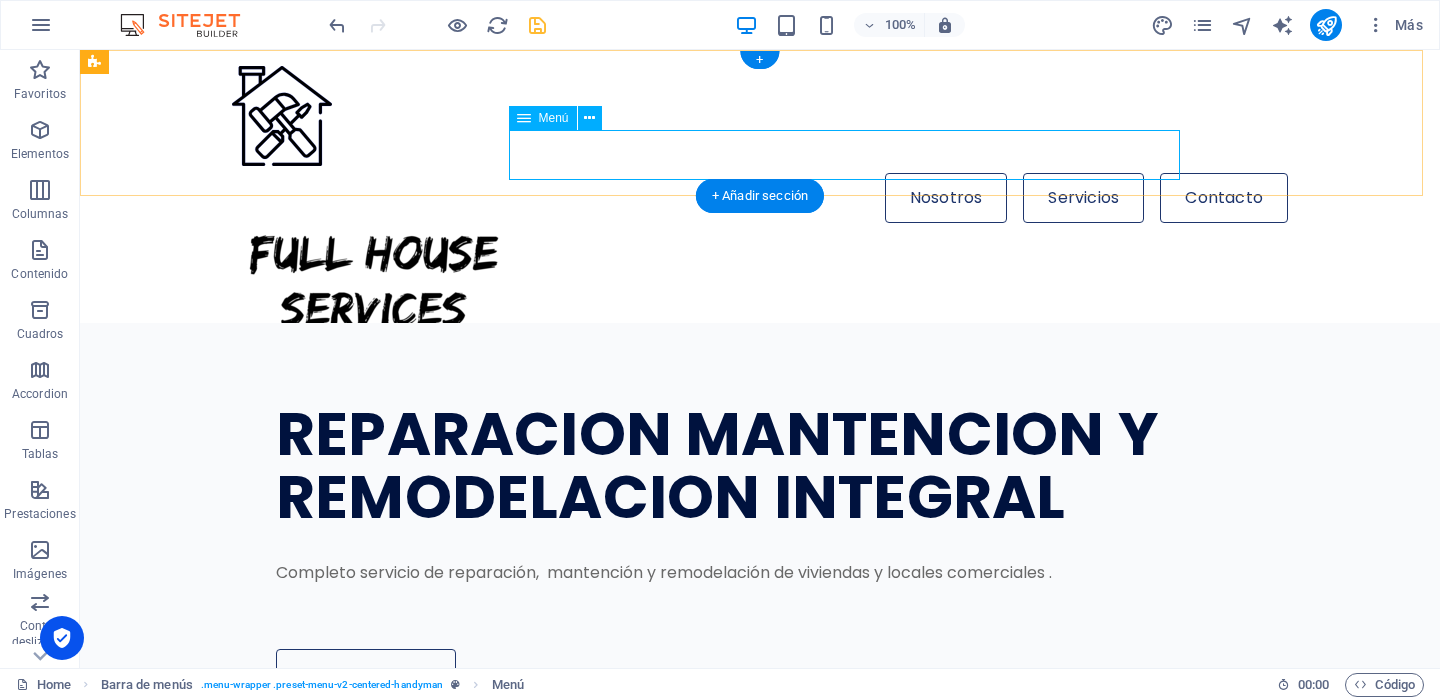click on "Nosotros Servicios Contacto" at bounding box center [760, 198] 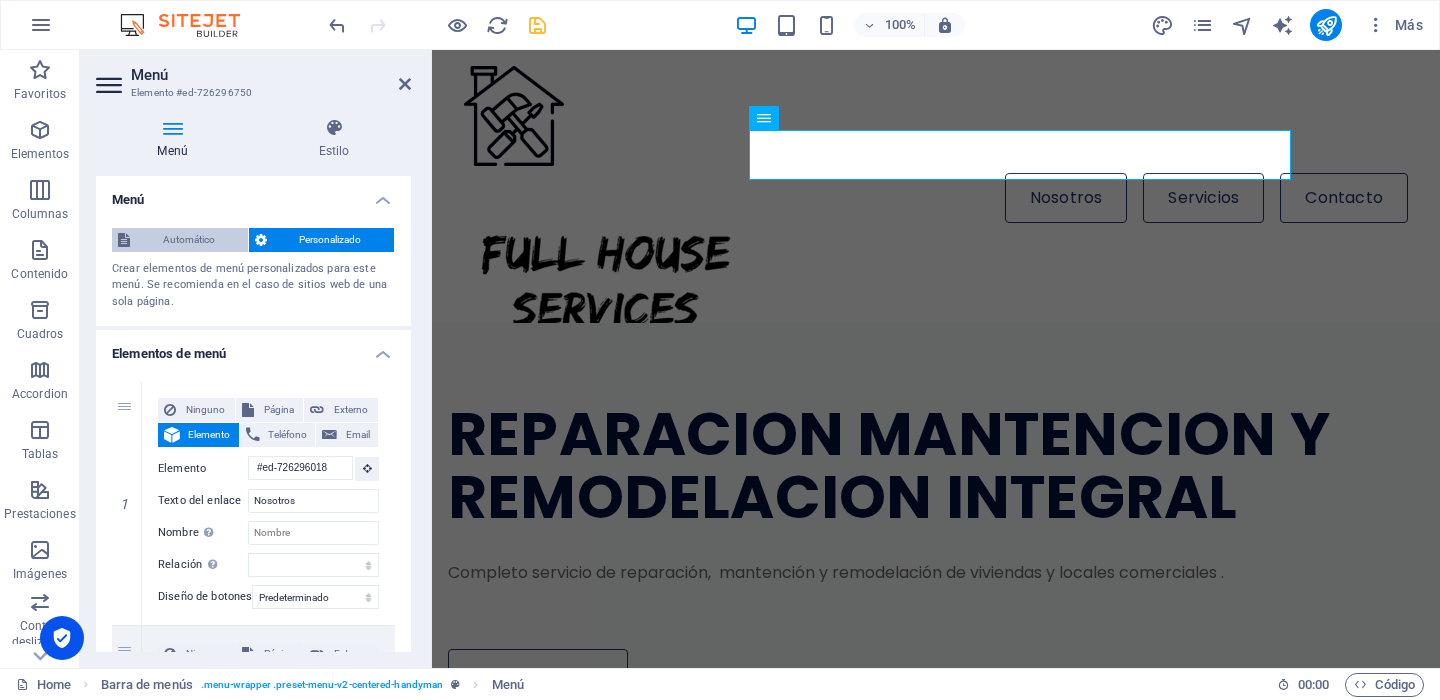 click on "Automático" at bounding box center [189, 240] 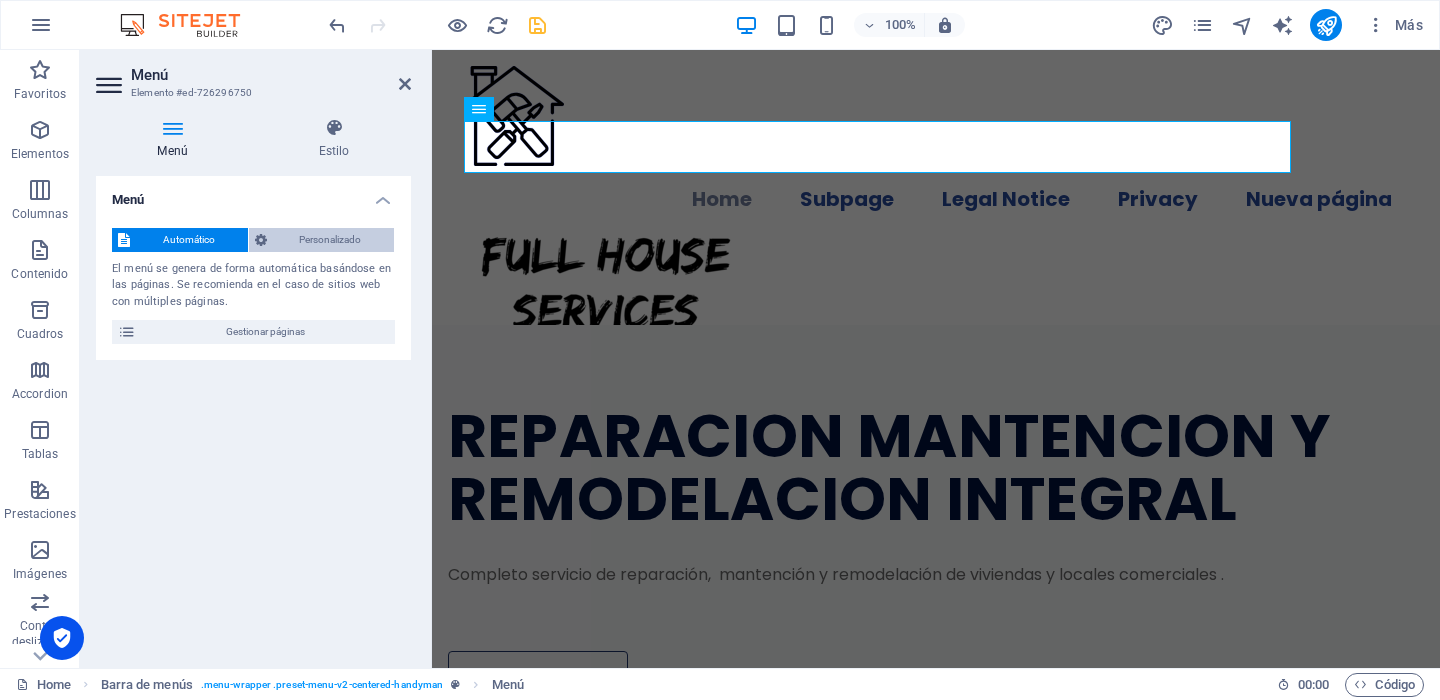 click on "Personalizado" at bounding box center [331, 240] 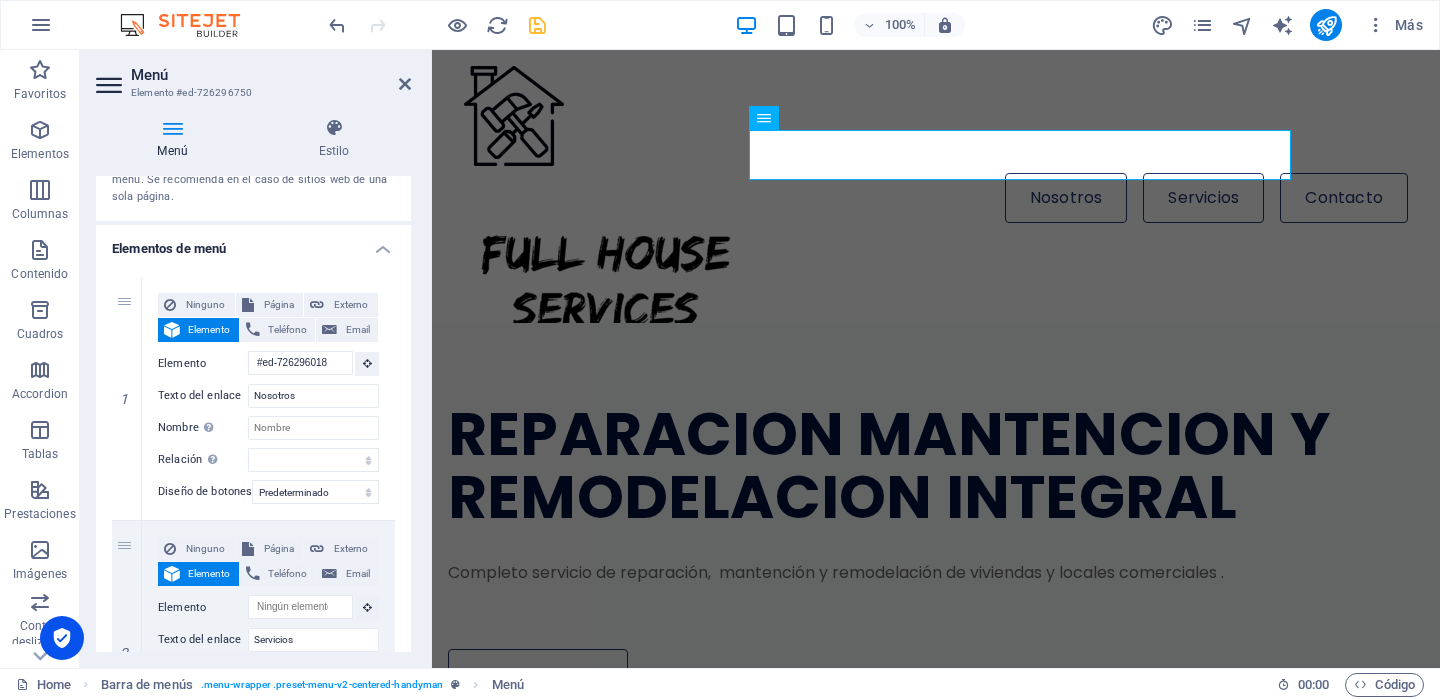 scroll, scrollTop: 0, scrollLeft: 0, axis: both 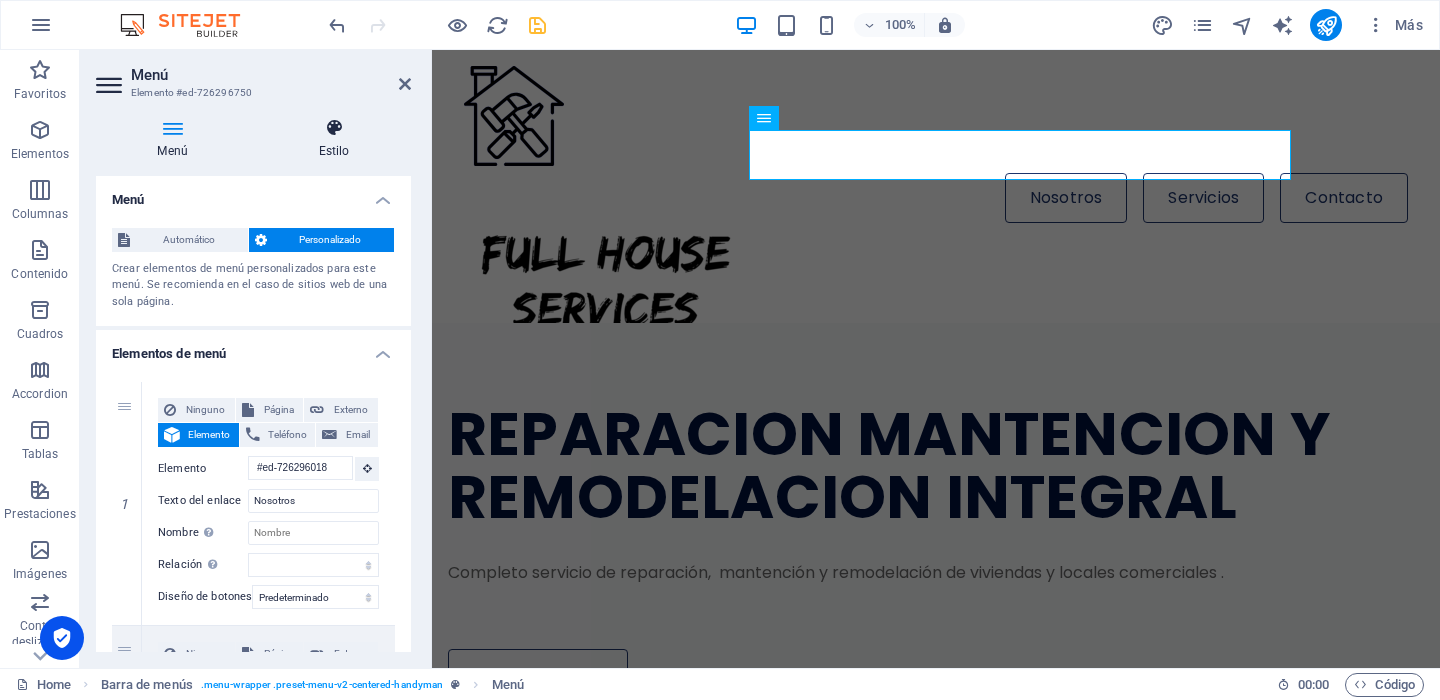 click at bounding box center (334, 128) 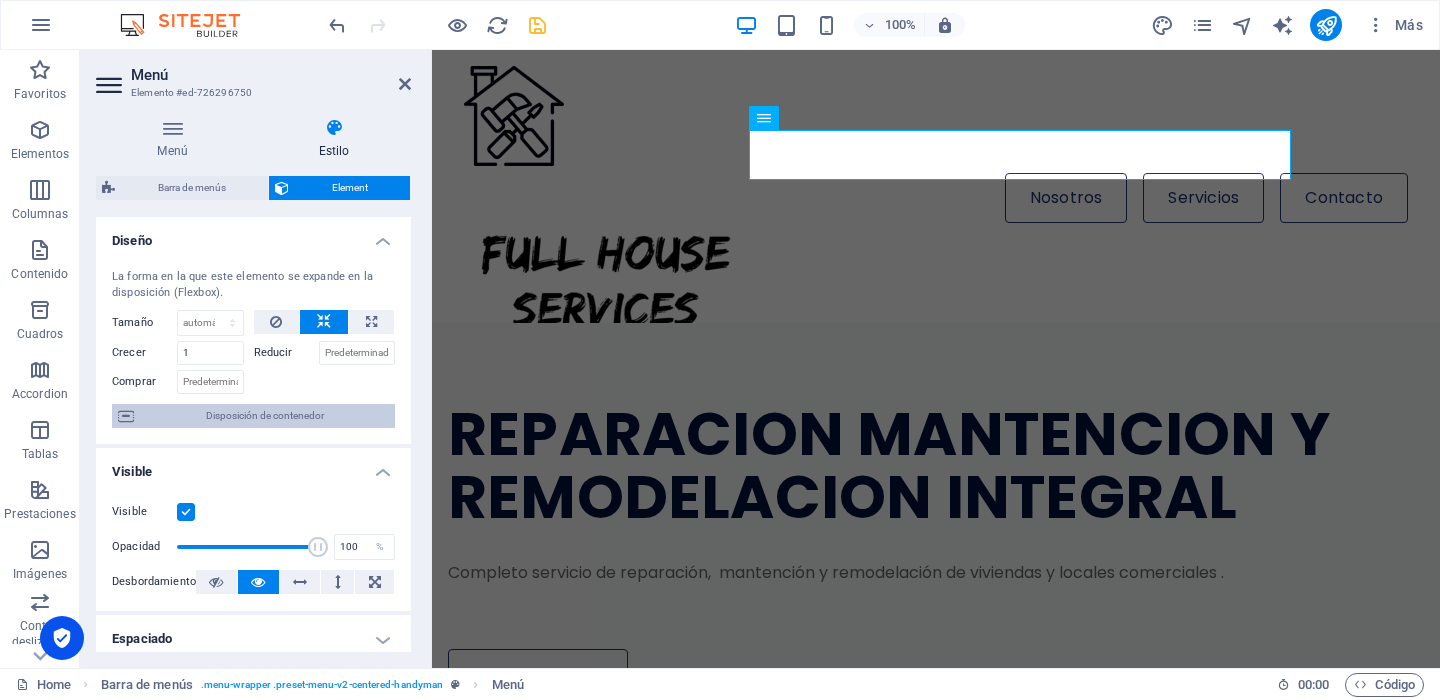 click on "Disposición de contenedor" at bounding box center [264, 416] 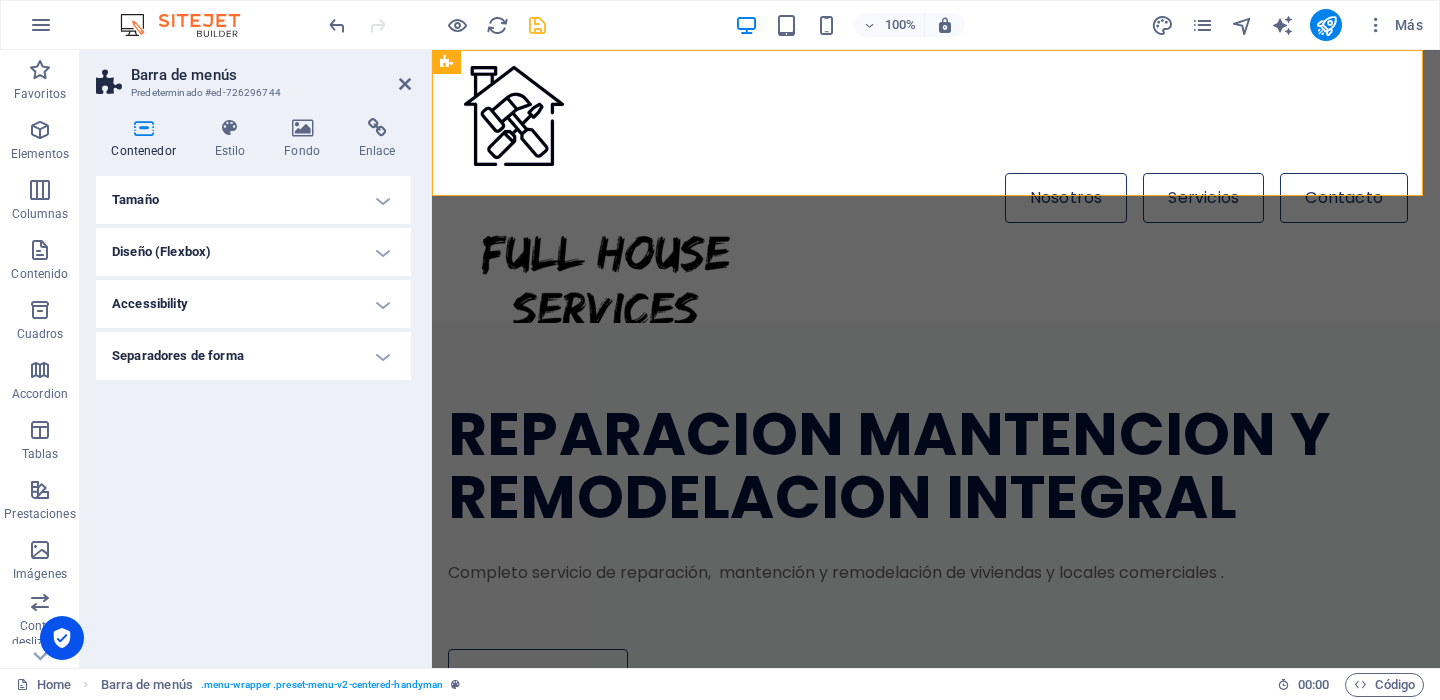 click on "Tamaño" at bounding box center (253, 200) 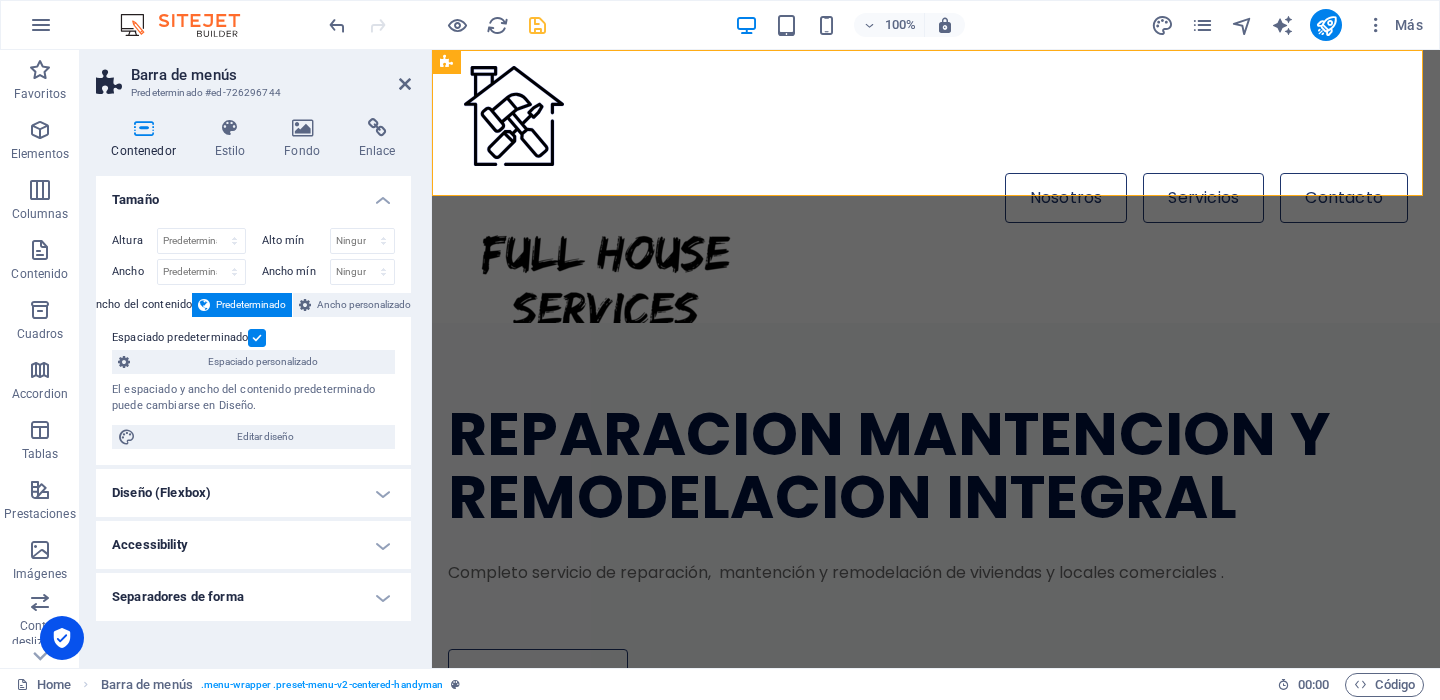 click on "Tamaño" at bounding box center [253, 194] 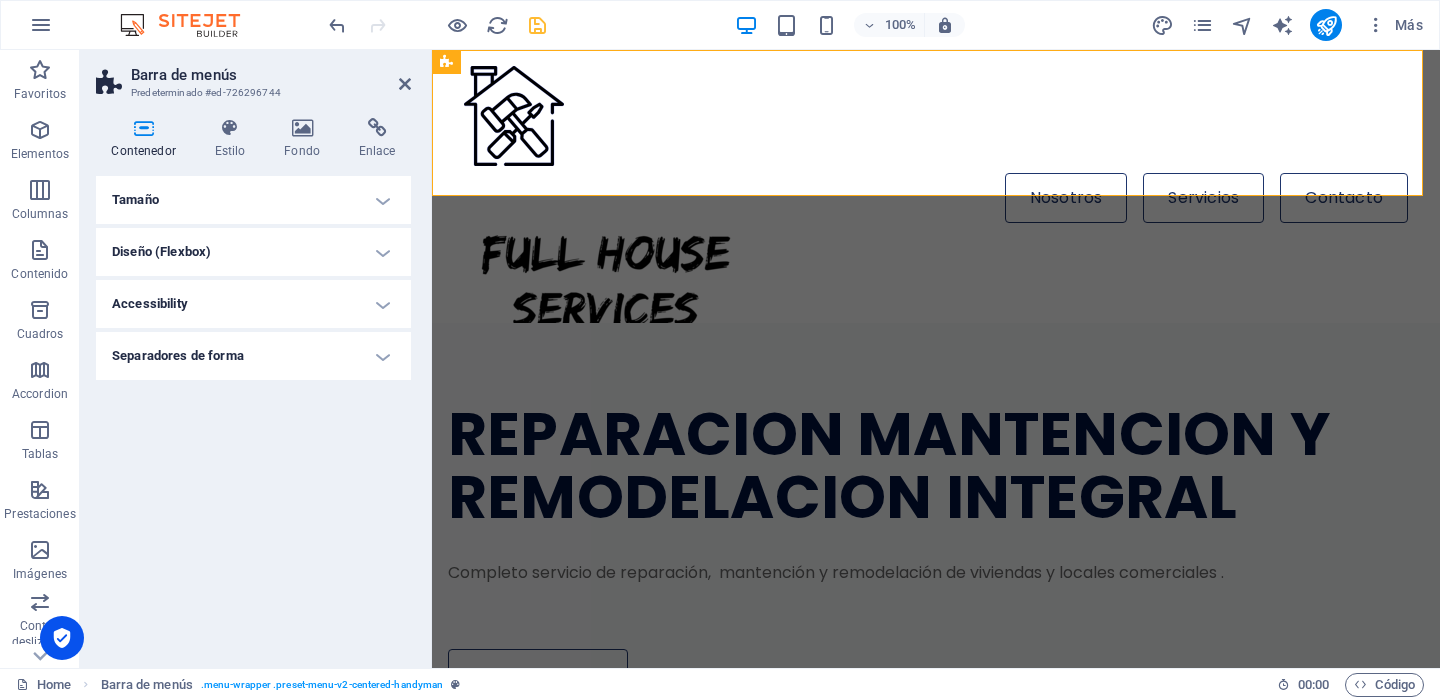 click on "Diseño (Flexbox)" at bounding box center [253, 252] 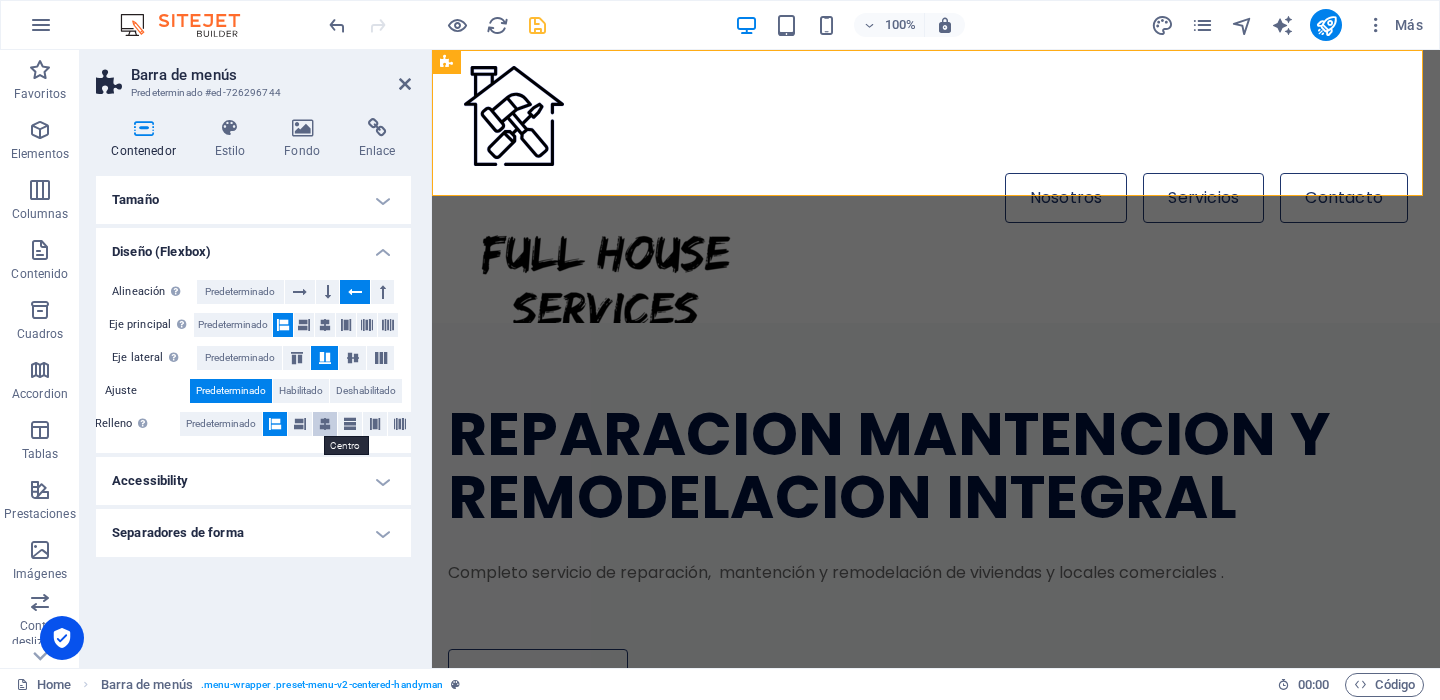 click at bounding box center [325, 424] 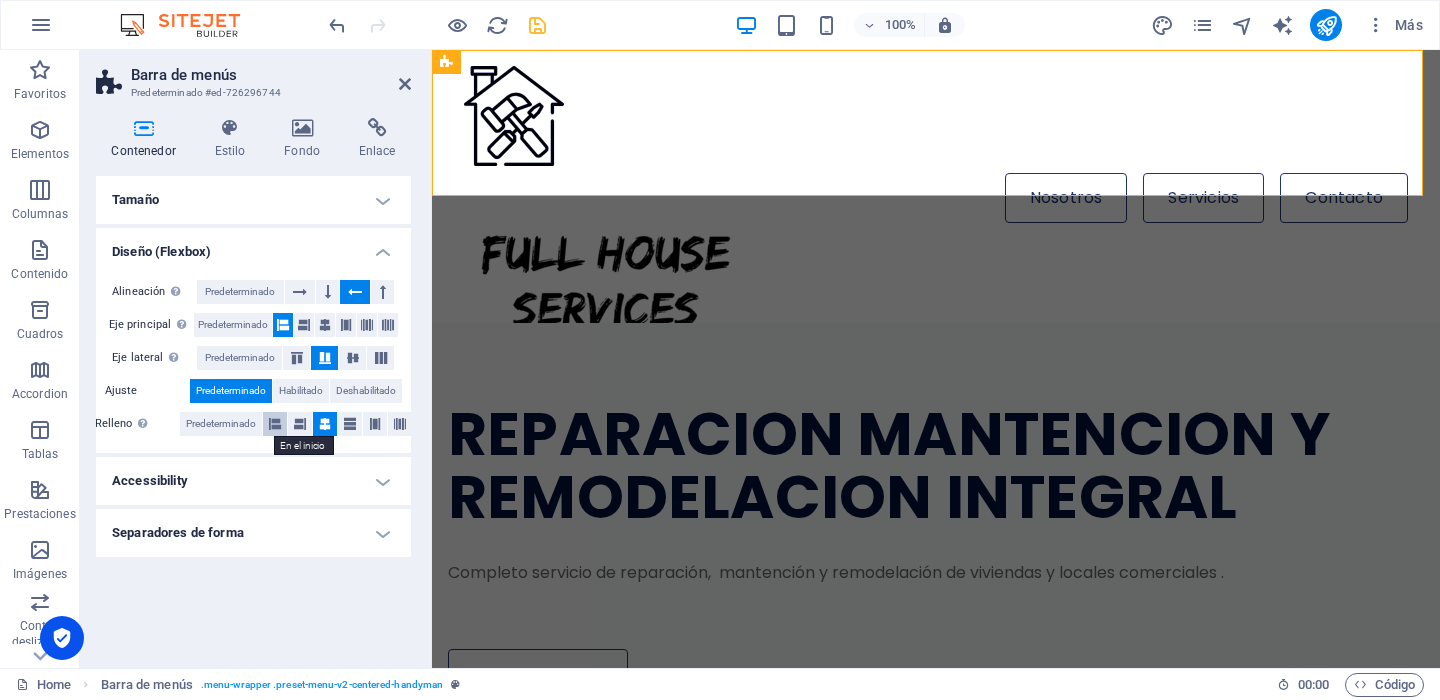click at bounding box center [275, 424] 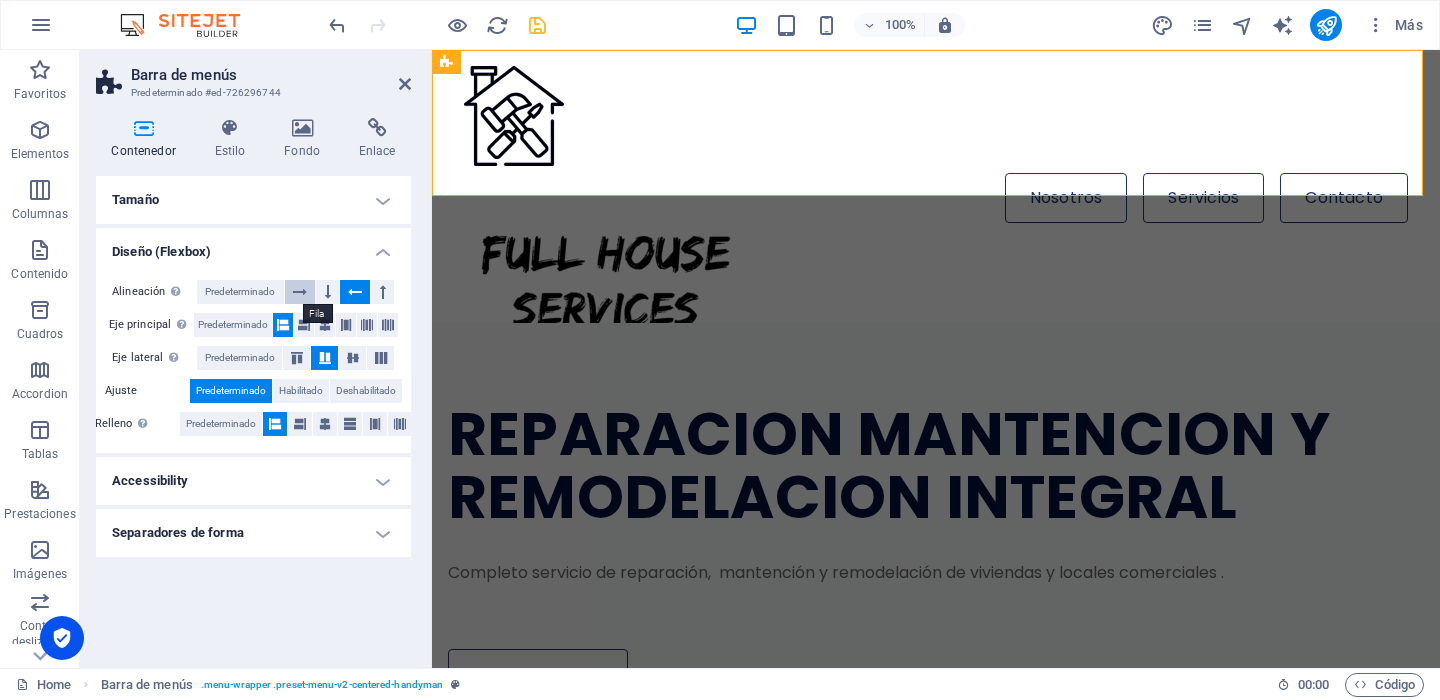 click at bounding box center [300, 292] 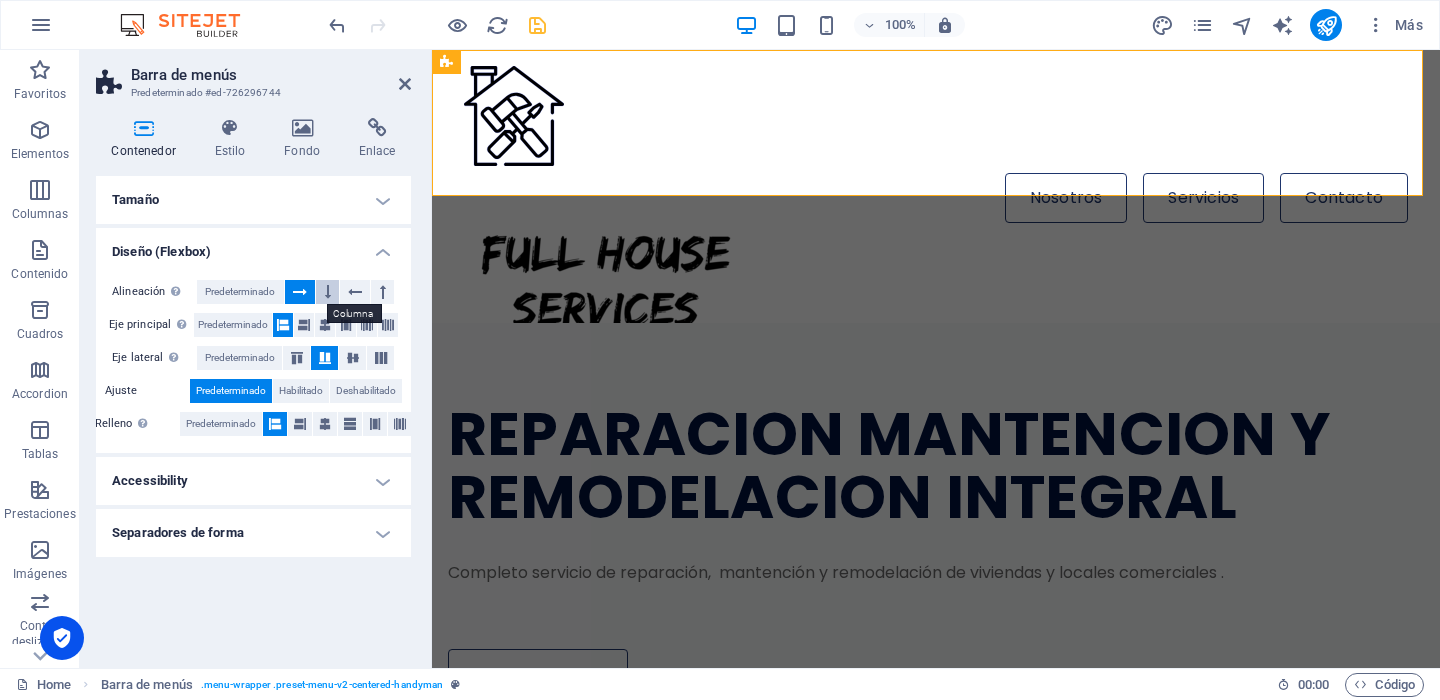 click at bounding box center (328, 292) 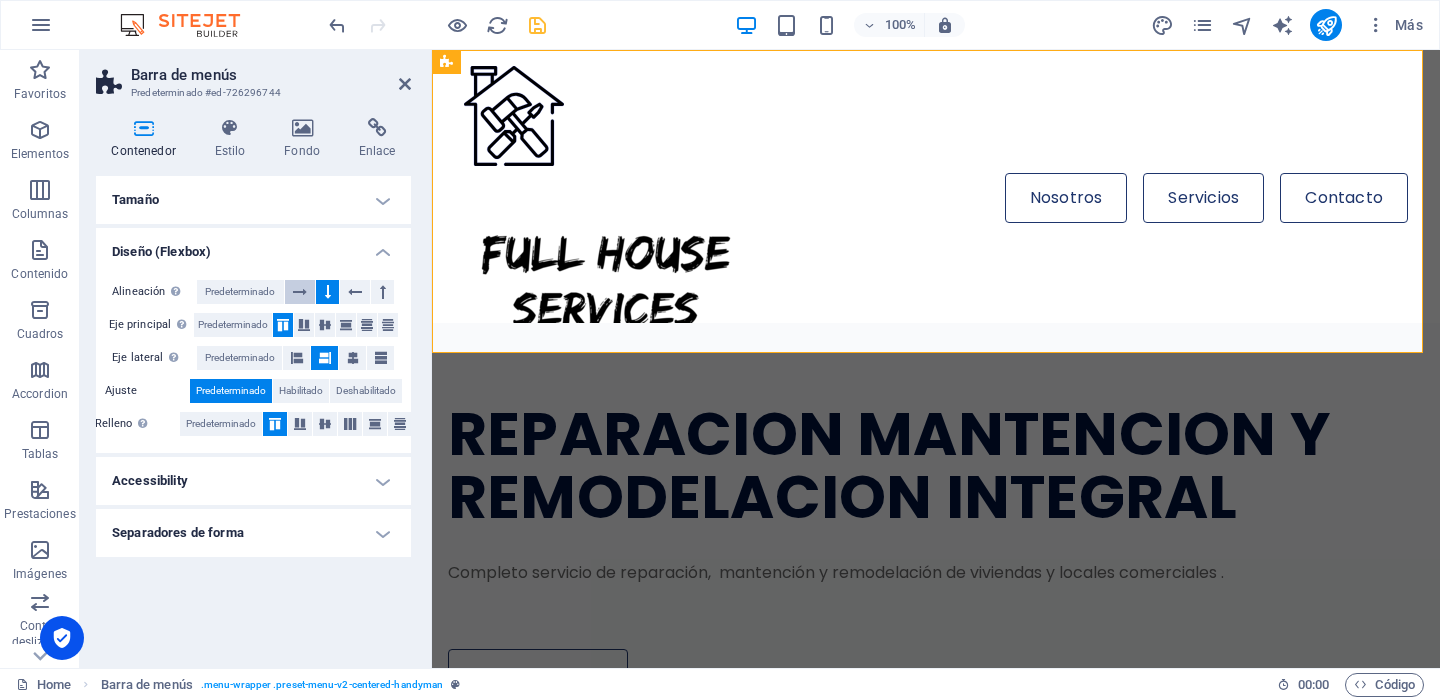 click at bounding box center [300, 292] 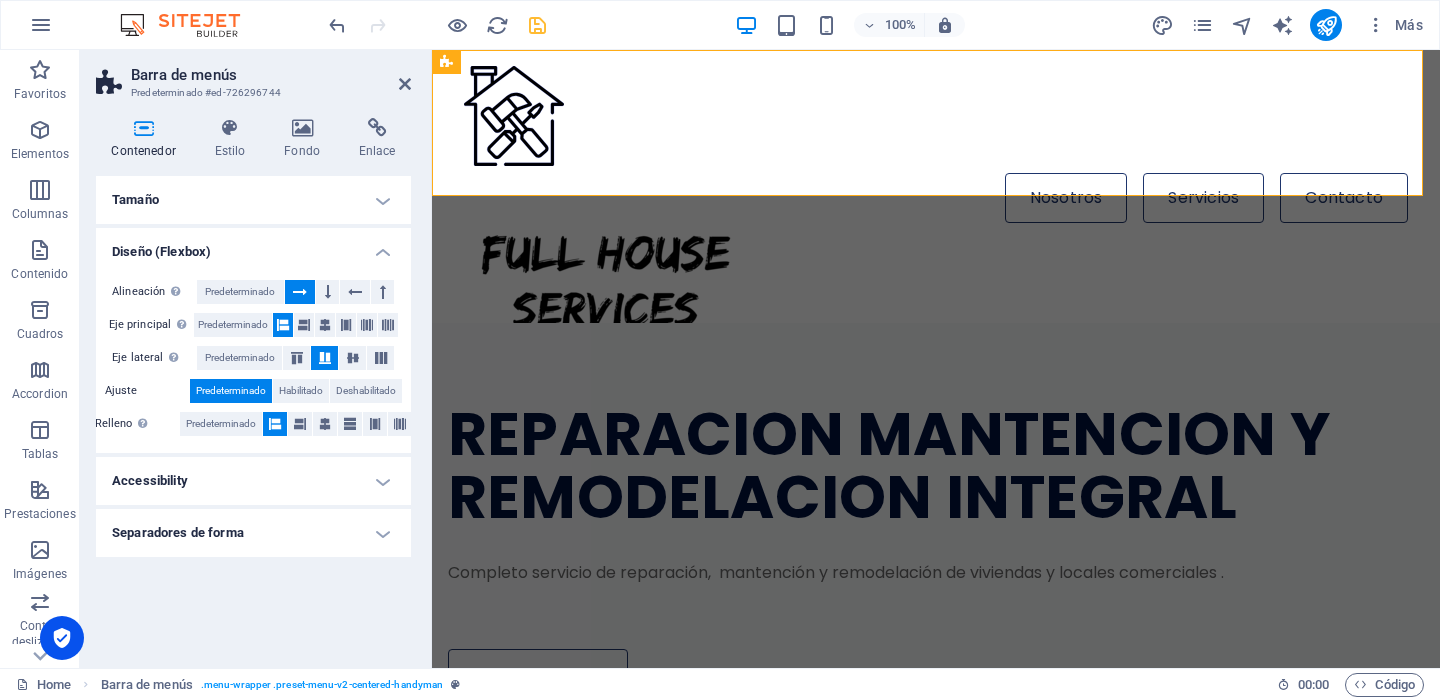 click on "Separadores de forma" at bounding box center (253, 533) 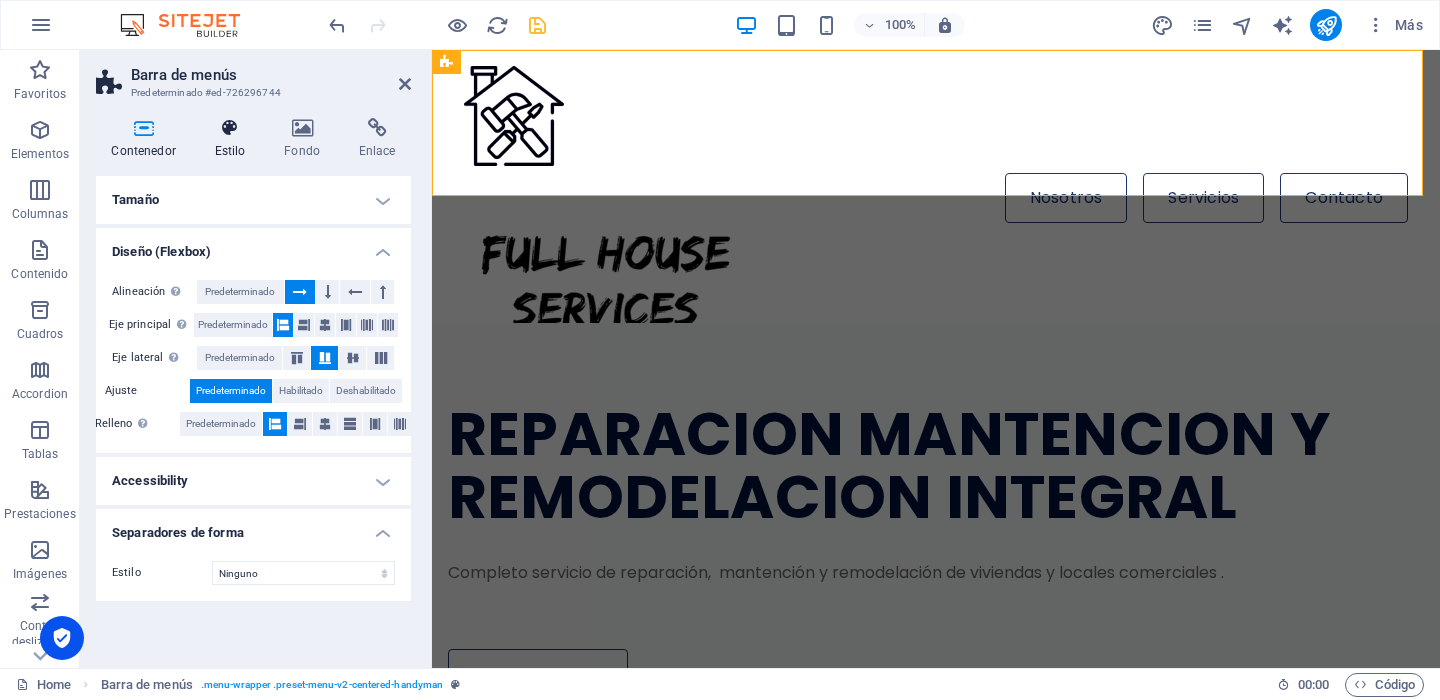 click at bounding box center [230, 128] 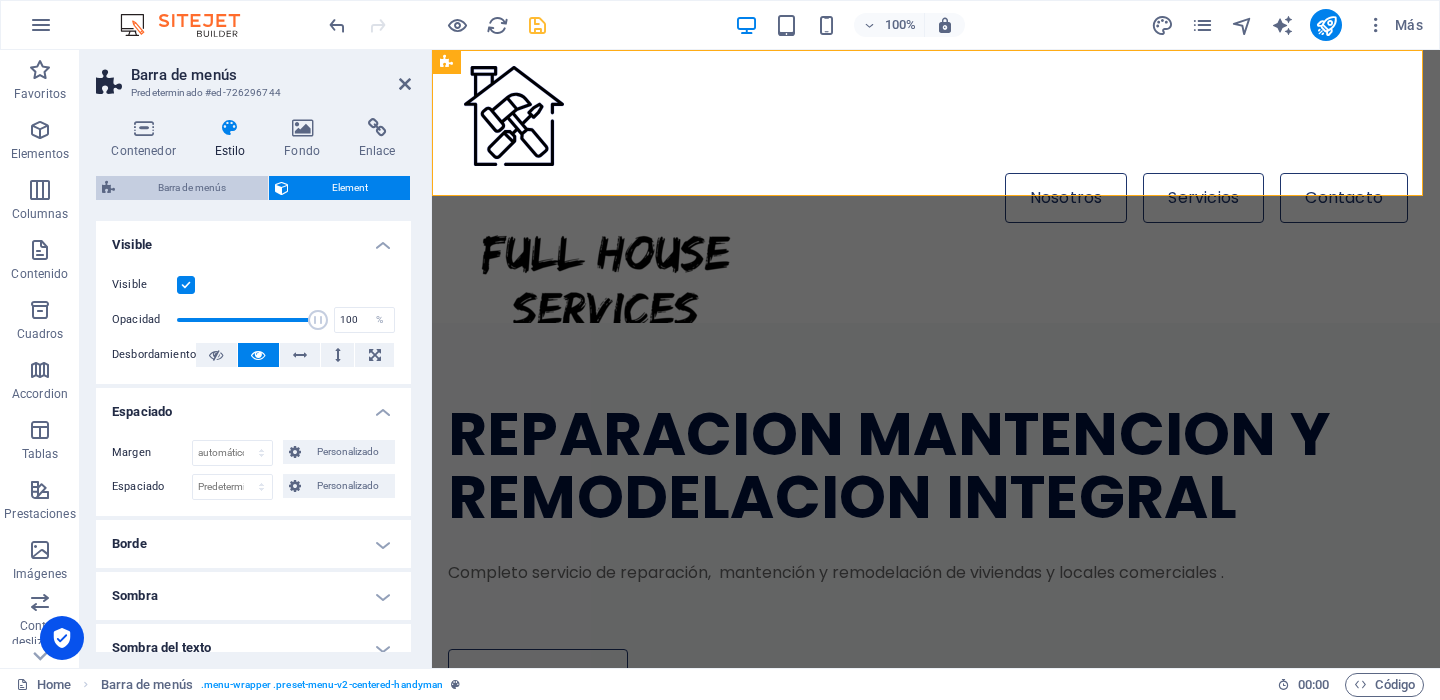 click on "Barra de menús" at bounding box center [191, 188] 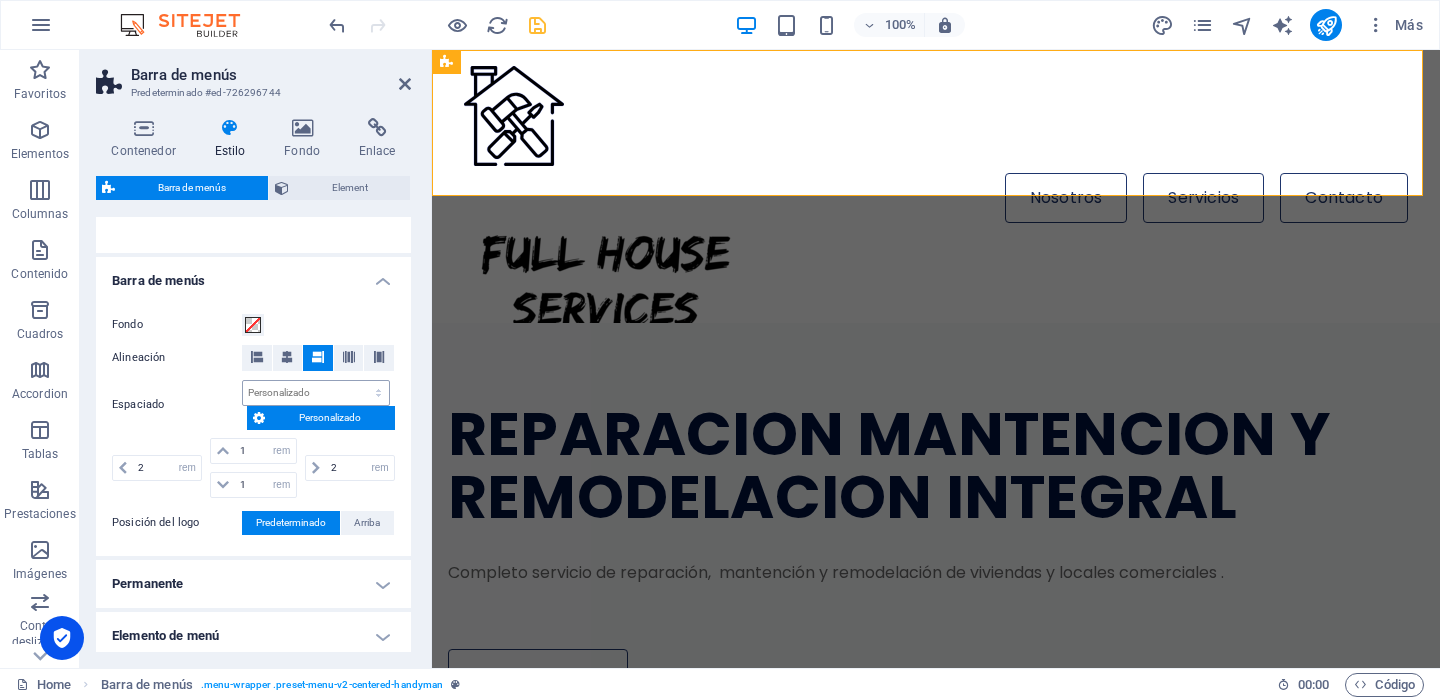 scroll, scrollTop: 400, scrollLeft: 0, axis: vertical 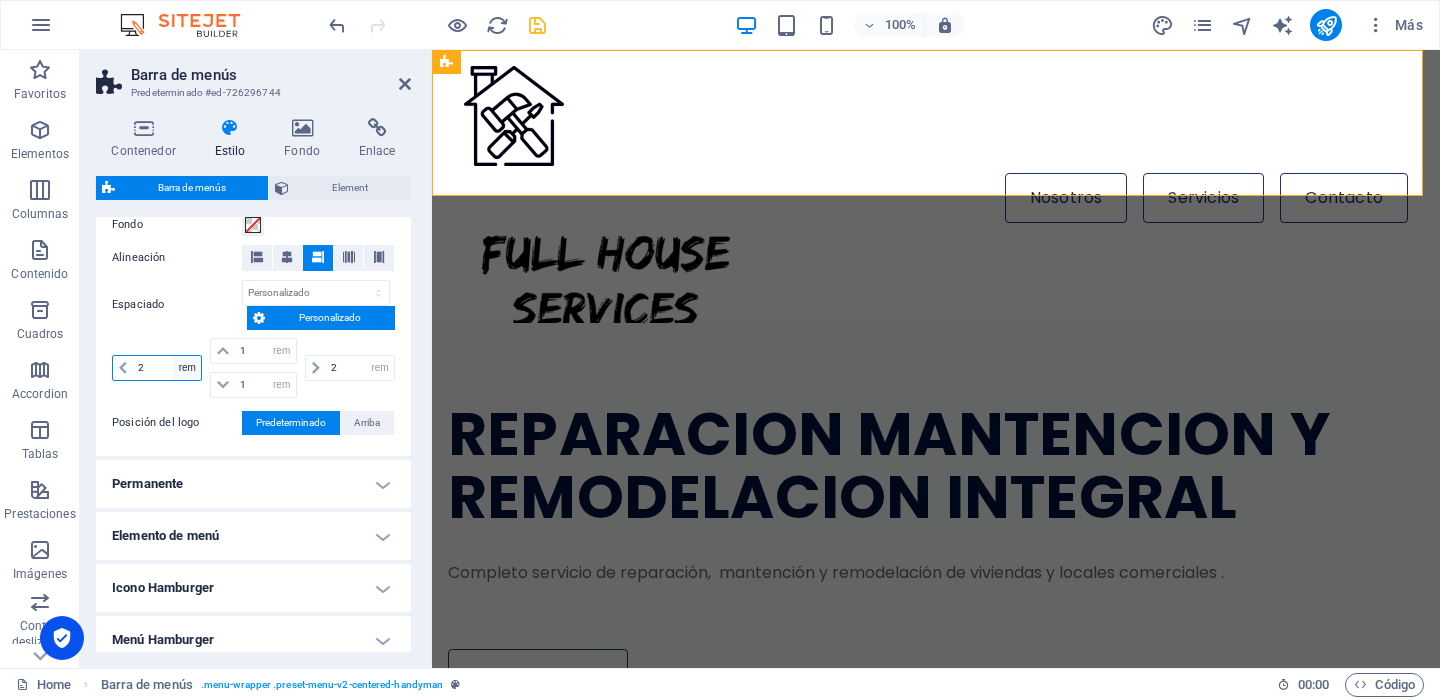 click on "px rem % vh vw" at bounding box center (187, 368) 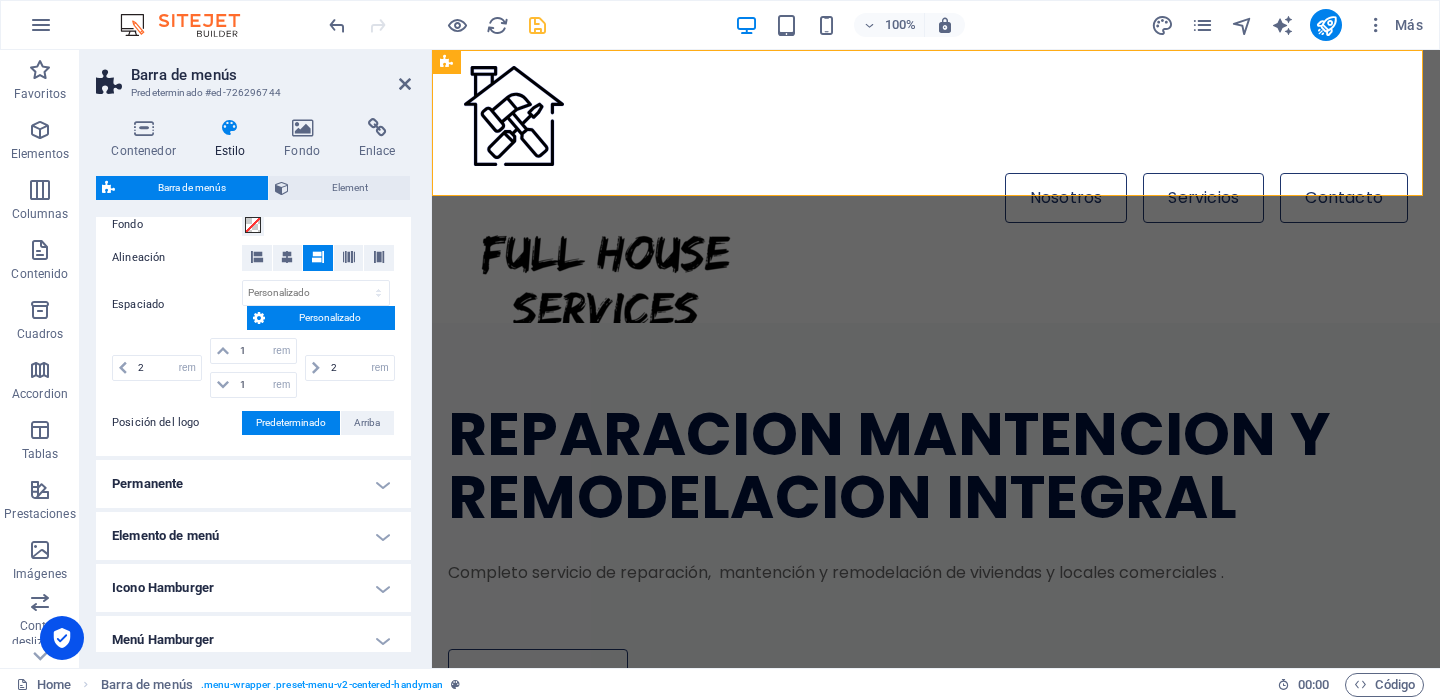 click on "2 px rem % vh vw" at bounding box center (159, 368) 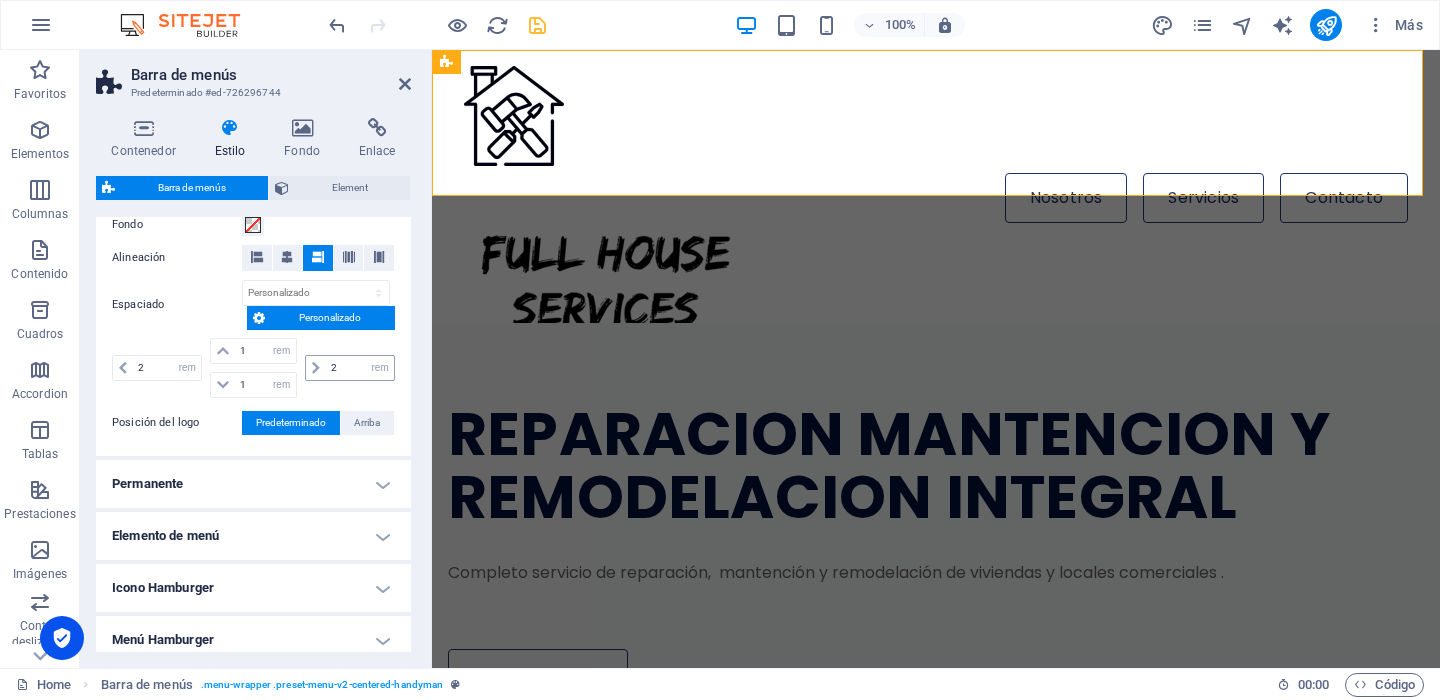 click at bounding box center (316, 368) 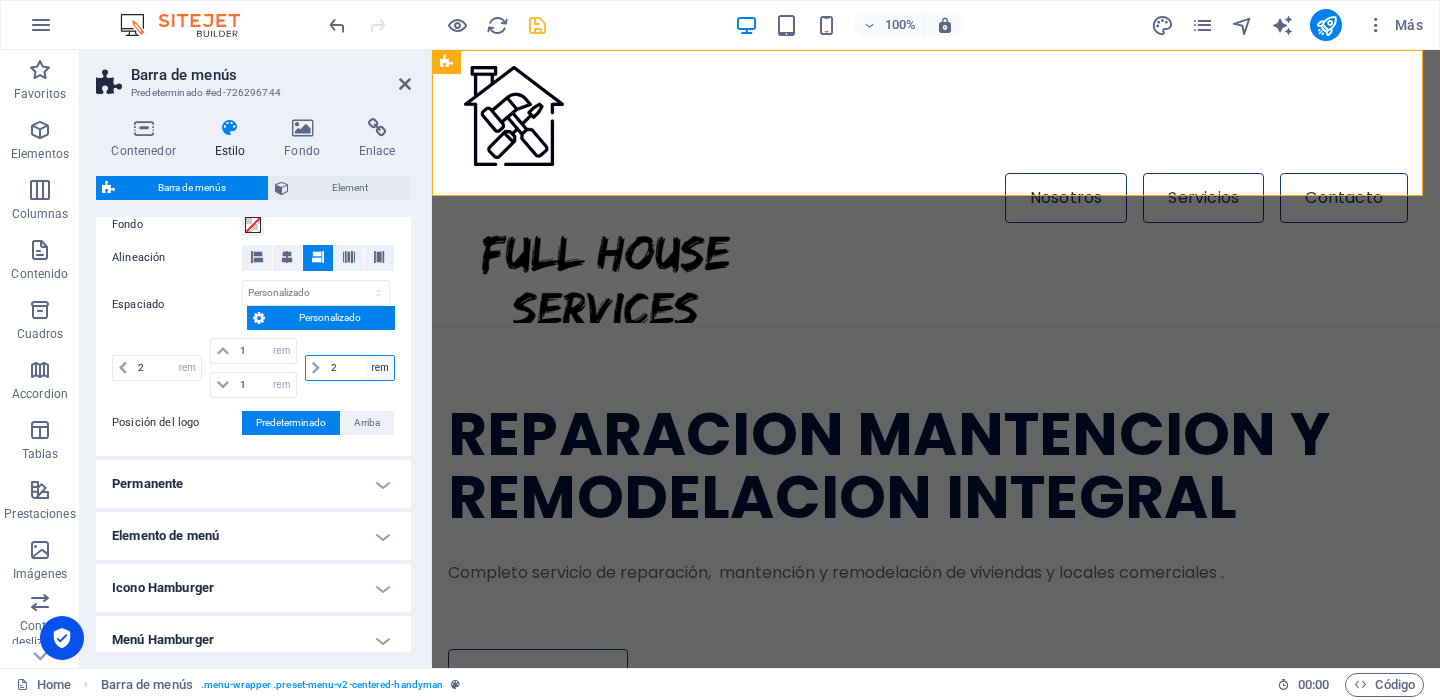 click on "px rem % vh vw" at bounding box center (380, 368) 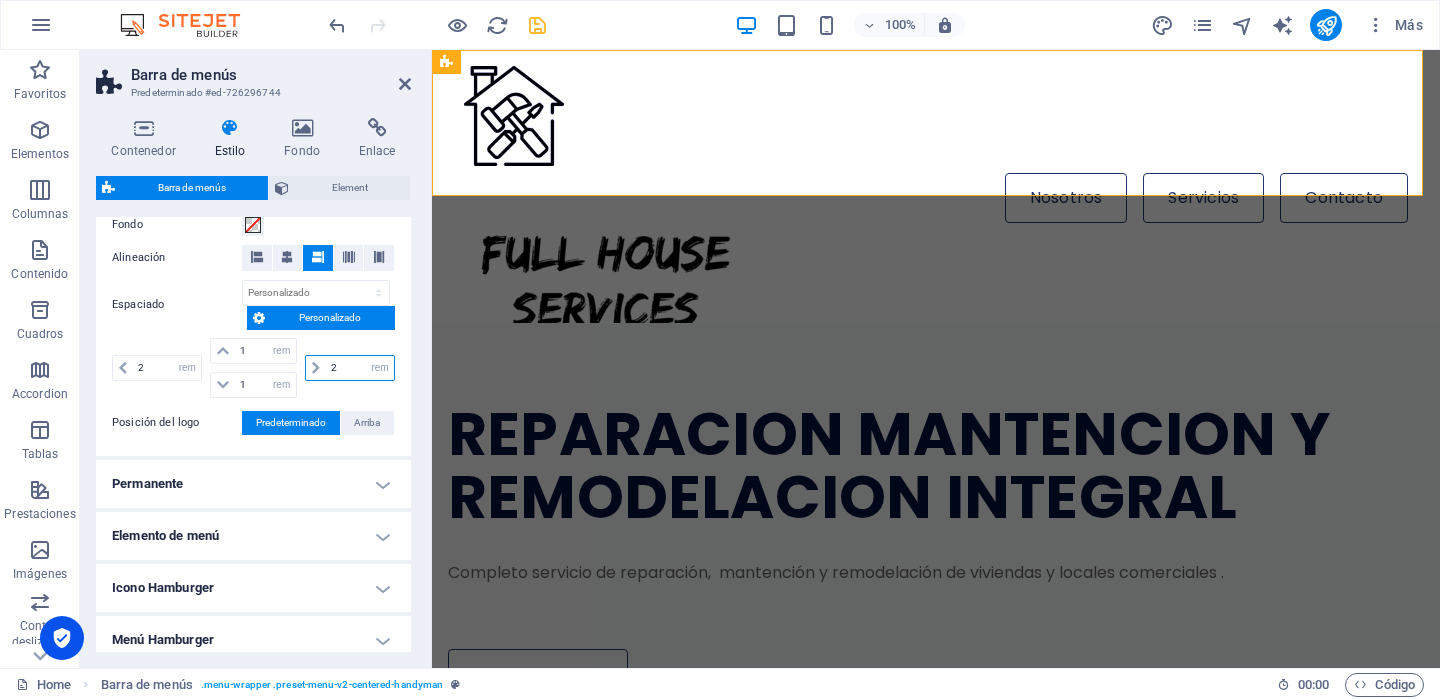 click on "2" at bounding box center (360, 368) 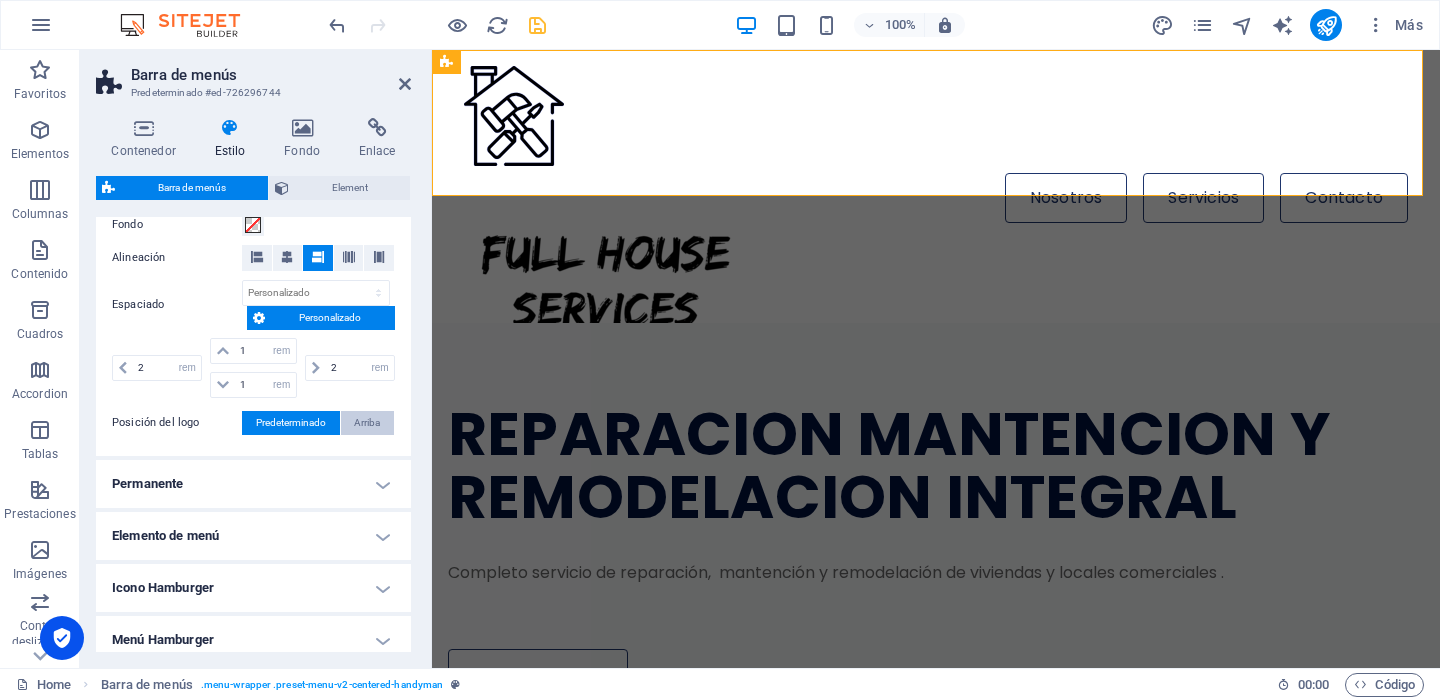 click on "Arriba" at bounding box center [367, 423] 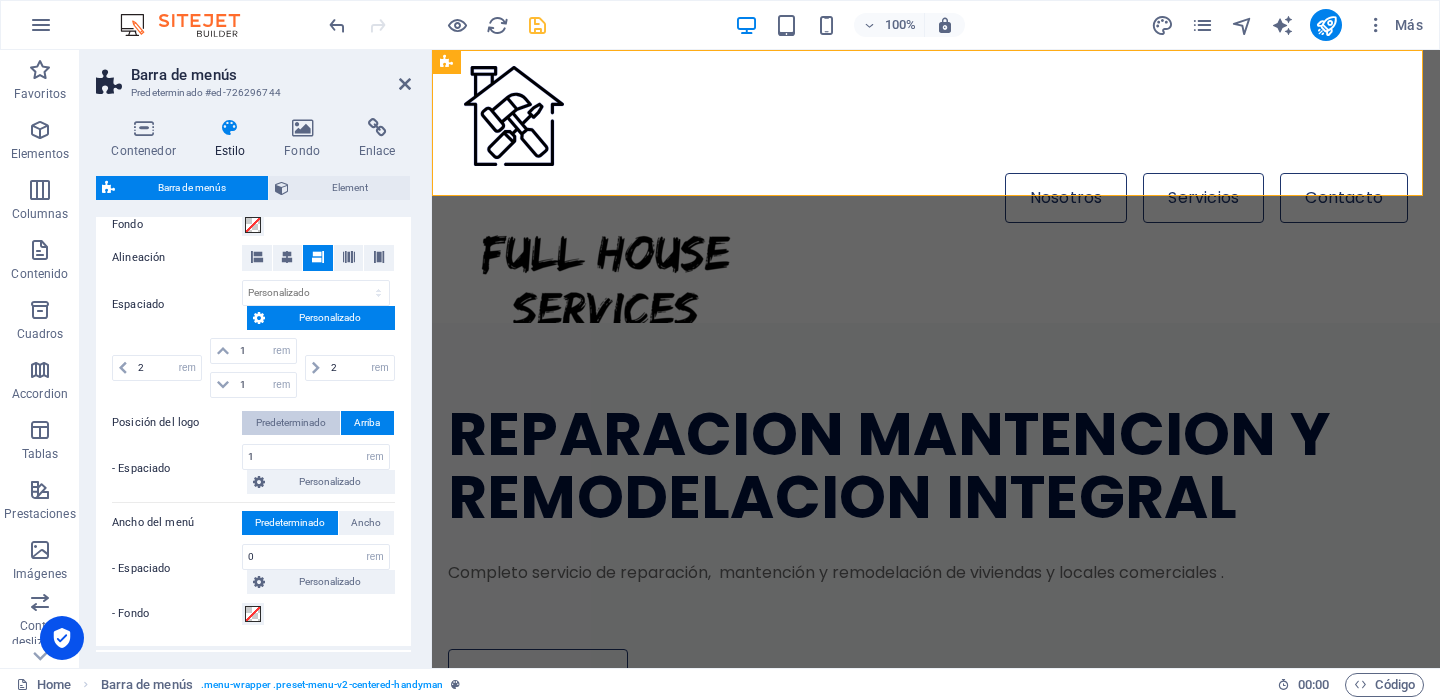 click on "Predeterminado" at bounding box center [291, 423] 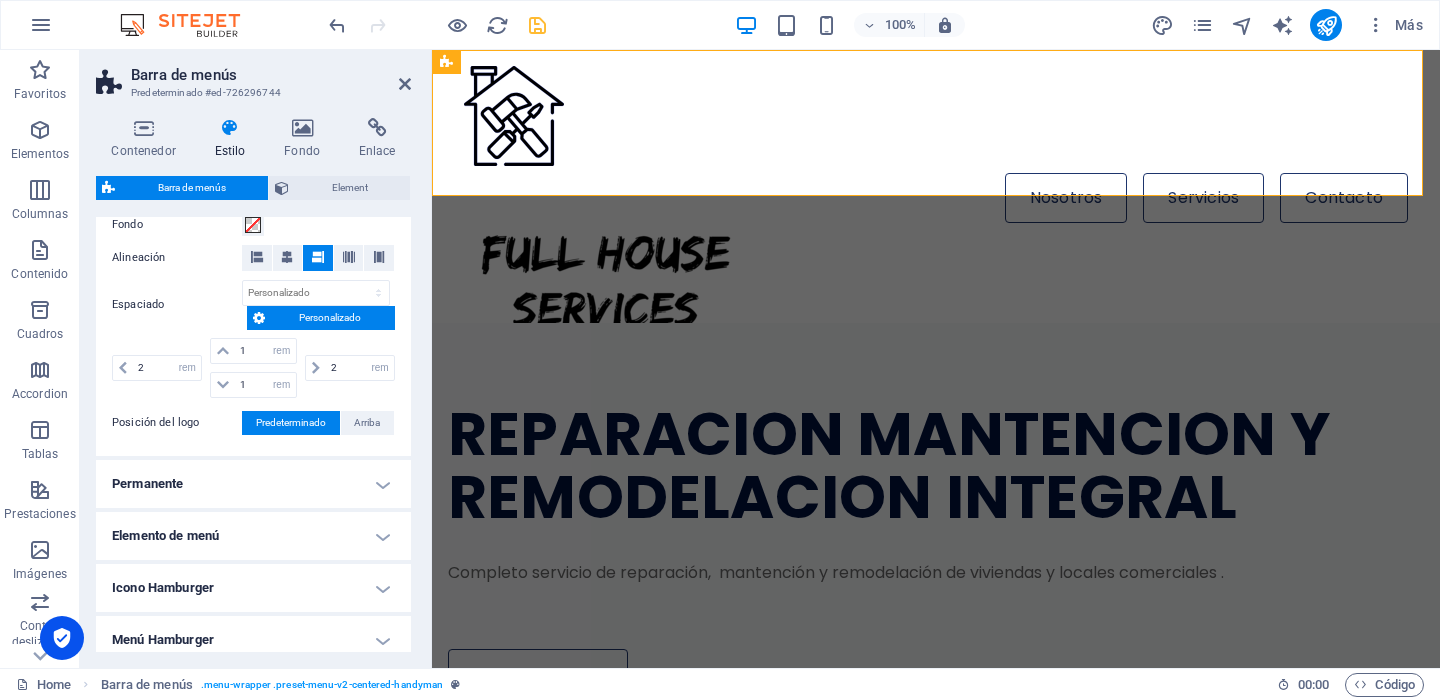 click on "Permanente" at bounding box center (253, 484) 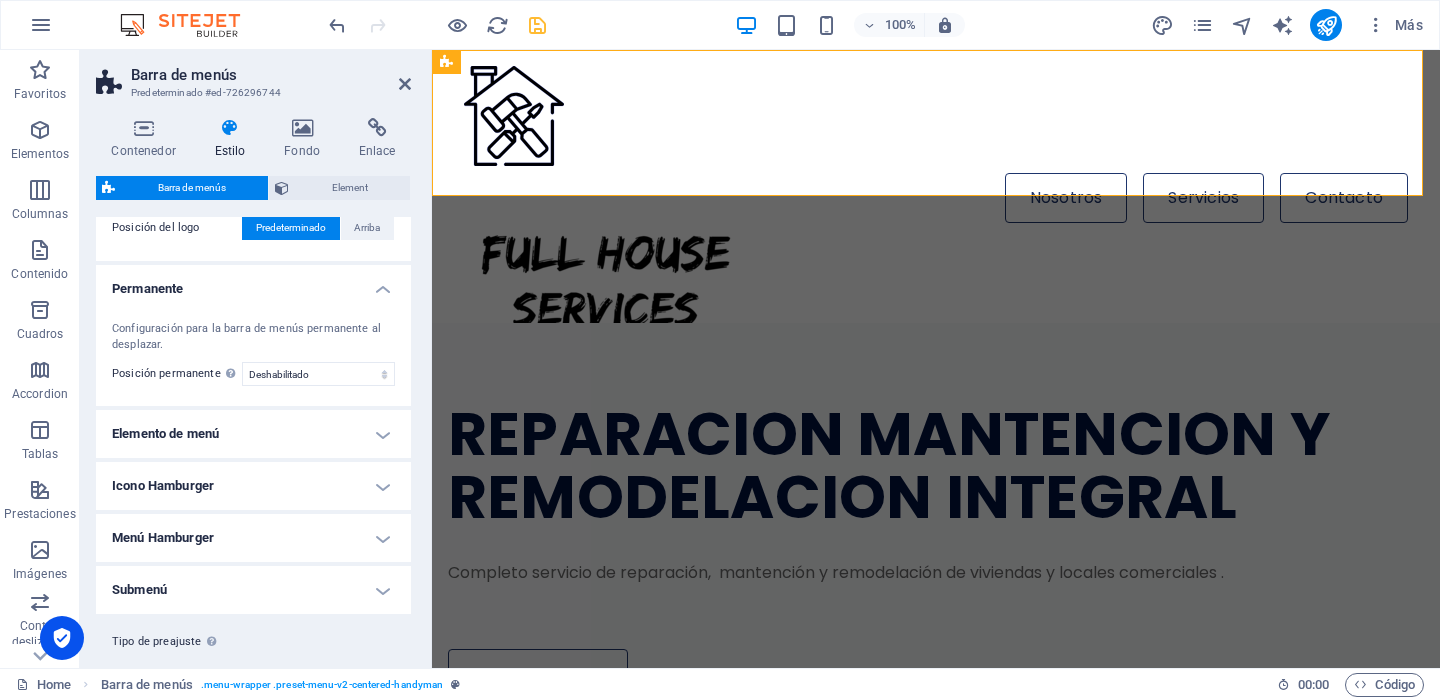 scroll, scrollTop: 600, scrollLeft: 0, axis: vertical 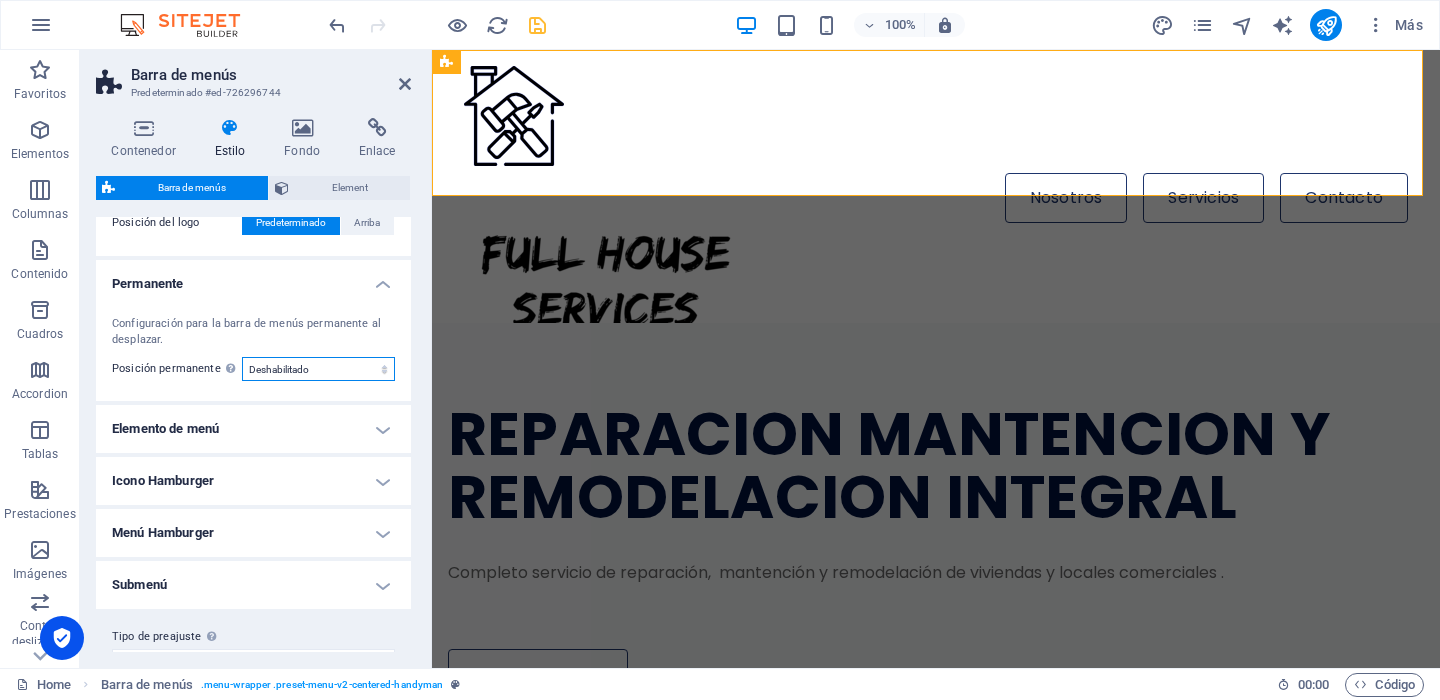 click on "Deshabilitado Instantáneo Tras el menú Tras el banner Al desplazarse hacia arriba" at bounding box center [318, 369] 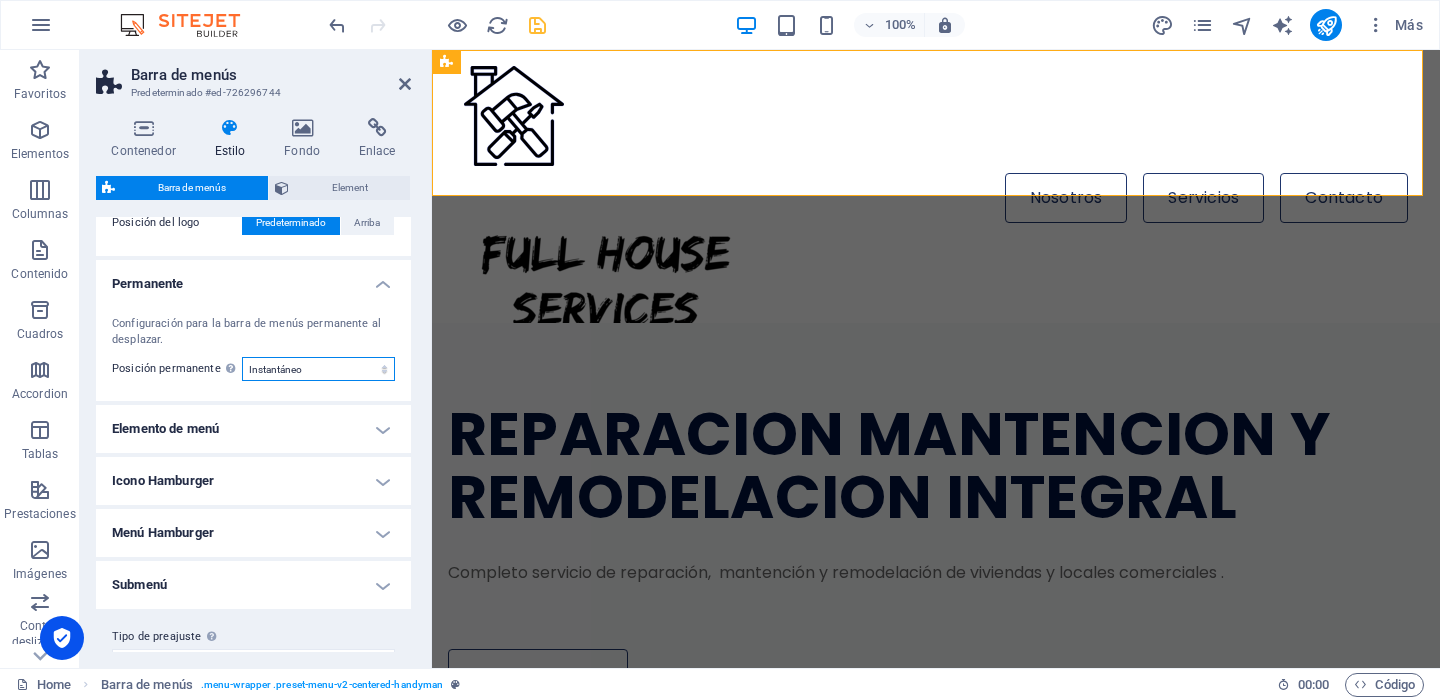 click on "Deshabilitado Instantáneo Tras el menú Tras el banner Al desplazarse hacia arriba" at bounding box center [318, 369] 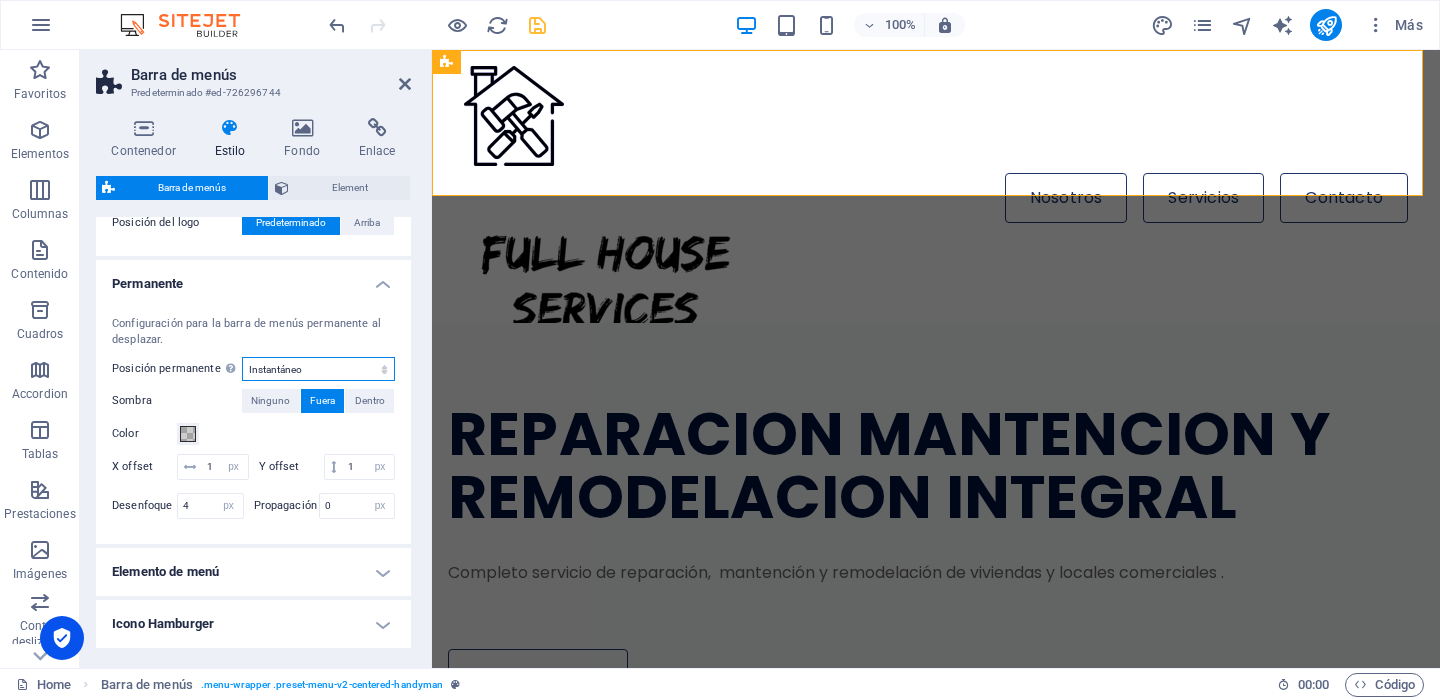 scroll, scrollTop: 700, scrollLeft: 0, axis: vertical 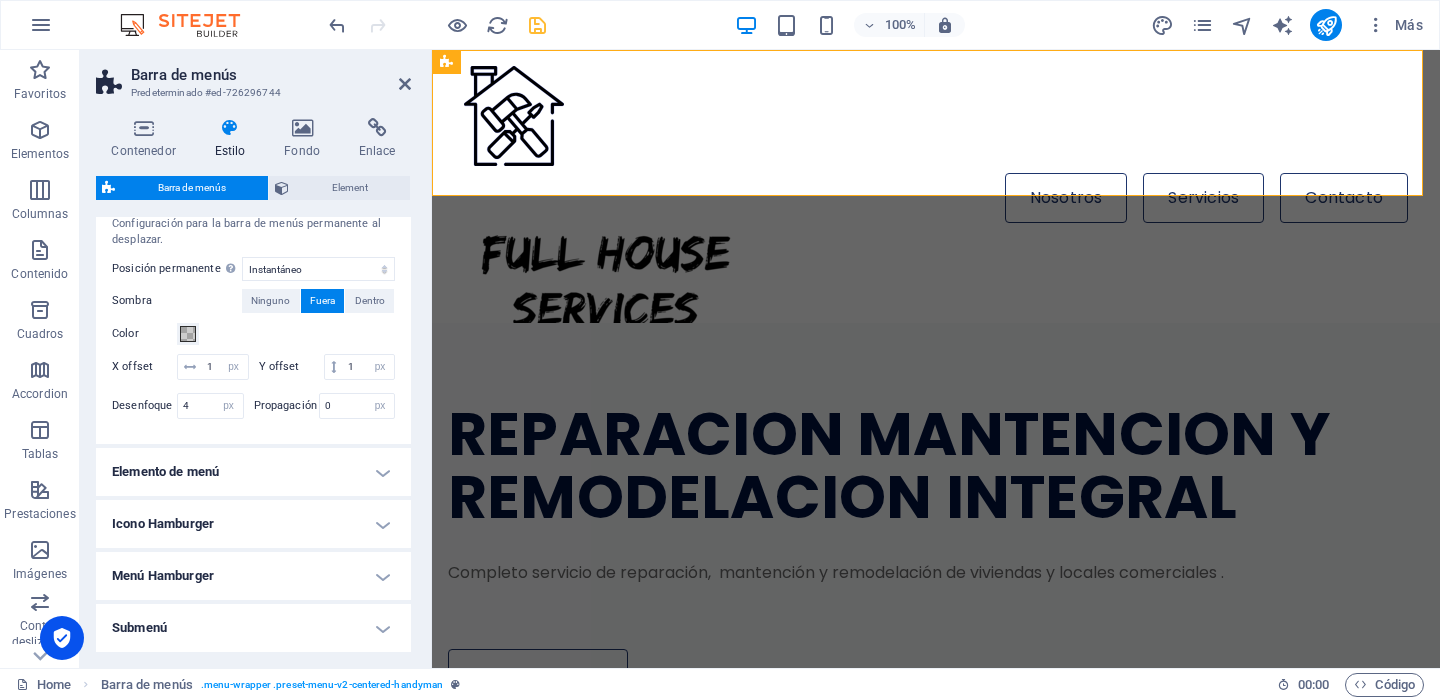 click on "Elemento de menú" at bounding box center [253, 472] 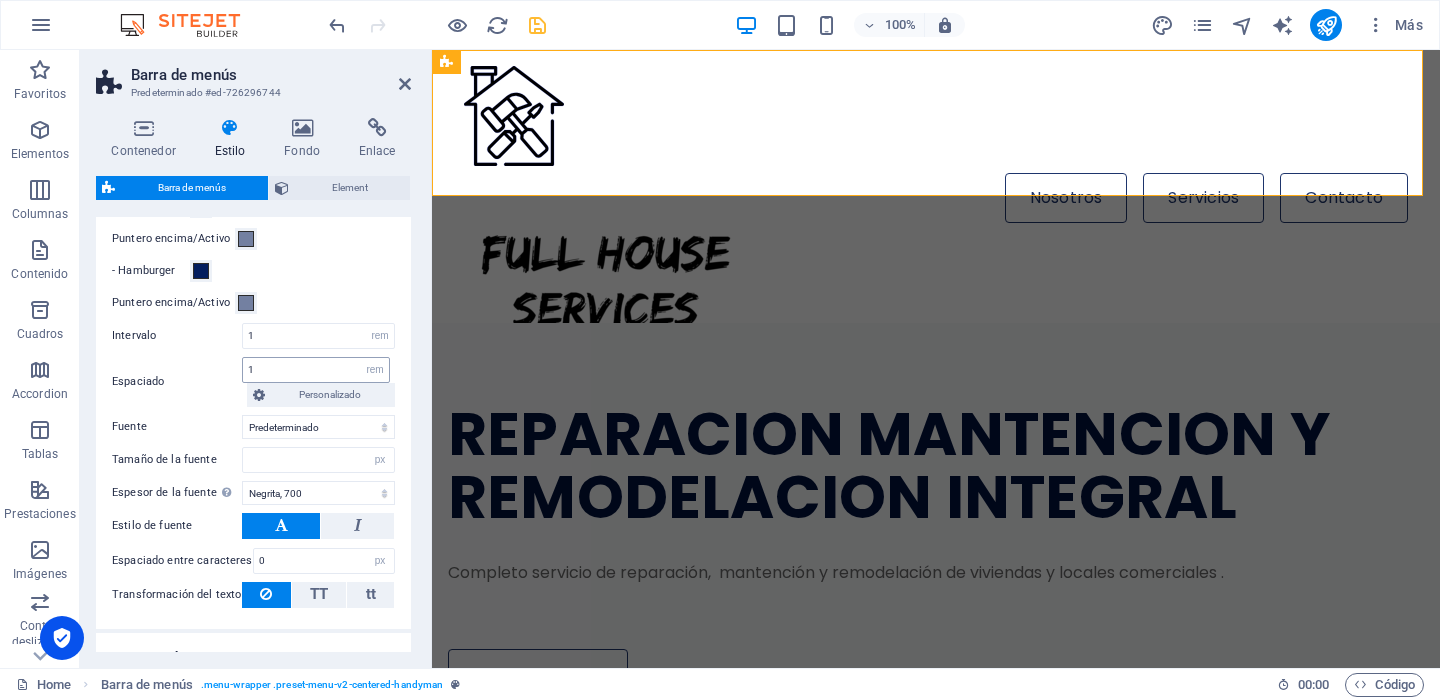 scroll, scrollTop: 1100, scrollLeft: 0, axis: vertical 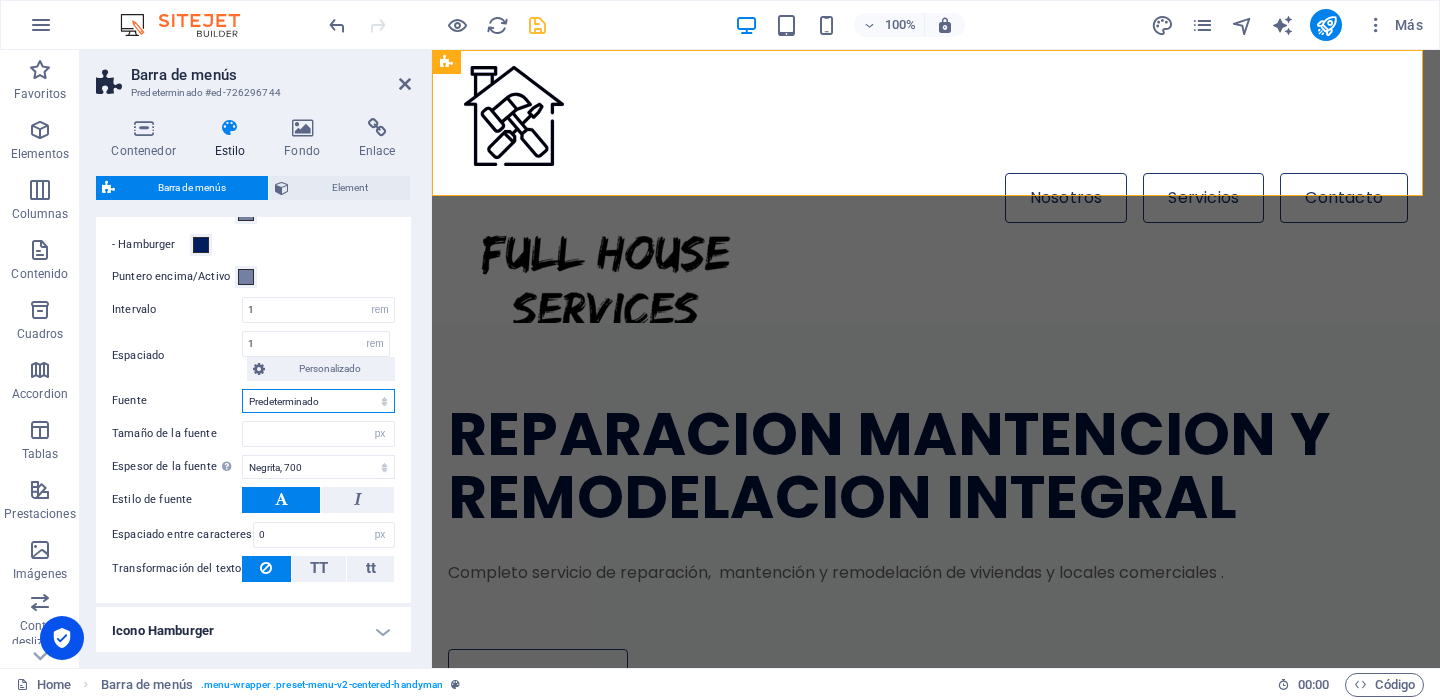 click on "Predeterminado Cabeceras" at bounding box center [318, 401] 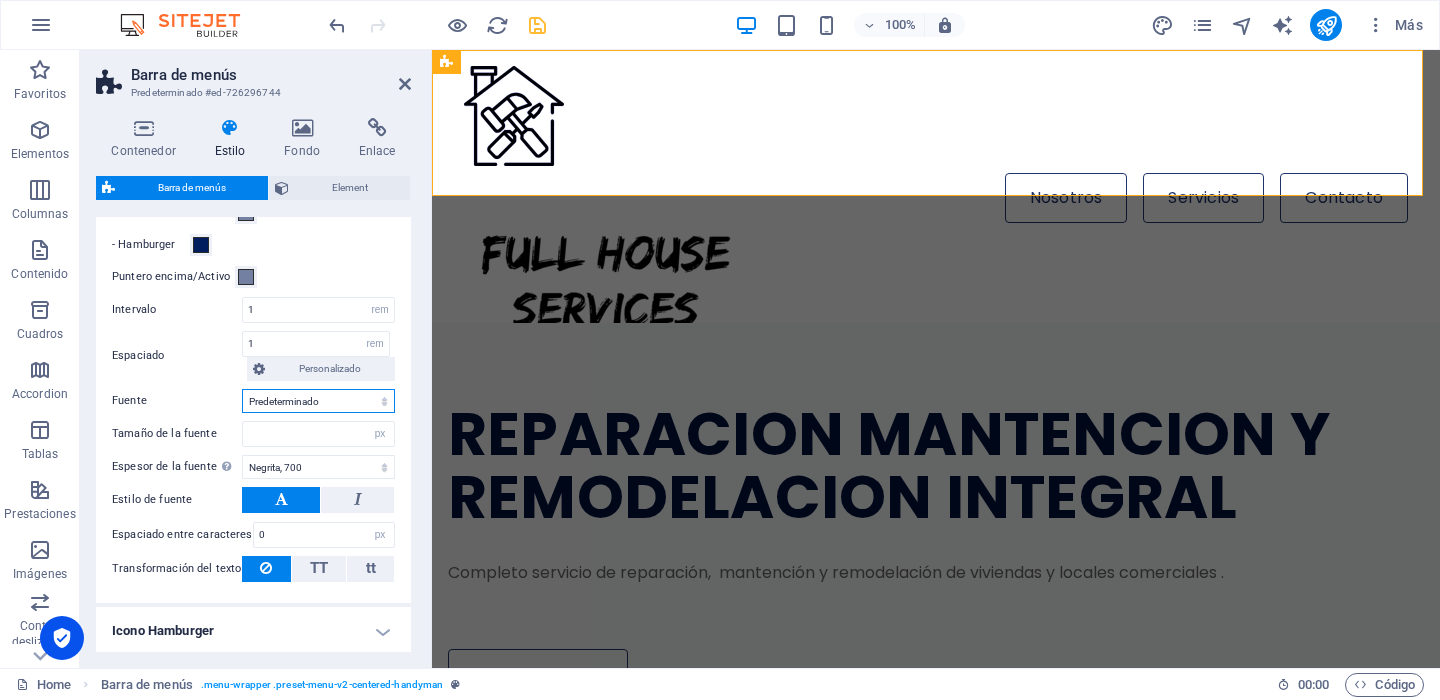 click on "Predeterminado Cabeceras" at bounding box center [318, 401] 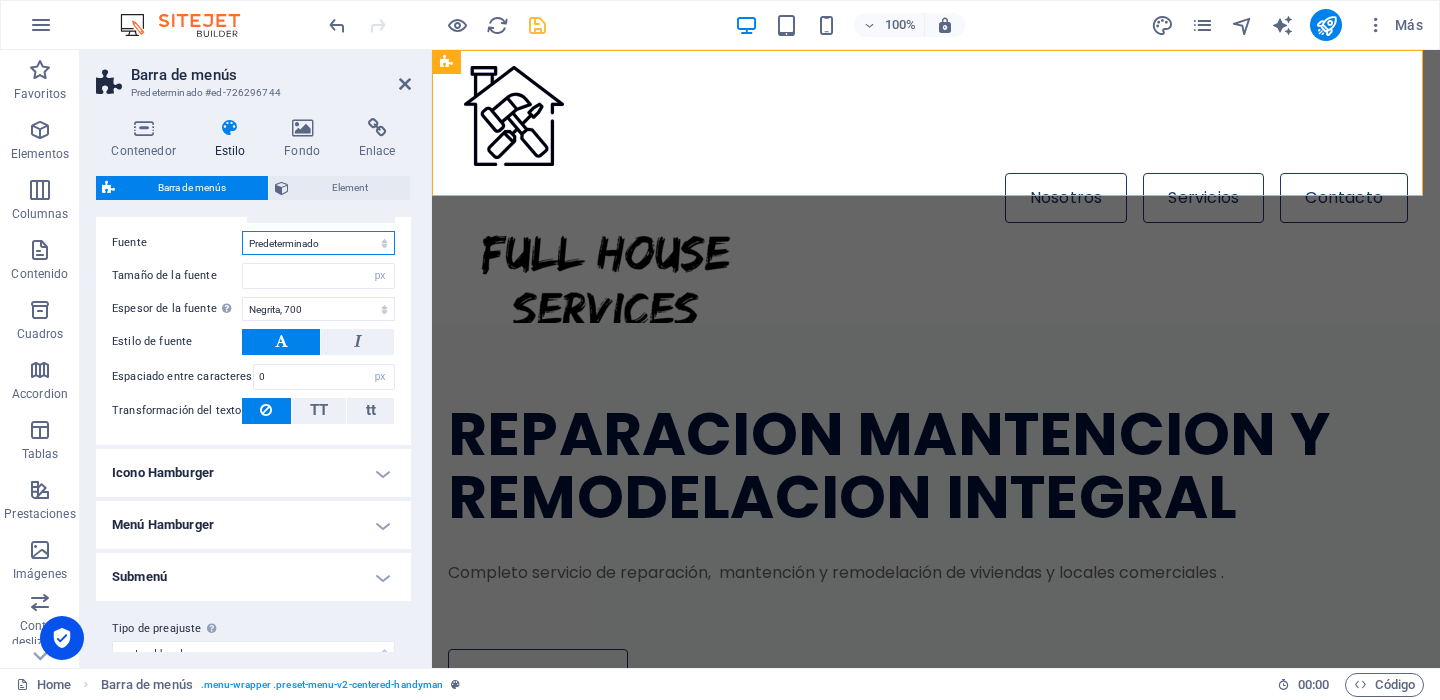 scroll, scrollTop: 1287, scrollLeft: 0, axis: vertical 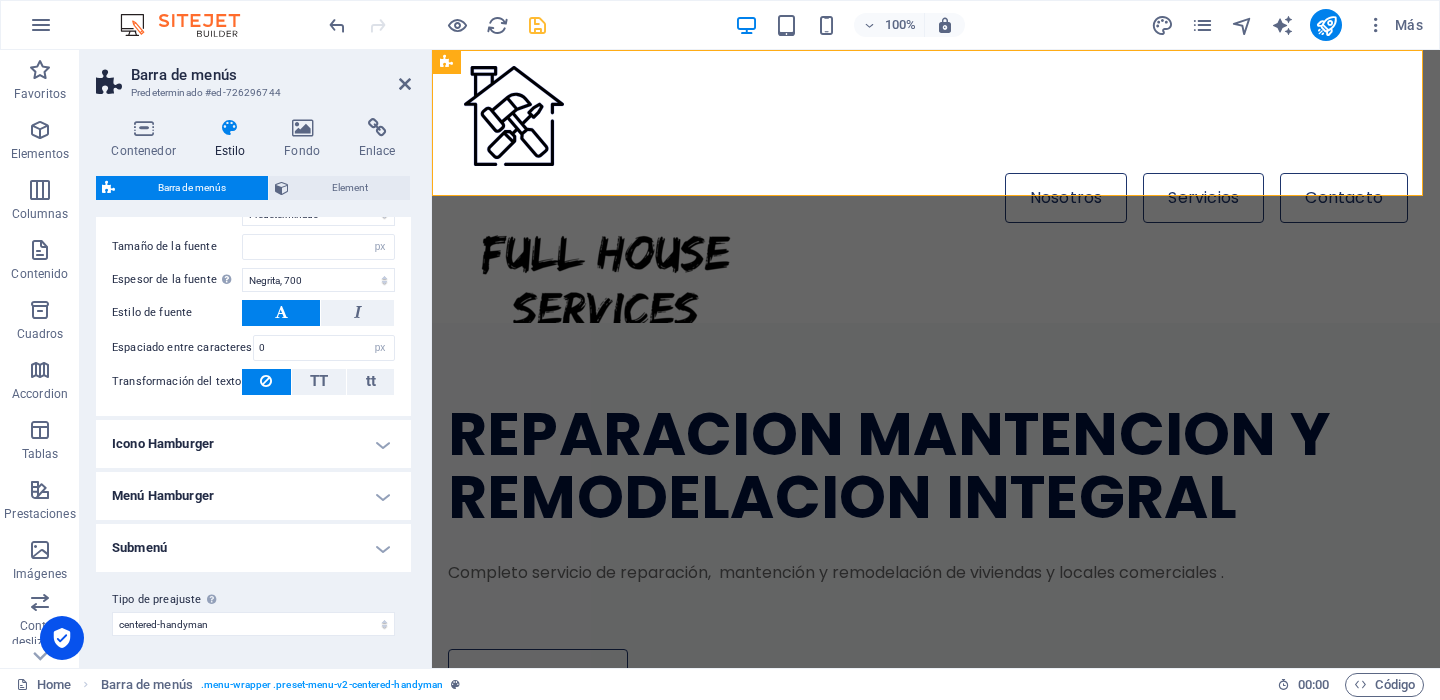 click on "Icono Hamburger" at bounding box center [253, 444] 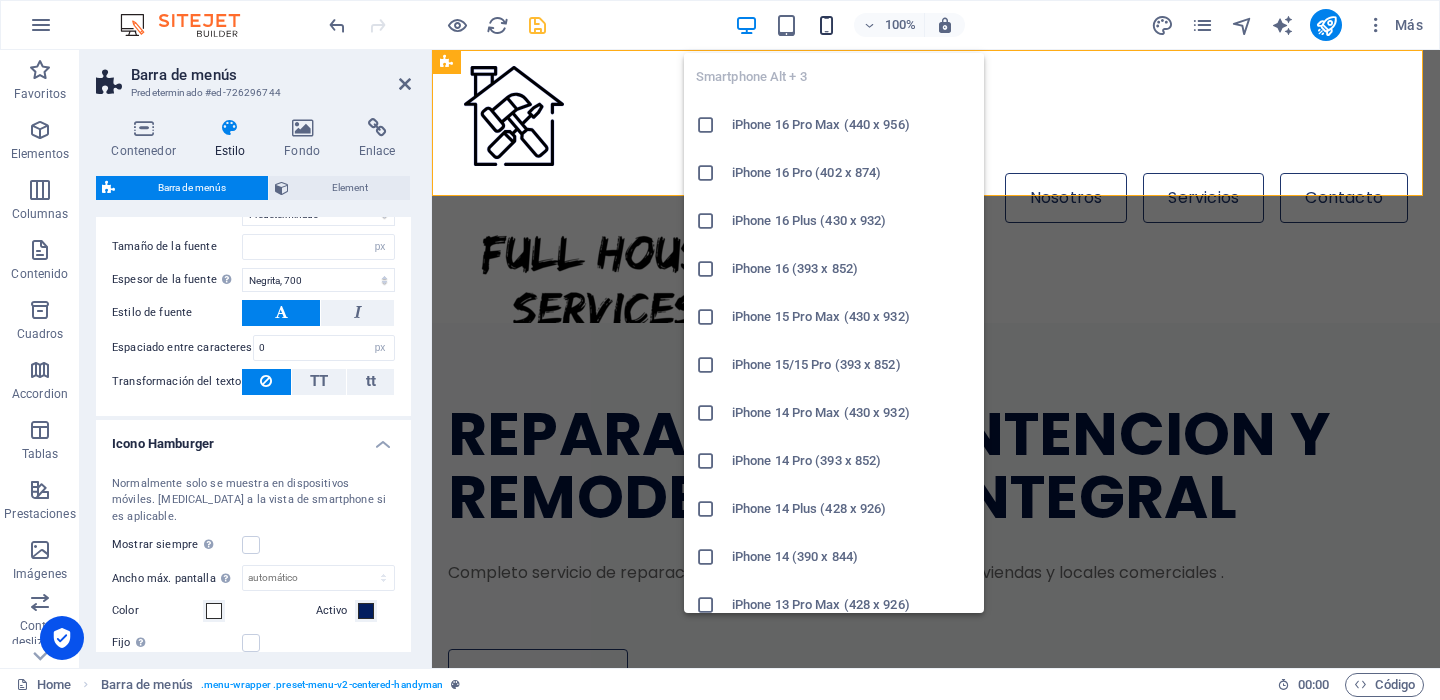 click at bounding box center [826, 25] 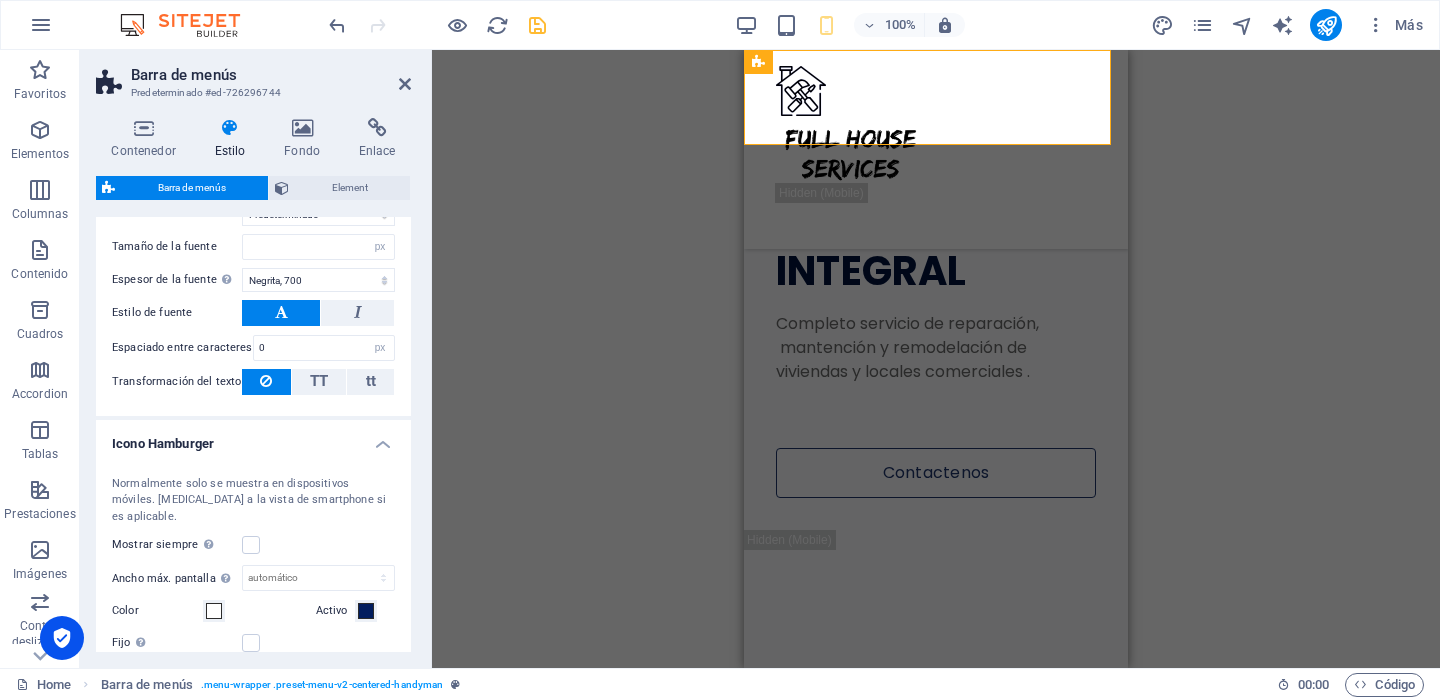 type on "4" 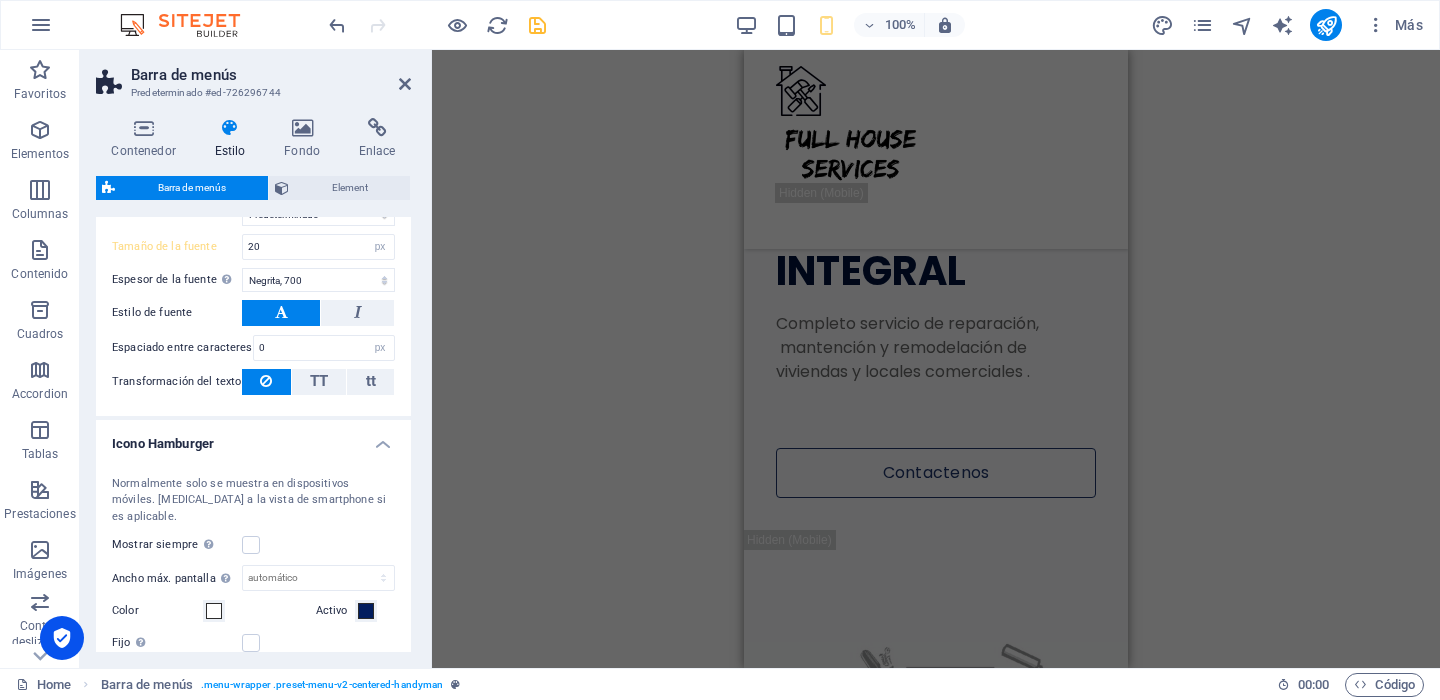 scroll, scrollTop: 300, scrollLeft: 0, axis: vertical 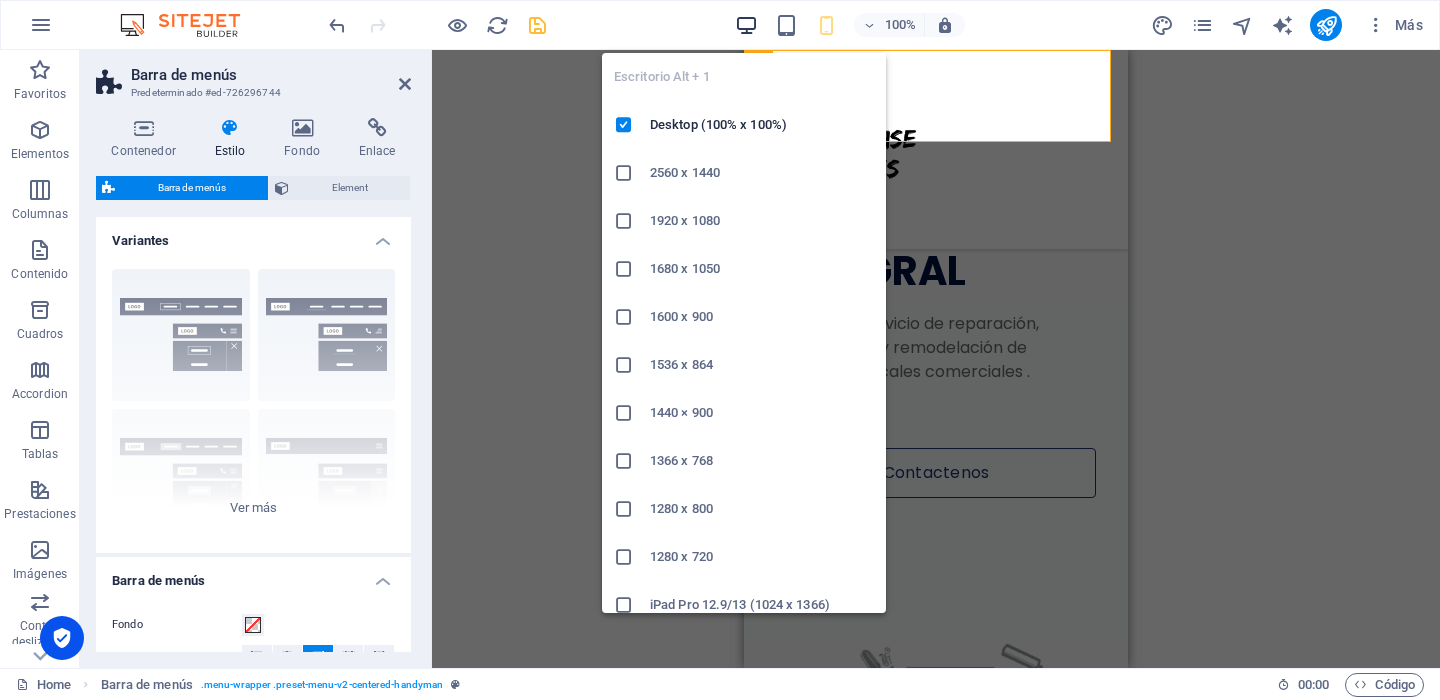 click at bounding box center [746, 25] 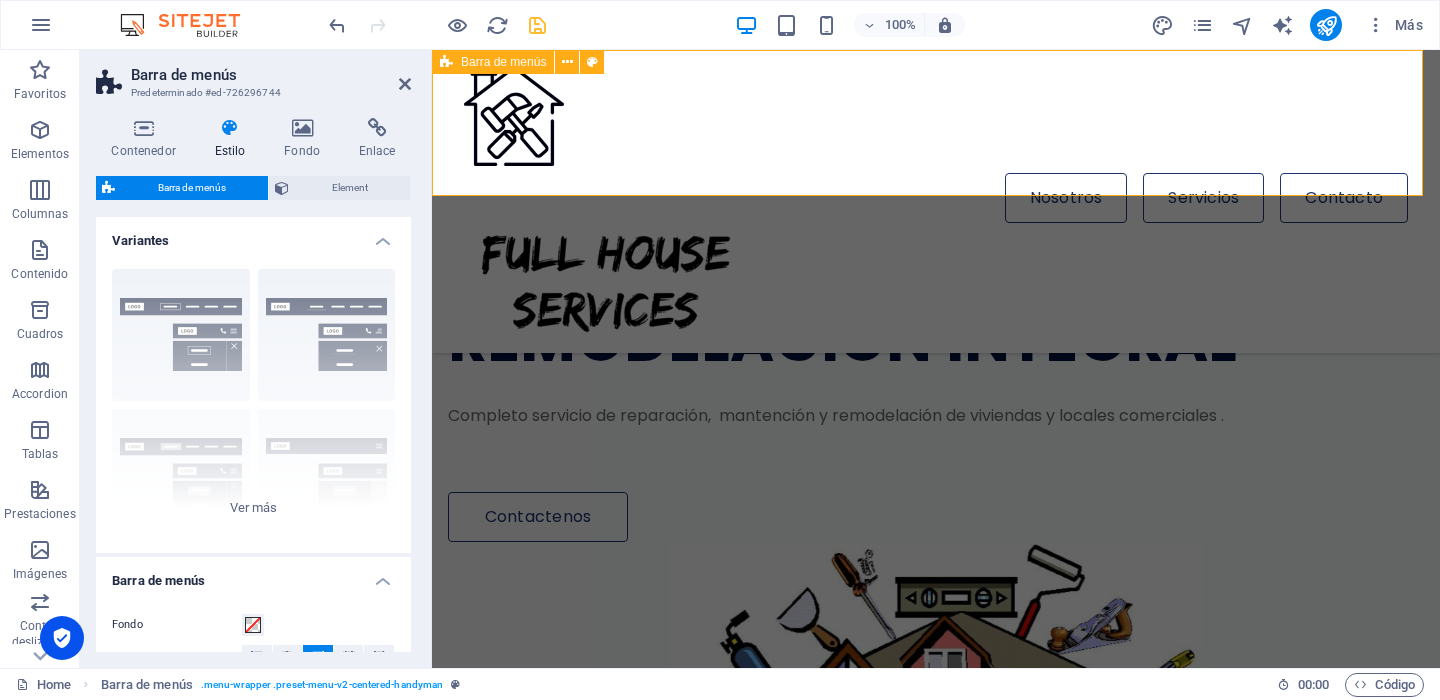 type on "1" 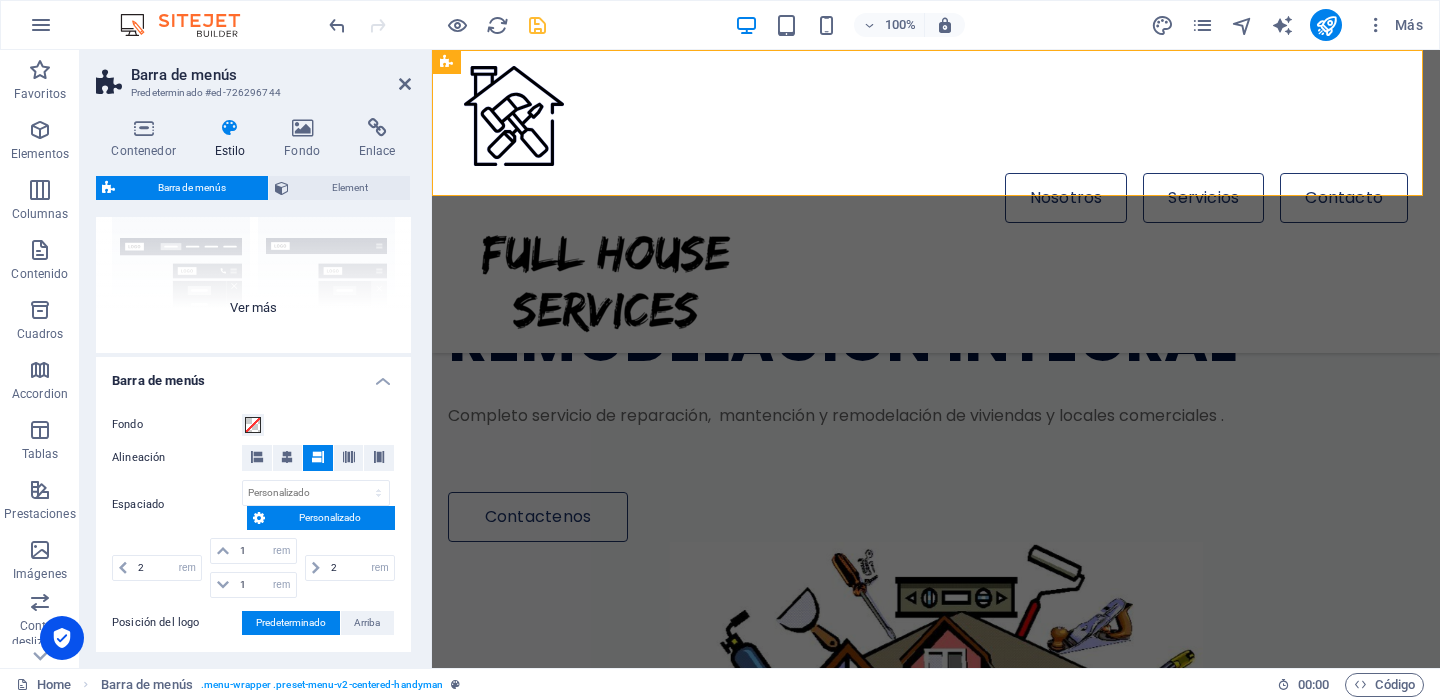 scroll, scrollTop: 300, scrollLeft: 0, axis: vertical 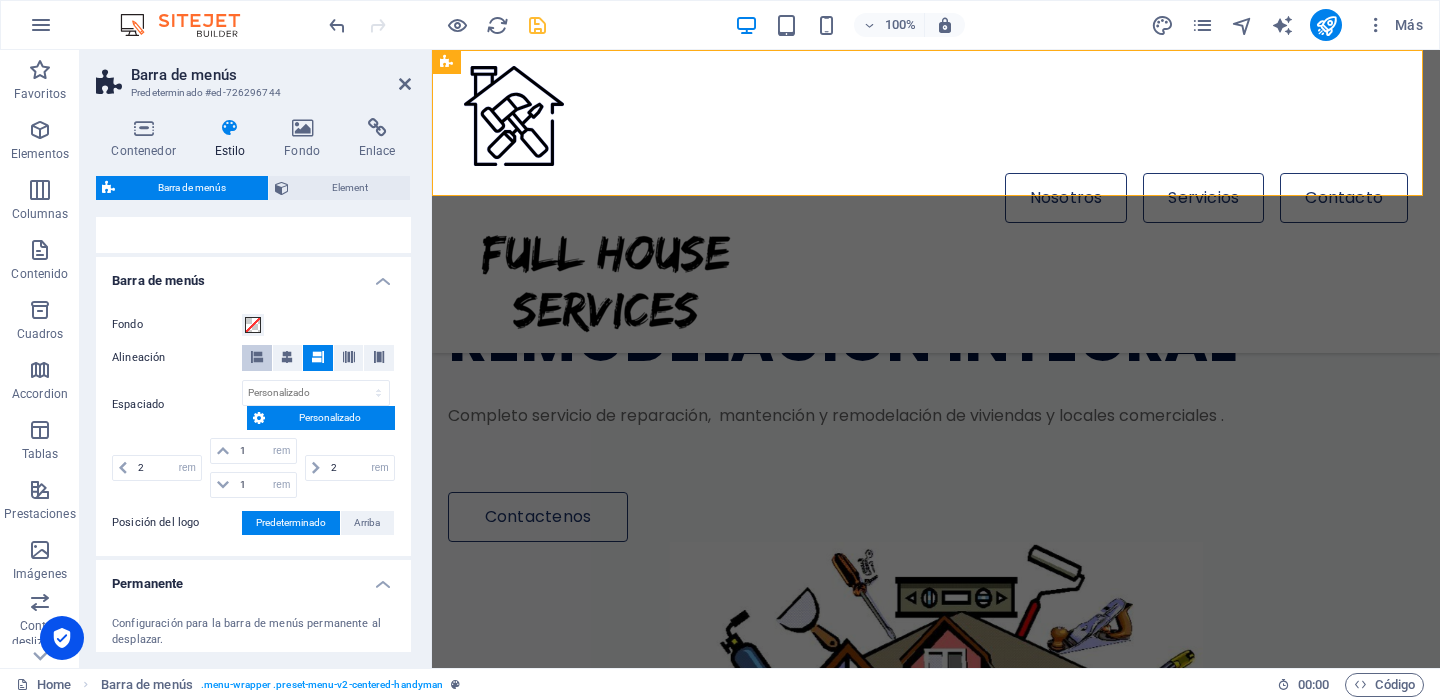 click at bounding box center [257, 358] 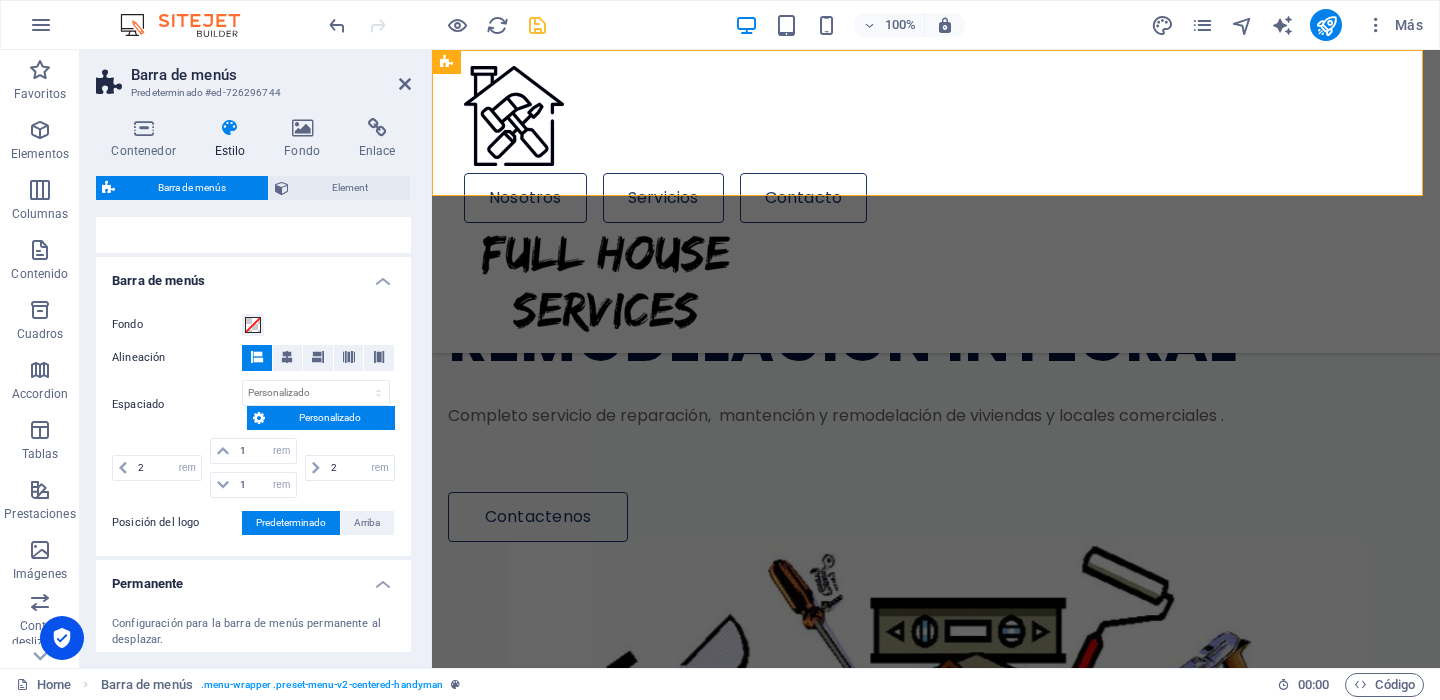 scroll, scrollTop: 0, scrollLeft: 0, axis: both 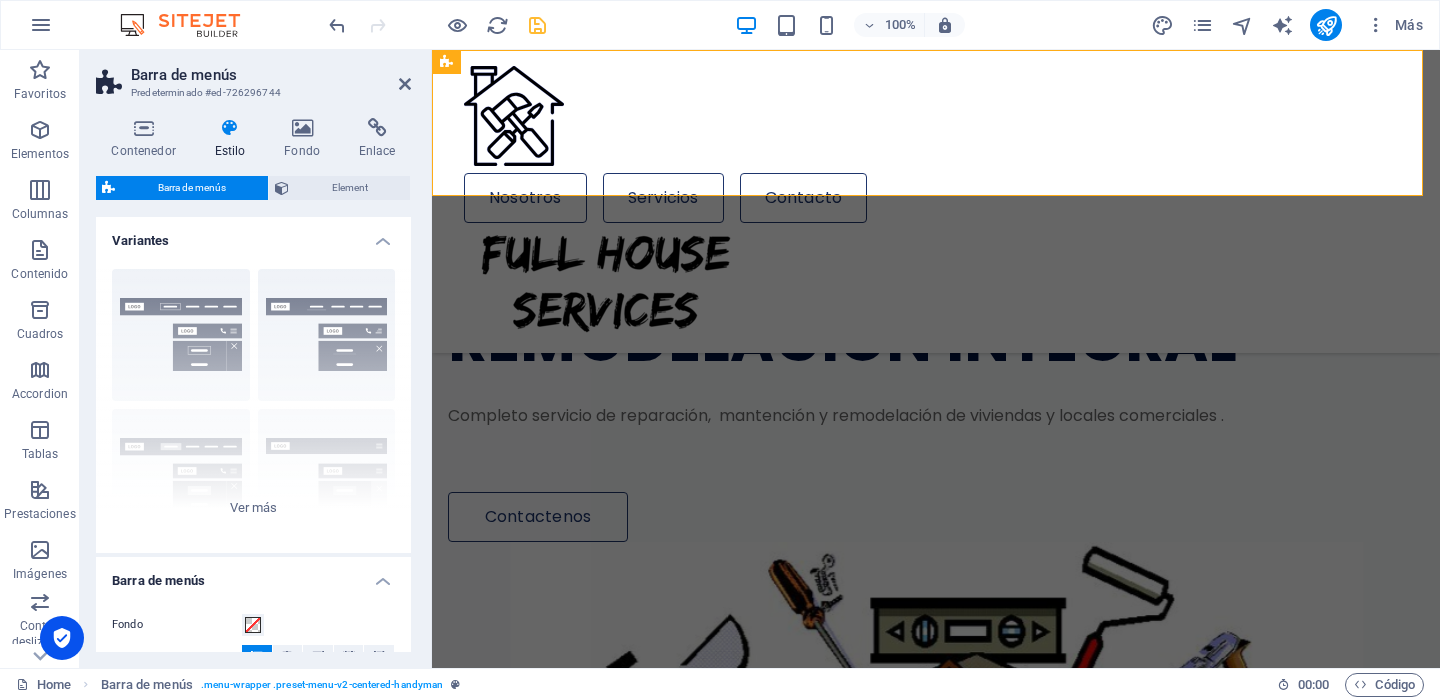 click on "Barra de menús" at bounding box center [191, 188] 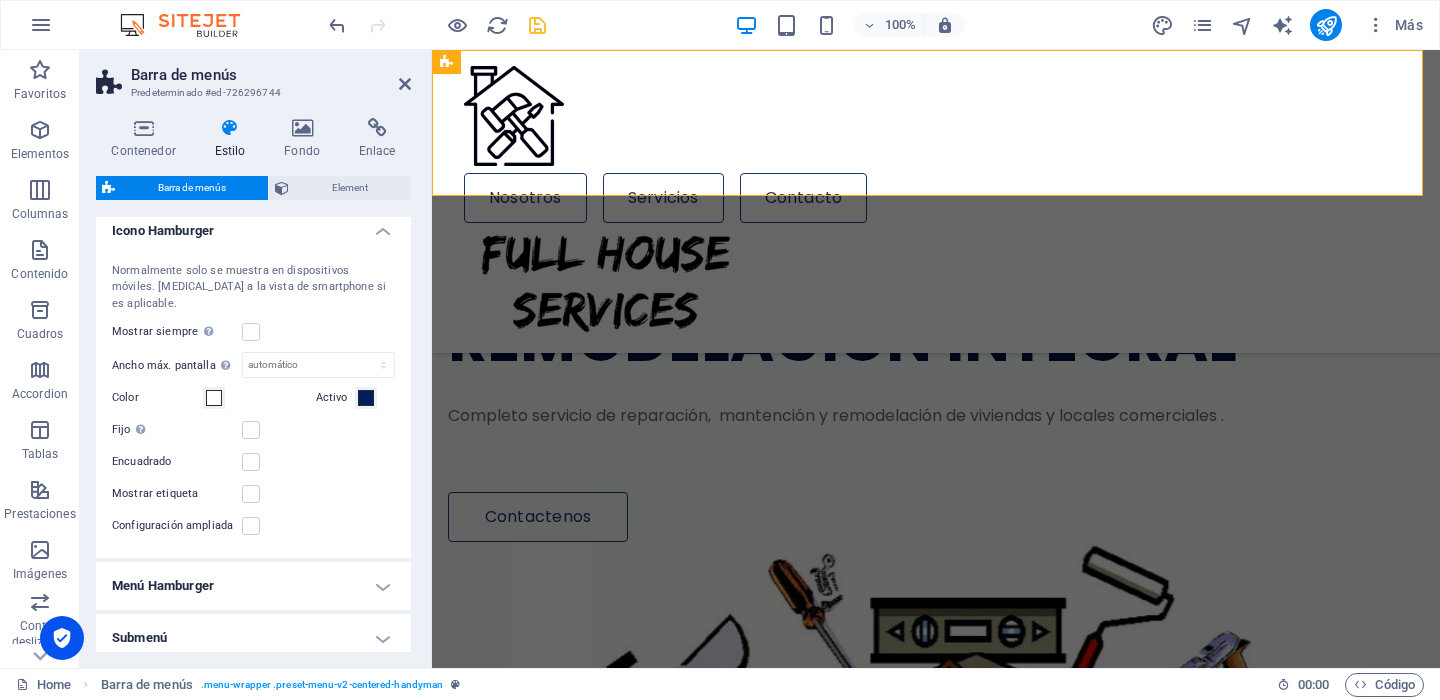 scroll, scrollTop: 1400, scrollLeft: 0, axis: vertical 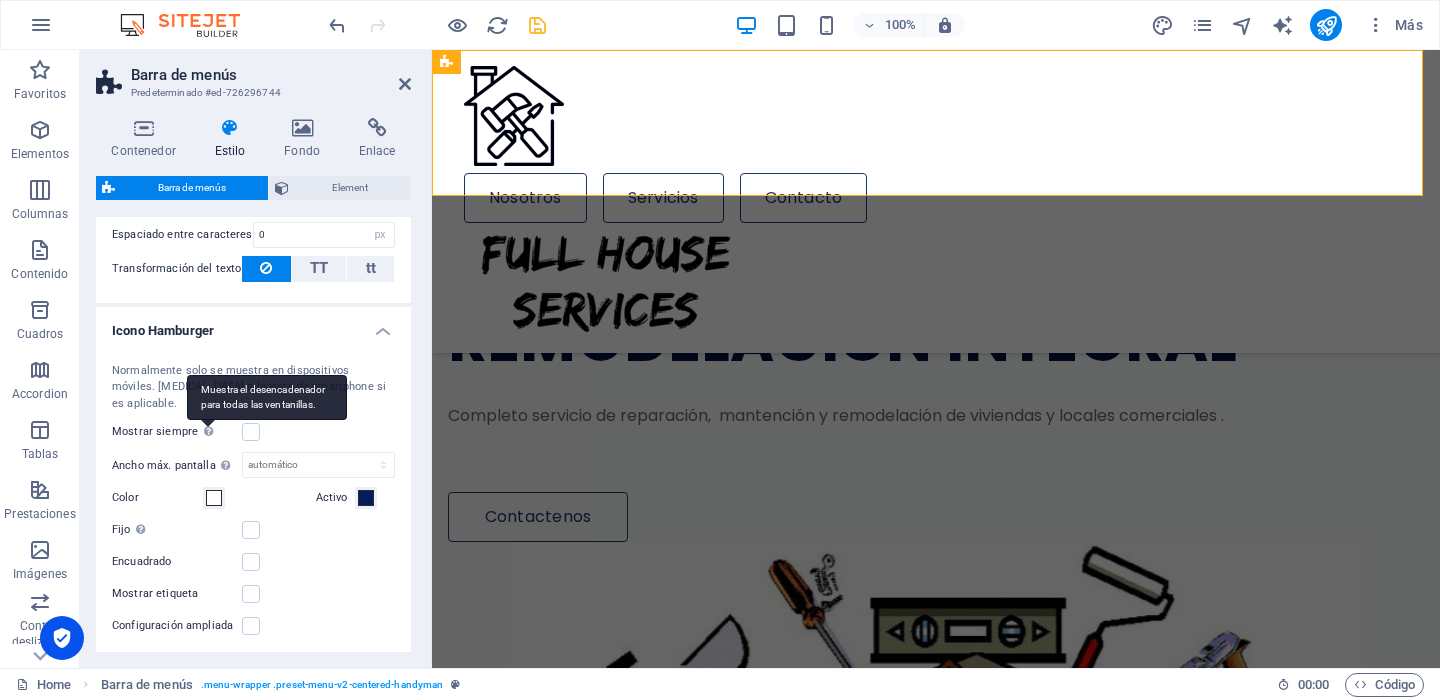 click on "Muestra el desencadenador para todas las ventanillas." at bounding box center [208, 432] 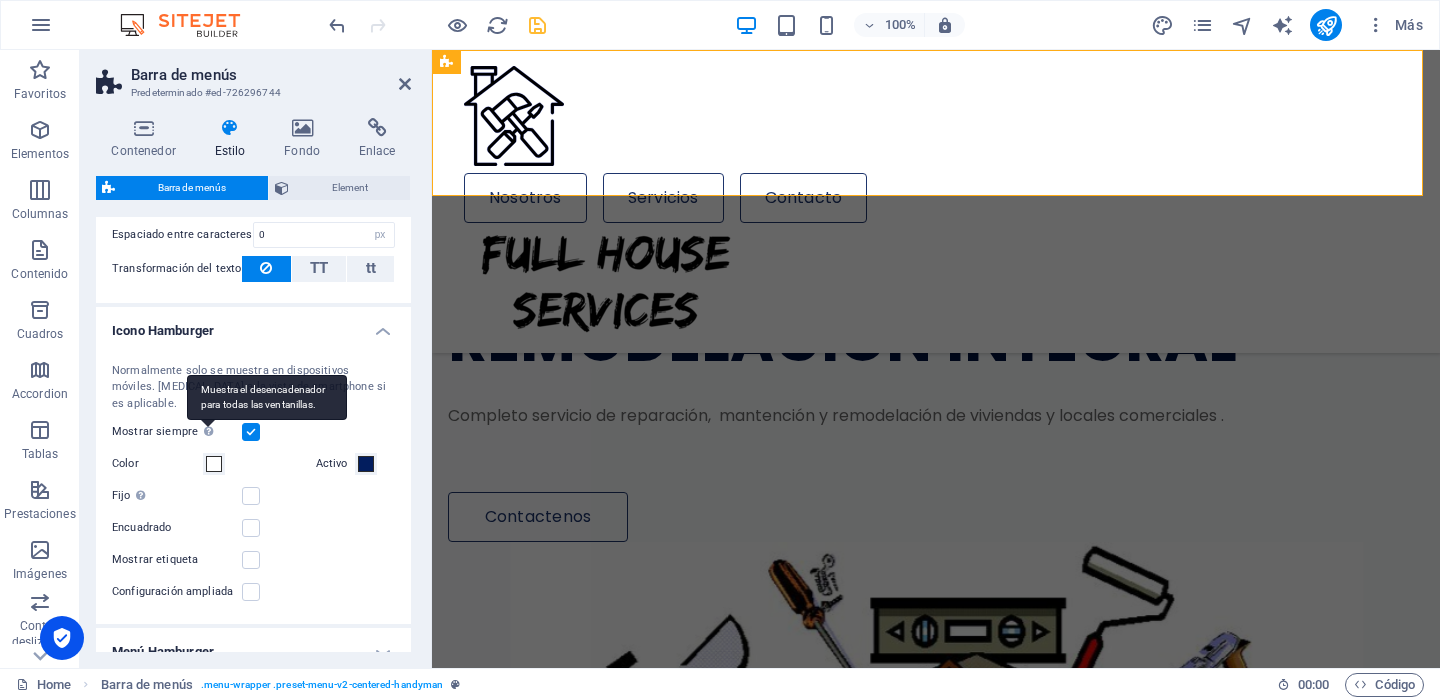 click on "Muestra el desencadenador para todas las ventanillas." at bounding box center (267, 397) 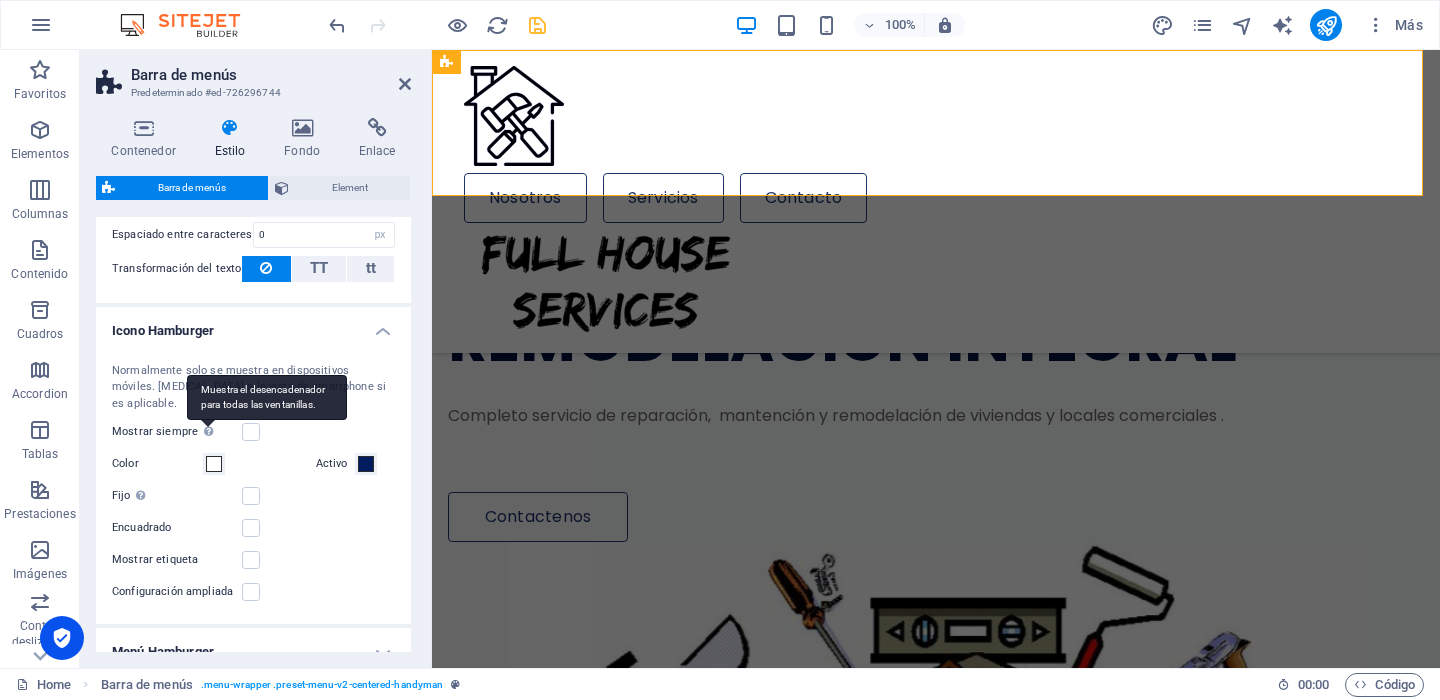 type 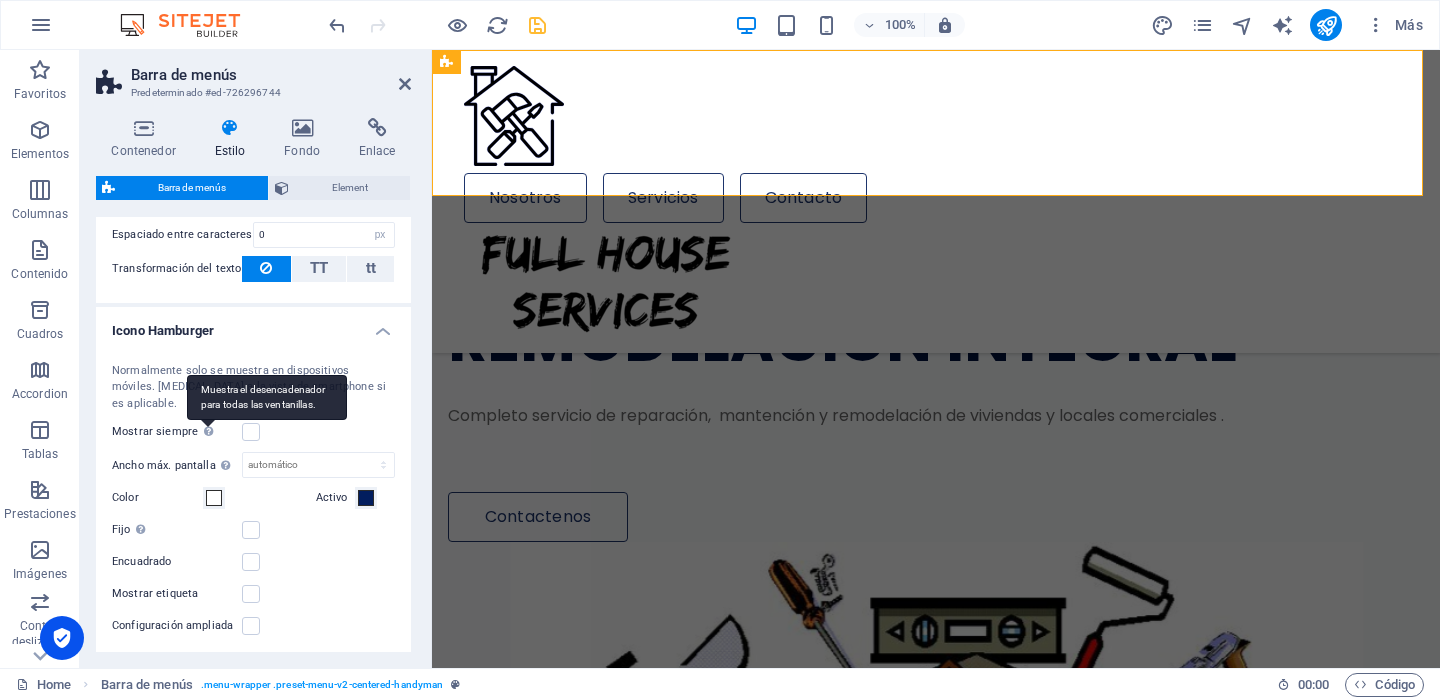 click on "Muestra el desencadenador para todas las ventanillas." at bounding box center (267, 397) 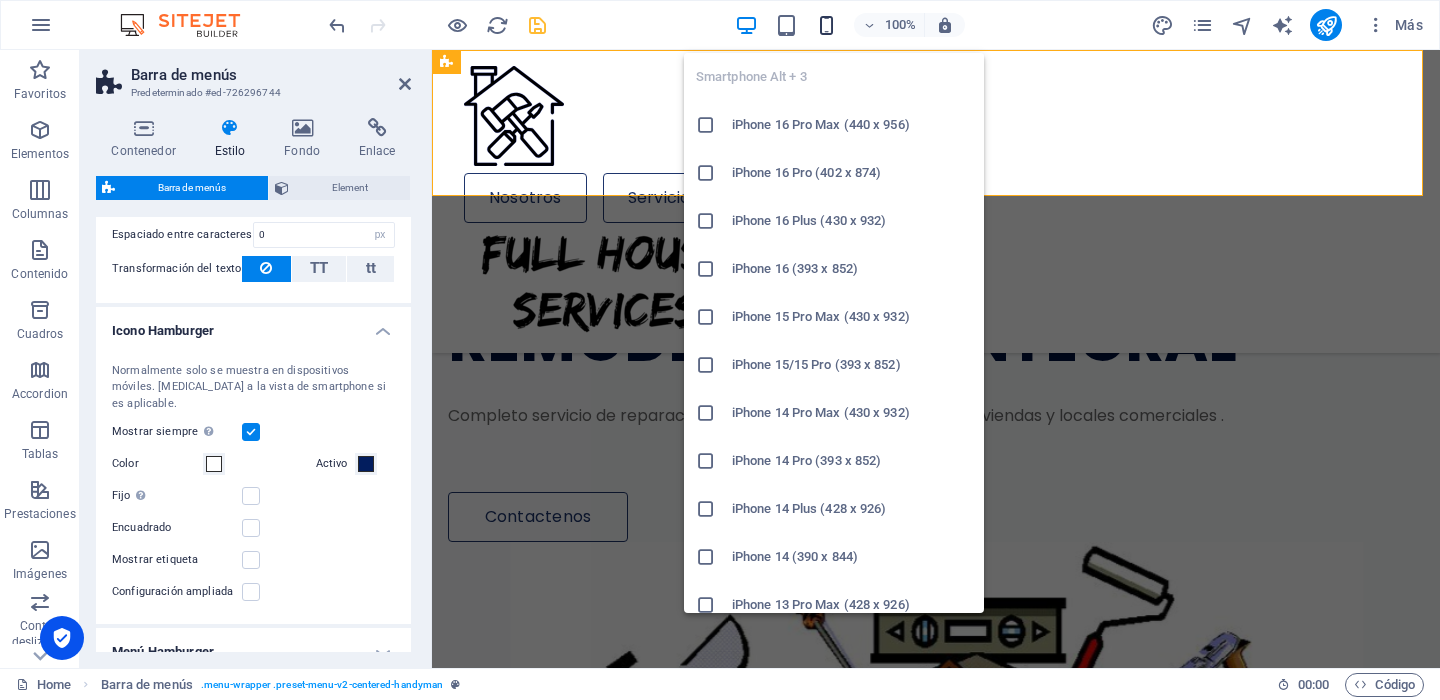 click at bounding box center [826, 25] 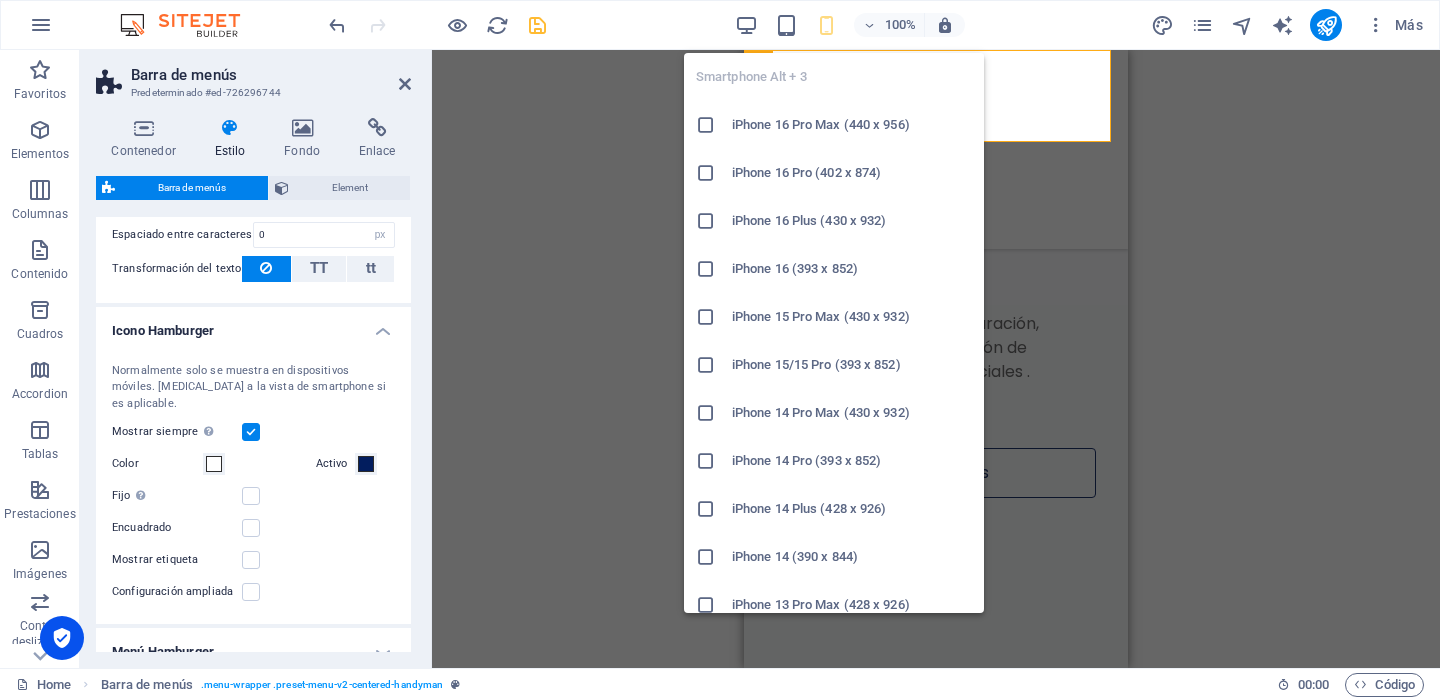 type on "4" 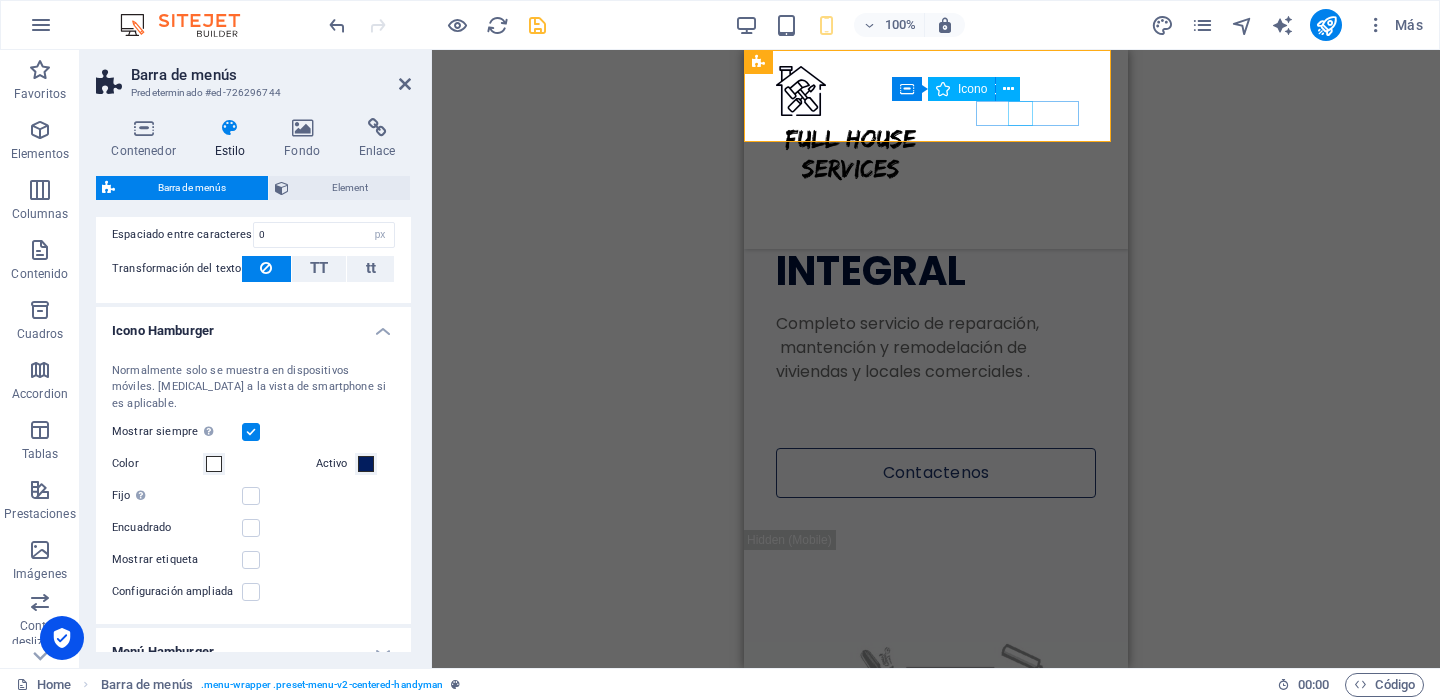 click at bounding box center [928, 195] 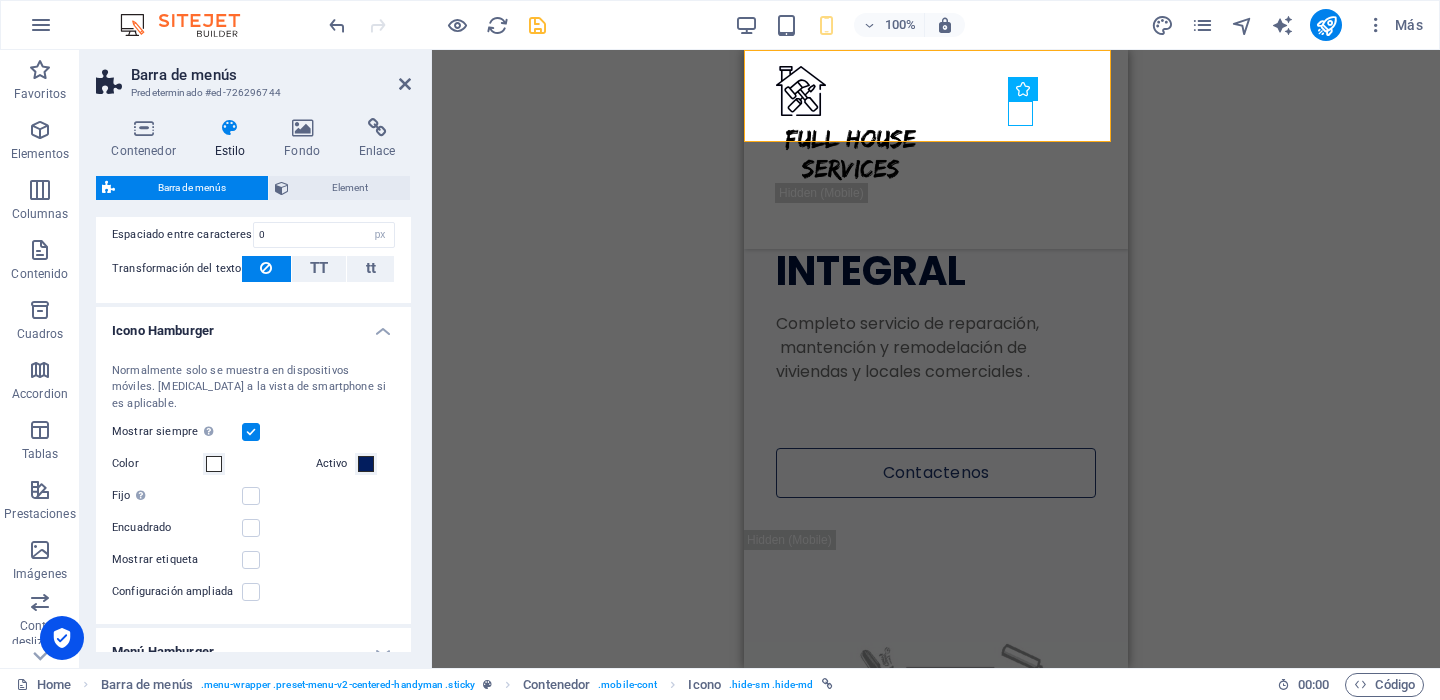 click on "H1   Imagen amplia con texto   Imagen amplia con texto   Contenedor   Marcador   Imagen amplia con texto   Contenedor   Barra de menús   Texto   Separador   SVG   Separador   Imagen con texto   Imagen   Menú   Separador   Botón   Imagen   Separador   Contenedor   H2   Texto   Separador   Contenedor   H3   Lista de iconos   Contenedor   Contenedor   H3   Contenedor   Contenedor   SVG   3 columnas   Contenedor   Contenedor   Contenedor   Separador   Contenedor   Contenedor   Contenedor   Separador   Texto   H5   Texto   Contenedor   Texto   Contenedor   2 columnas   H5   Contenedor   Contenedor   Texto   Contenedor   Contenedor   Texto   Contenedor   Lista de iconos   Contenedor   H3   Lista de iconos   Contenedor   Contenedor   Icono   Lista de iconos   Contenedor   Icono   Contenedor   Contenedor   Texto   Contenedor   Contenedor   Contenedor   Contenedor   H5   Texto   Separador   Contenedor   Control deslizante de imágenes   Contenedor   Contenedor   Control deslizante de imágenes" at bounding box center (936, 359) 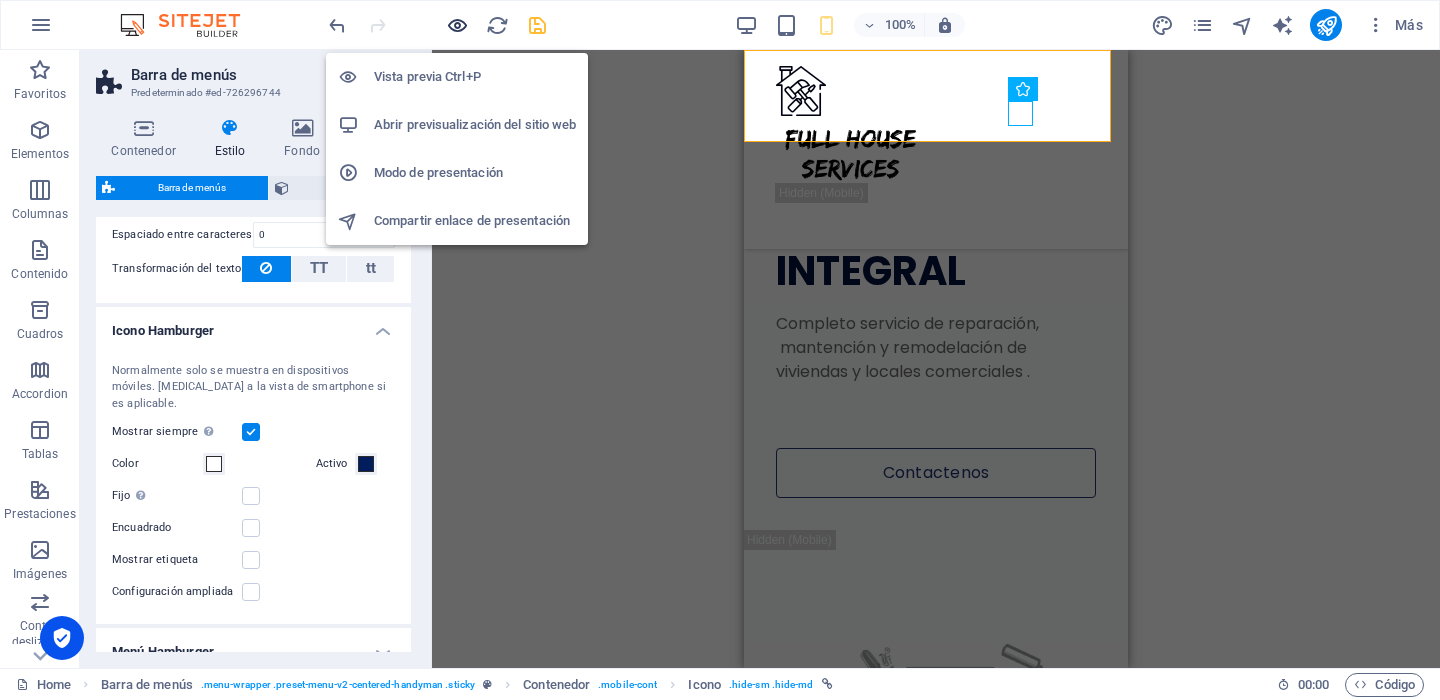 click at bounding box center (457, 25) 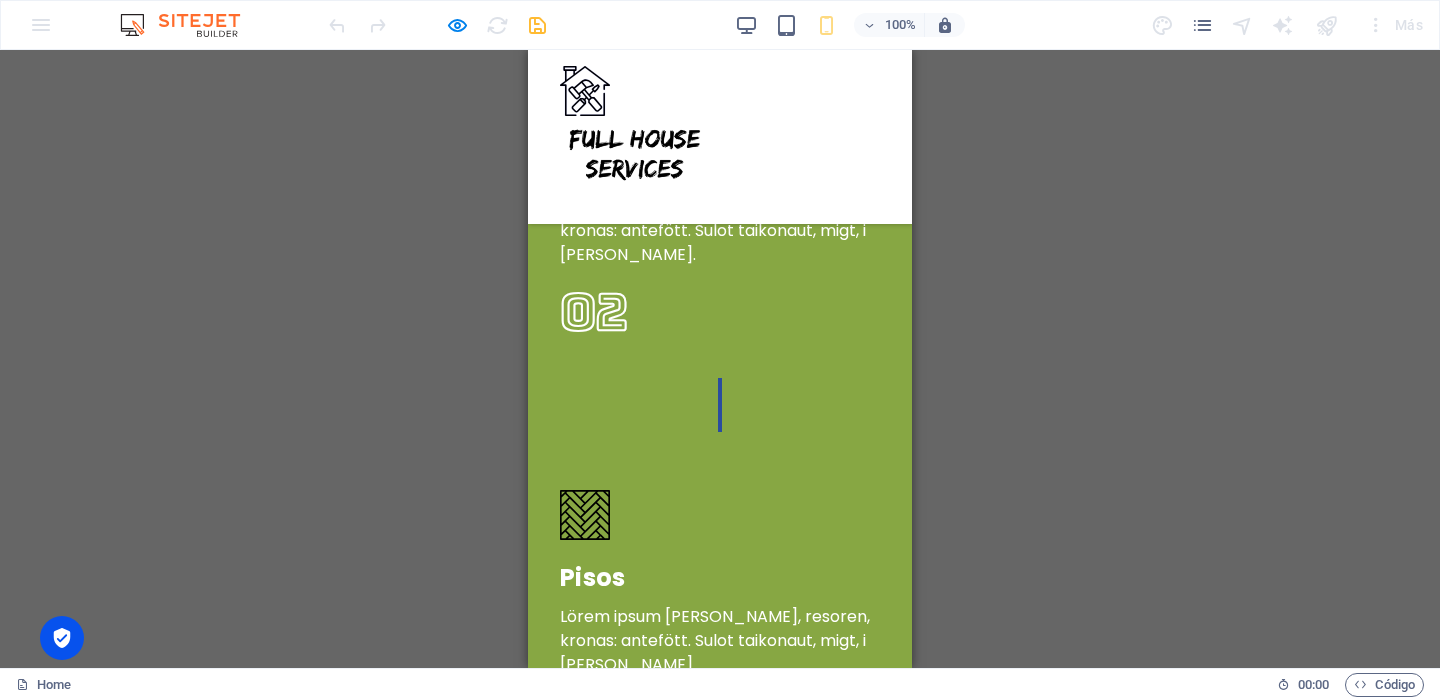 scroll, scrollTop: 1500, scrollLeft: 0, axis: vertical 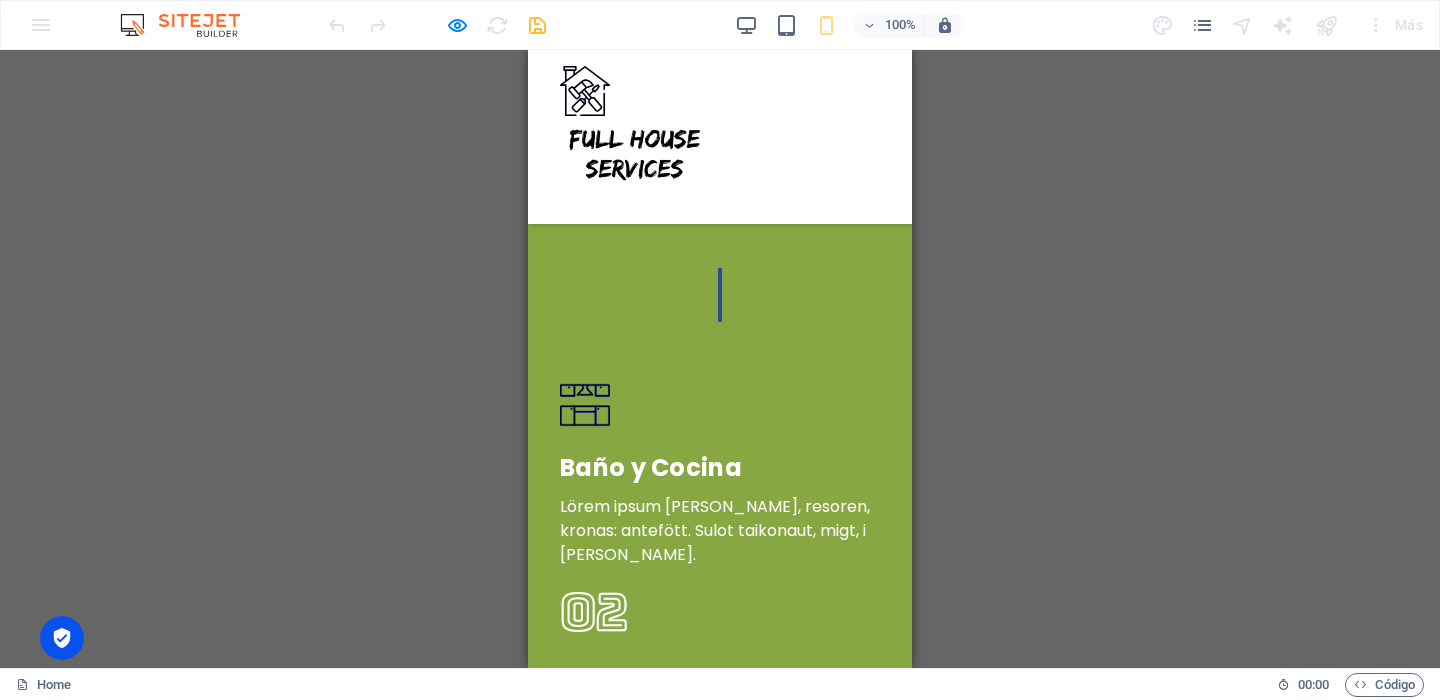 click 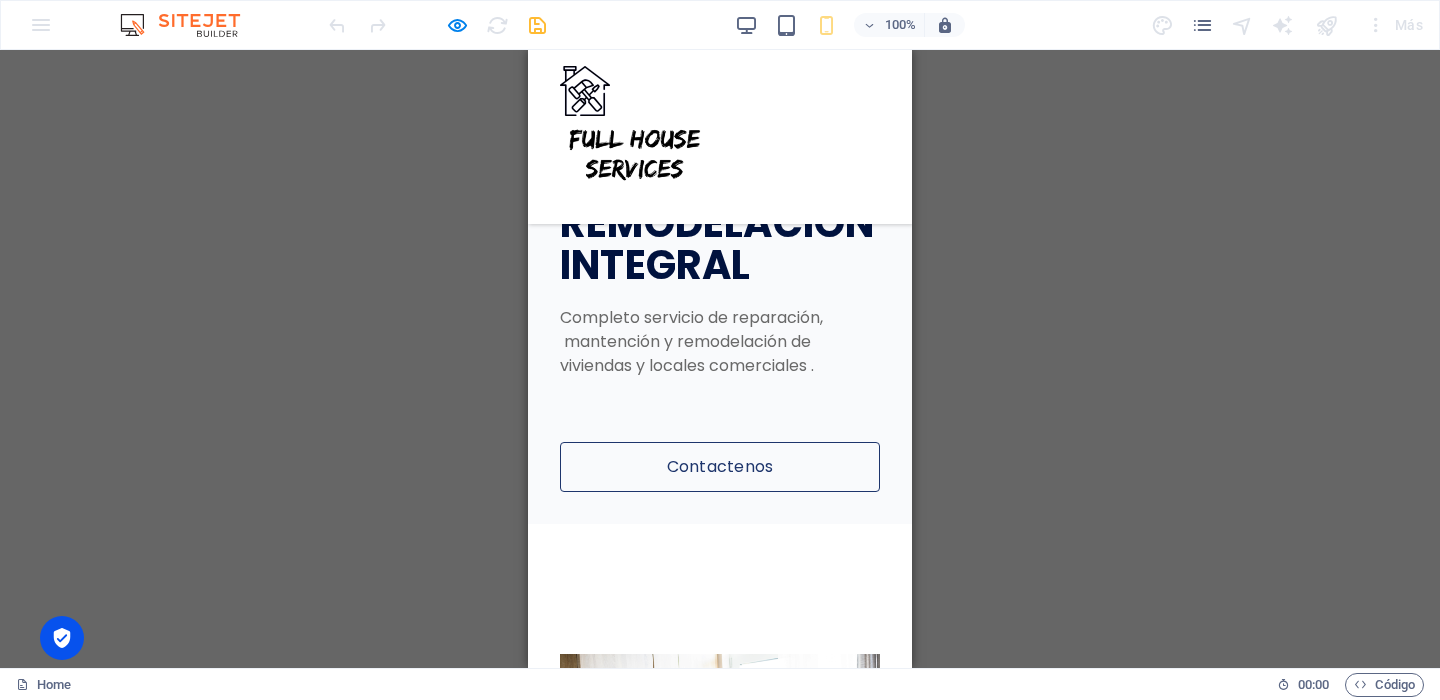 scroll, scrollTop: 0, scrollLeft: 0, axis: both 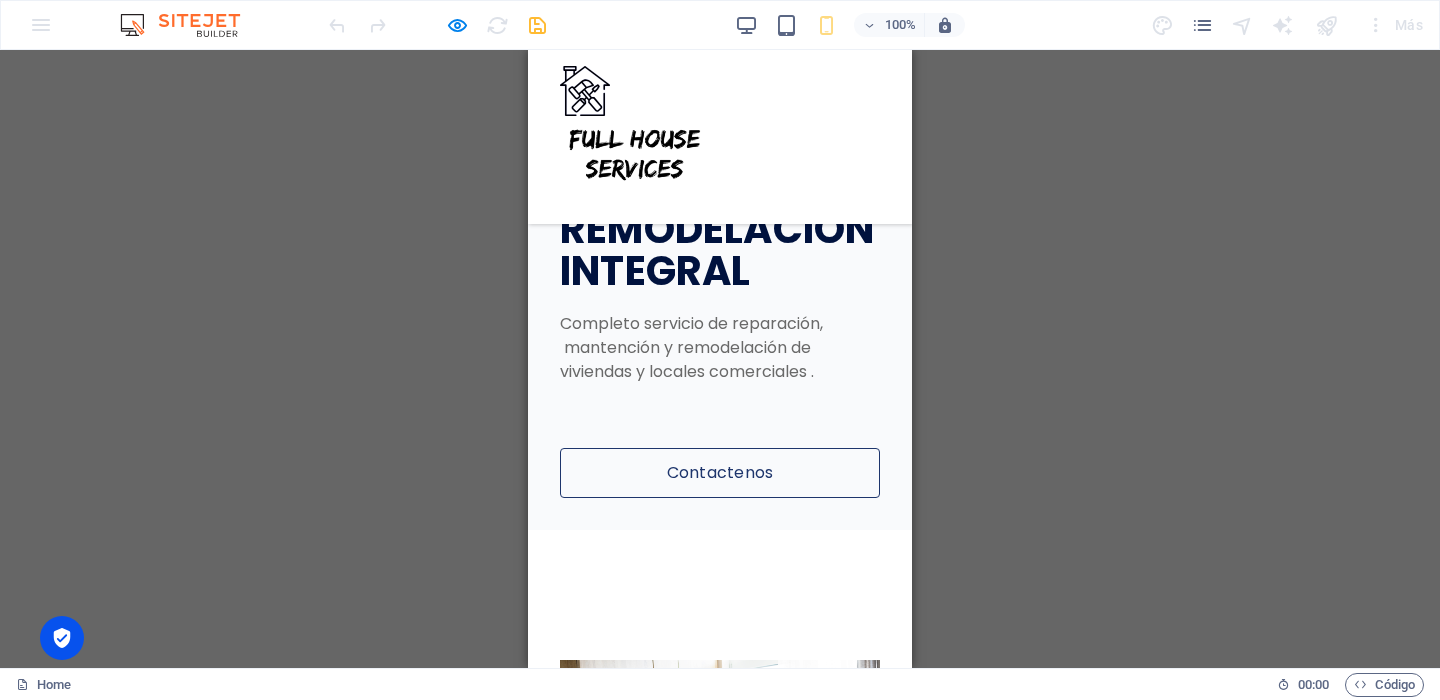 click on "Nosotros Servicios Contacto" at bounding box center (720, 137) 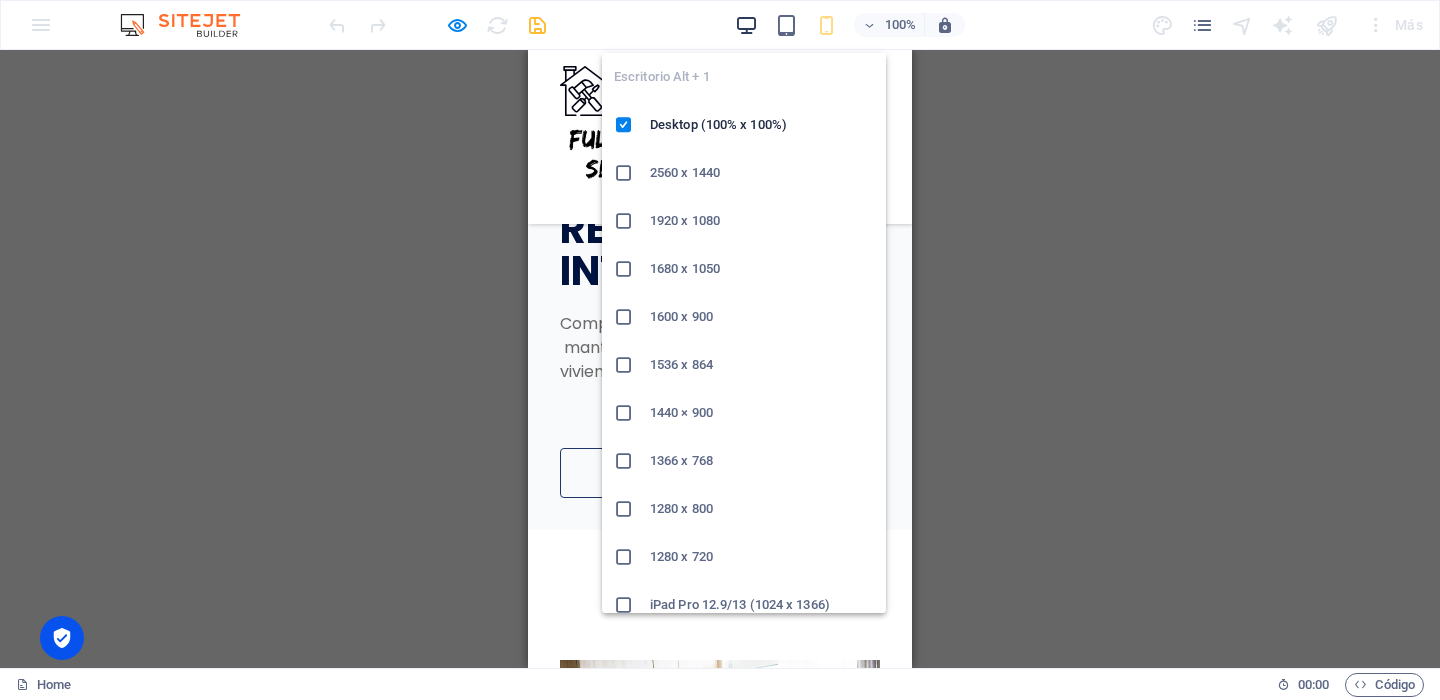 click at bounding box center [746, 25] 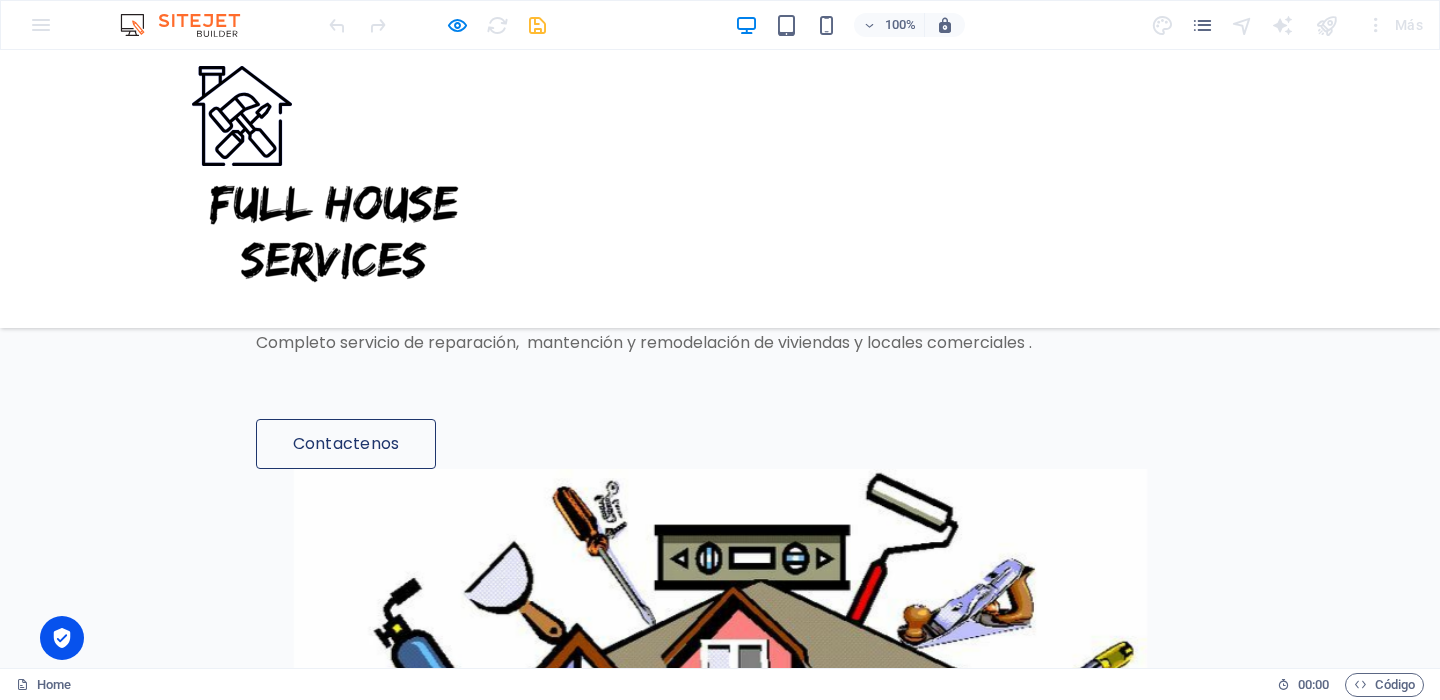 scroll, scrollTop: 0, scrollLeft: 0, axis: both 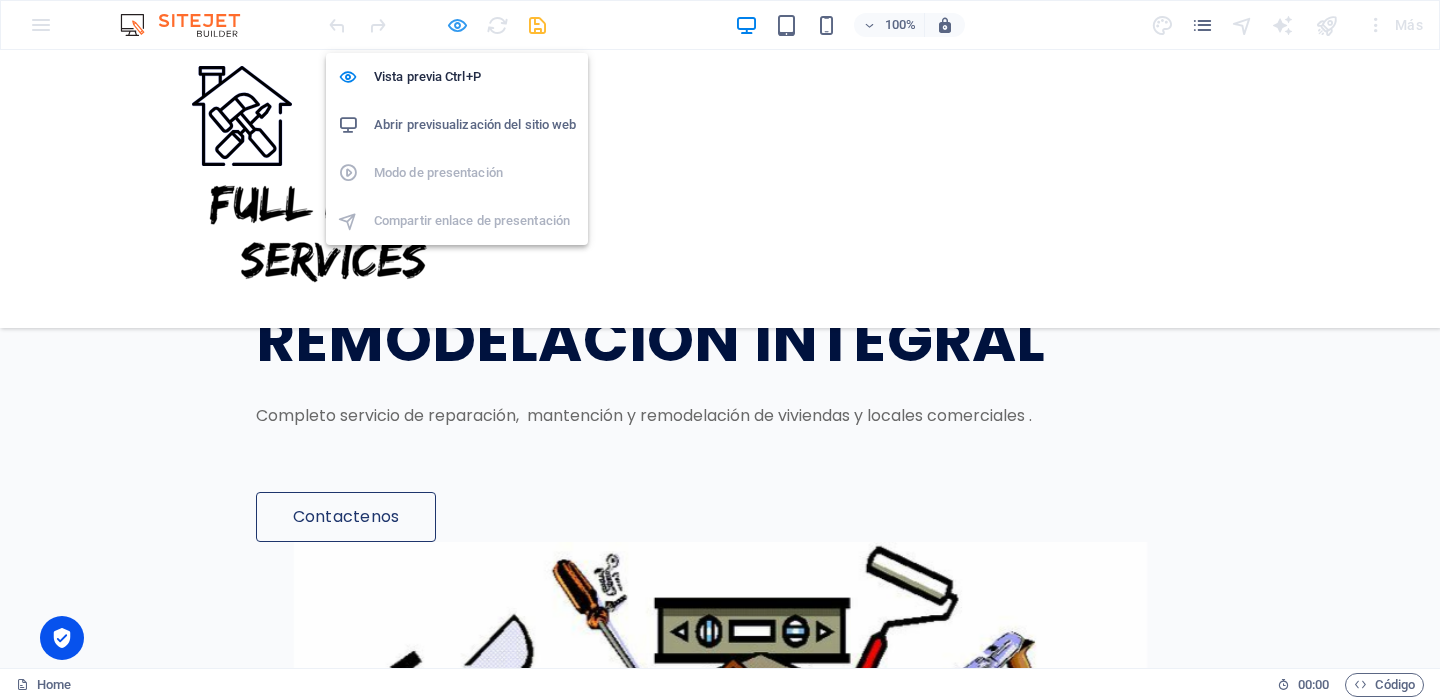 click at bounding box center (457, 25) 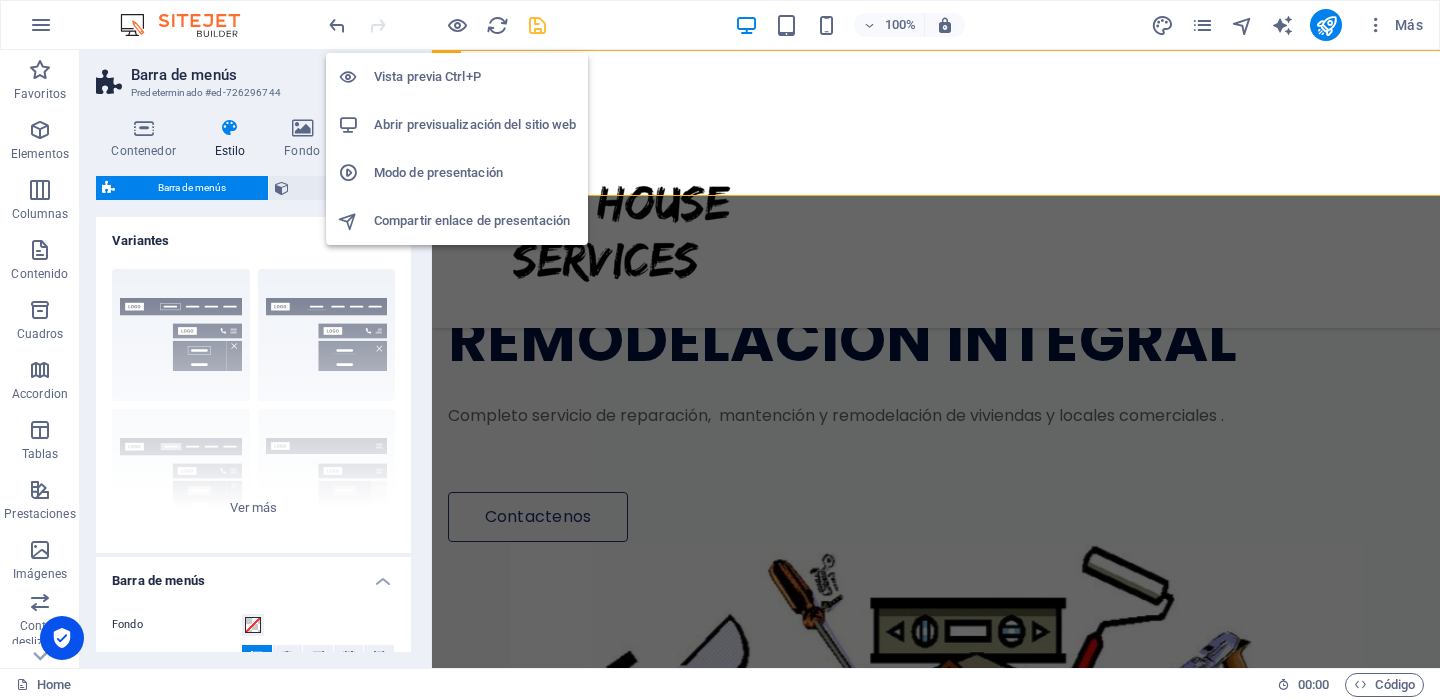 type on "1" 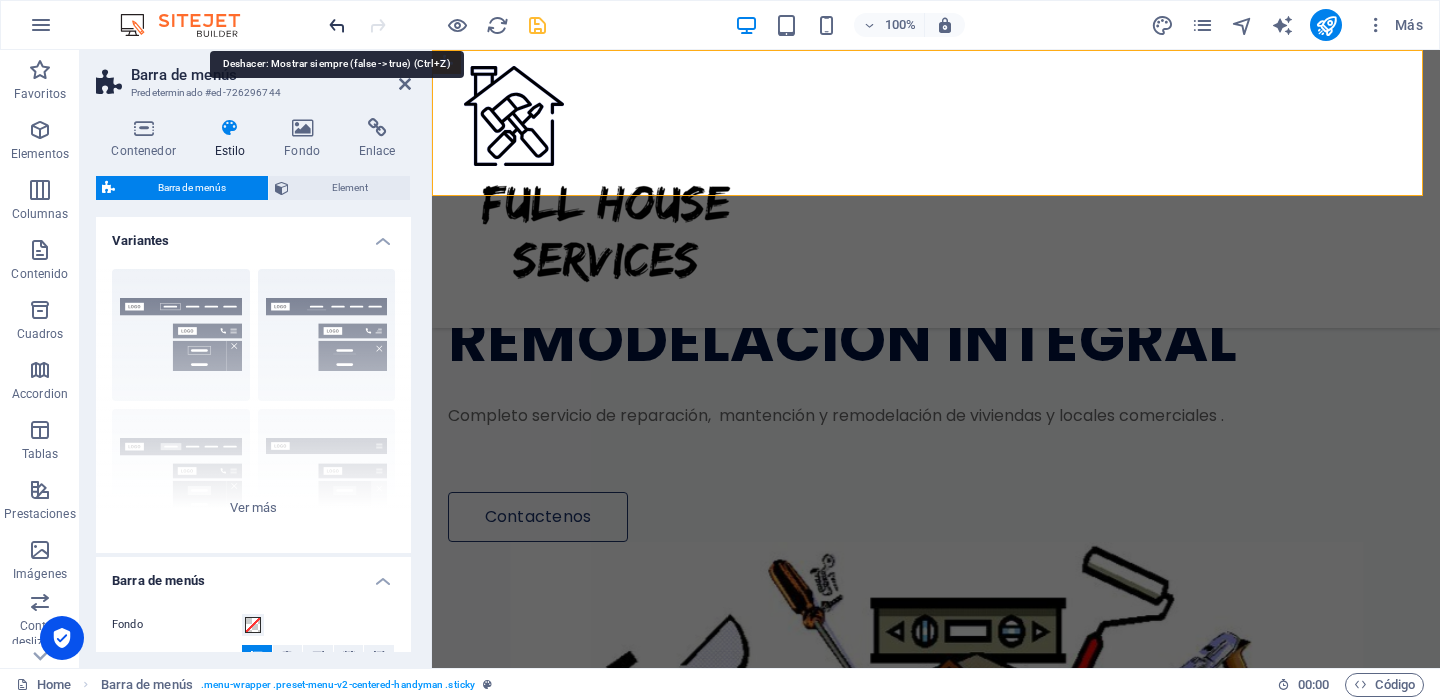 click at bounding box center (337, 25) 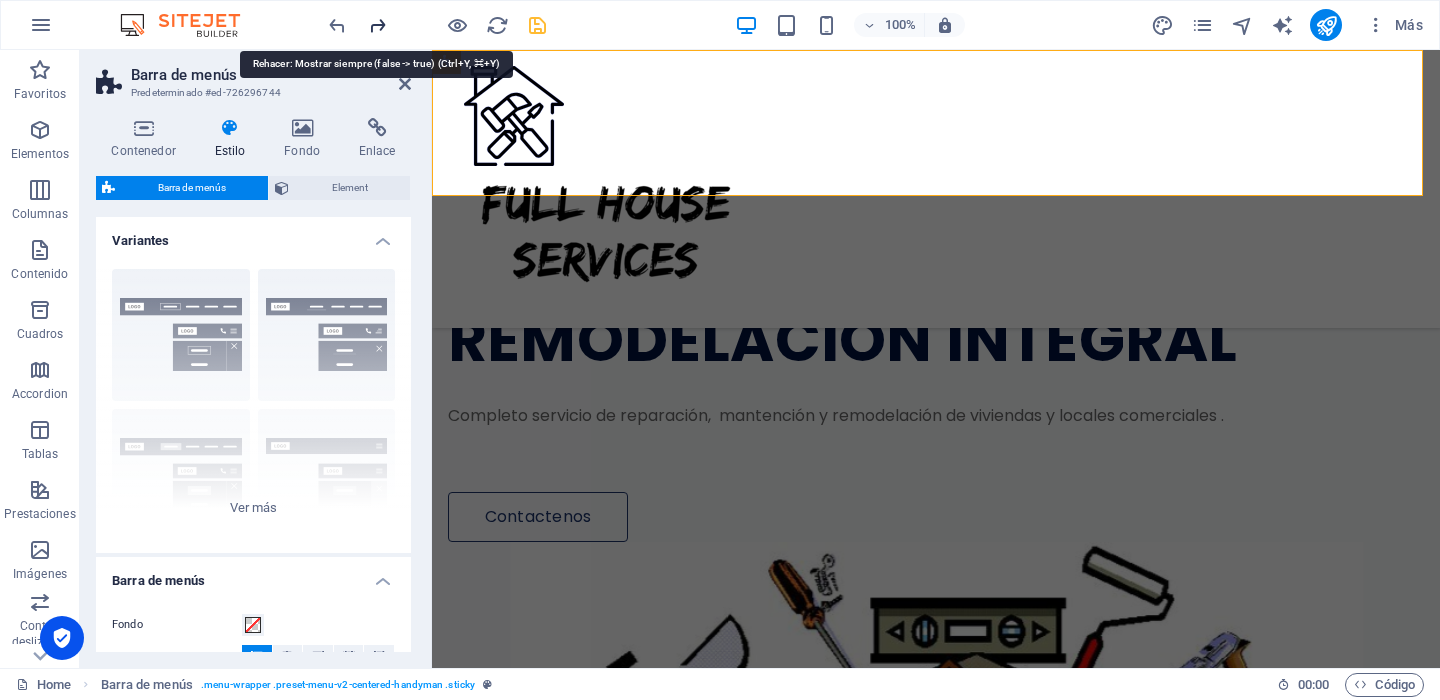 type 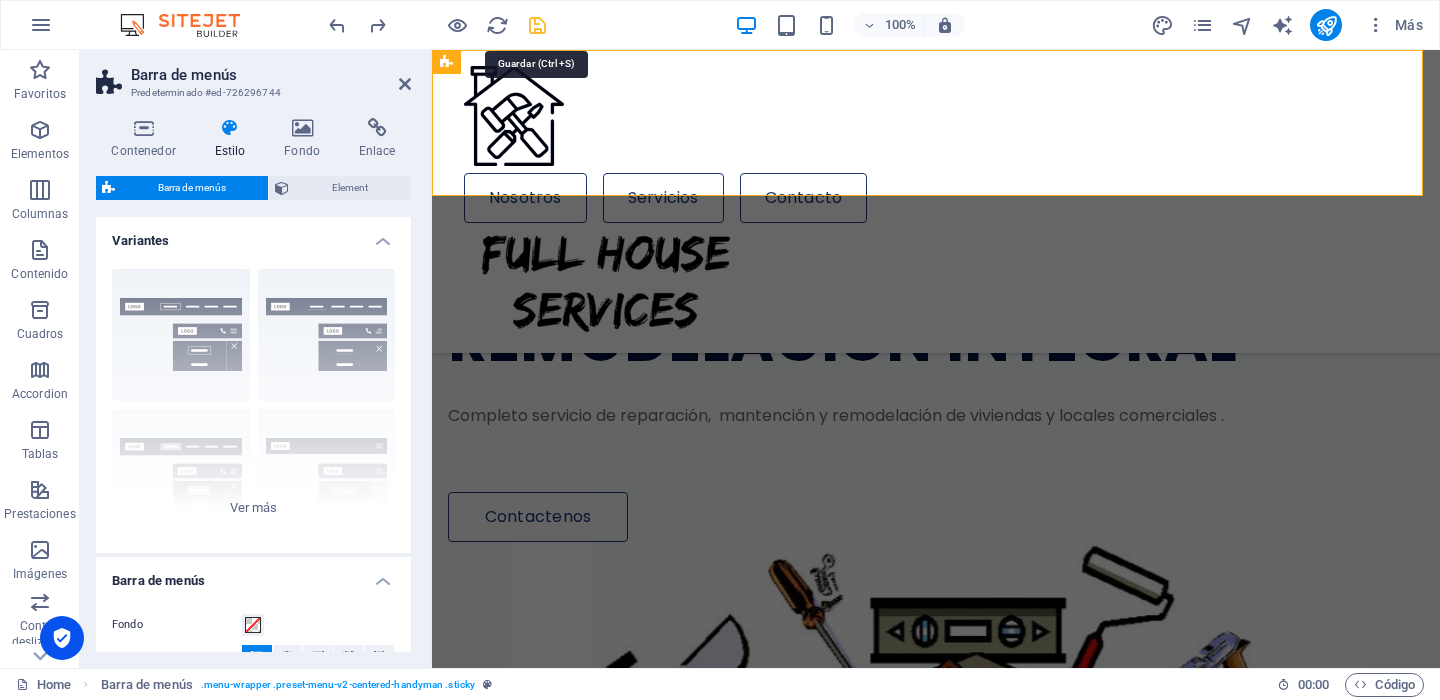 click at bounding box center (537, 25) 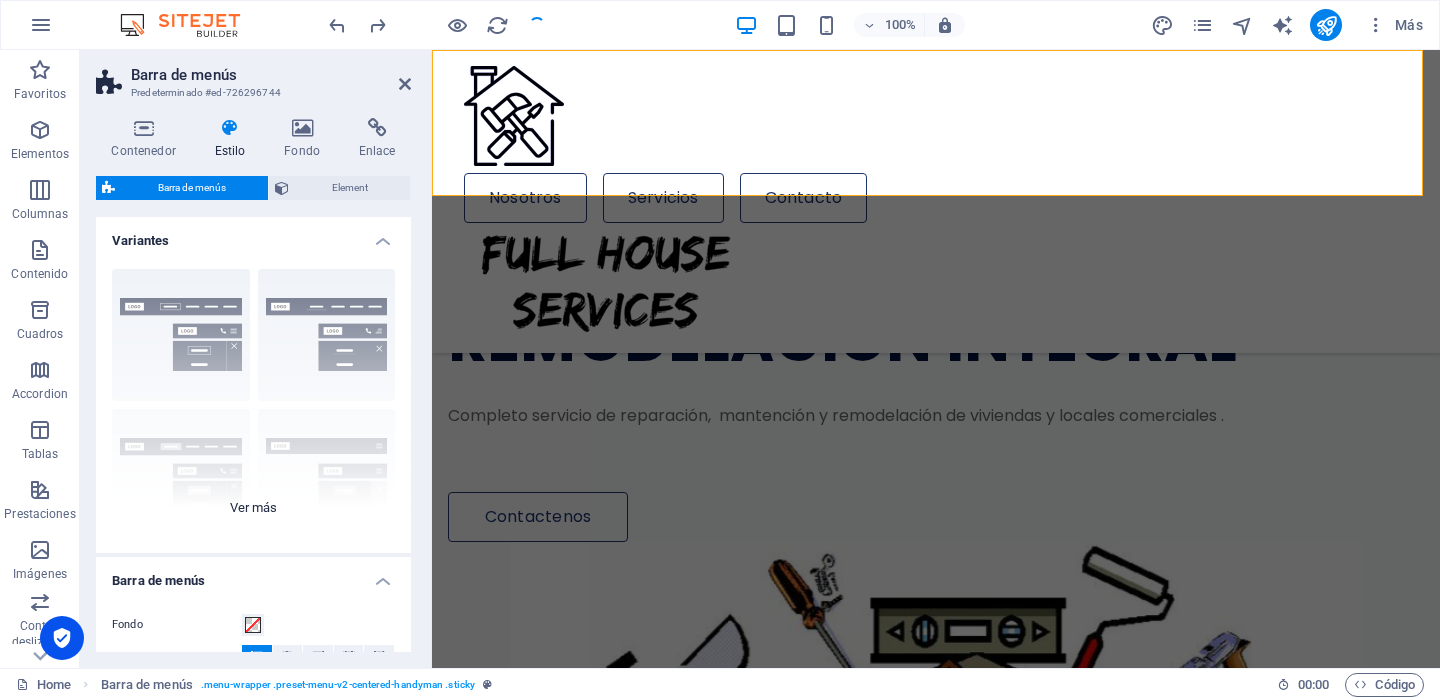 type 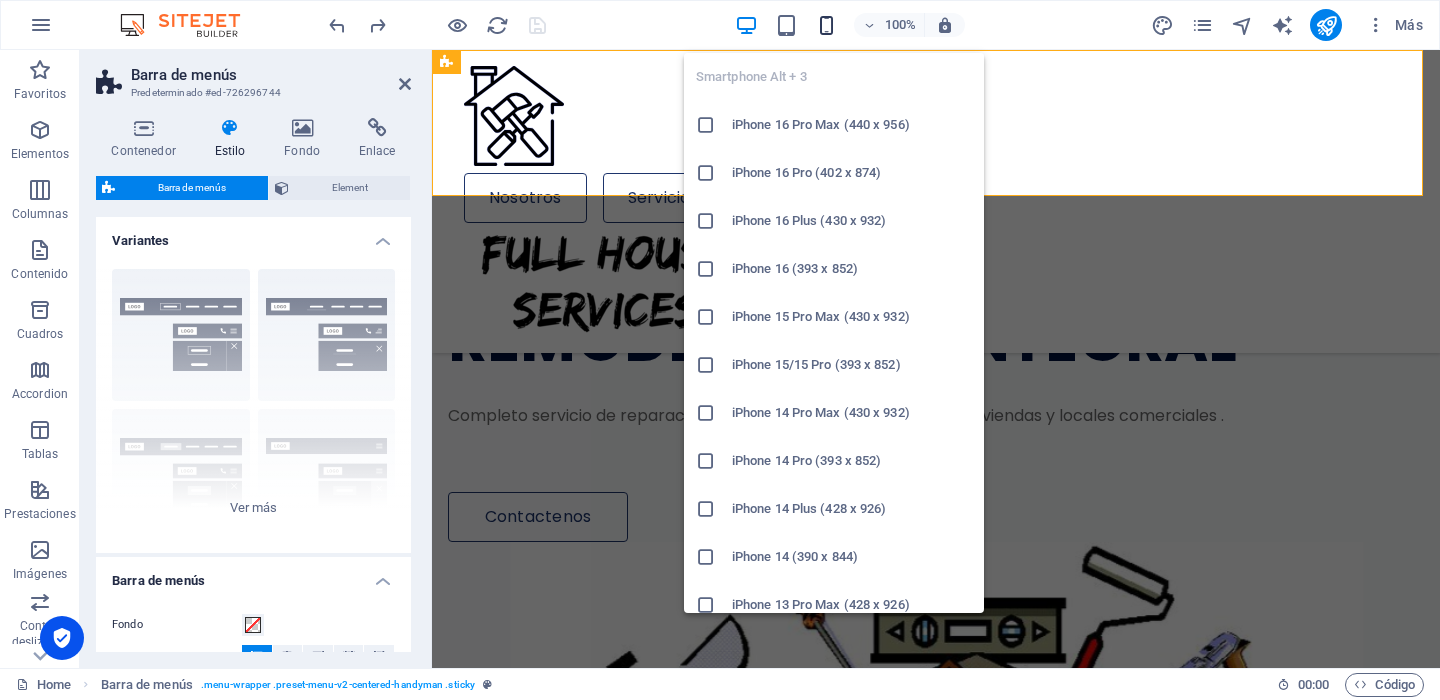 click at bounding box center [826, 25] 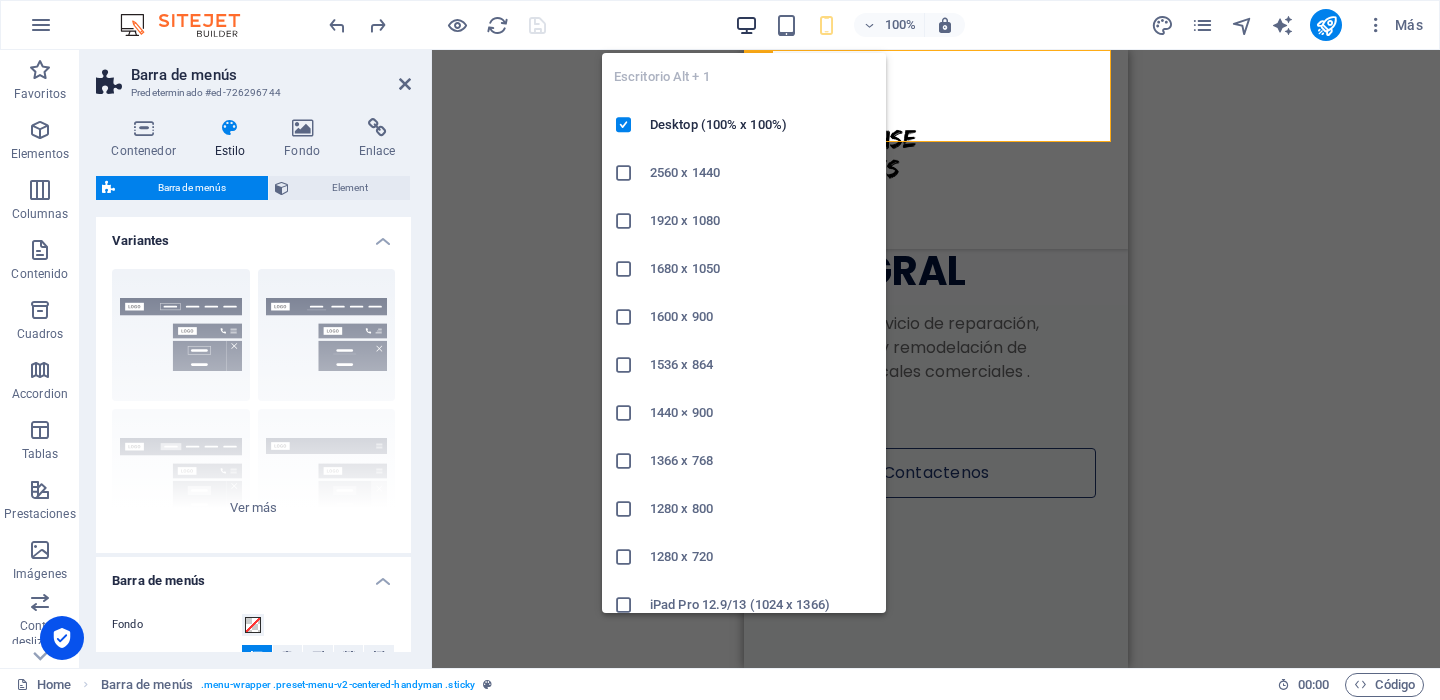 type on "4" 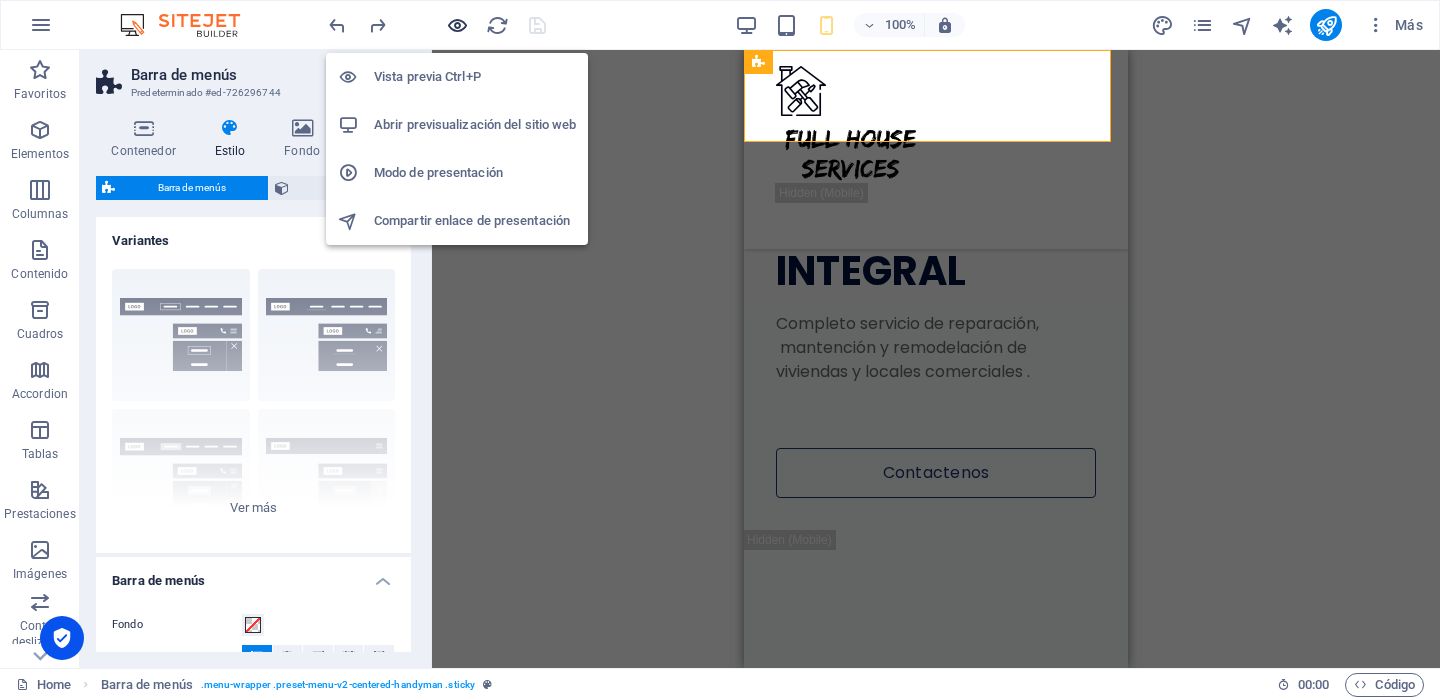 click at bounding box center (457, 25) 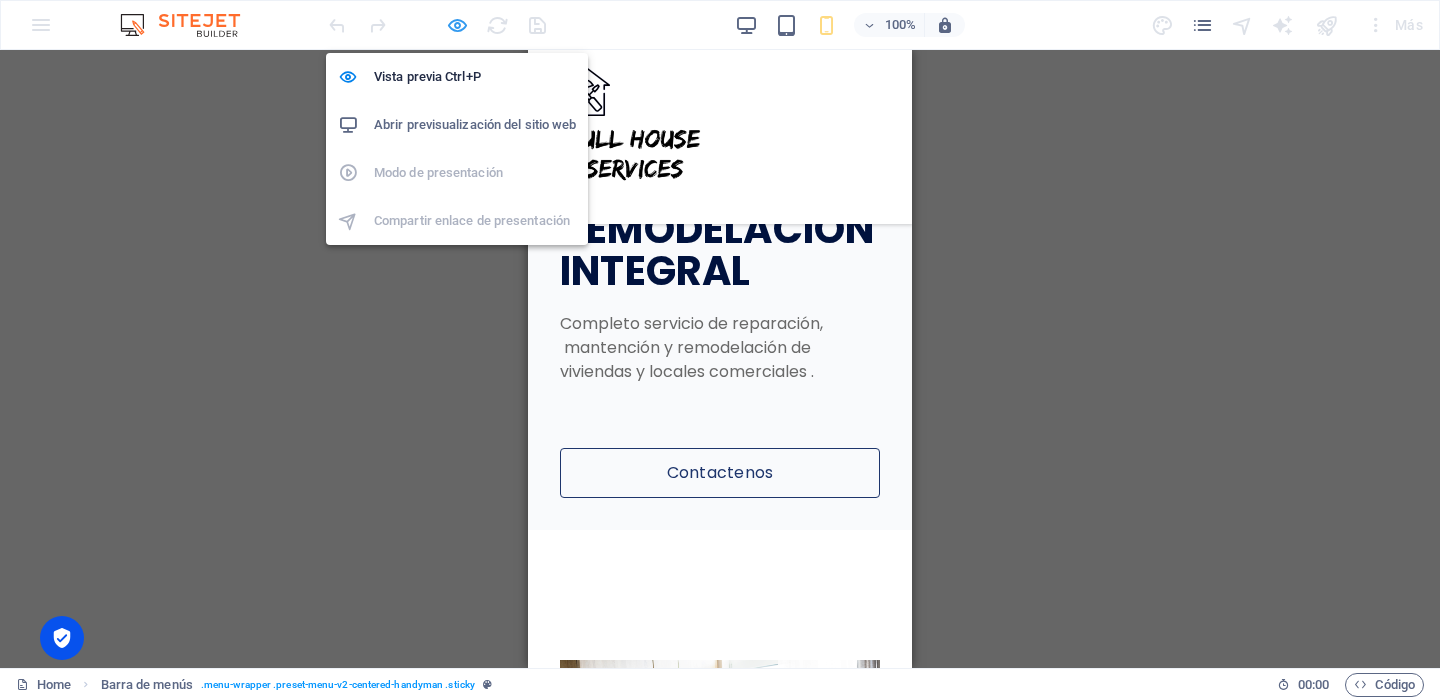 click at bounding box center (457, 25) 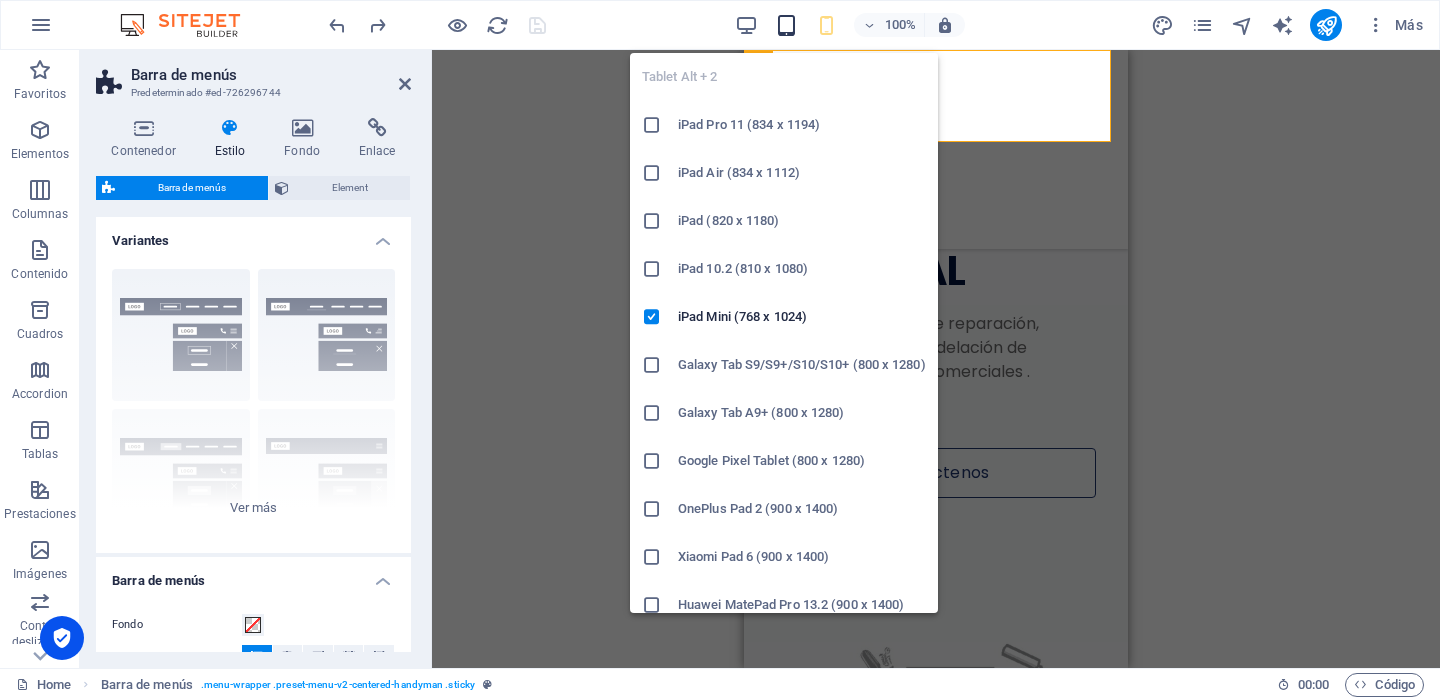 click at bounding box center [786, 25] 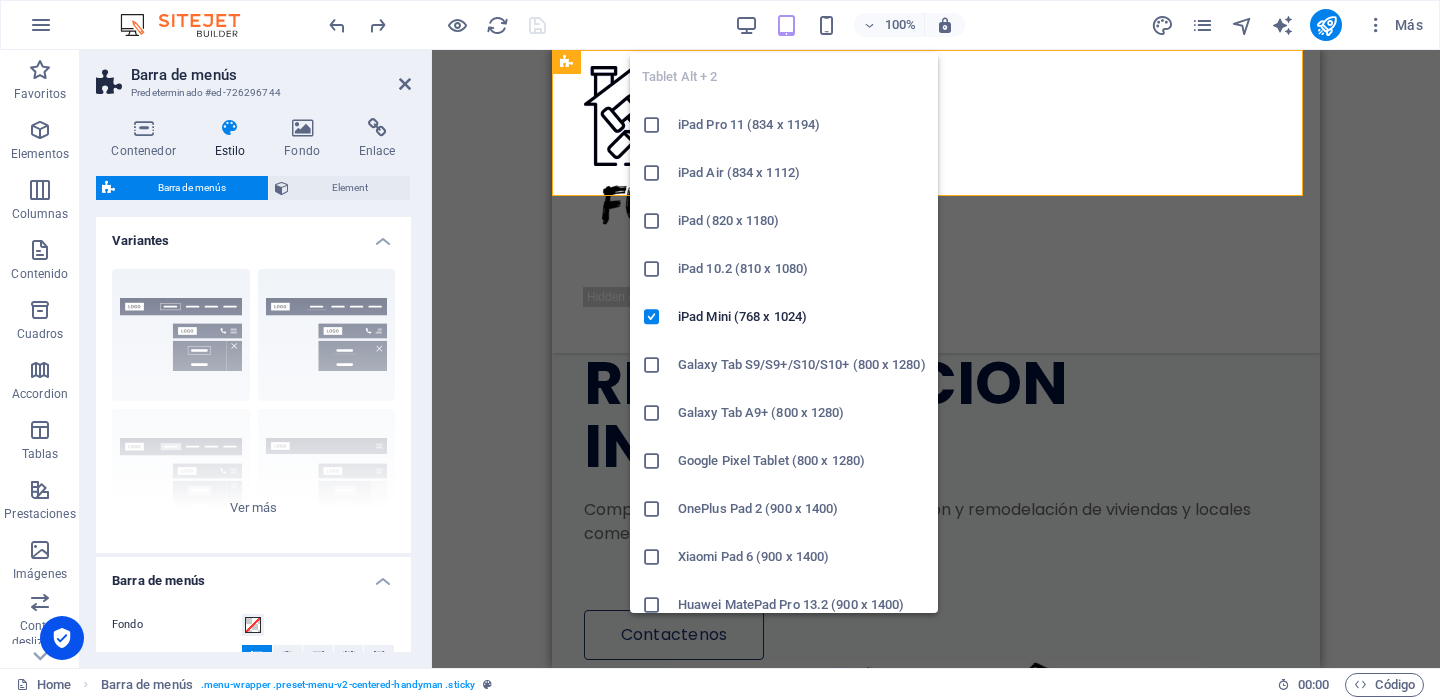type on "1" 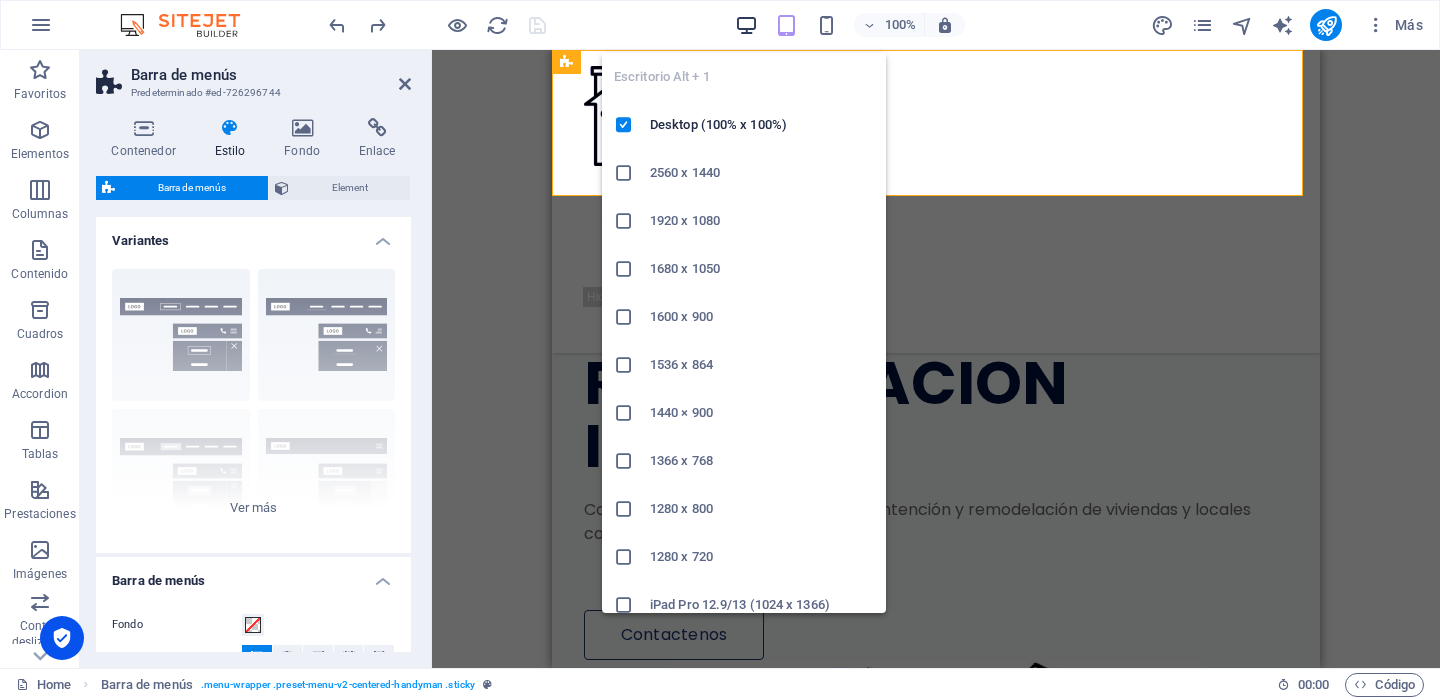 click at bounding box center [746, 25] 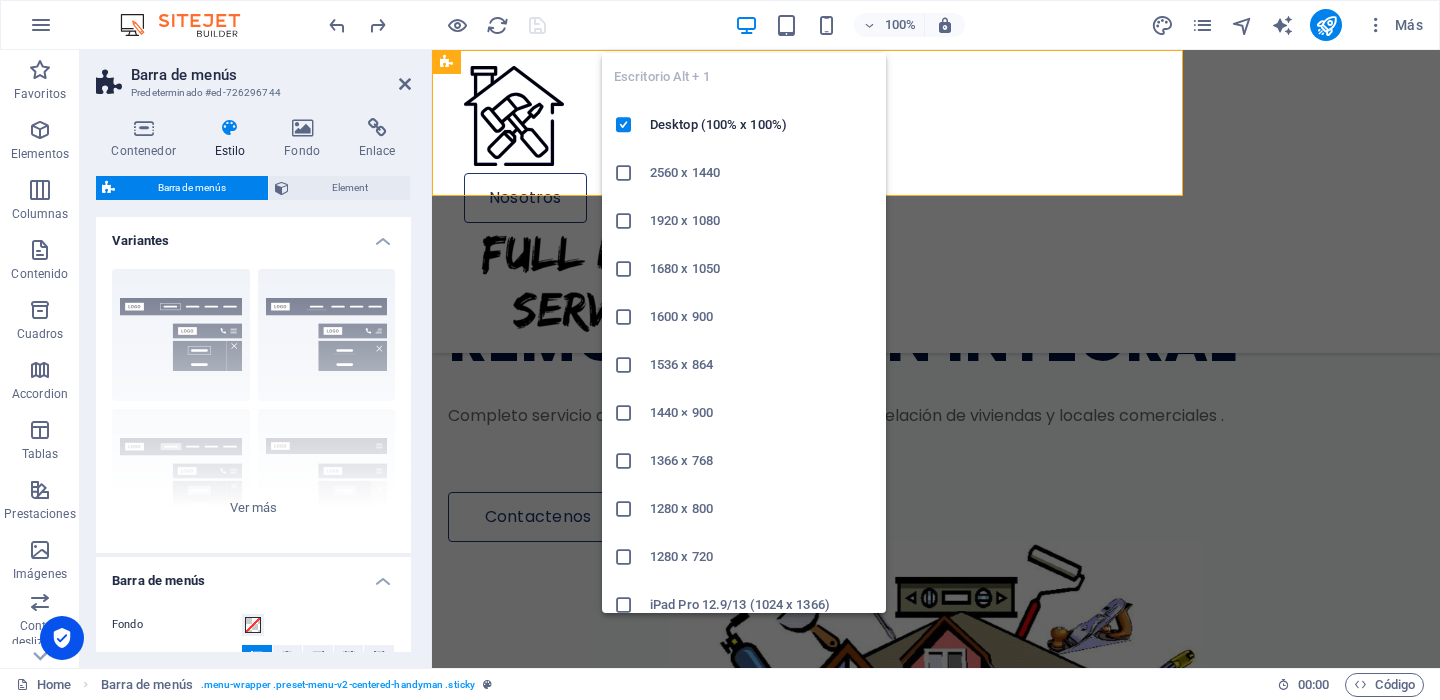 type on "1" 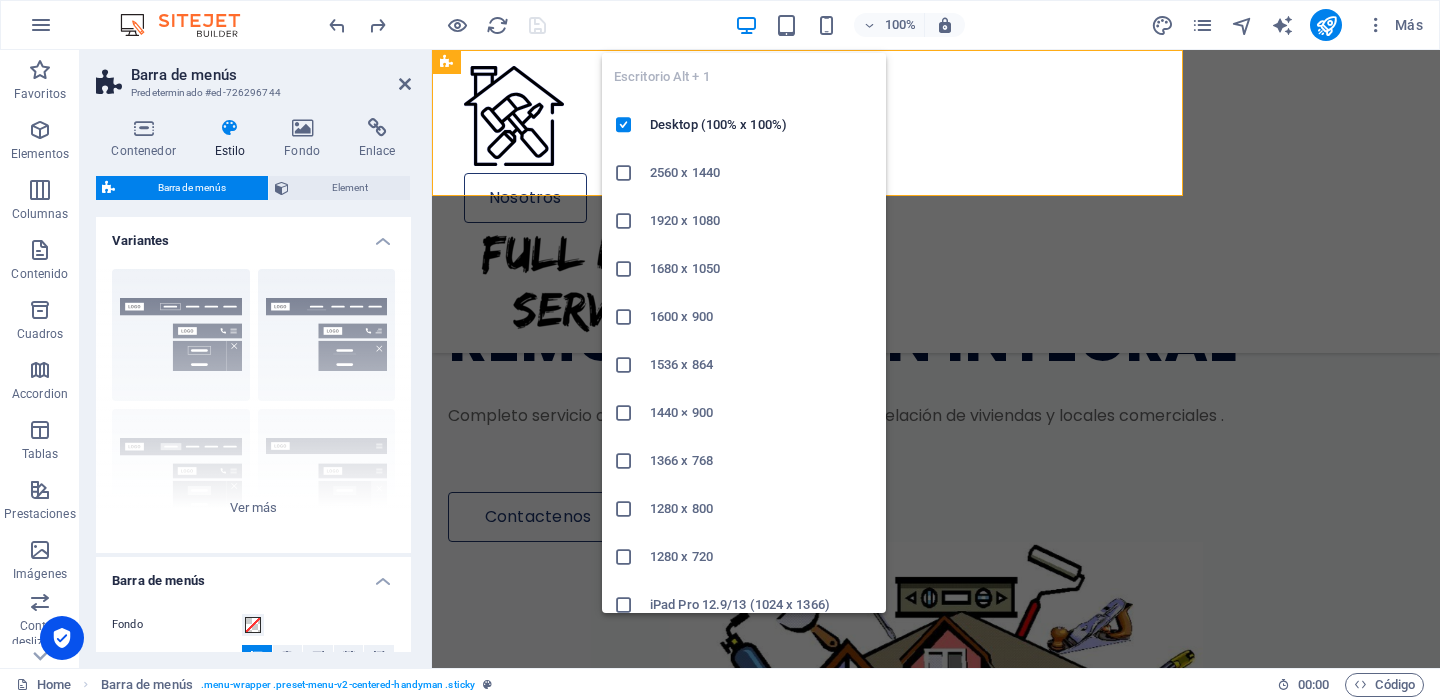 select on "rem" 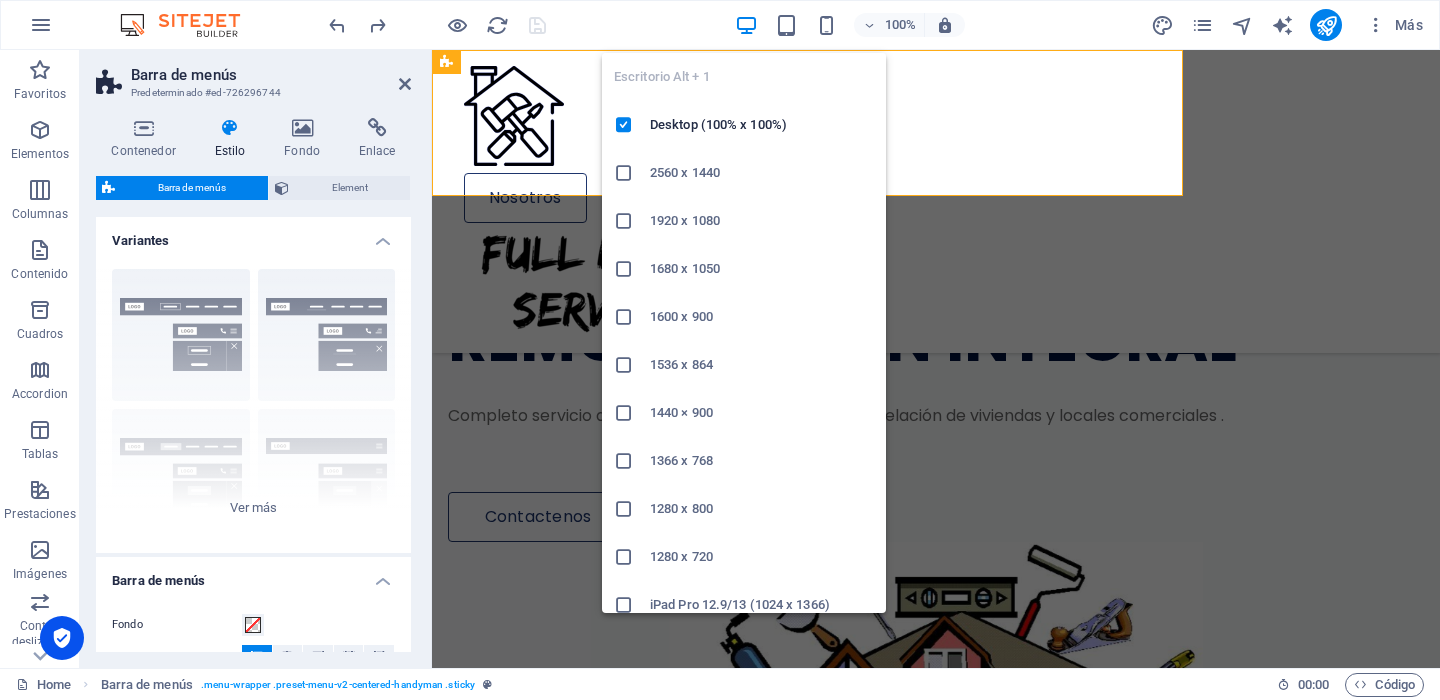 type on "1" 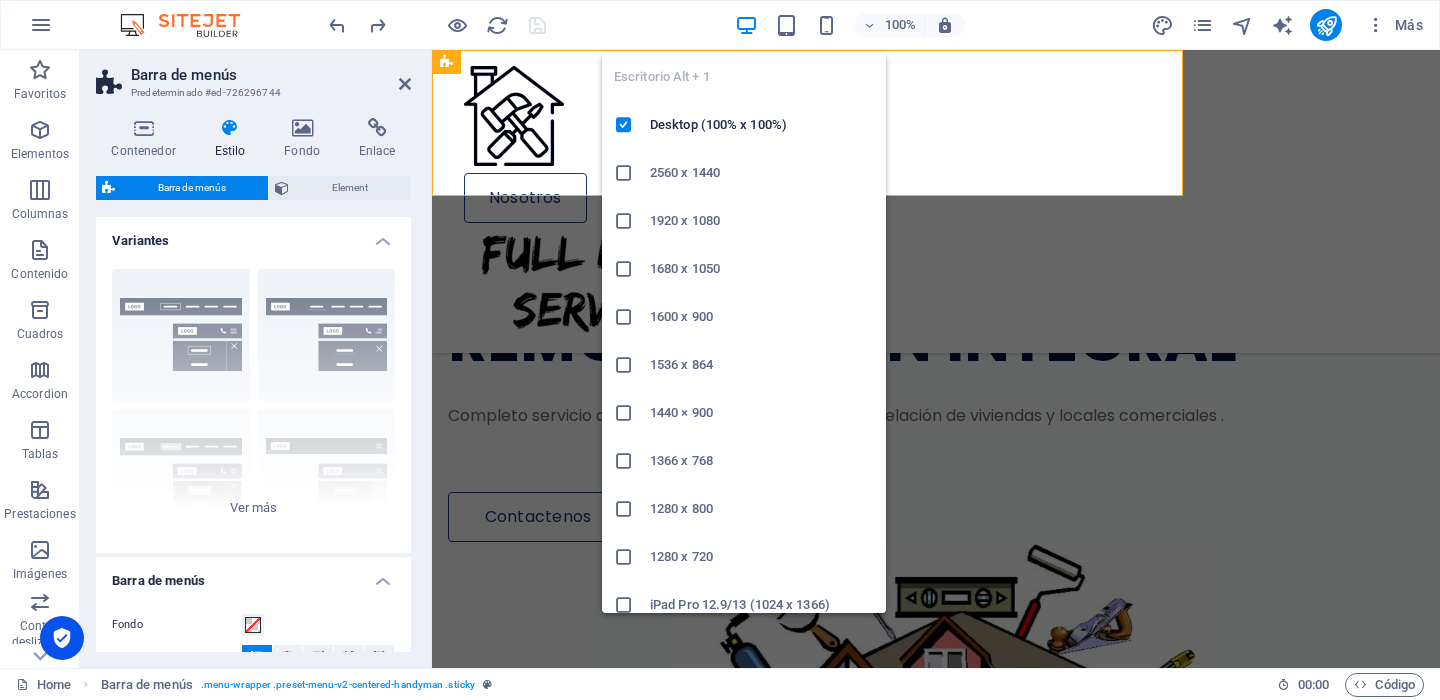 select on "rem" 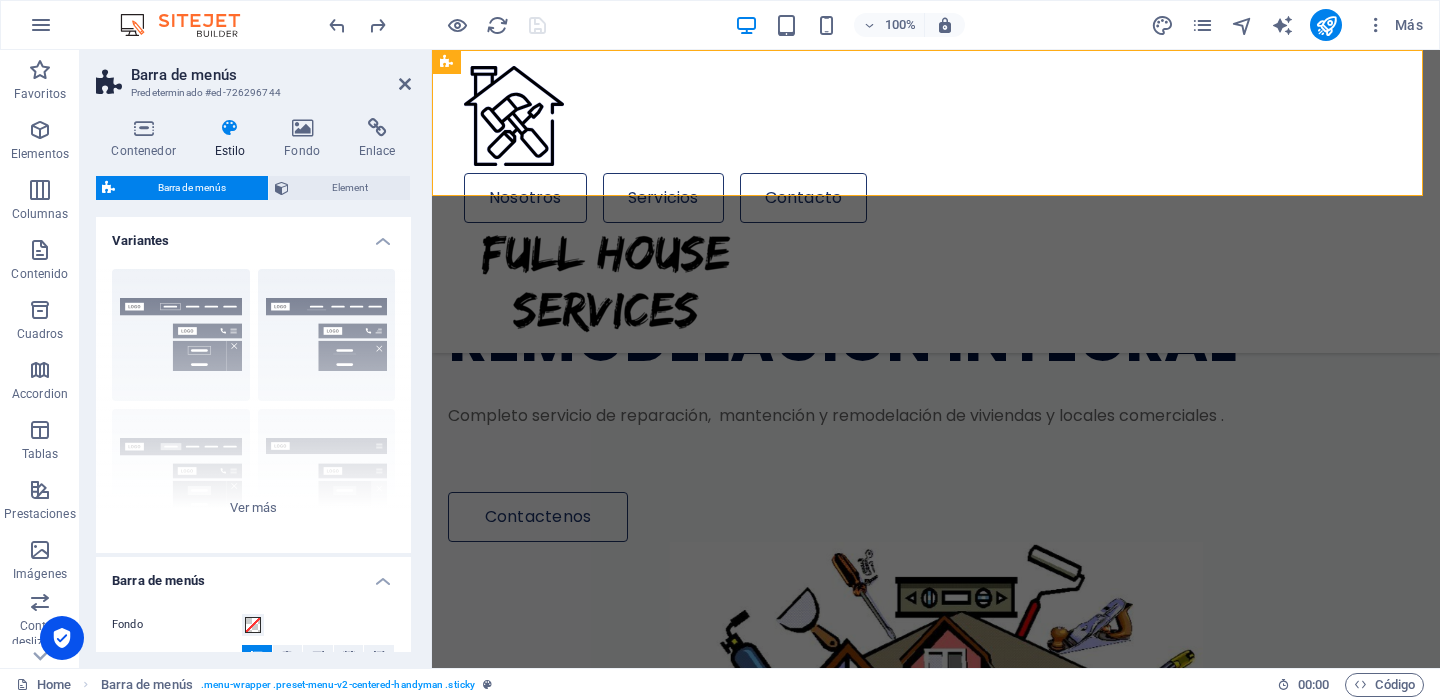 type 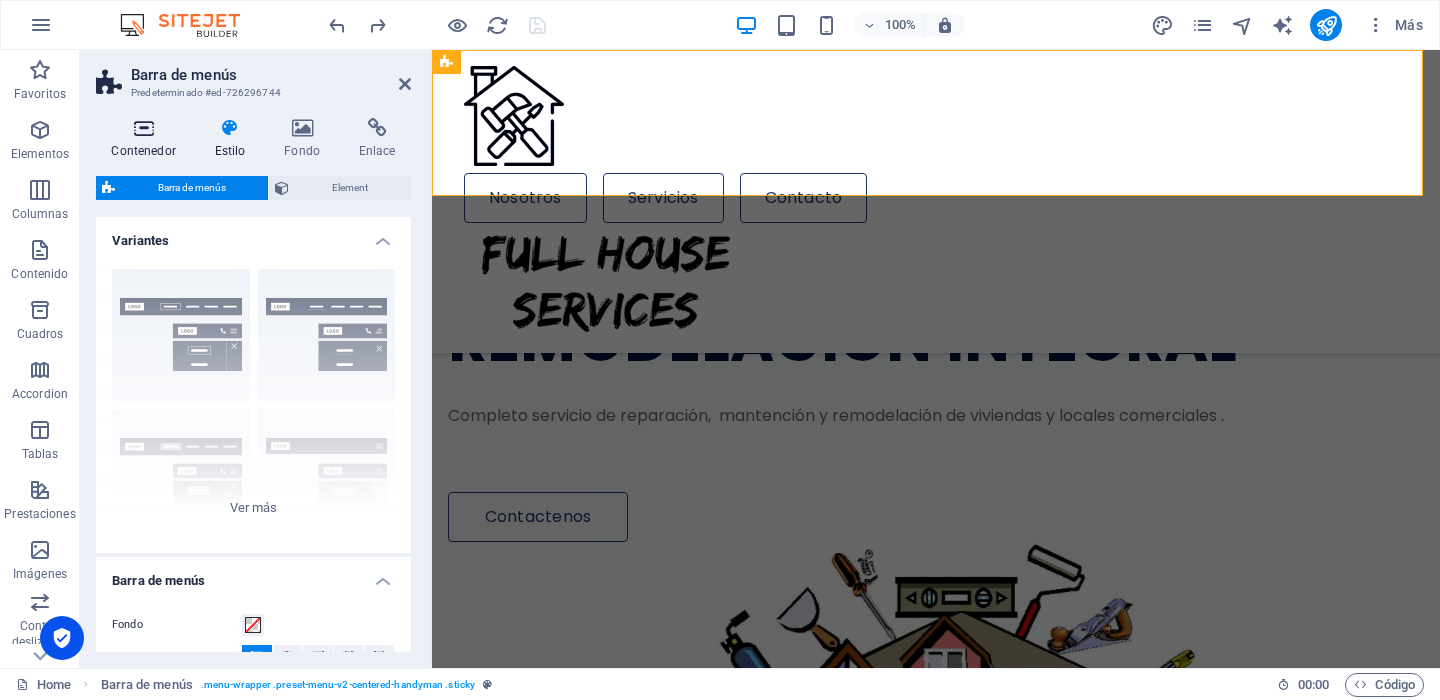 click on "Contenedor" at bounding box center [147, 139] 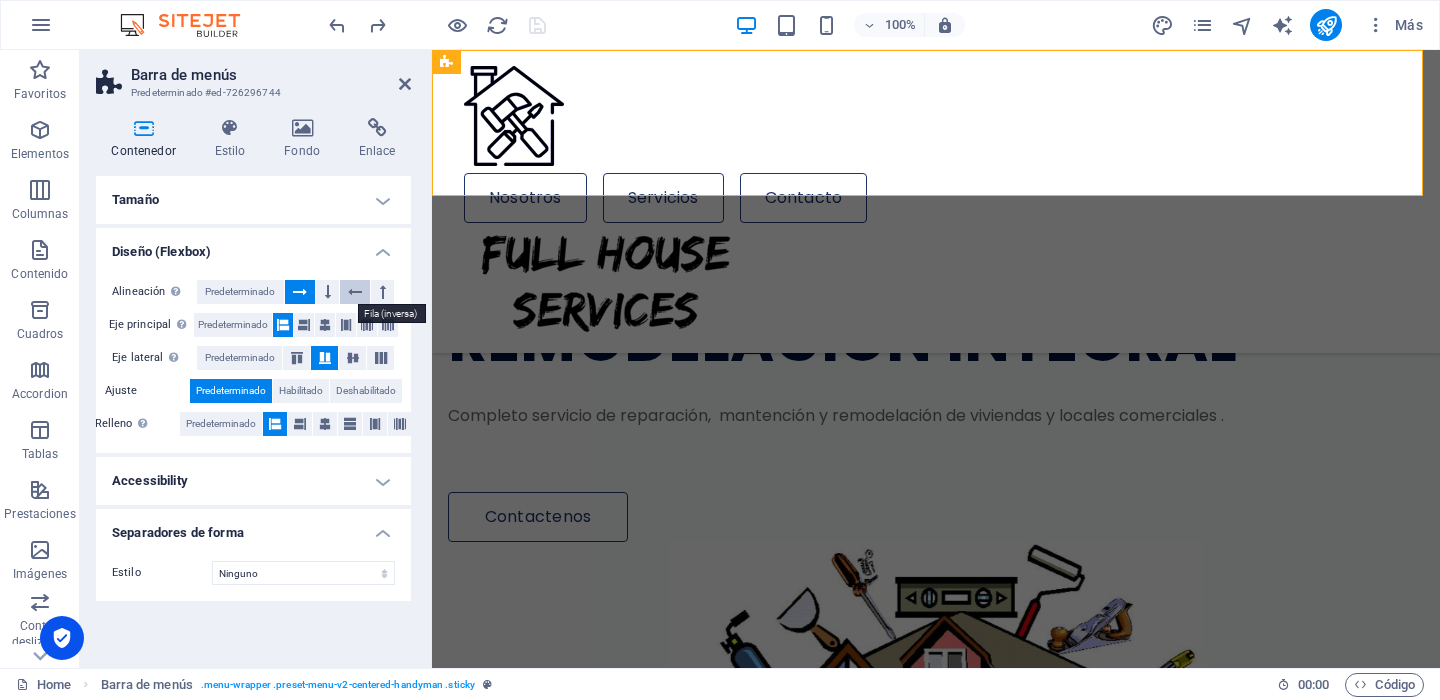 click at bounding box center (355, 292) 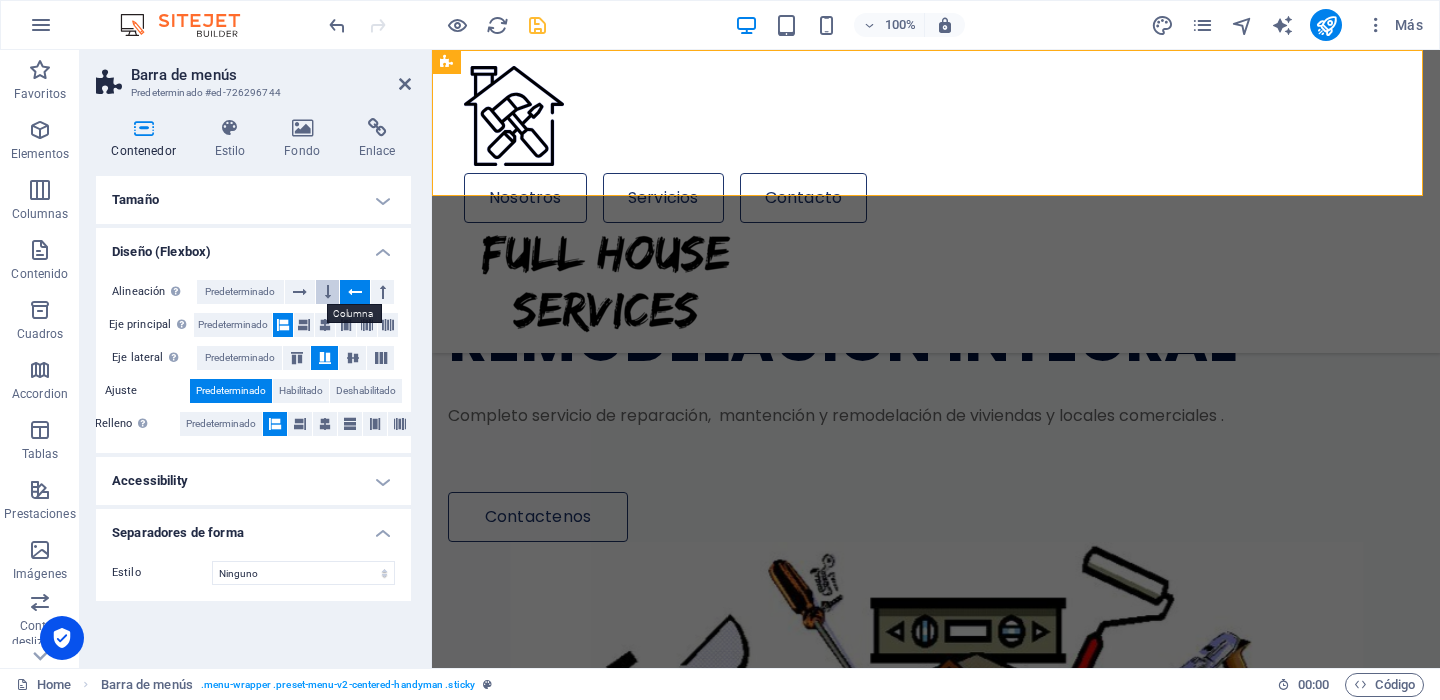 click at bounding box center (327, 292) 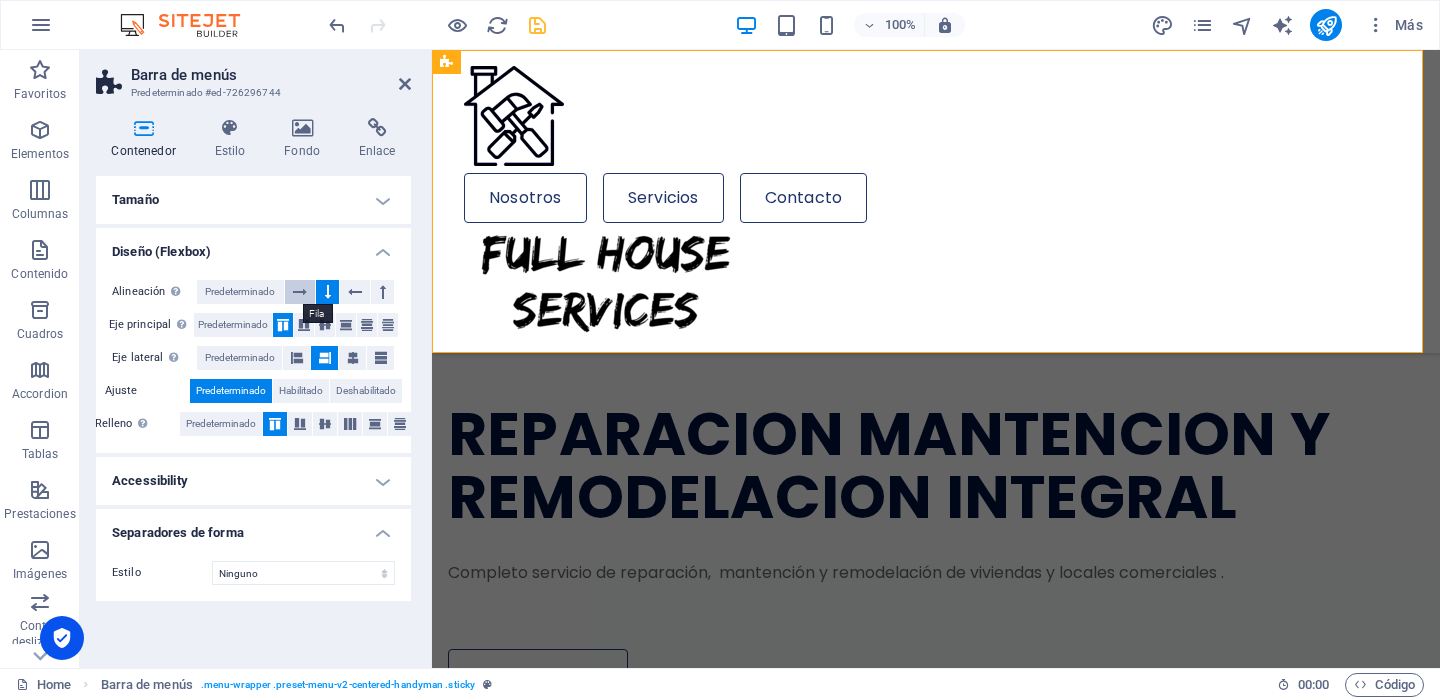 click at bounding box center [300, 292] 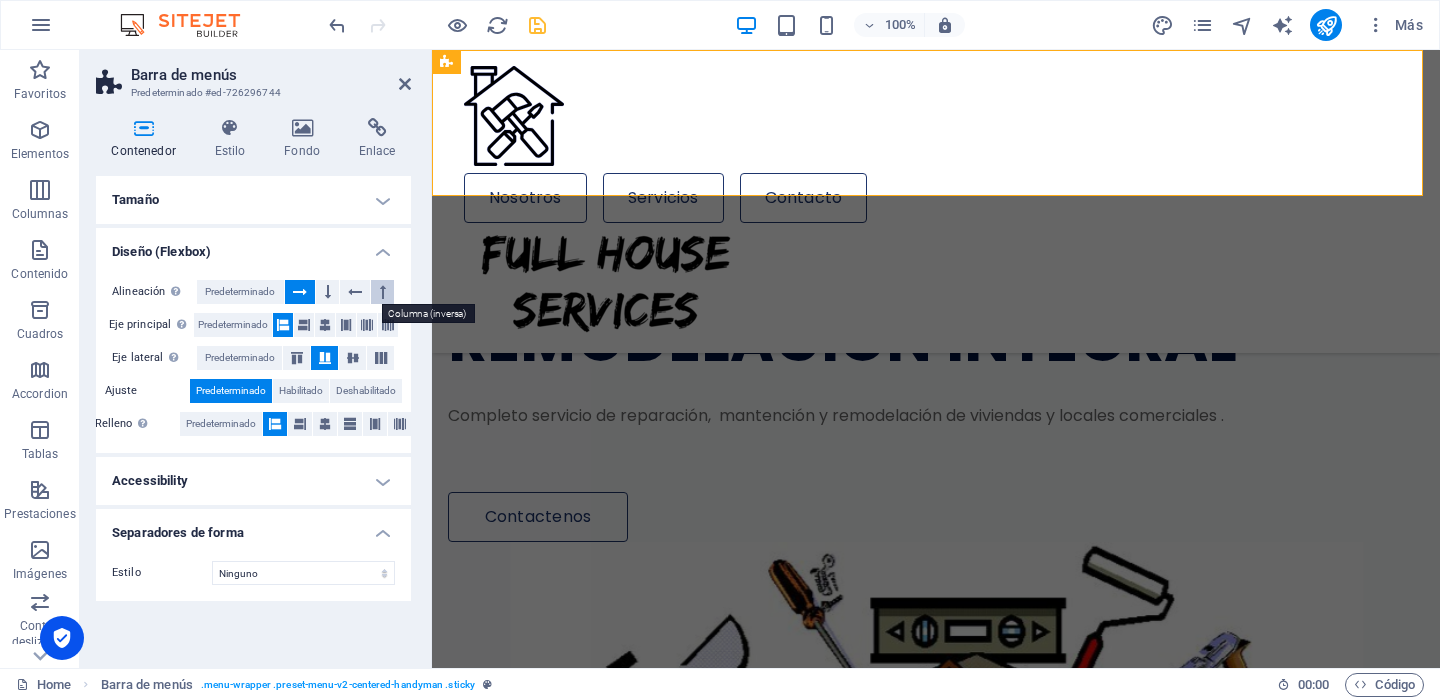 click at bounding box center [382, 292] 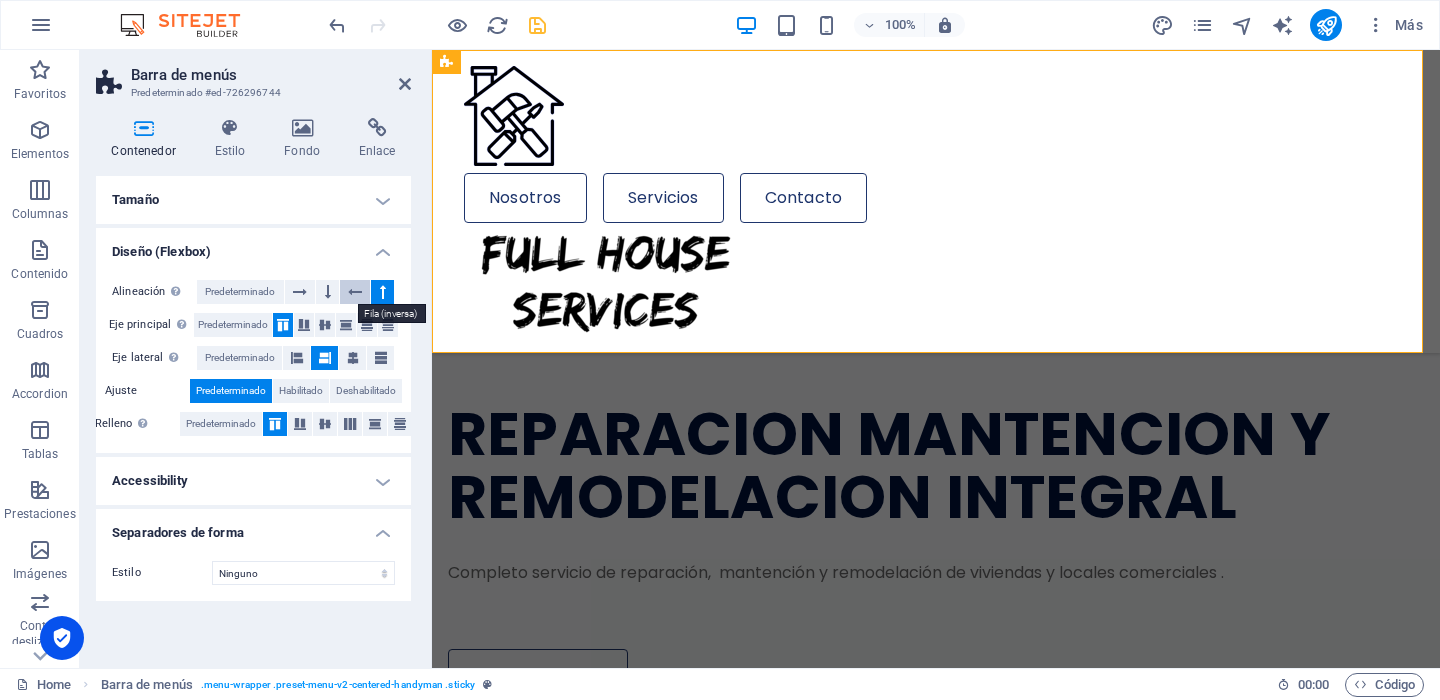 click at bounding box center [355, 292] 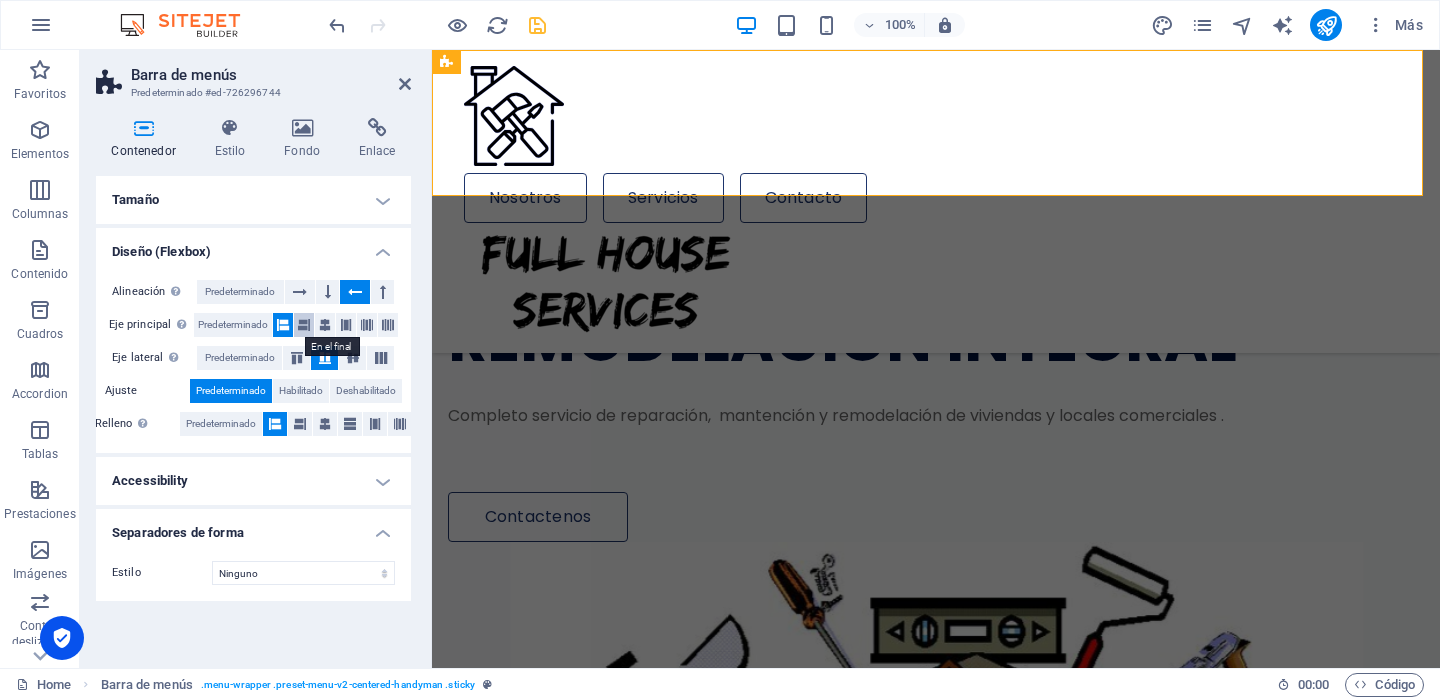 click at bounding box center (304, 325) 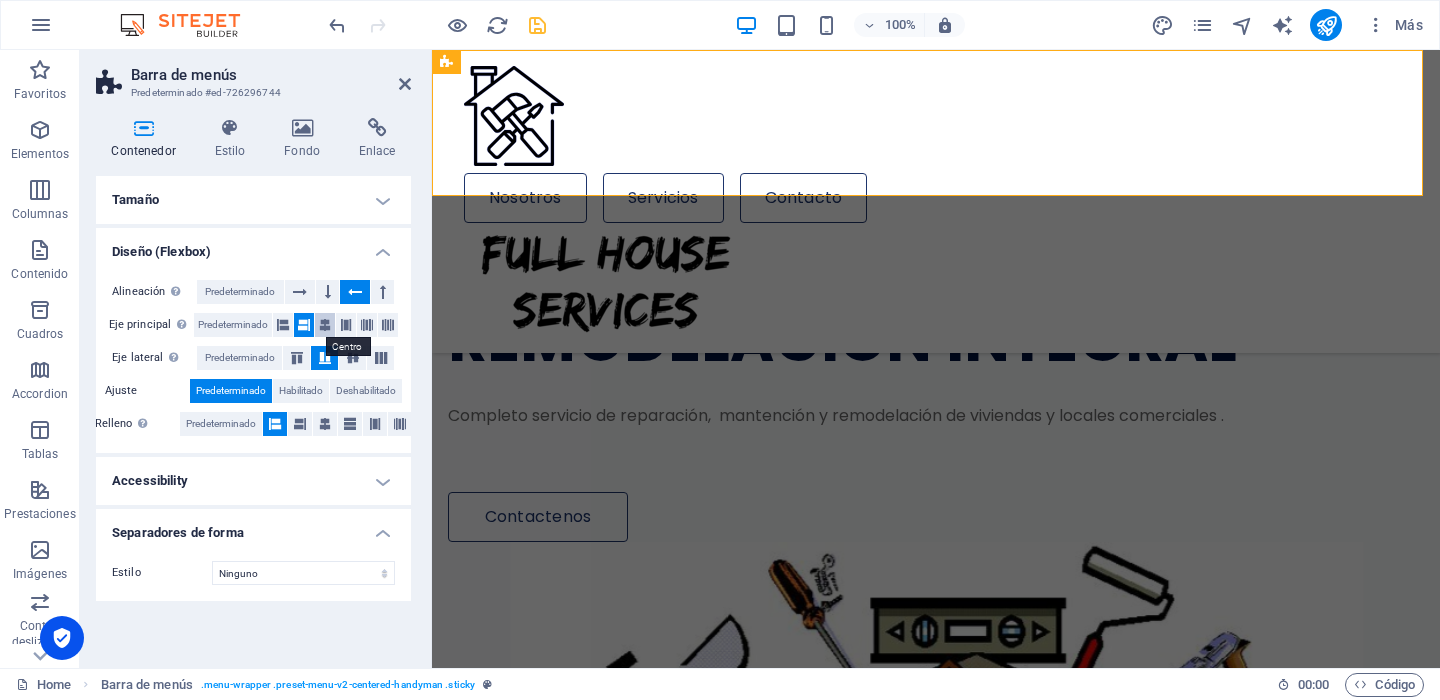 click at bounding box center [325, 325] 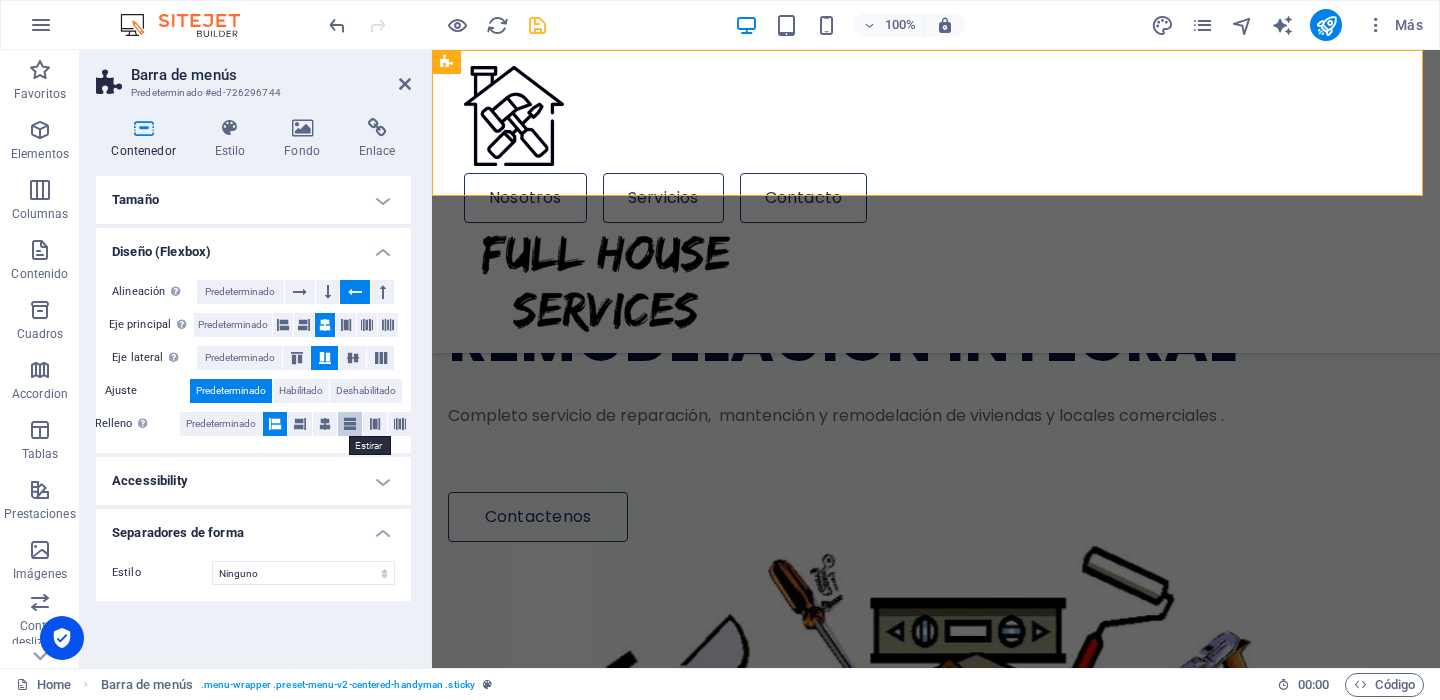 click at bounding box center (350, 424) 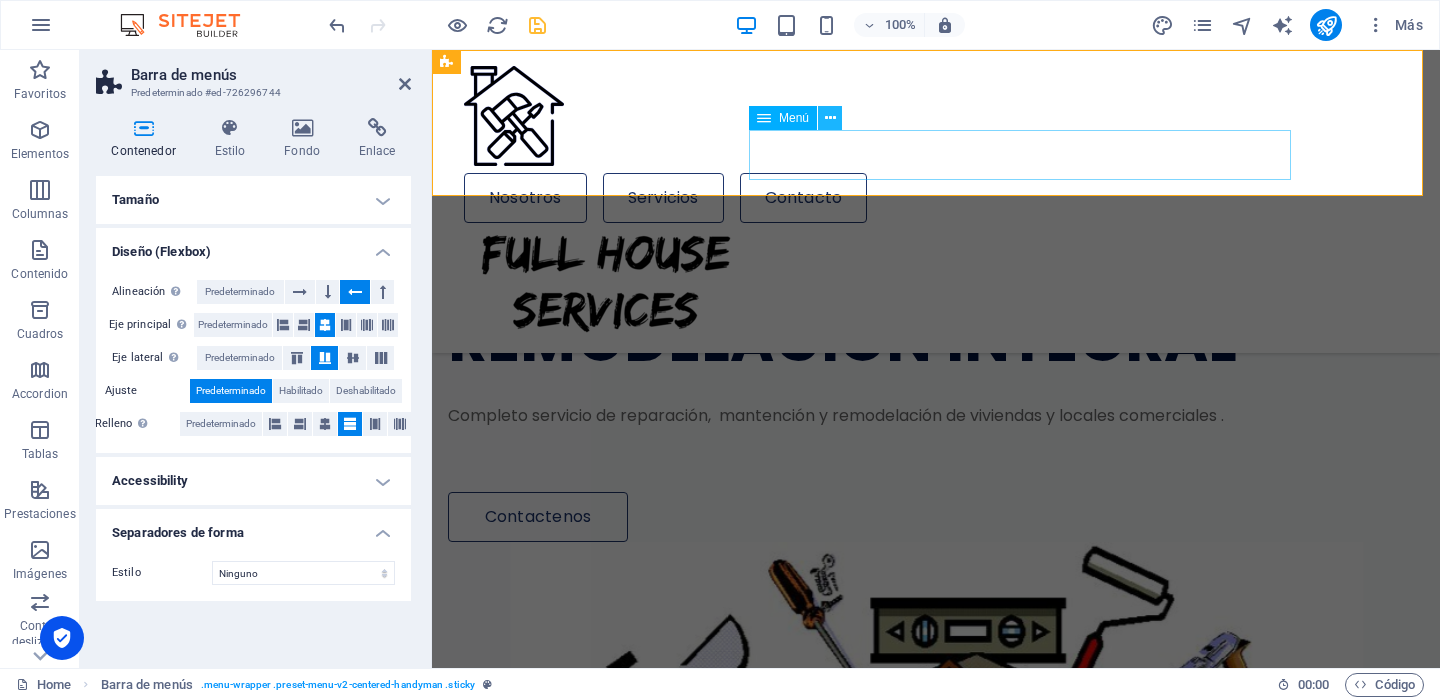 click at bounding box center (830, 118) 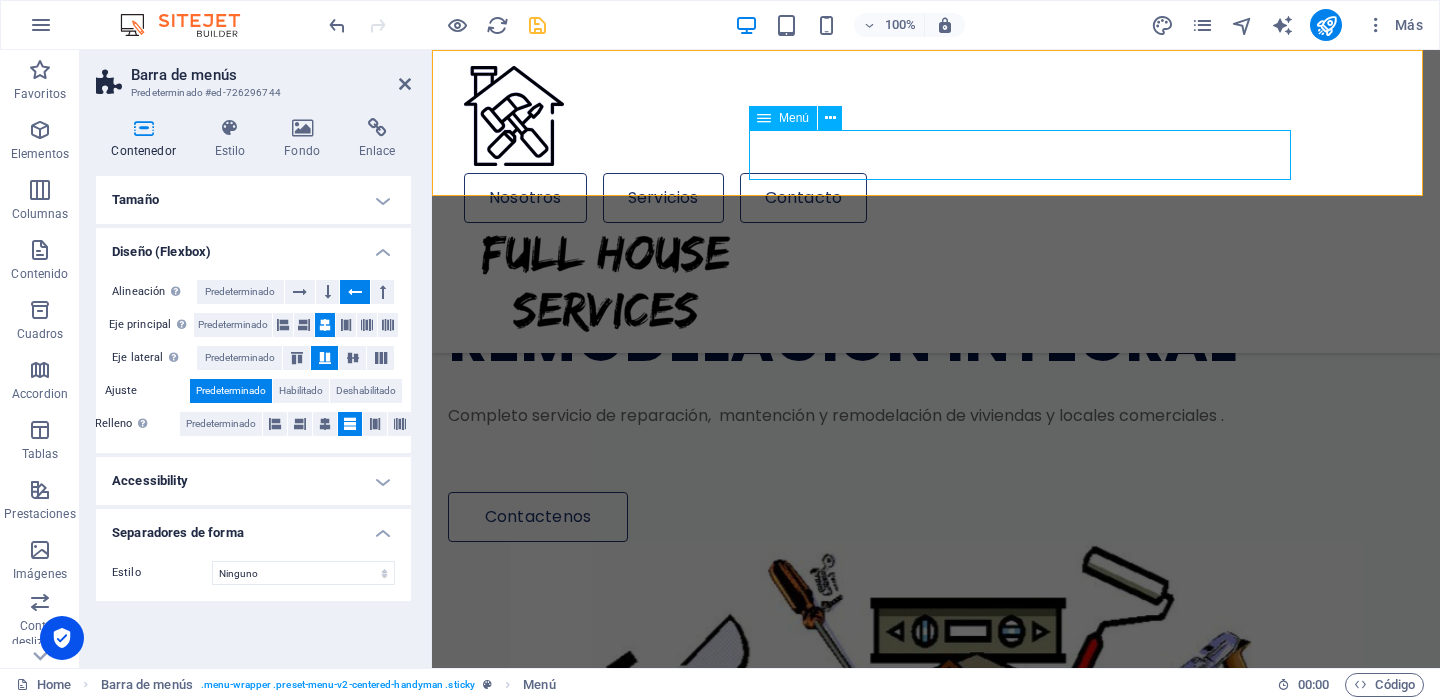 click on "Menú" at bounding box center (794, 118) 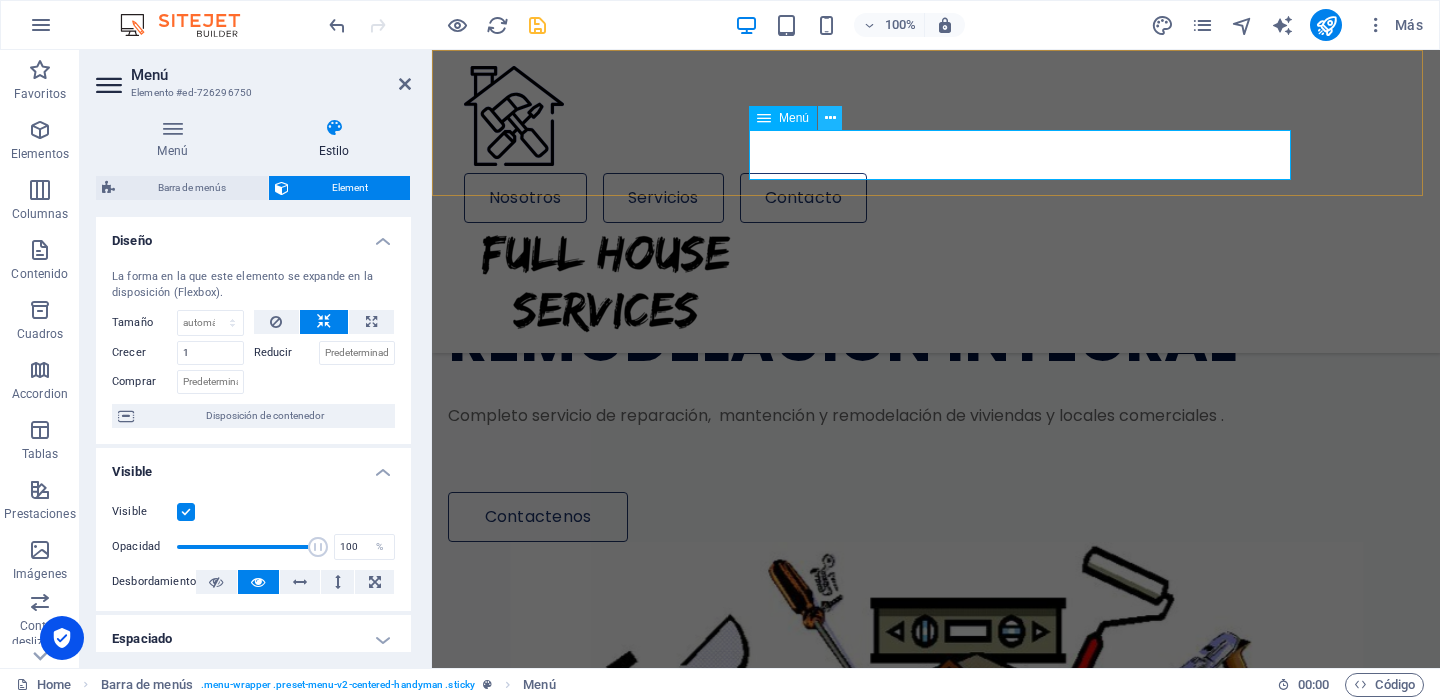 click at bounding box center [830, 118] 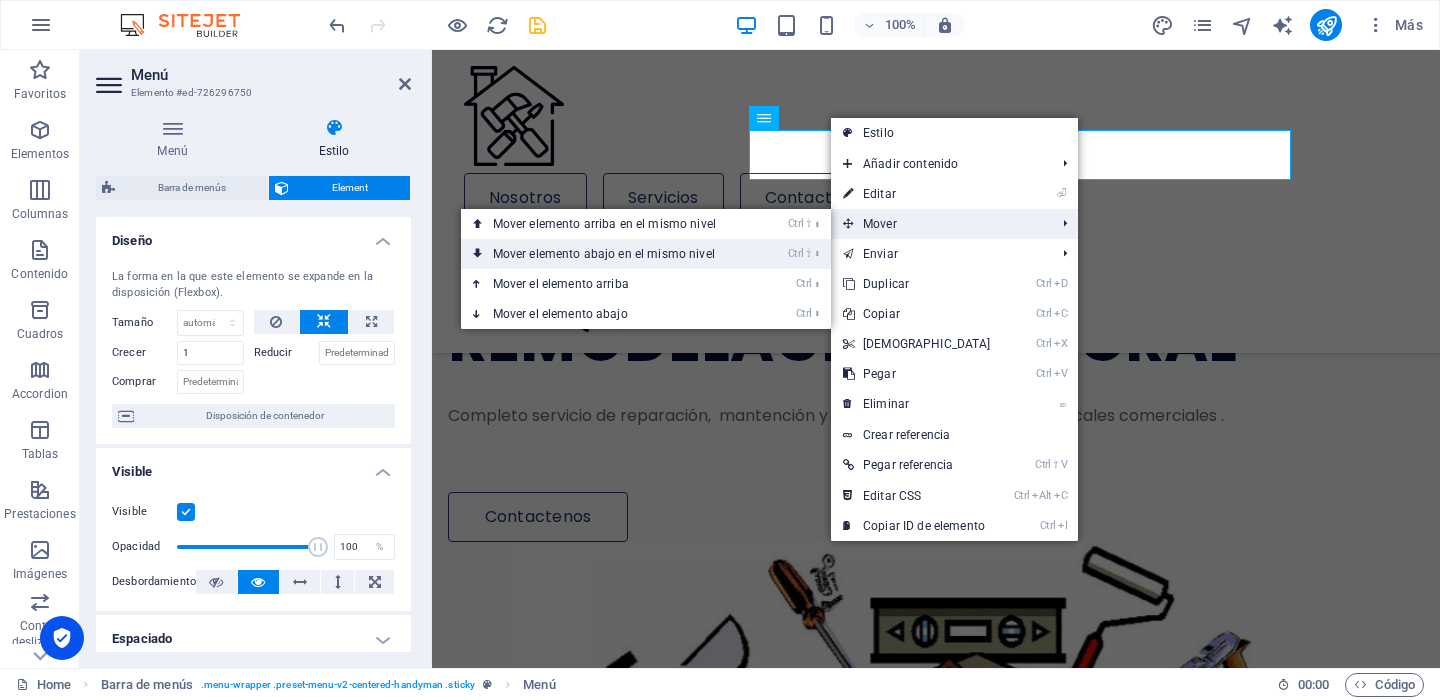 click on "⇧" at bounding box center [809, 253] 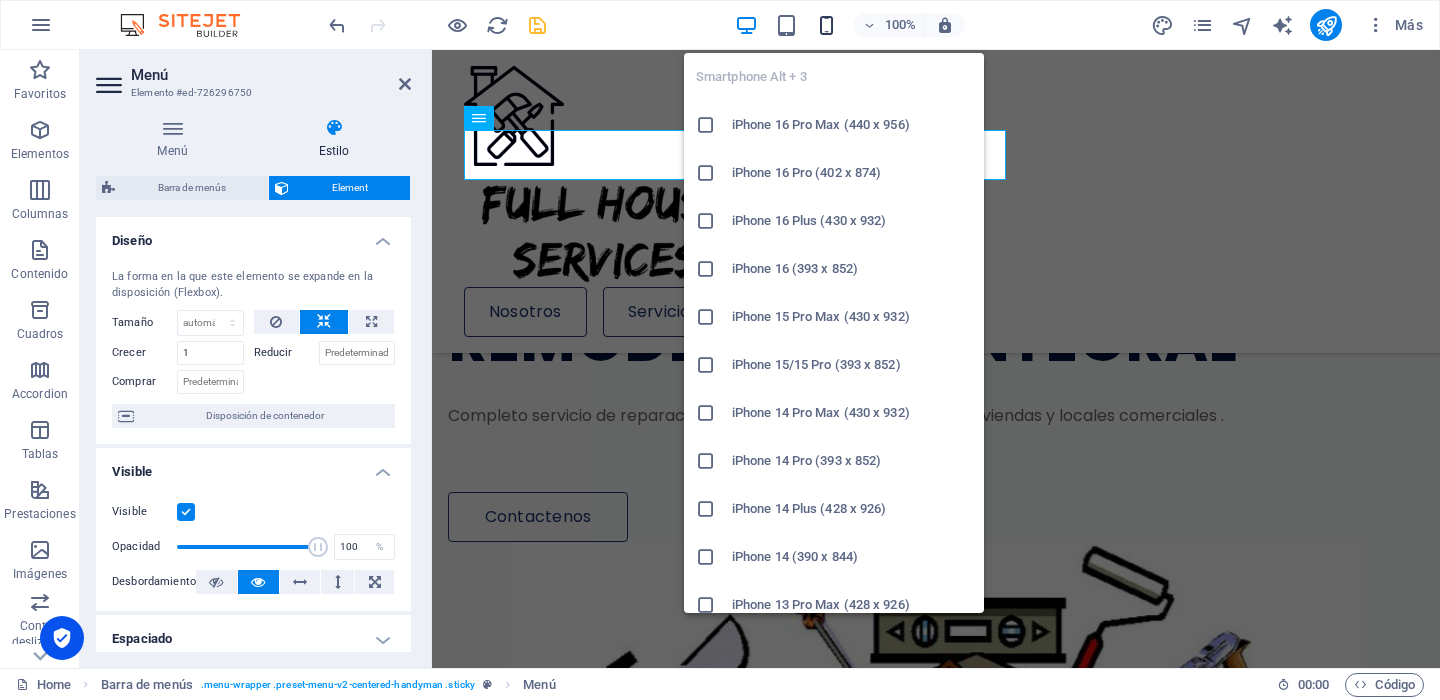click at bounding box center [826, 25] 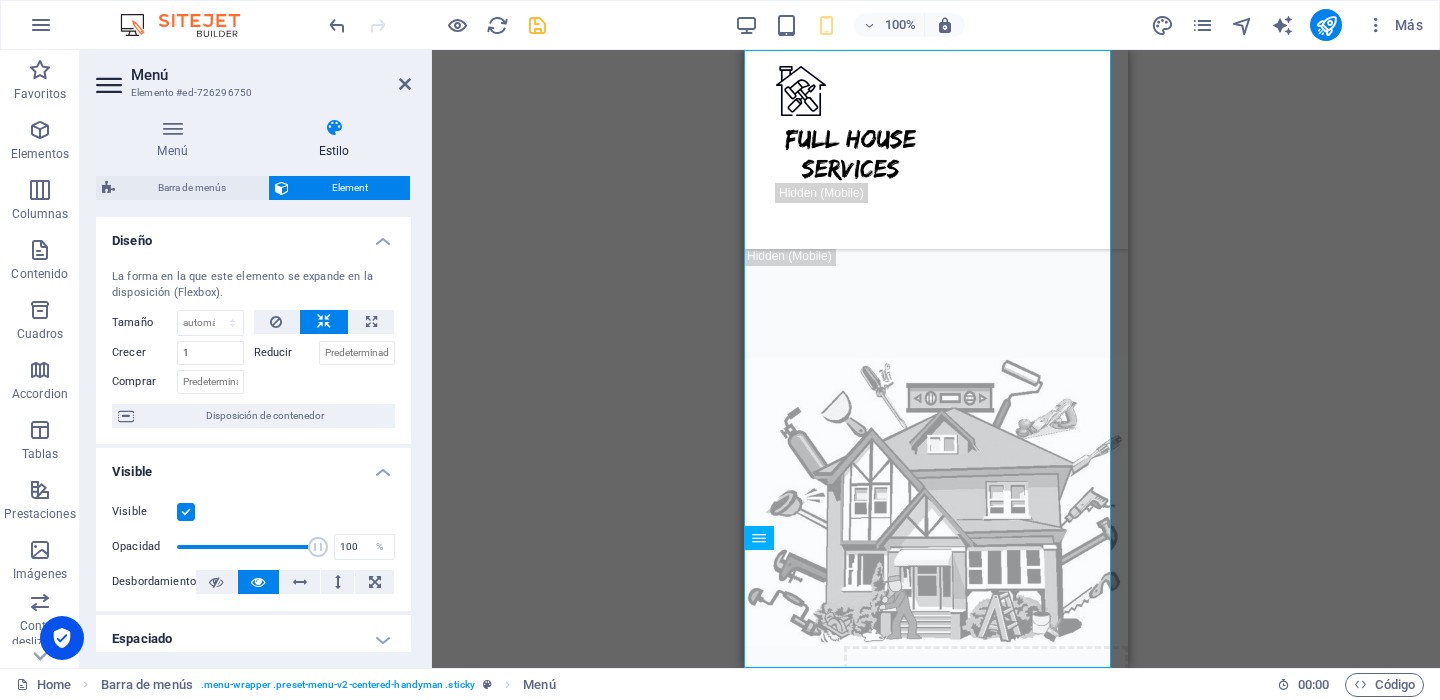 scroll, scrollTop: 0, scrollLeft: 0, axis: both 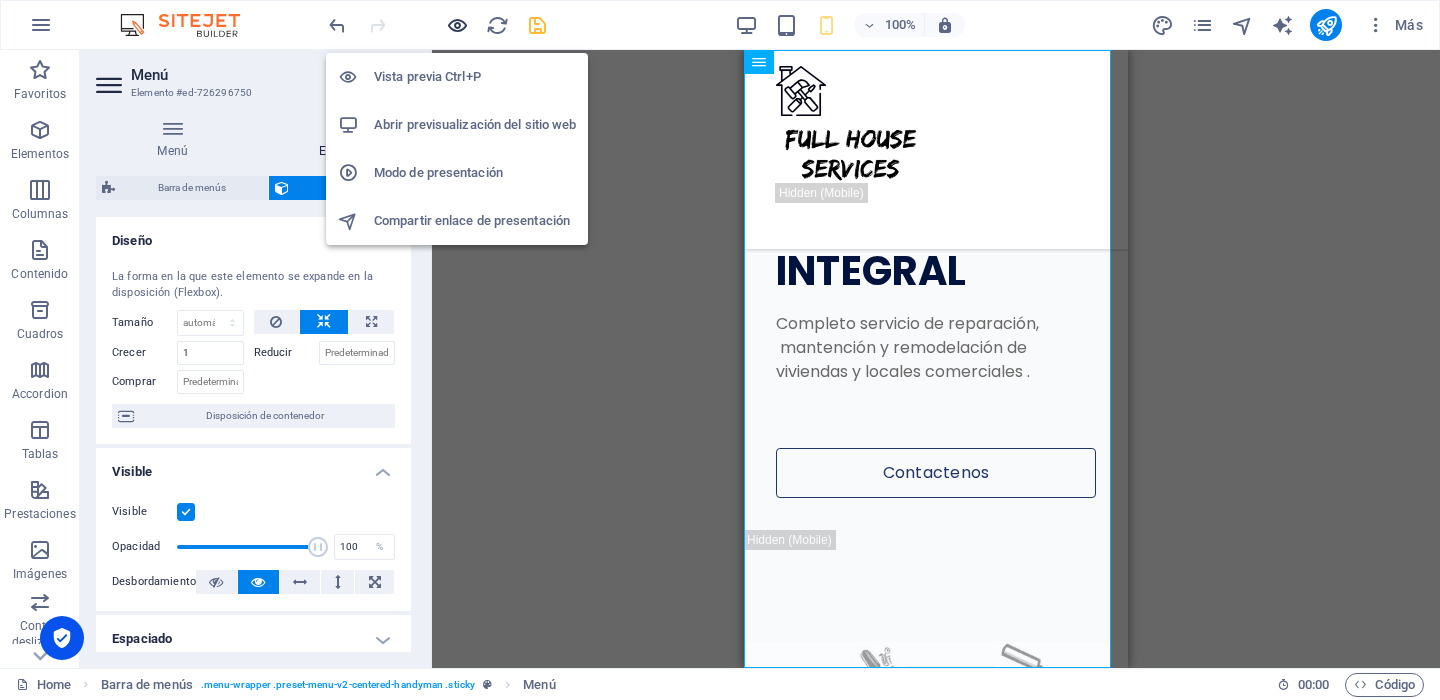click at bounding box center [457, 25] 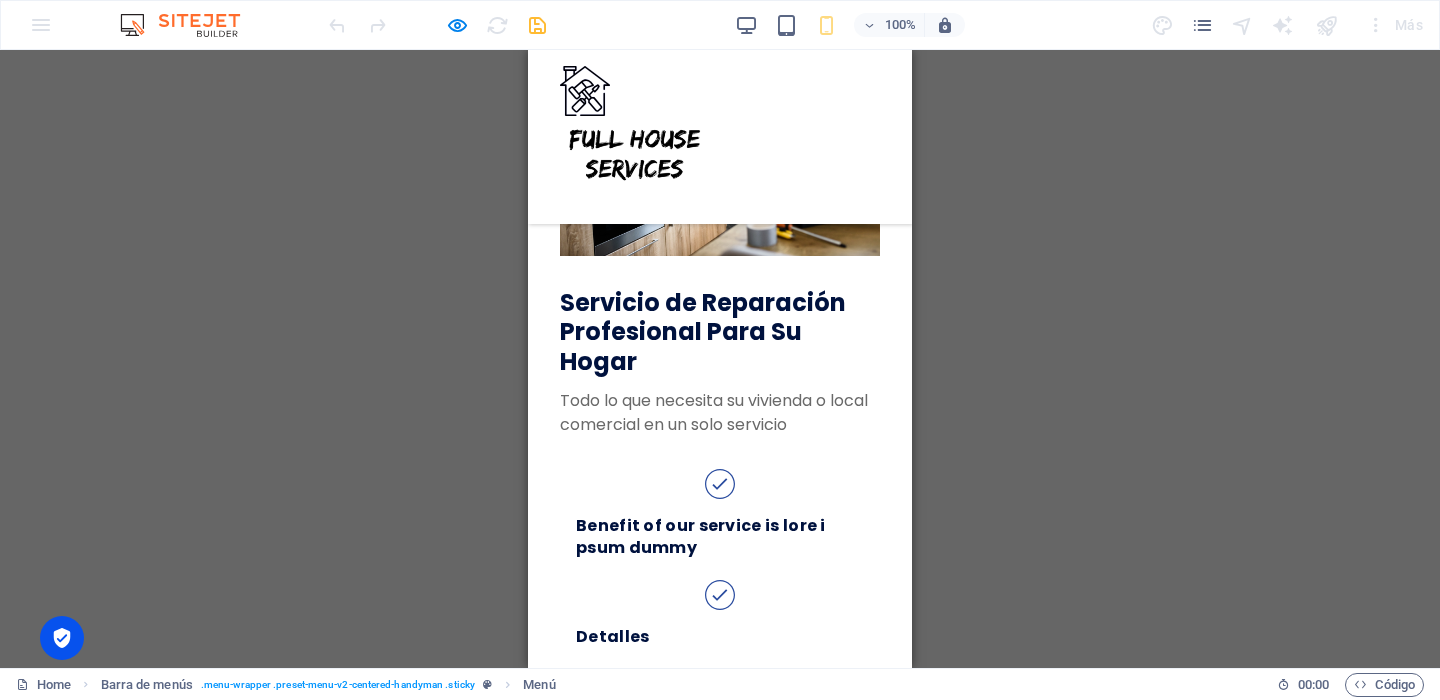 scroll, scrollTop: 300, scrollLeft: 0, axis: vertical 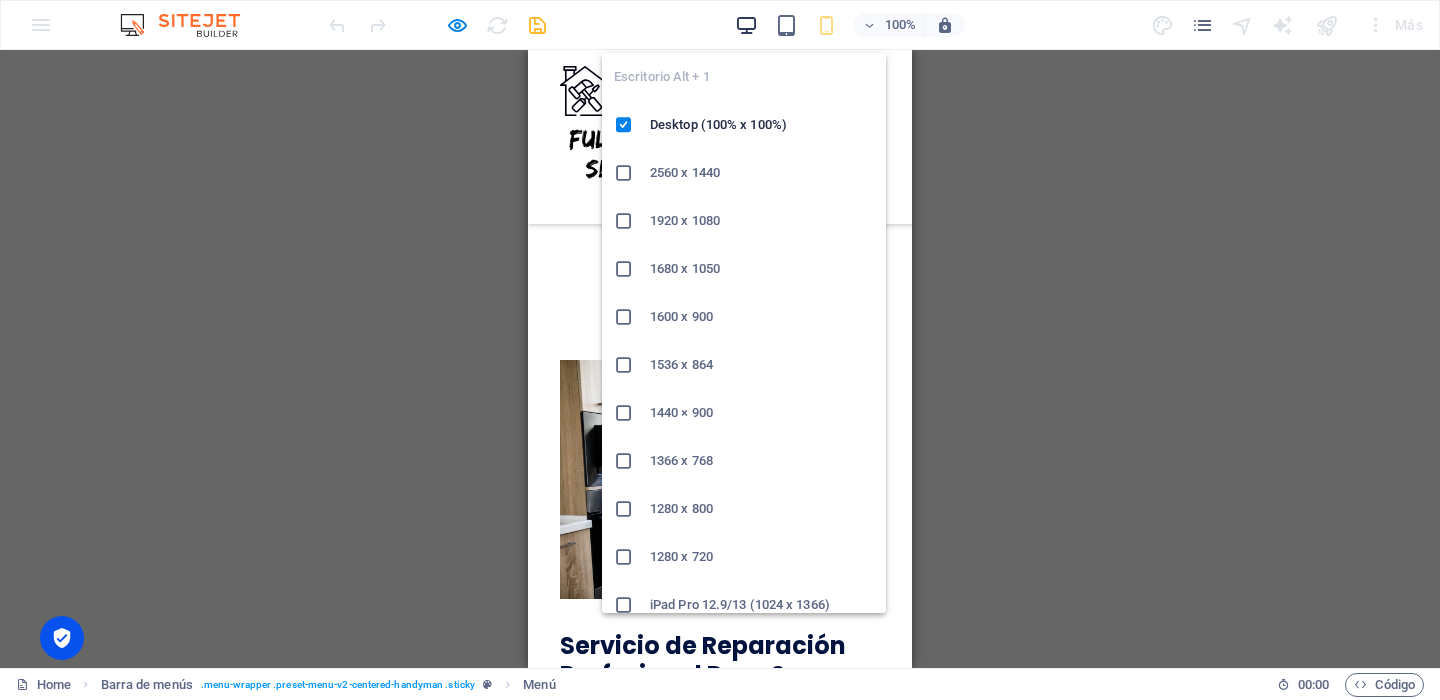 click at bounding box center (746, 25) 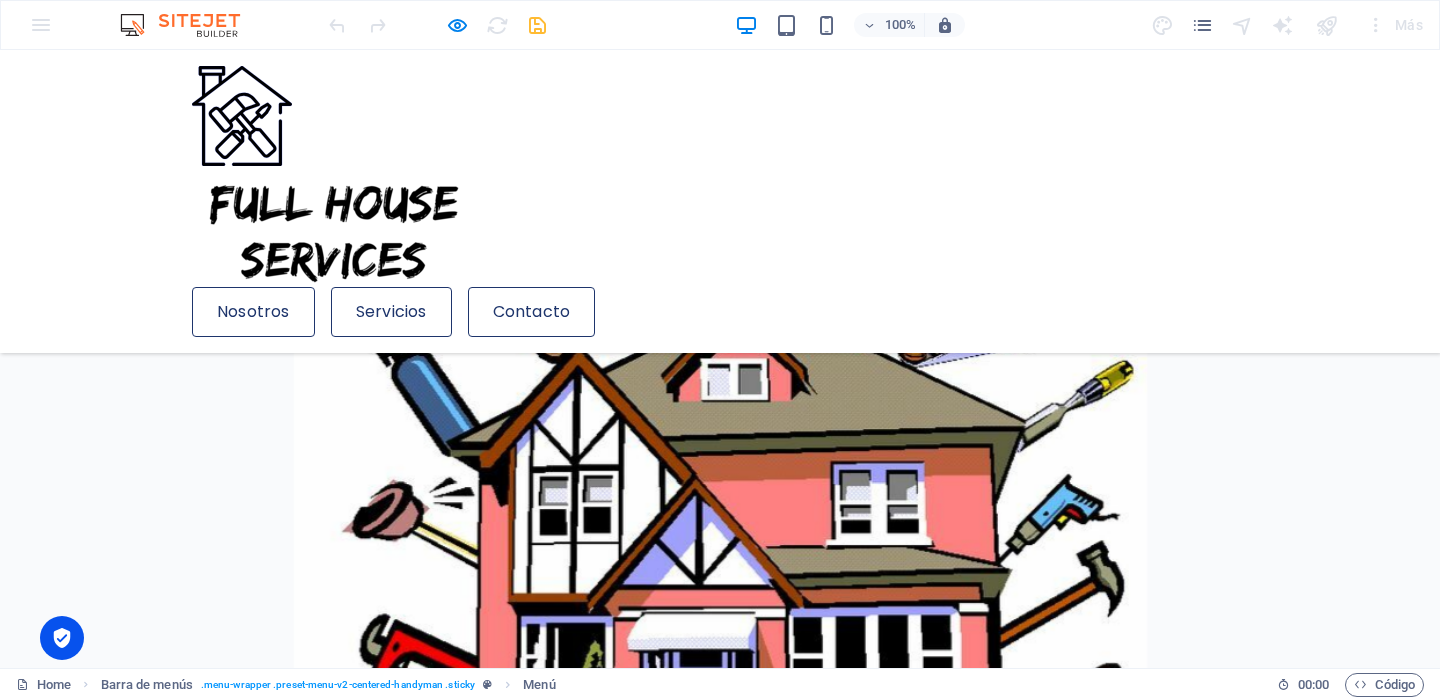 scroll, scrollTop: 0, scrollLeft: 0, axis: both 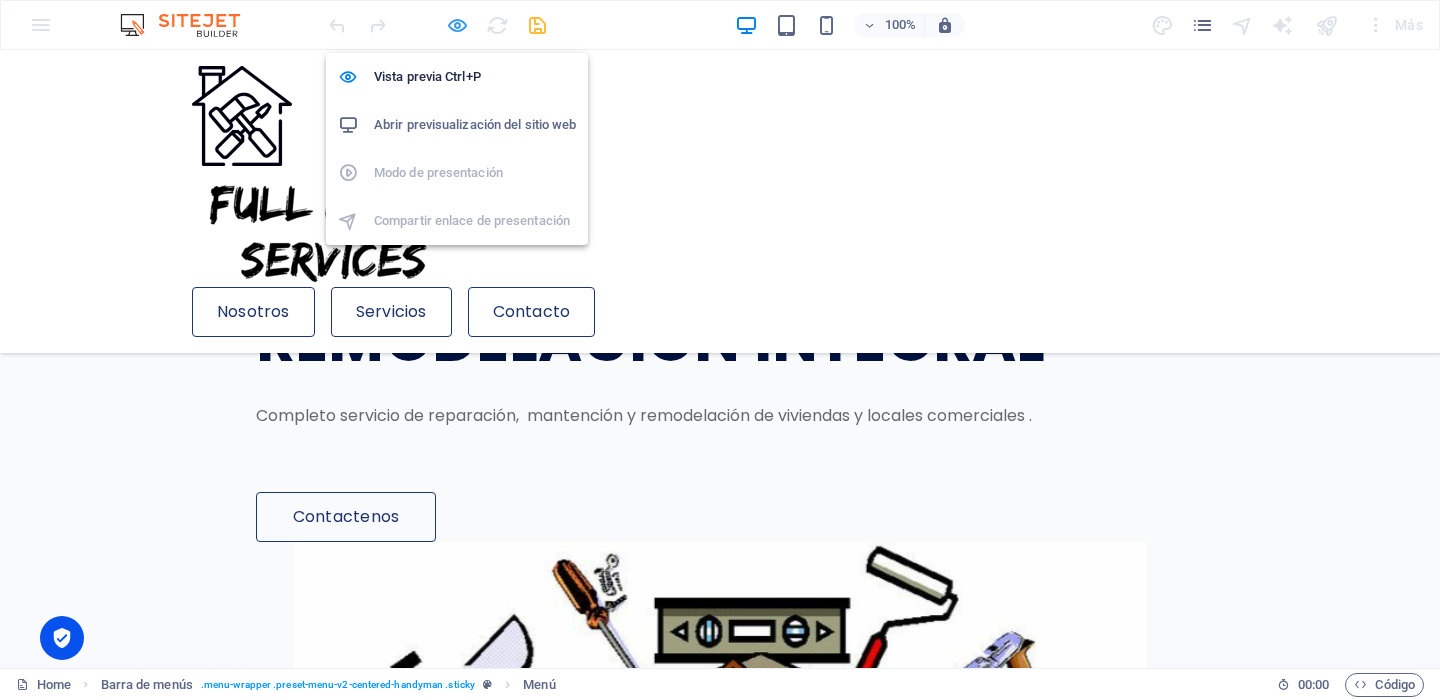 click at bounding box center (457, 25) 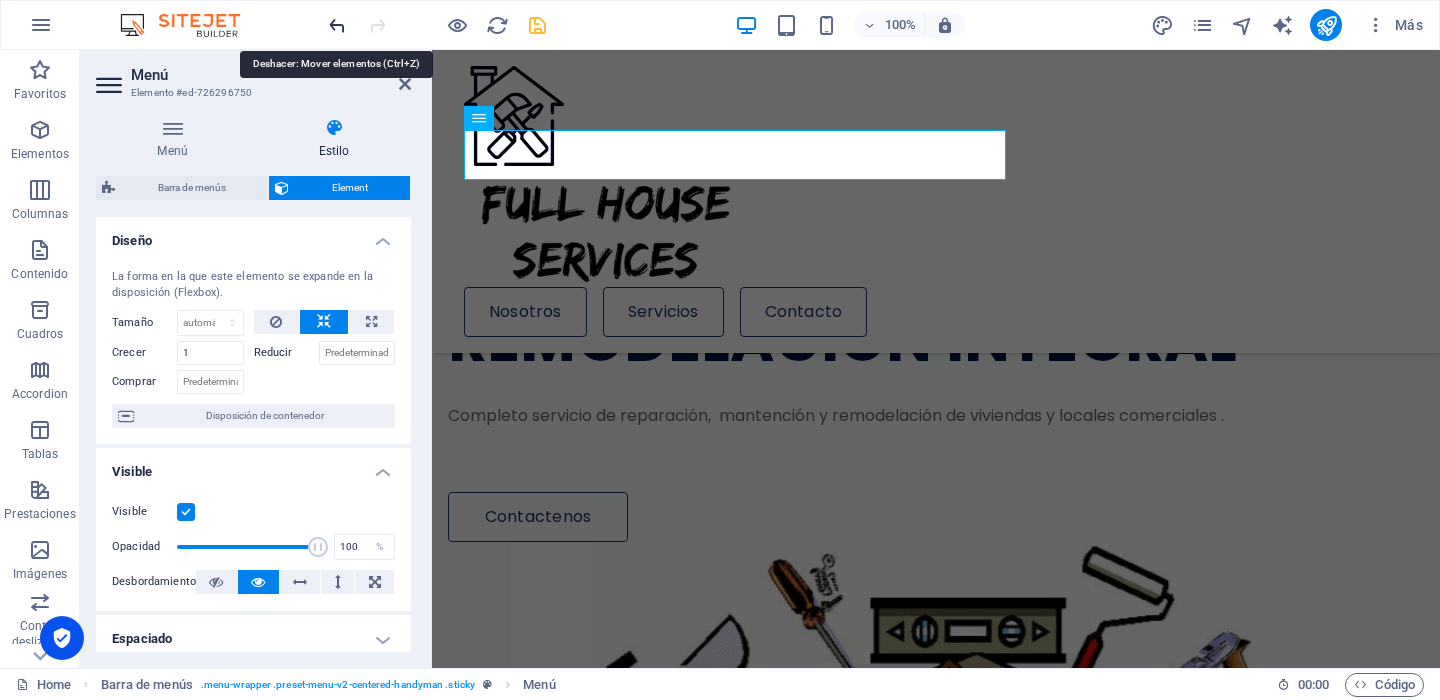 click at bounding box center (337, 25) 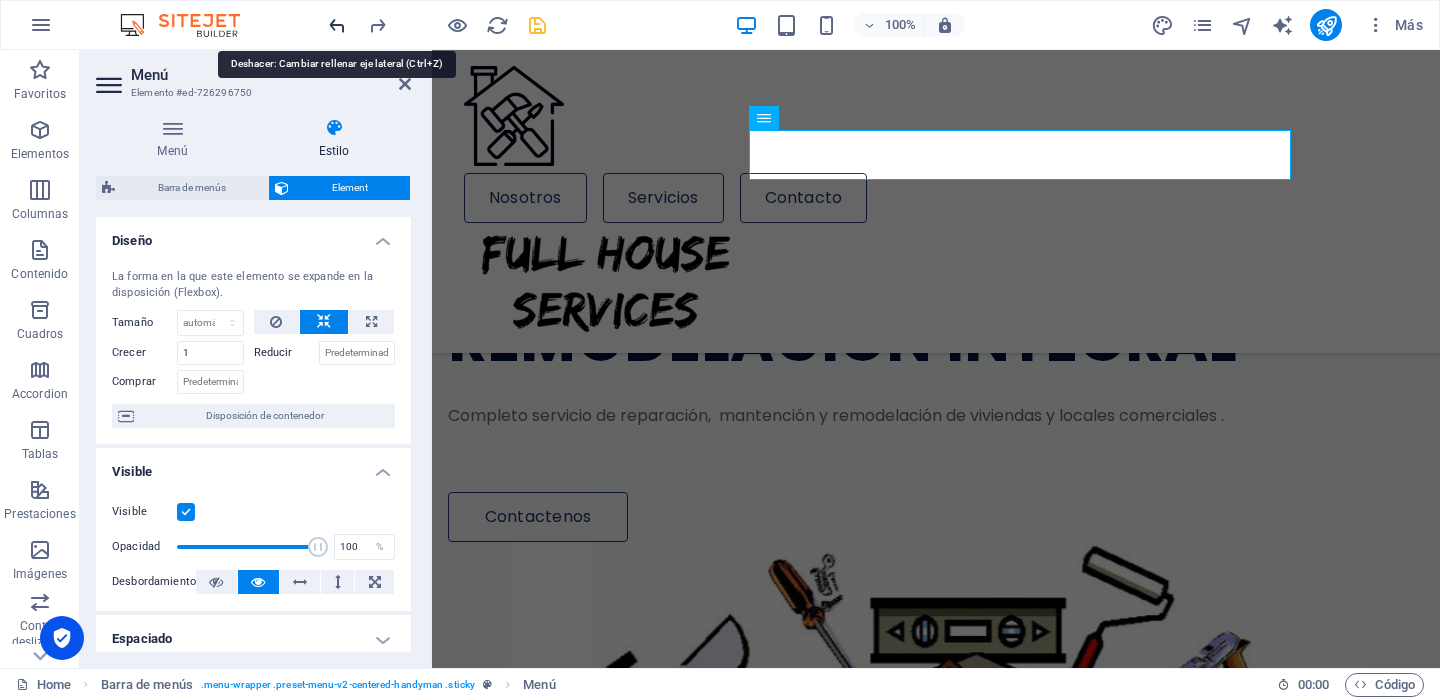 click at bounding box center [337, 25] 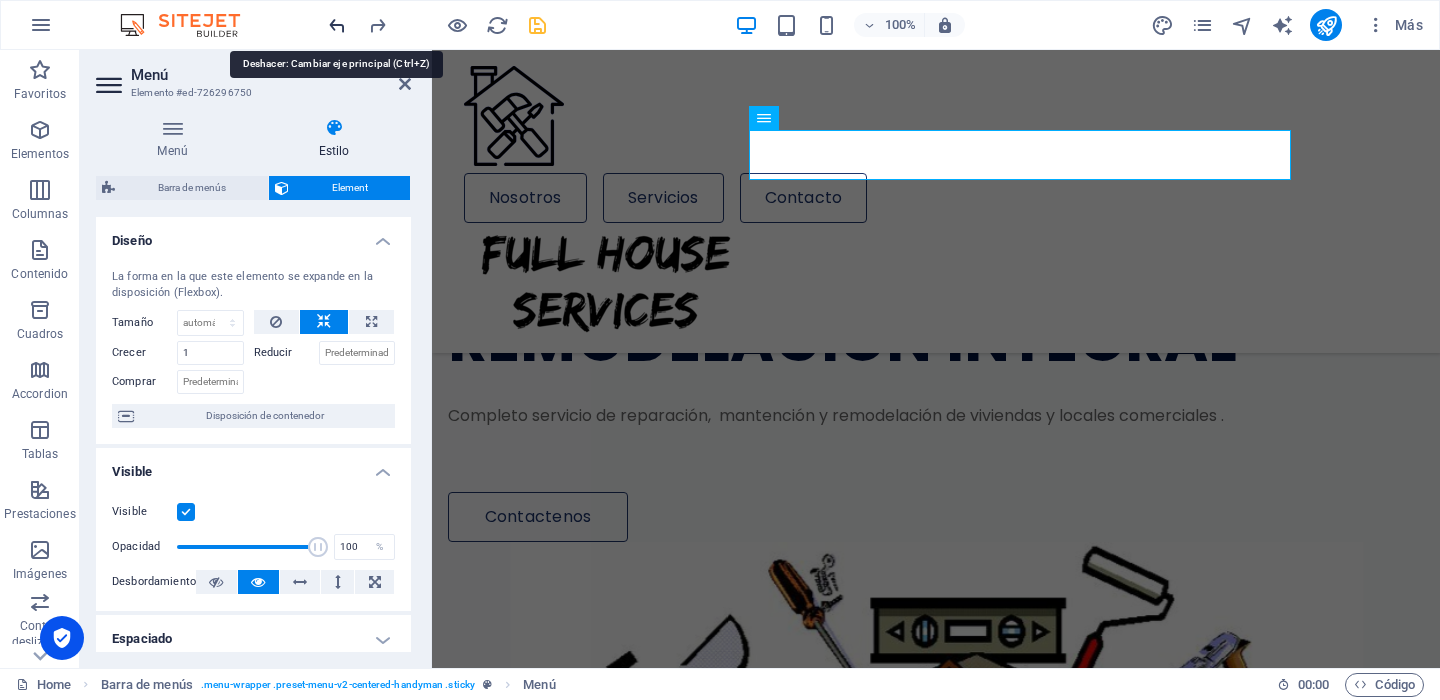 click at bounding box center [337, 25] 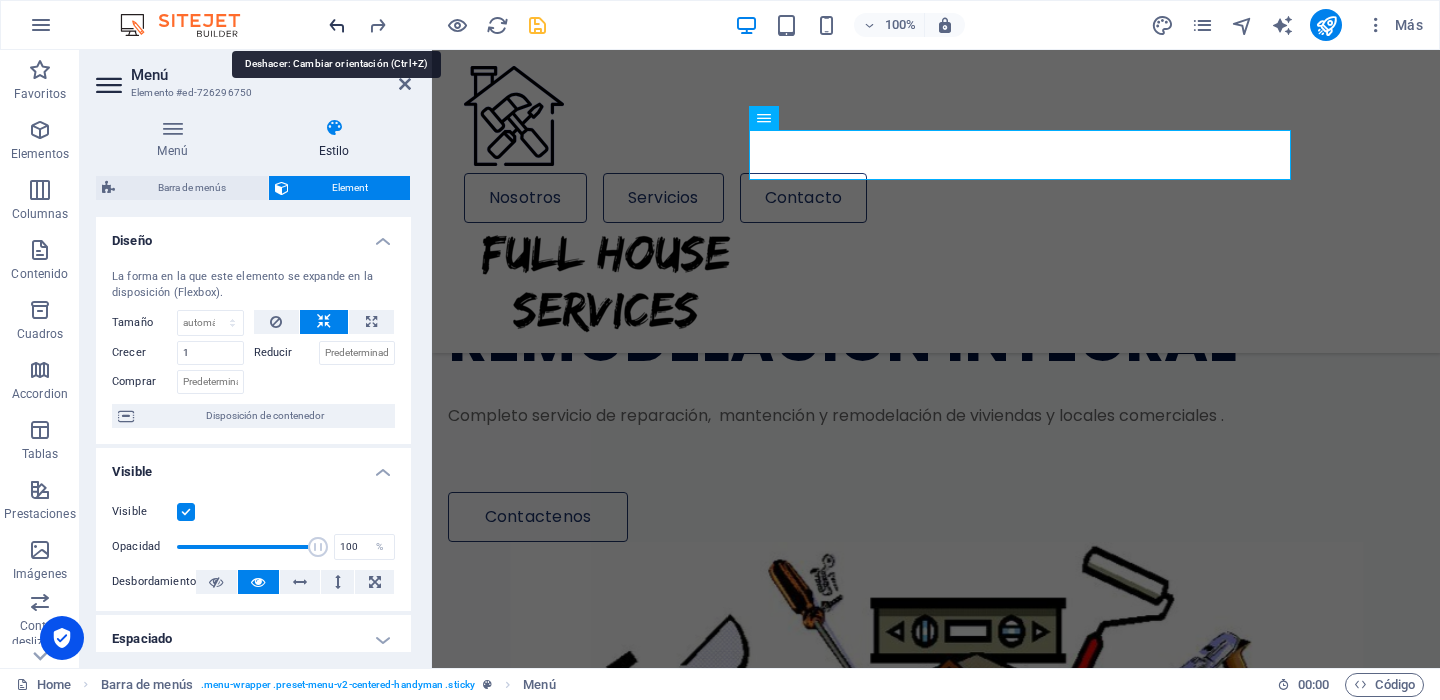 click at bounding box center [337, 25] 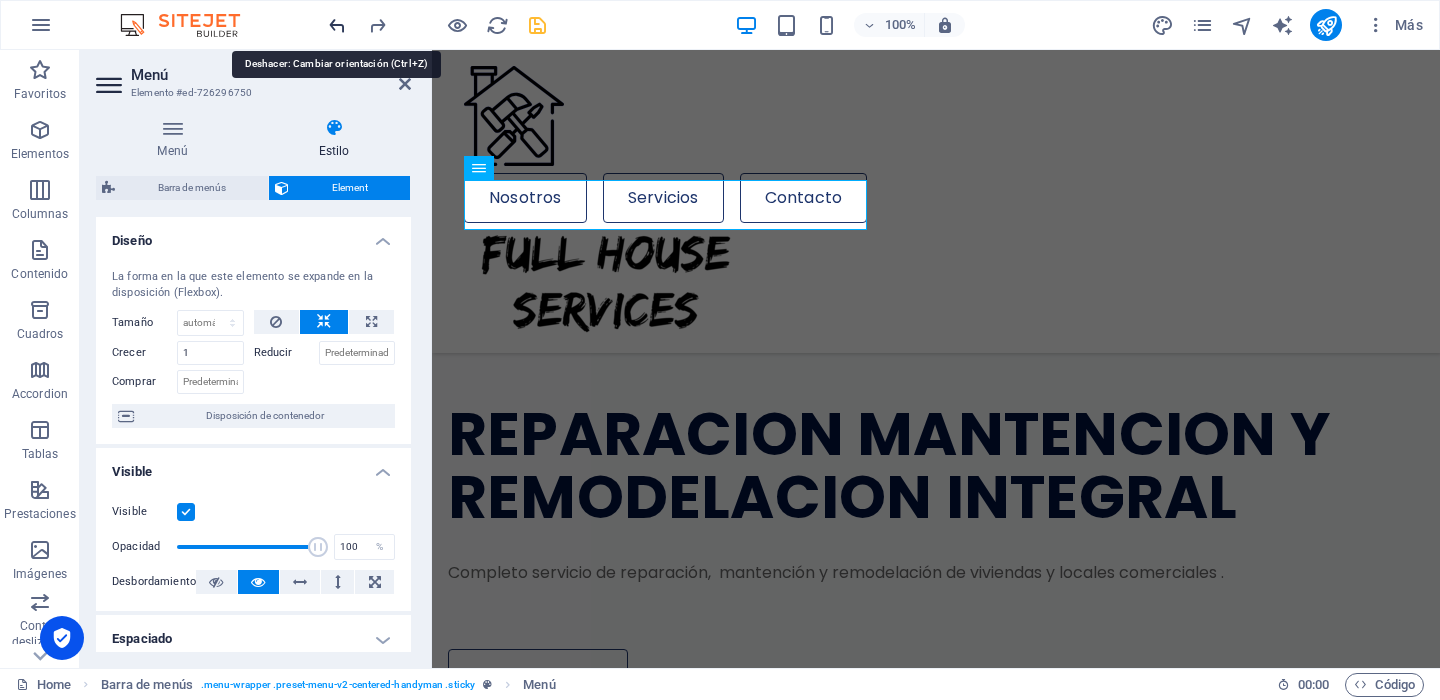 click at bounding box center (337, 25) 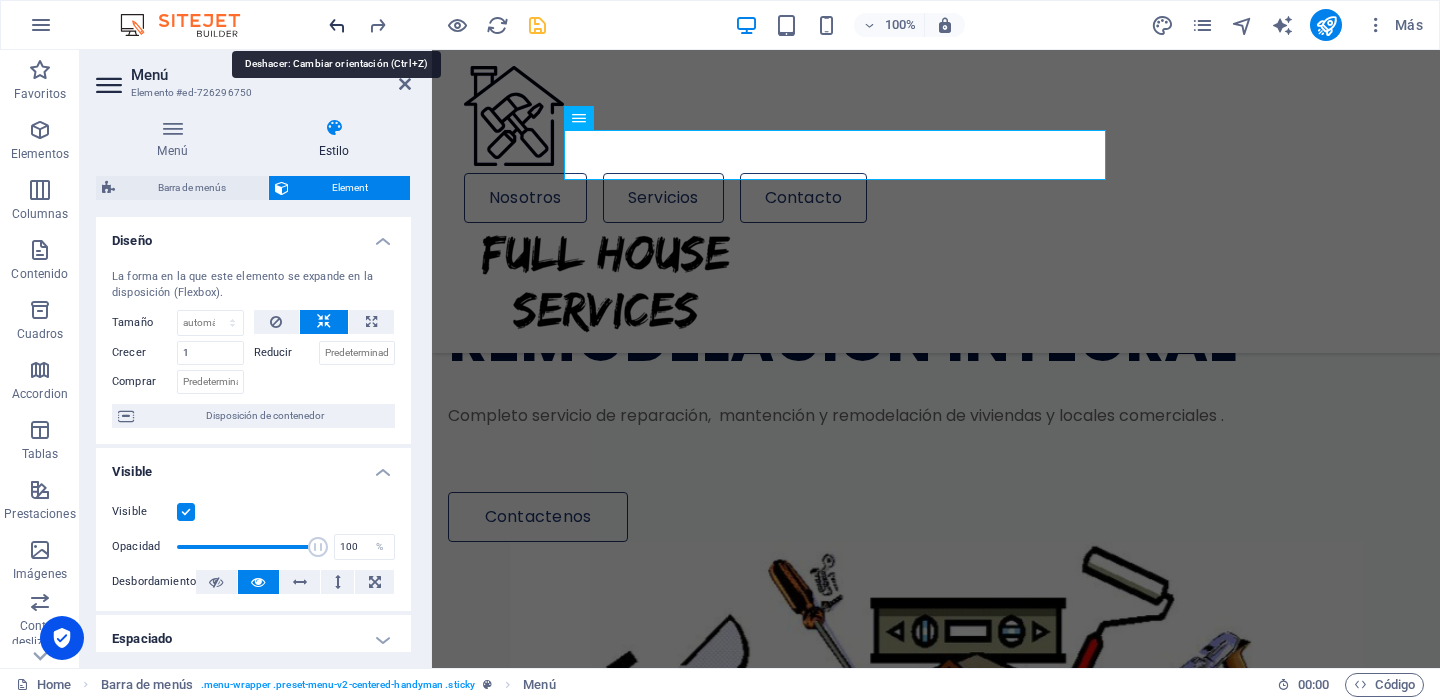 click at bounding box center (337, 25) 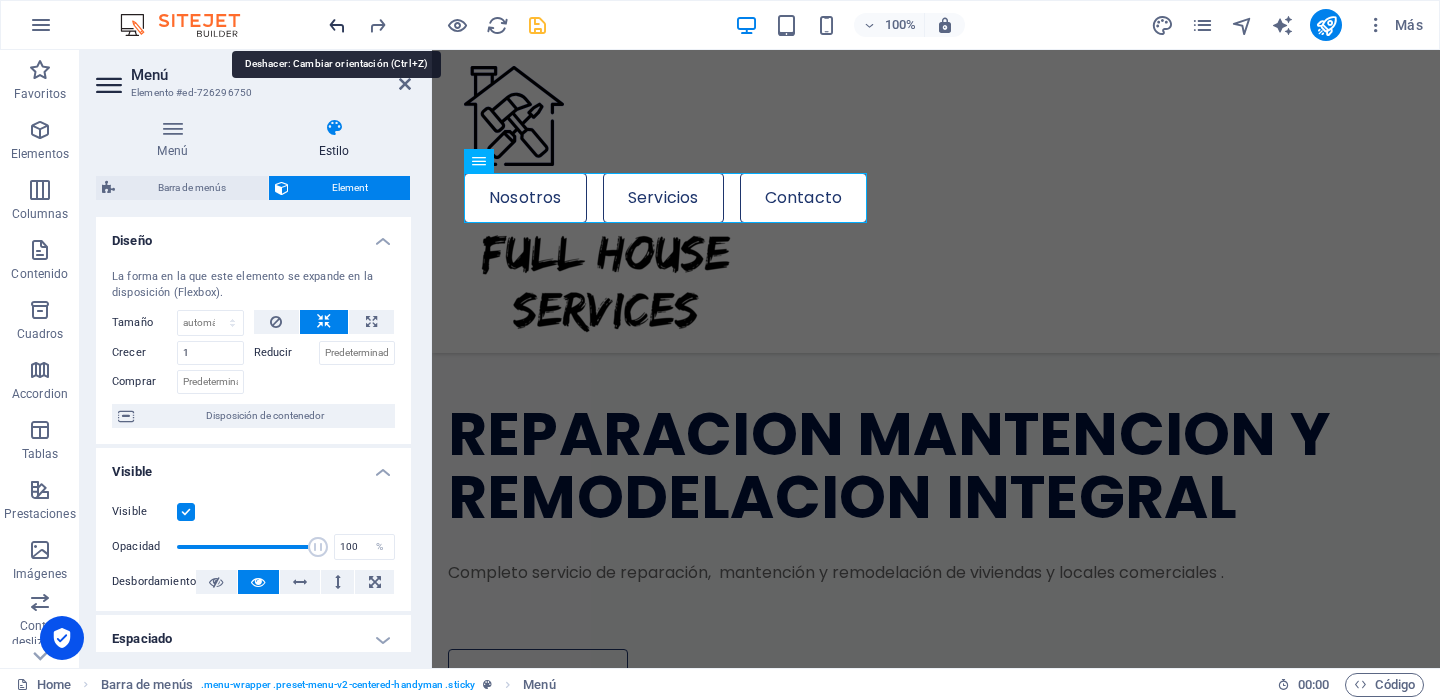 click at bounding box center (337, 25) 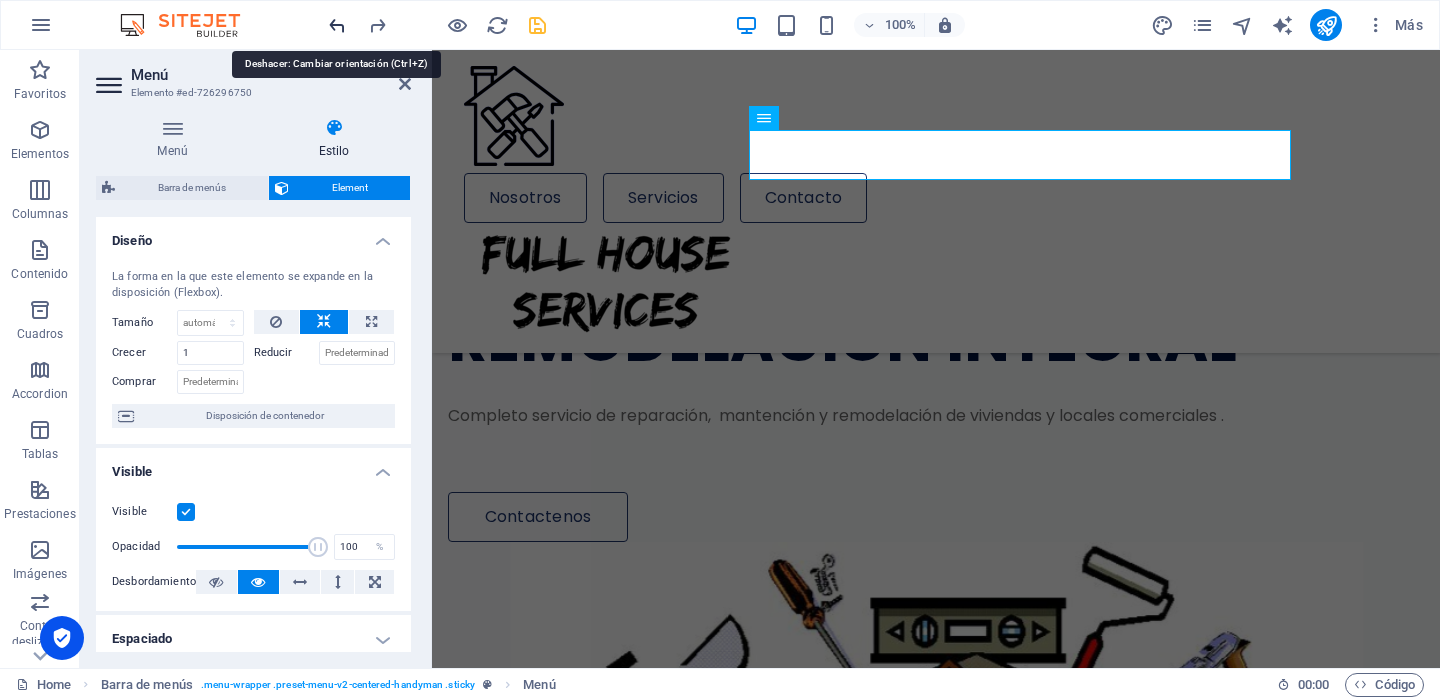 click at bounding box center [337, 25] 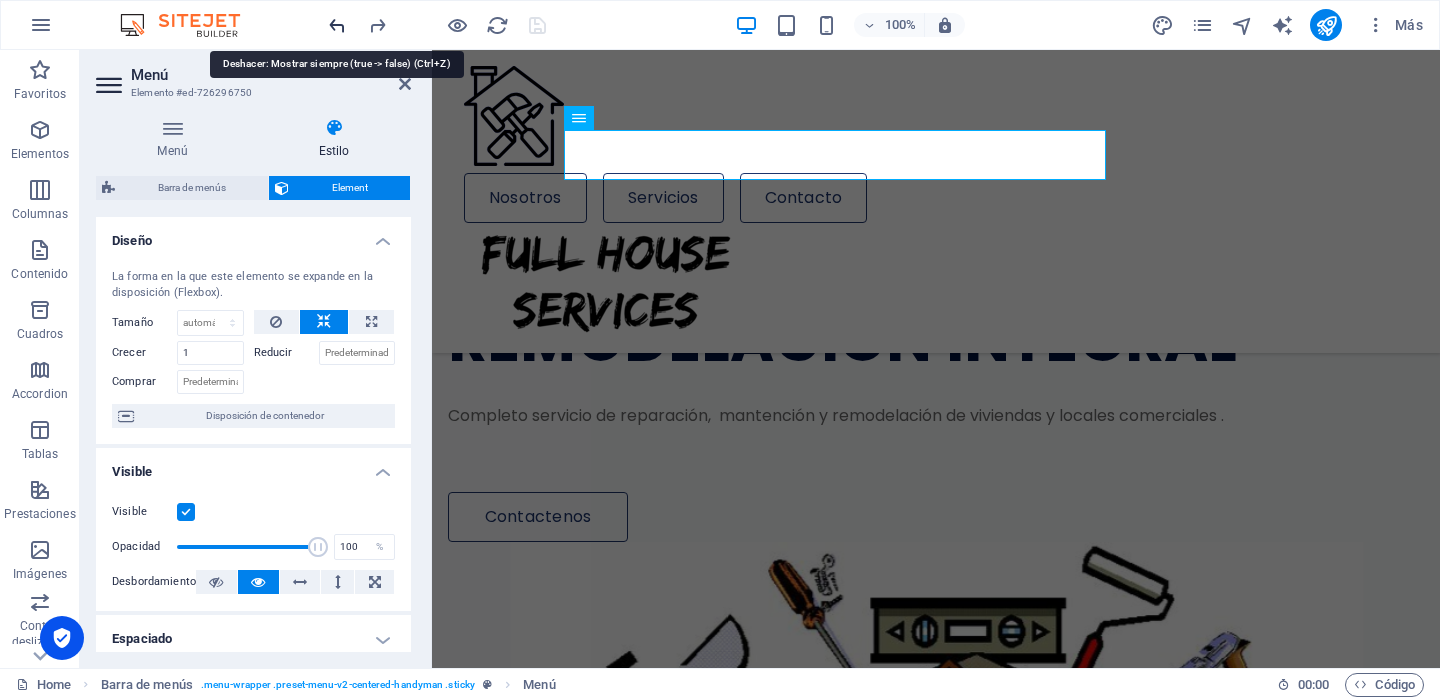 click at bounding box center [337, 25] 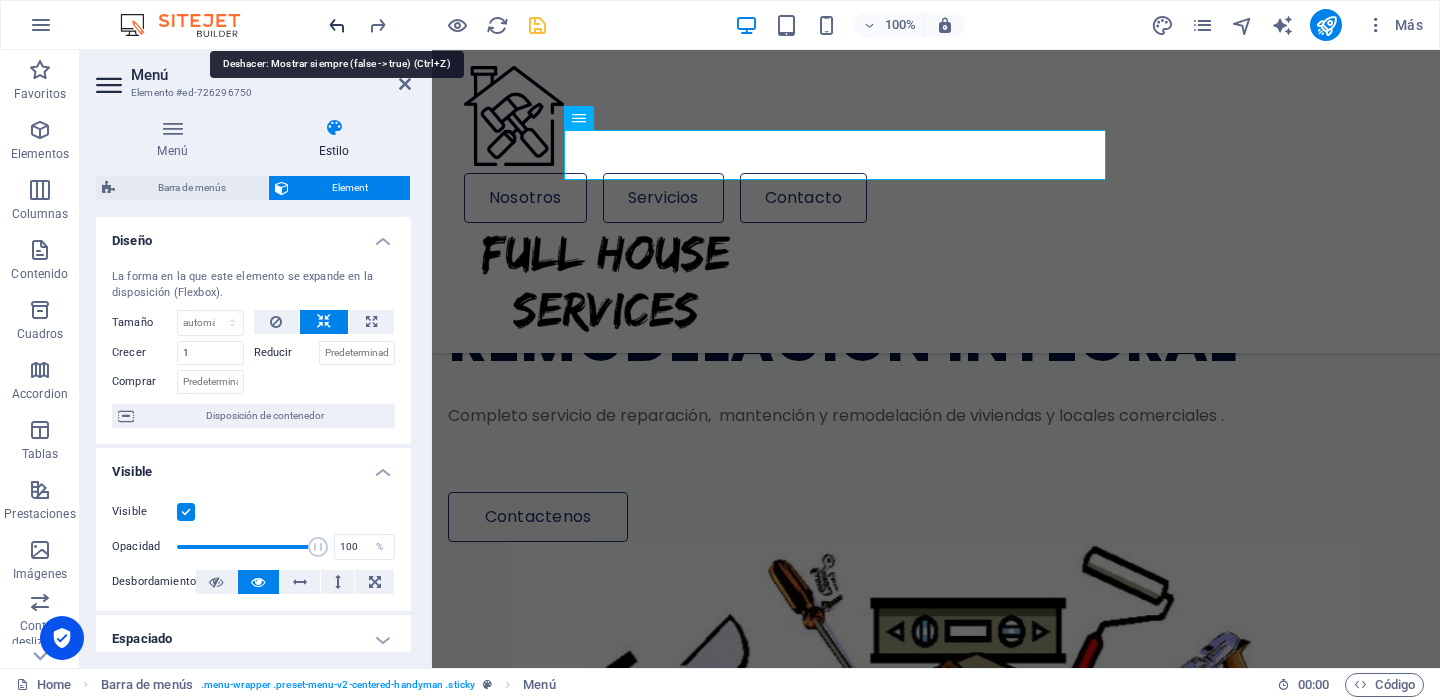 click at bounding box center [337, 25] 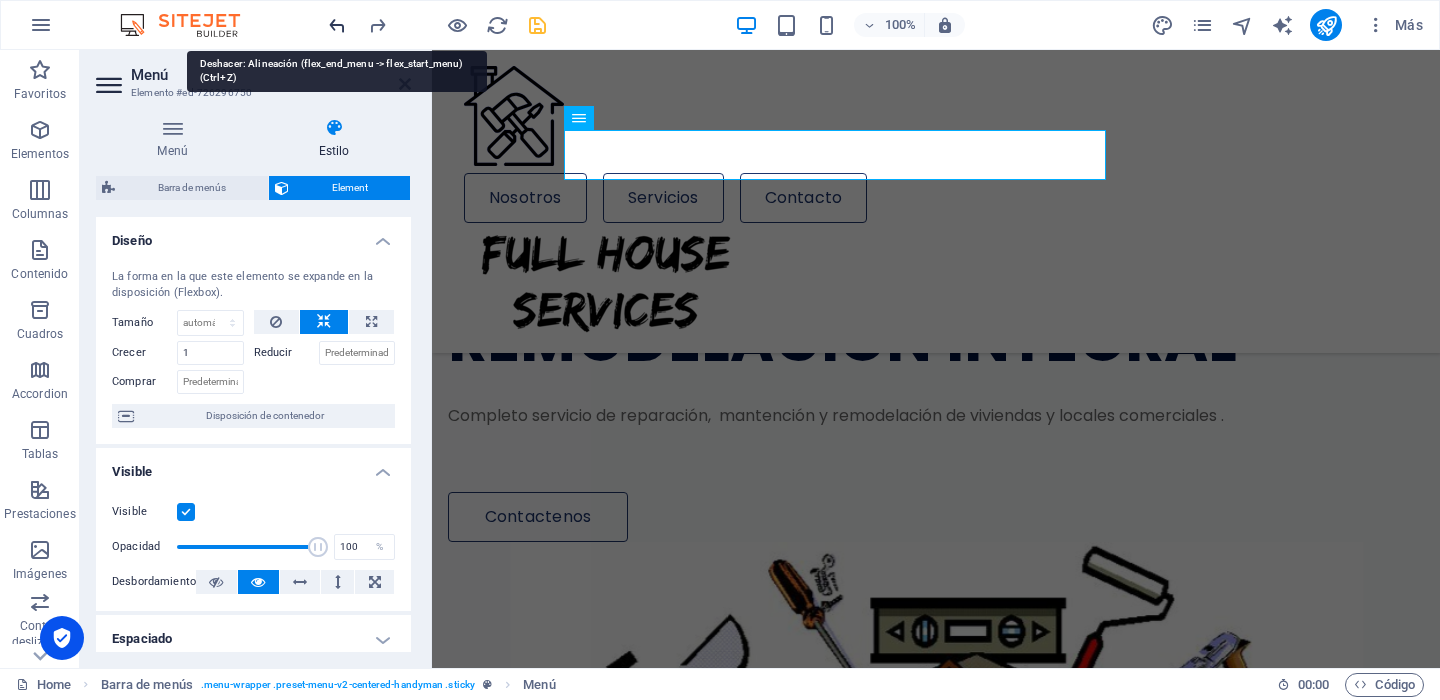 click at bounding box center [337, 25] 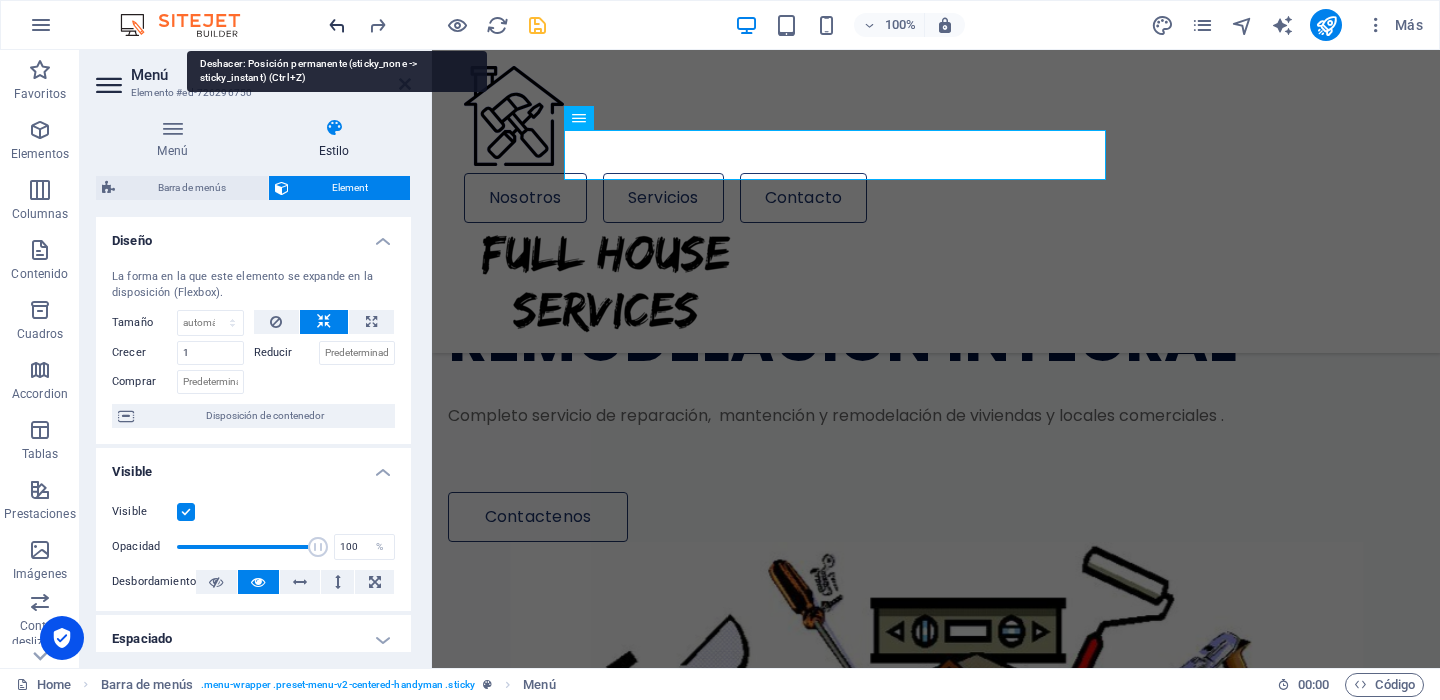 click at bounding box center (337, 25) 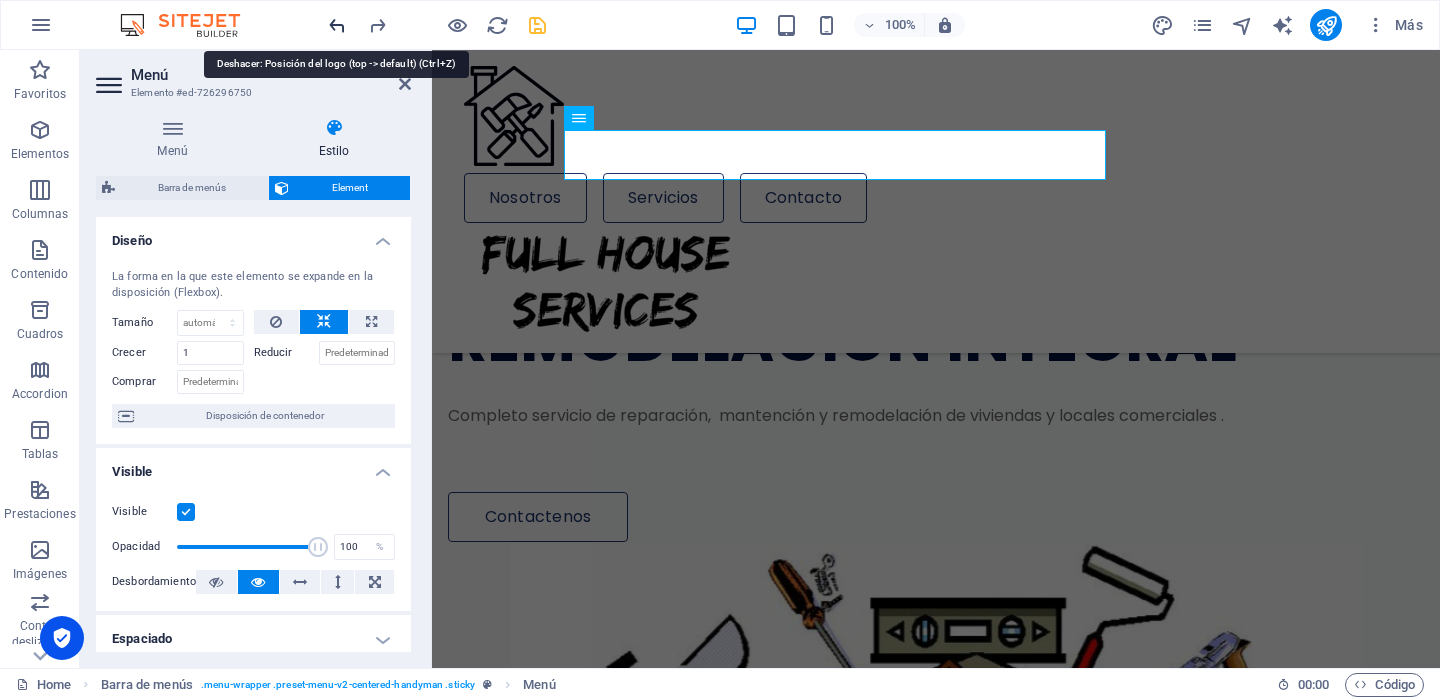 click at bounding box center [337, 25] 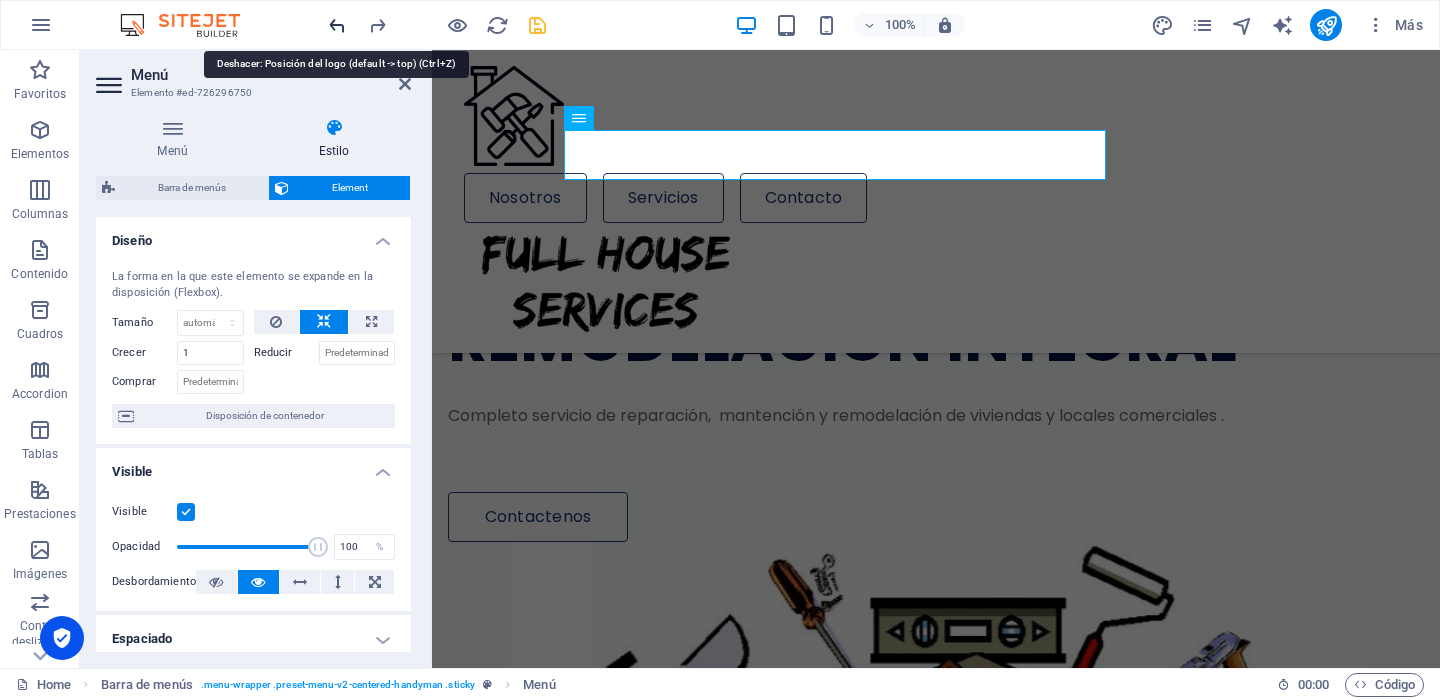 click at bounding box center [337, 25] 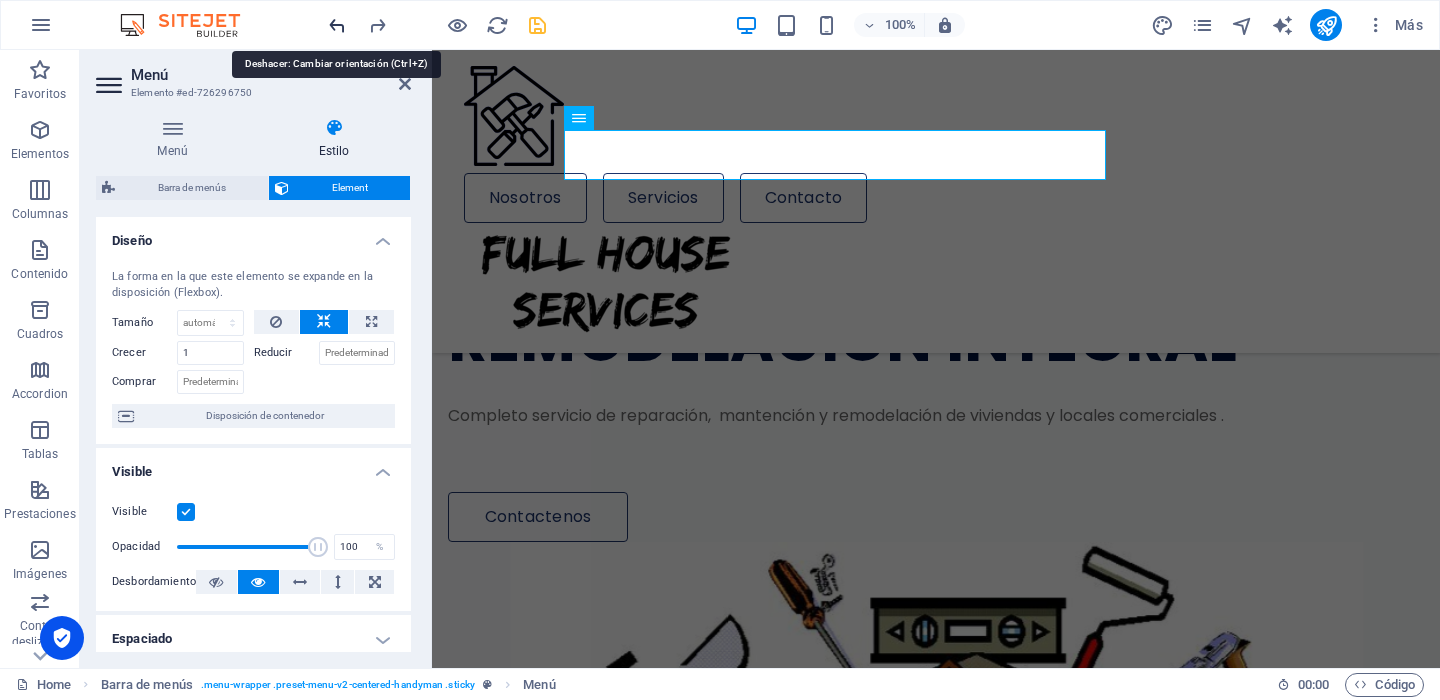 click at bounding box center [337, 25] 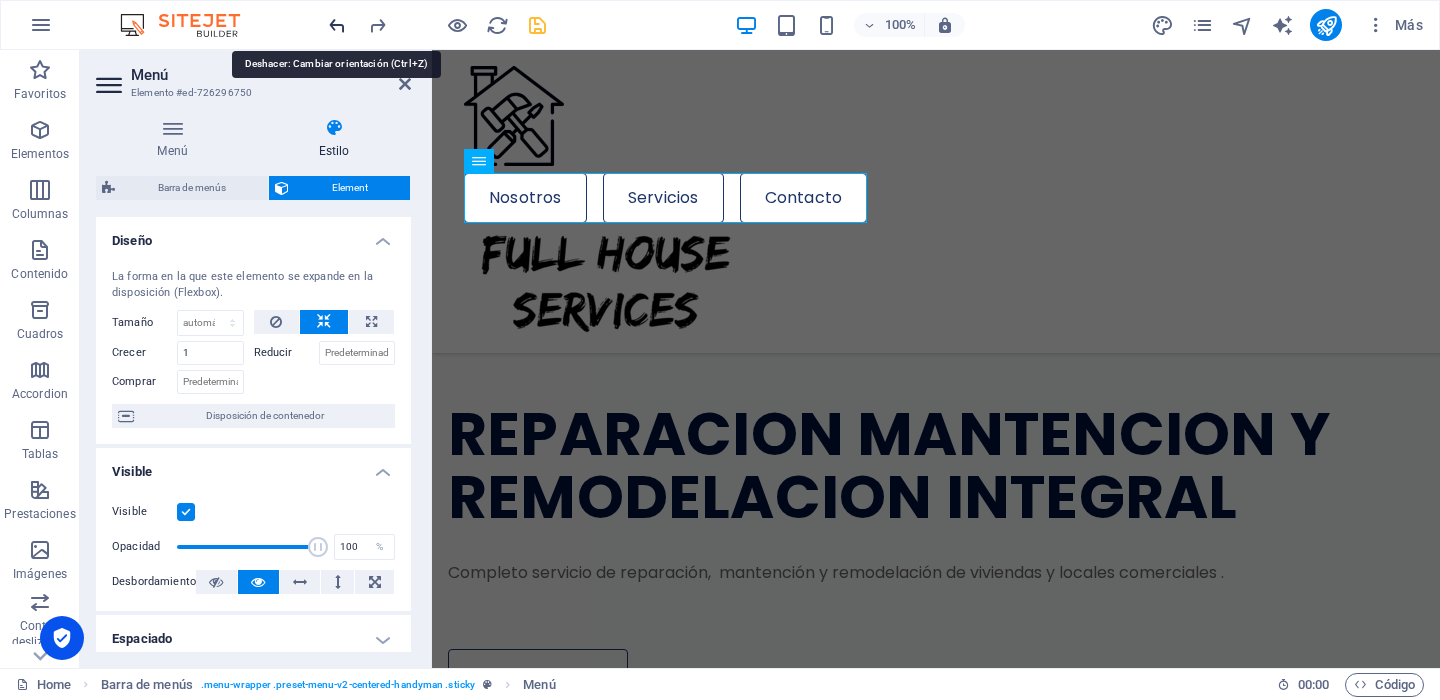 click at bounding box center (337, 25) 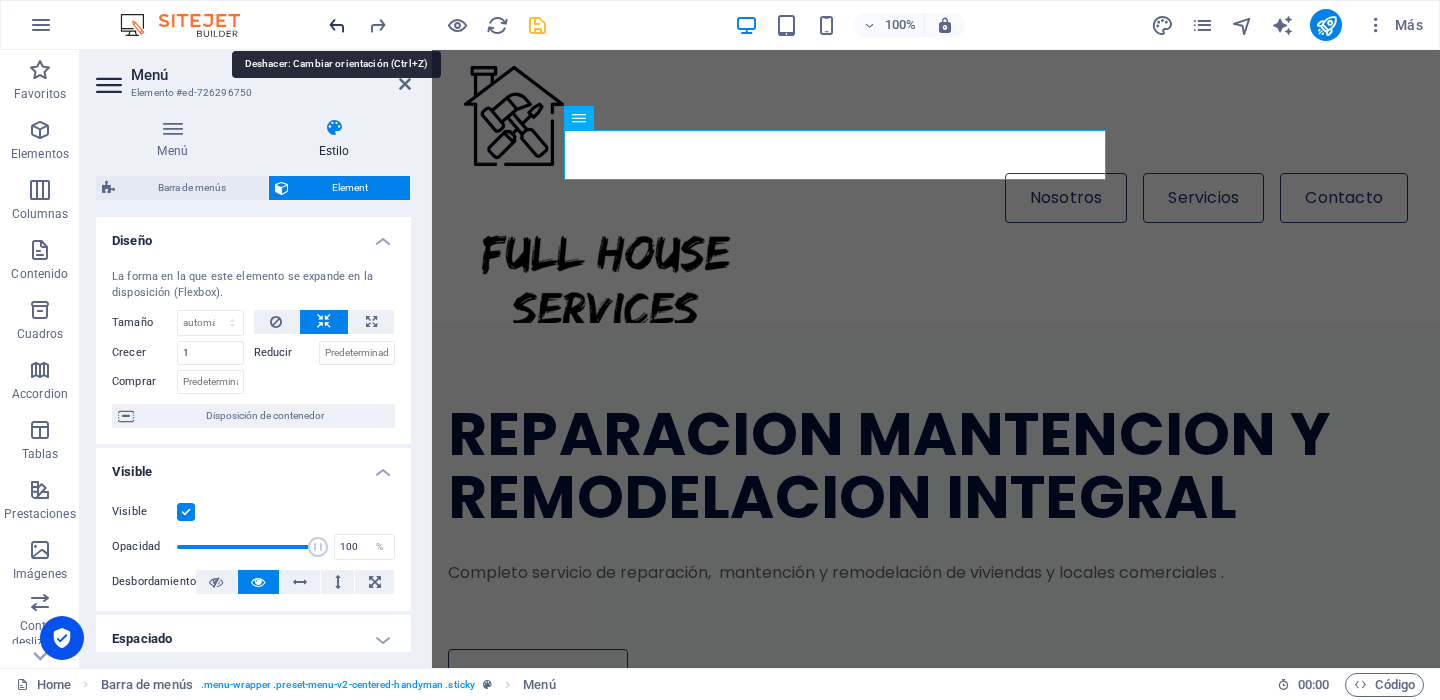 click at bounding box center (337, 25) 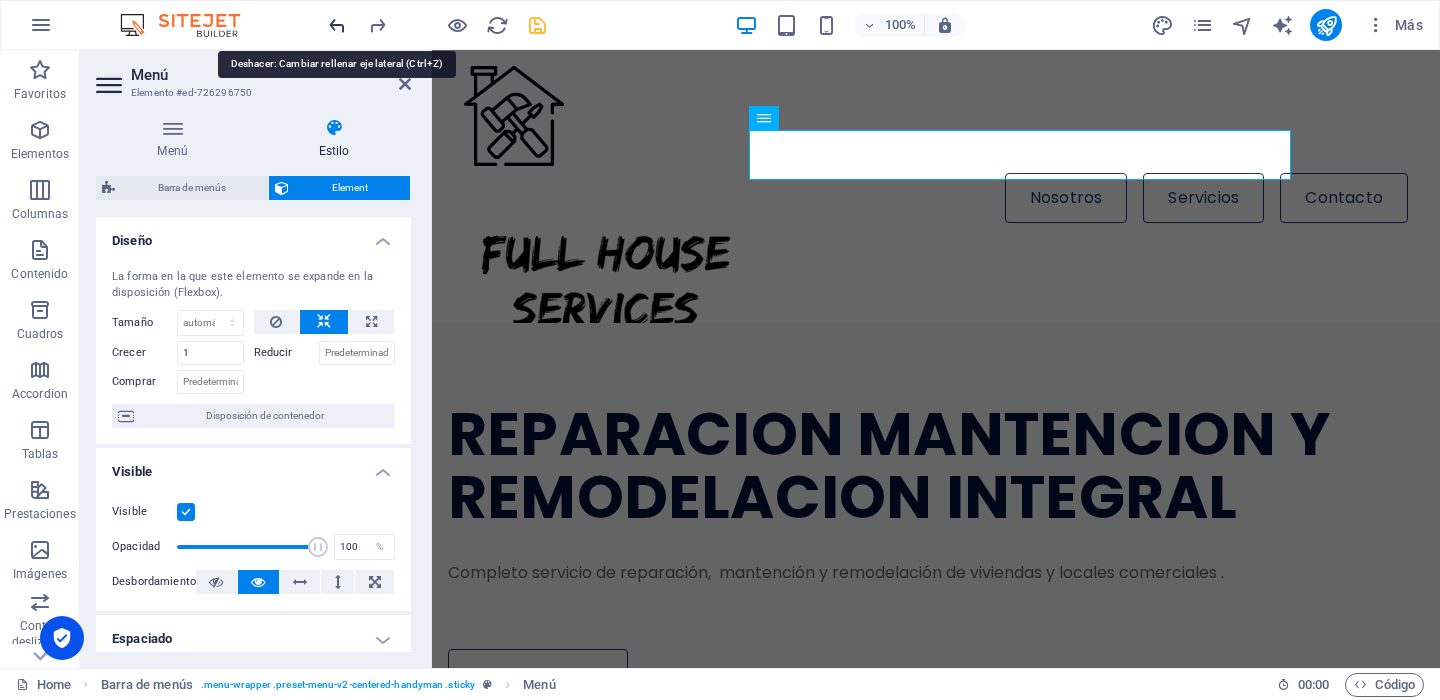 click at bounding box center (337, 25) 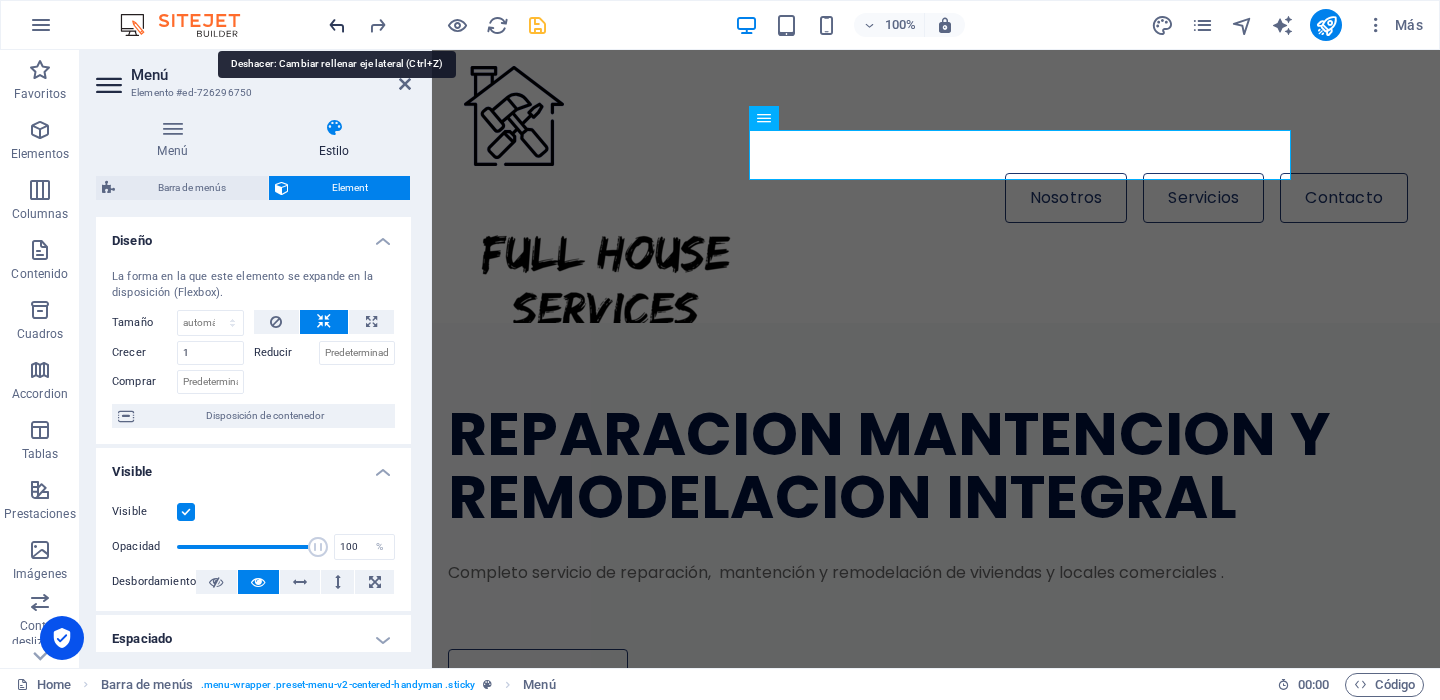 click at bounding box center (337, 25) 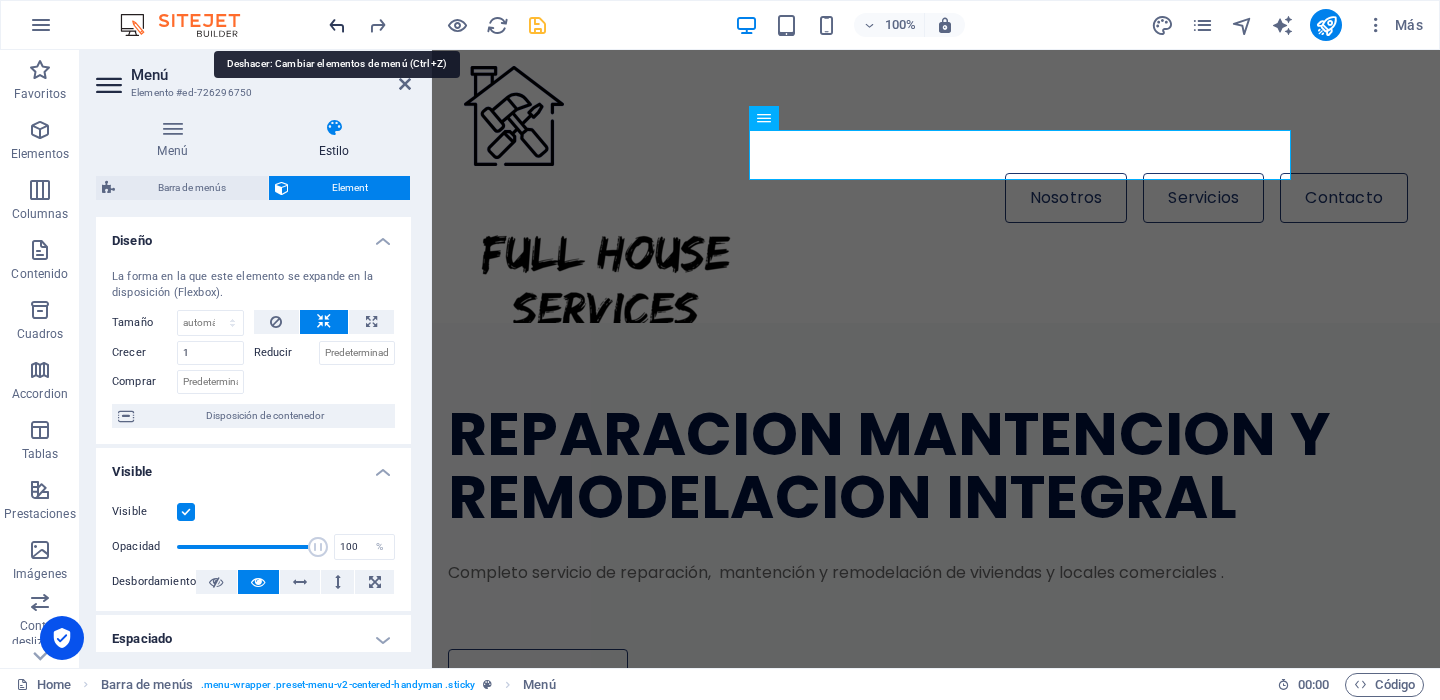 click at bounding box center (337, 25) 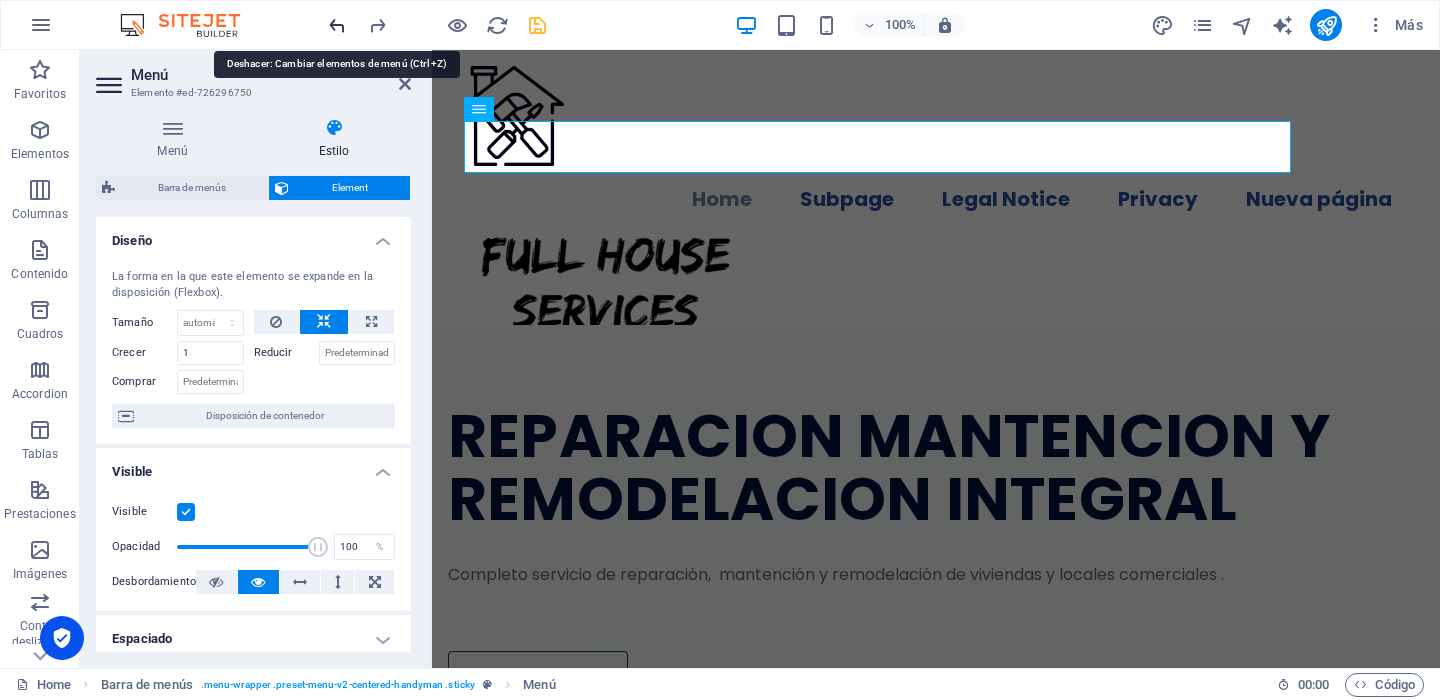 click at bounding box center [337, 25] 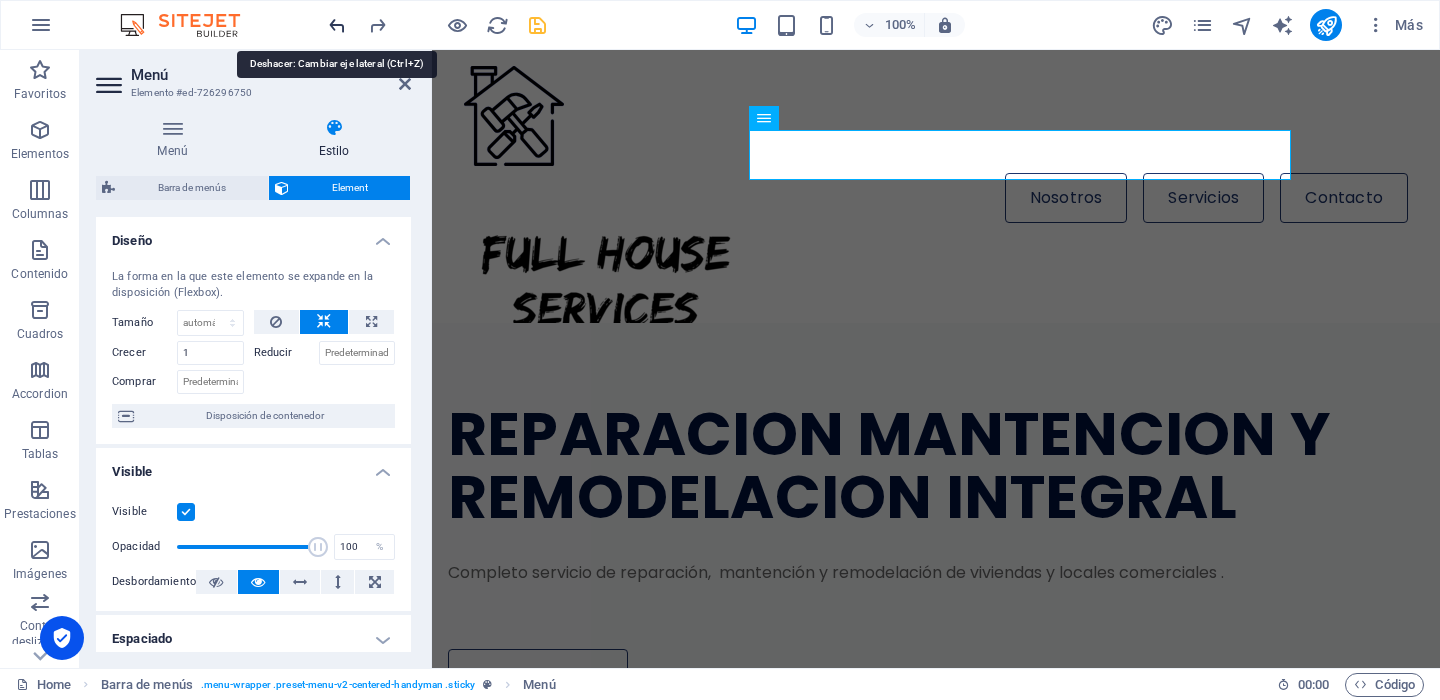 click at bounding box center [337, 25] 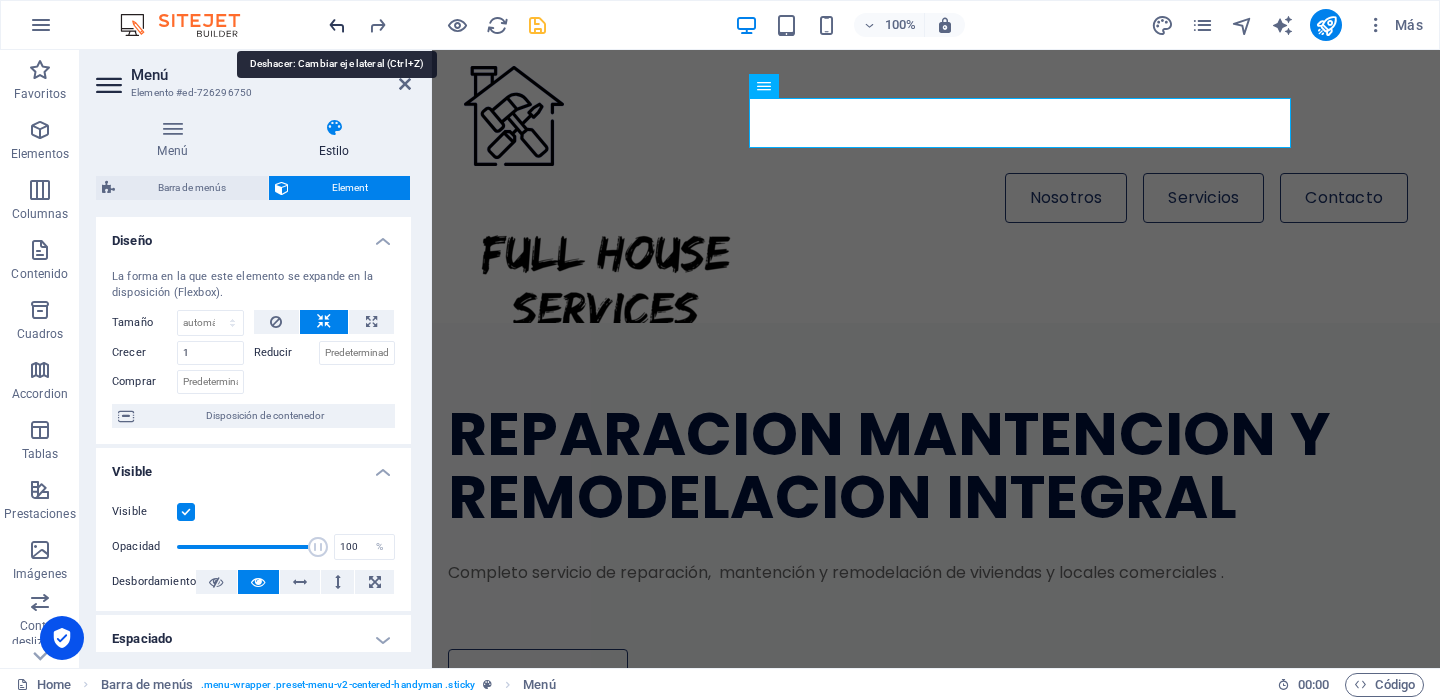 click at bounding box center [337, 25] 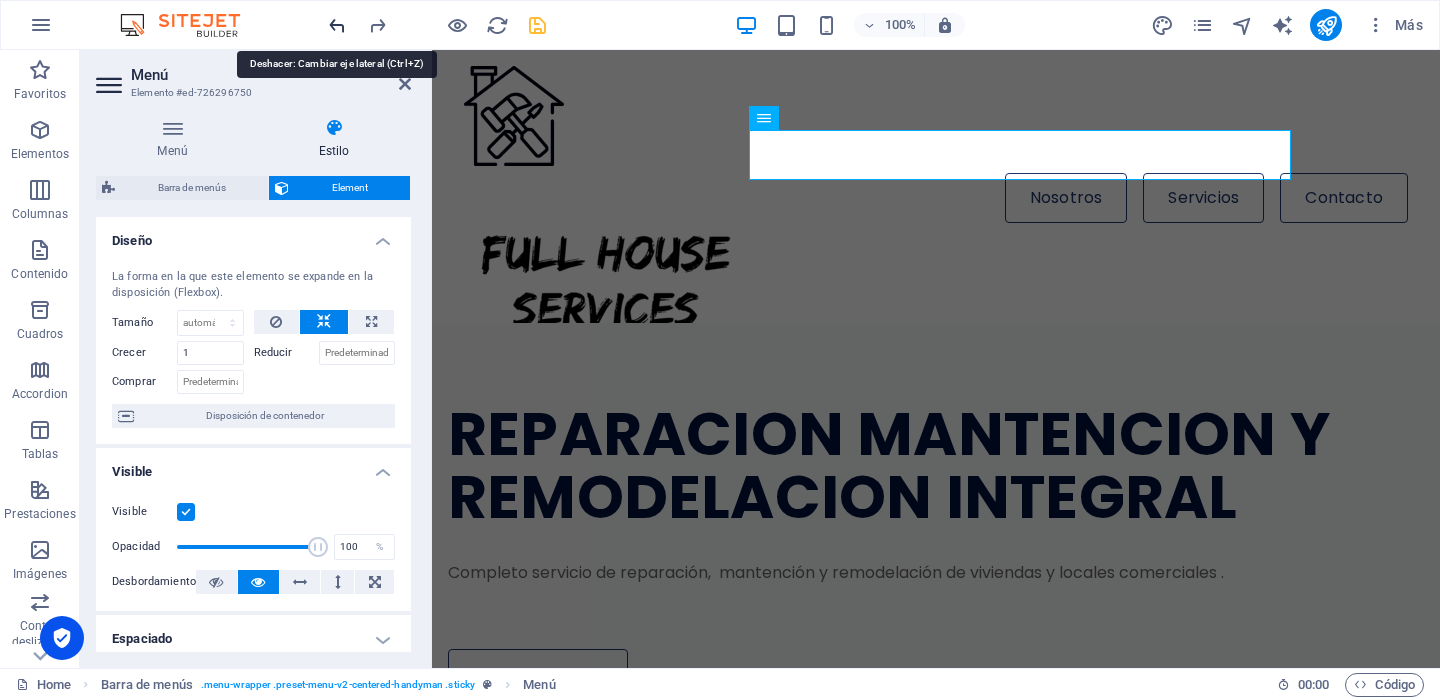 click at bounding box center [337, 25] 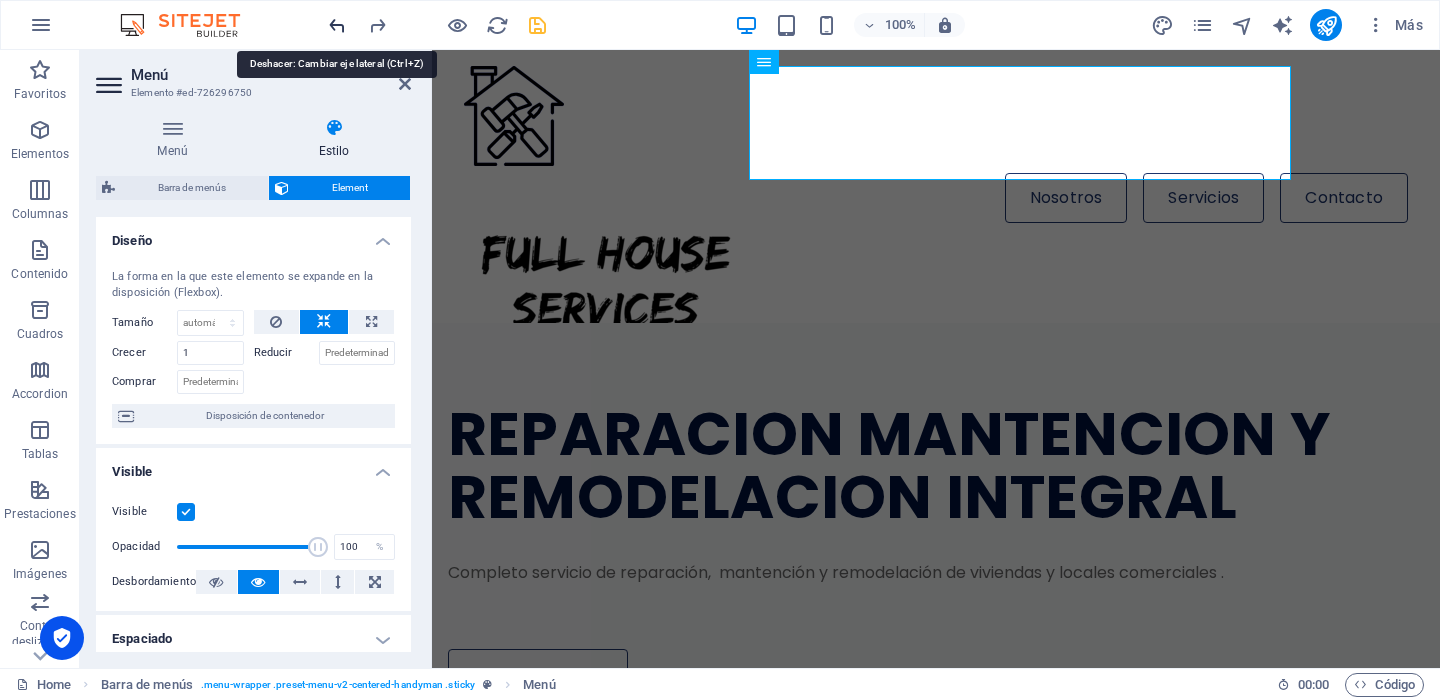 click at bounding box center [337, 25] 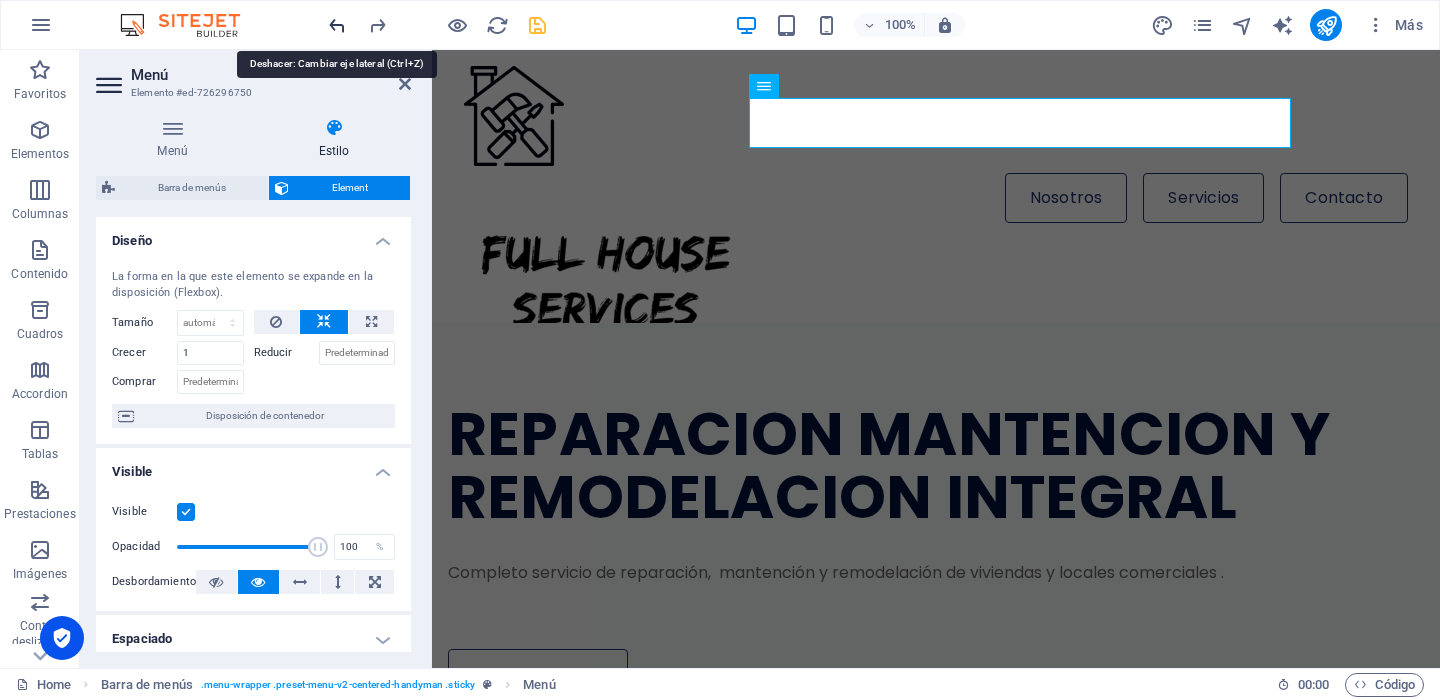 click at bounding box center (337, 25) 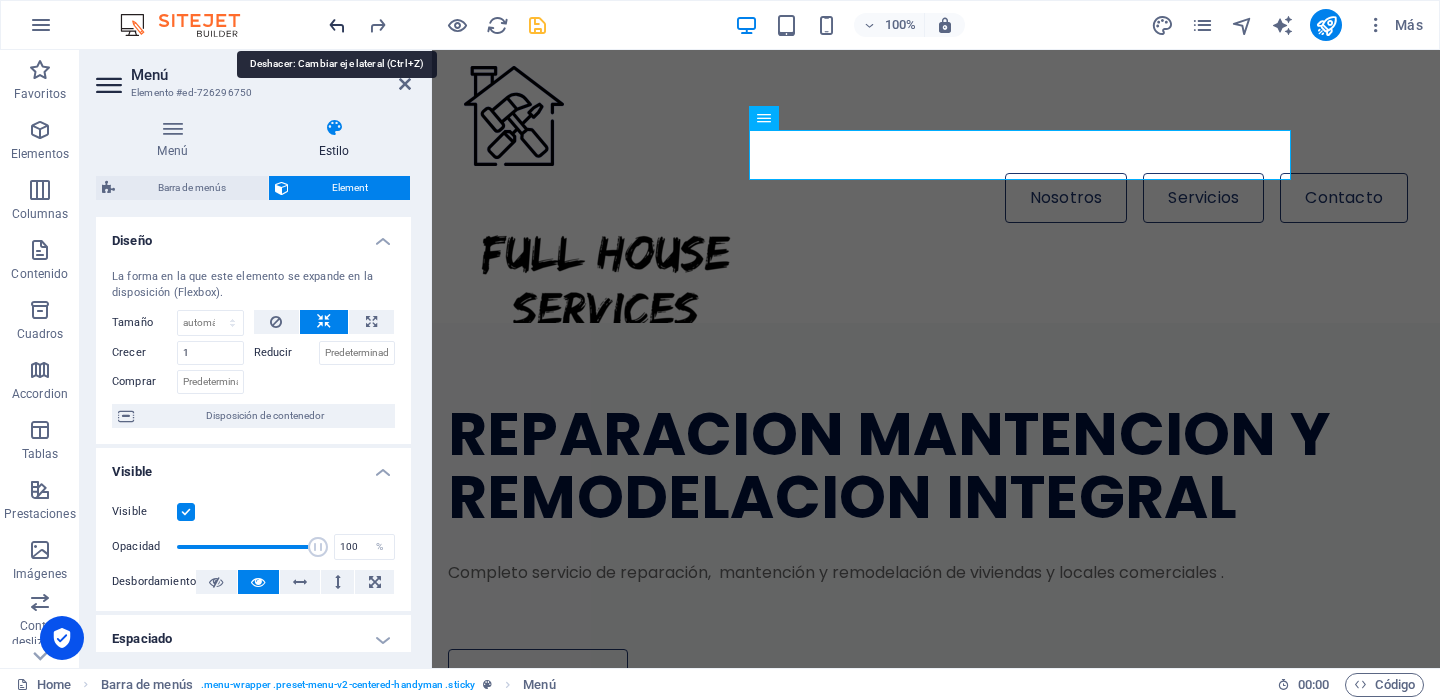 click at bounding box center (337, 25) 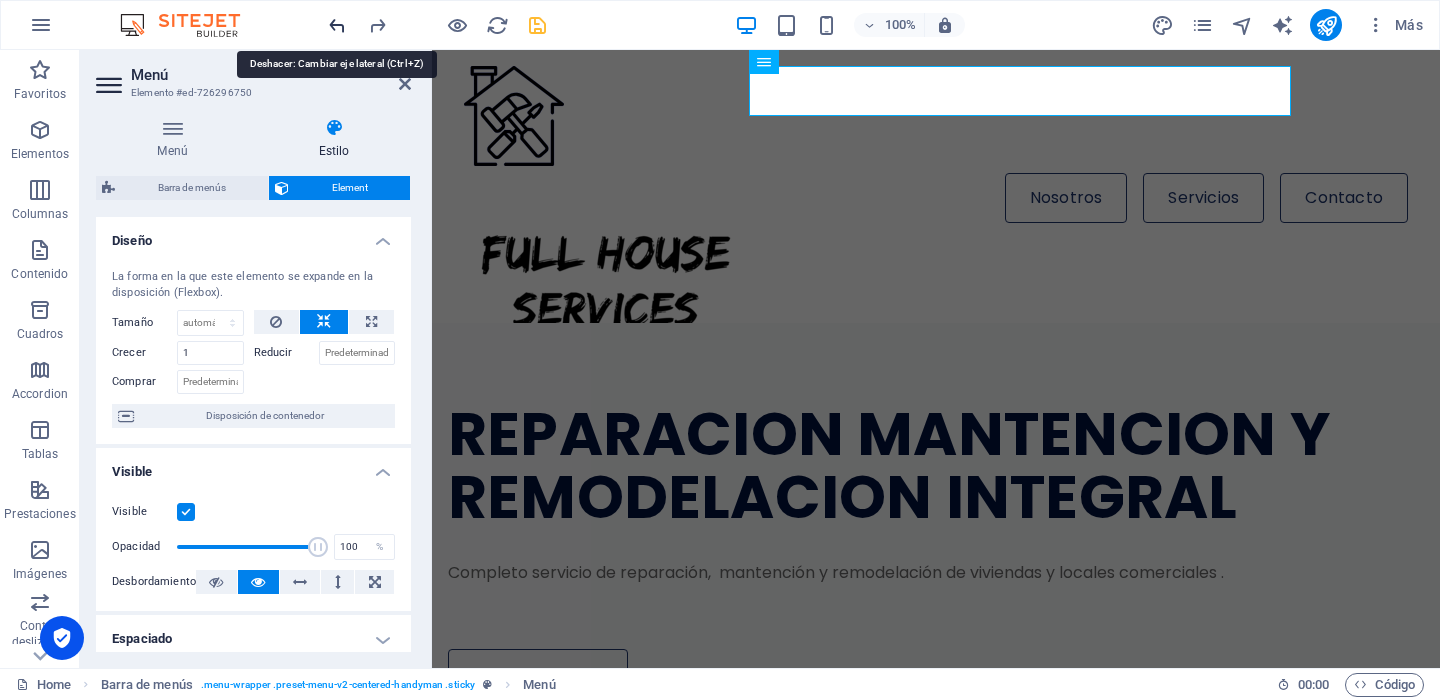 click at bounding box center [337, 25] 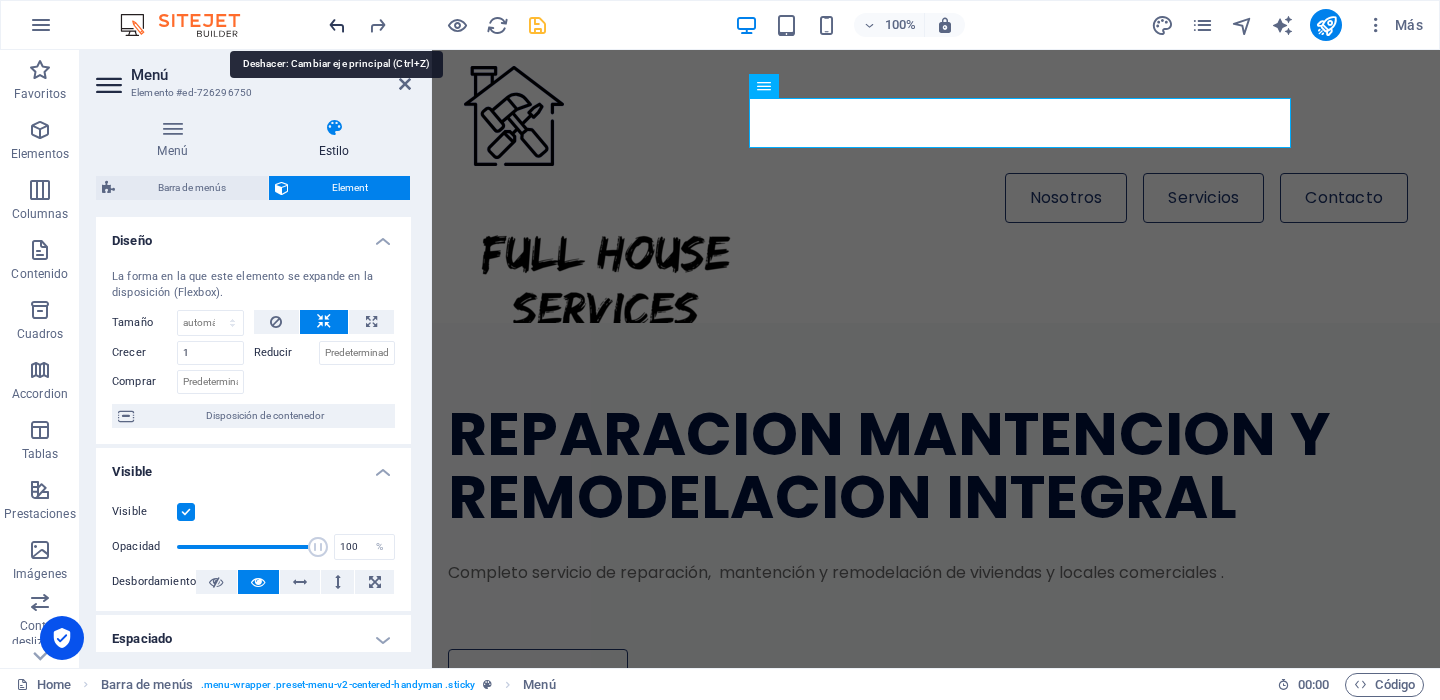 click at bounding box center (337, 25) 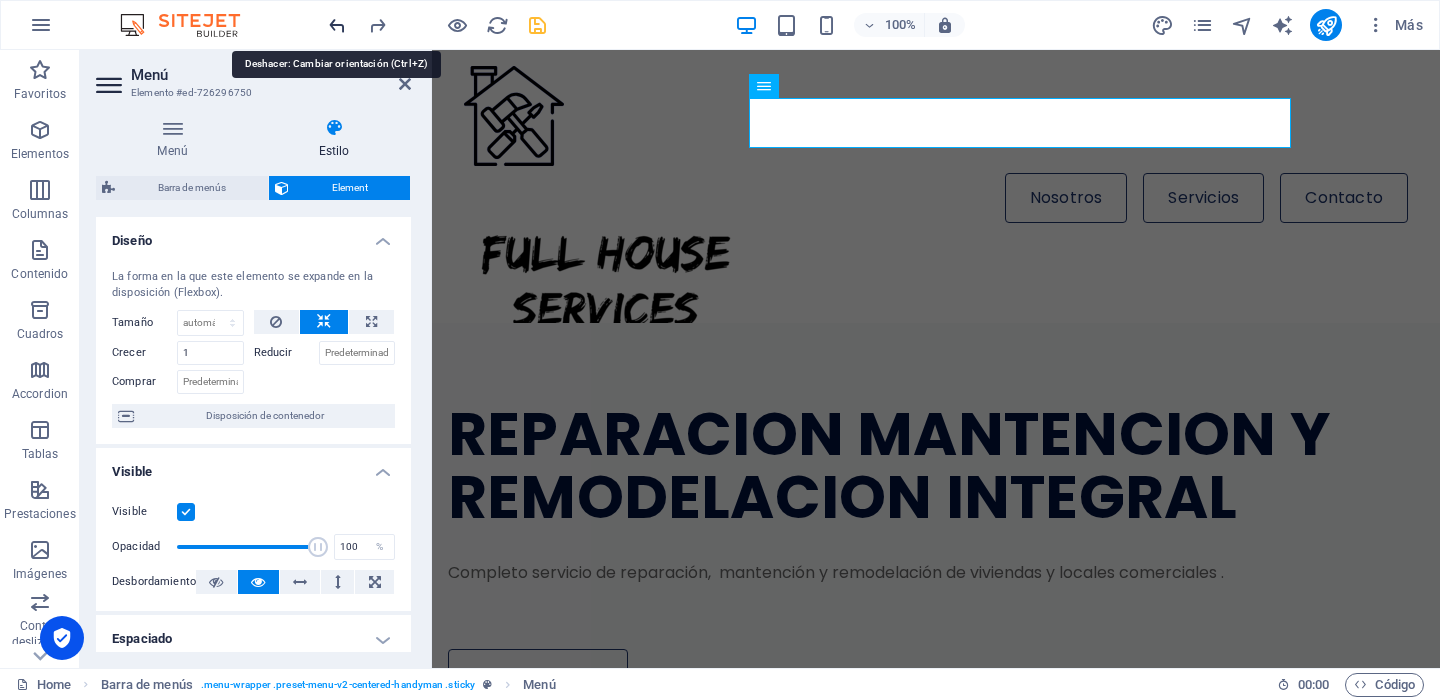 click at bounding box center [337, 25] 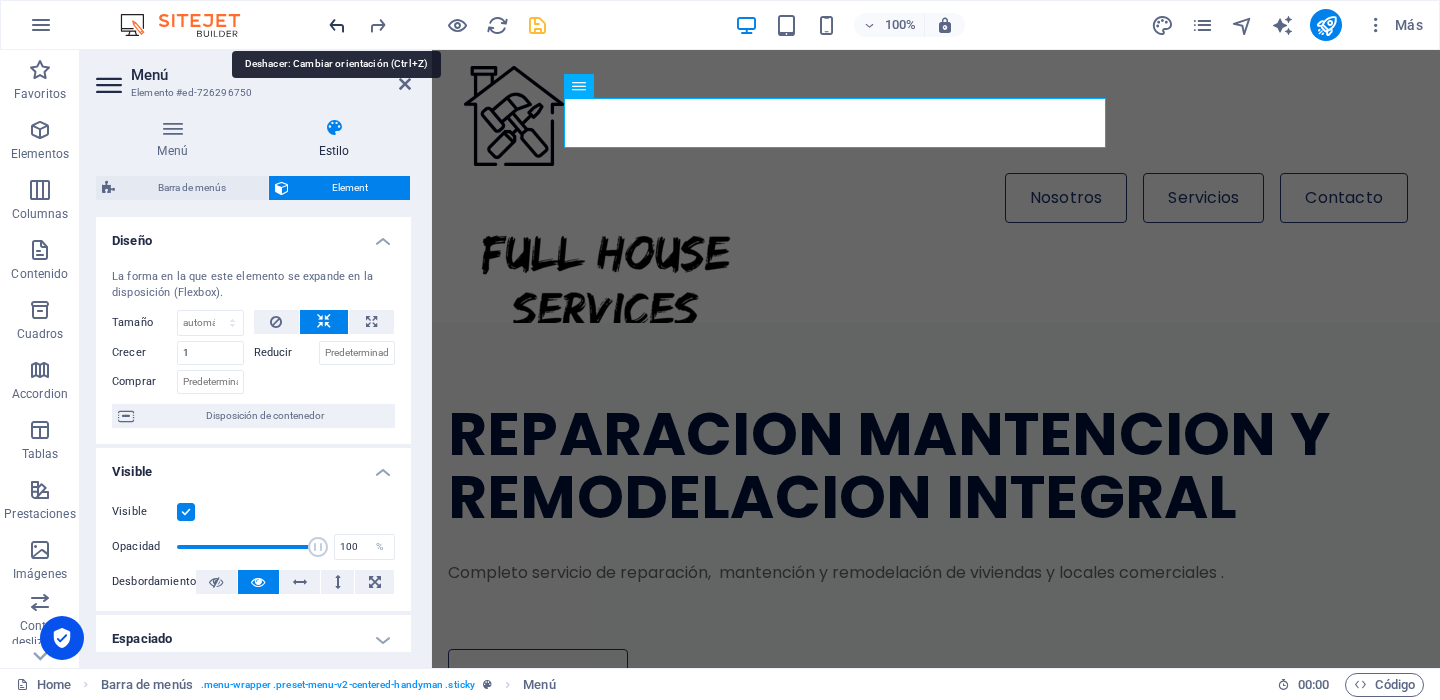 click at bounding box center (337, 25) 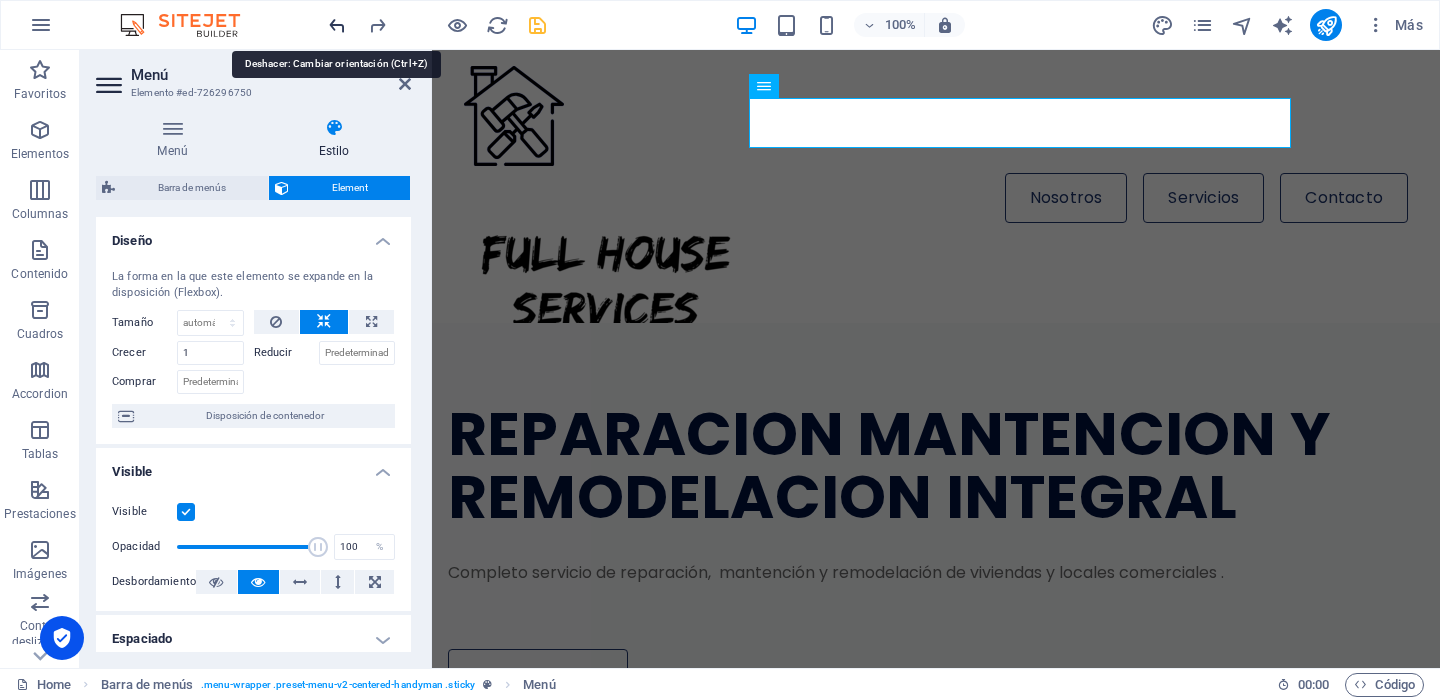 click at bounding box center (337, 25) 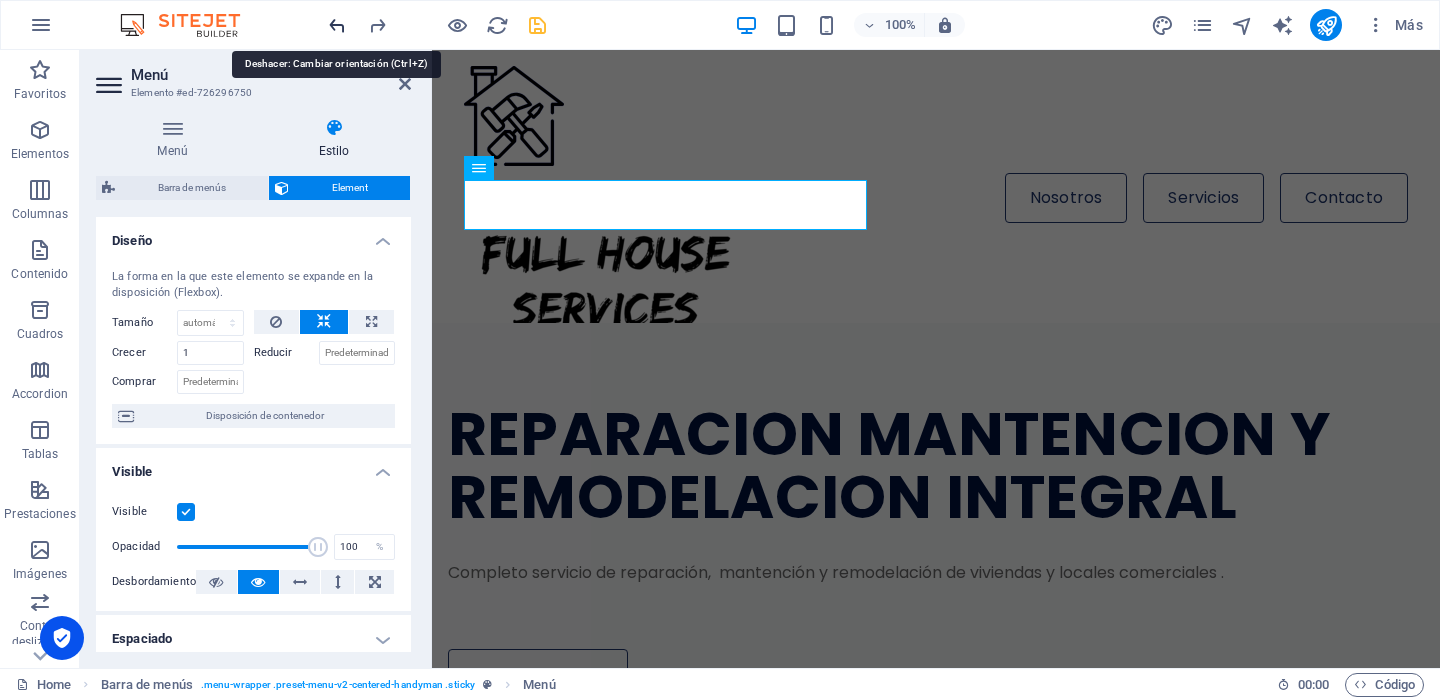 click at bounding box center [337, 25] 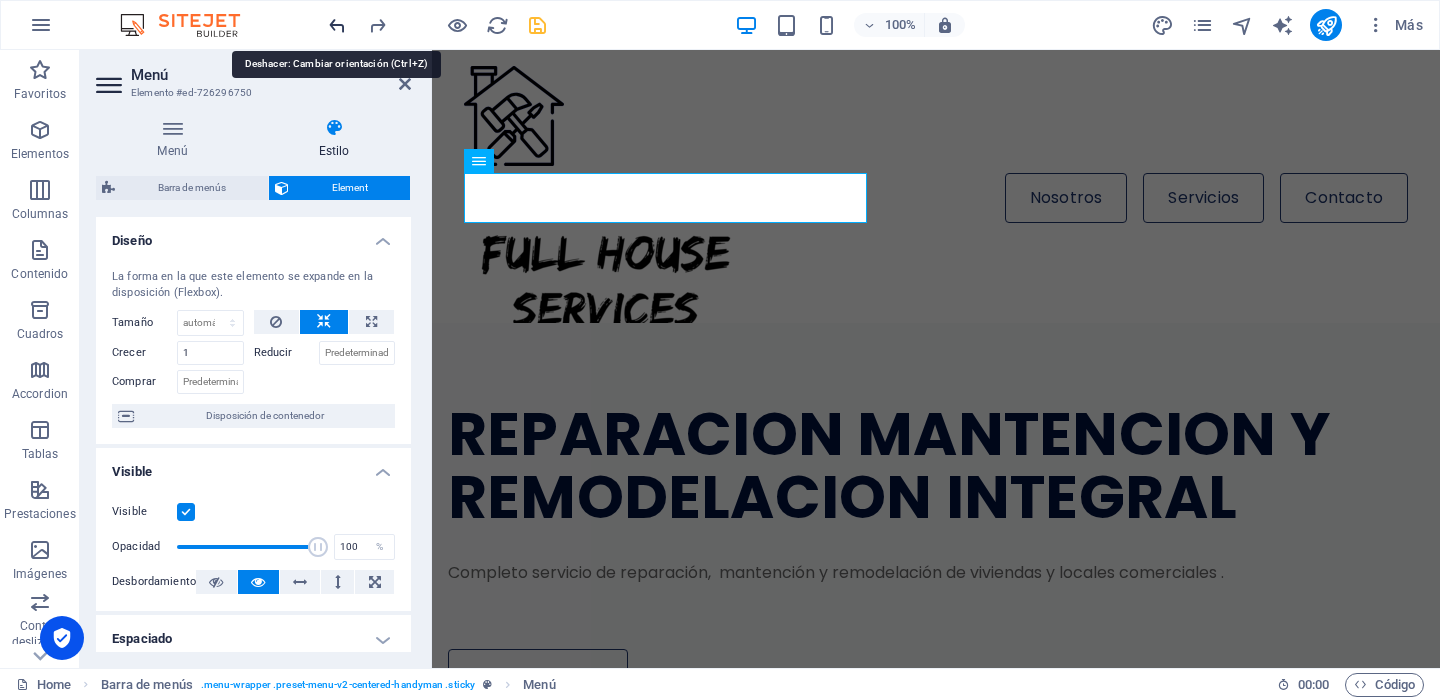 click at bounding box center (337, 25) 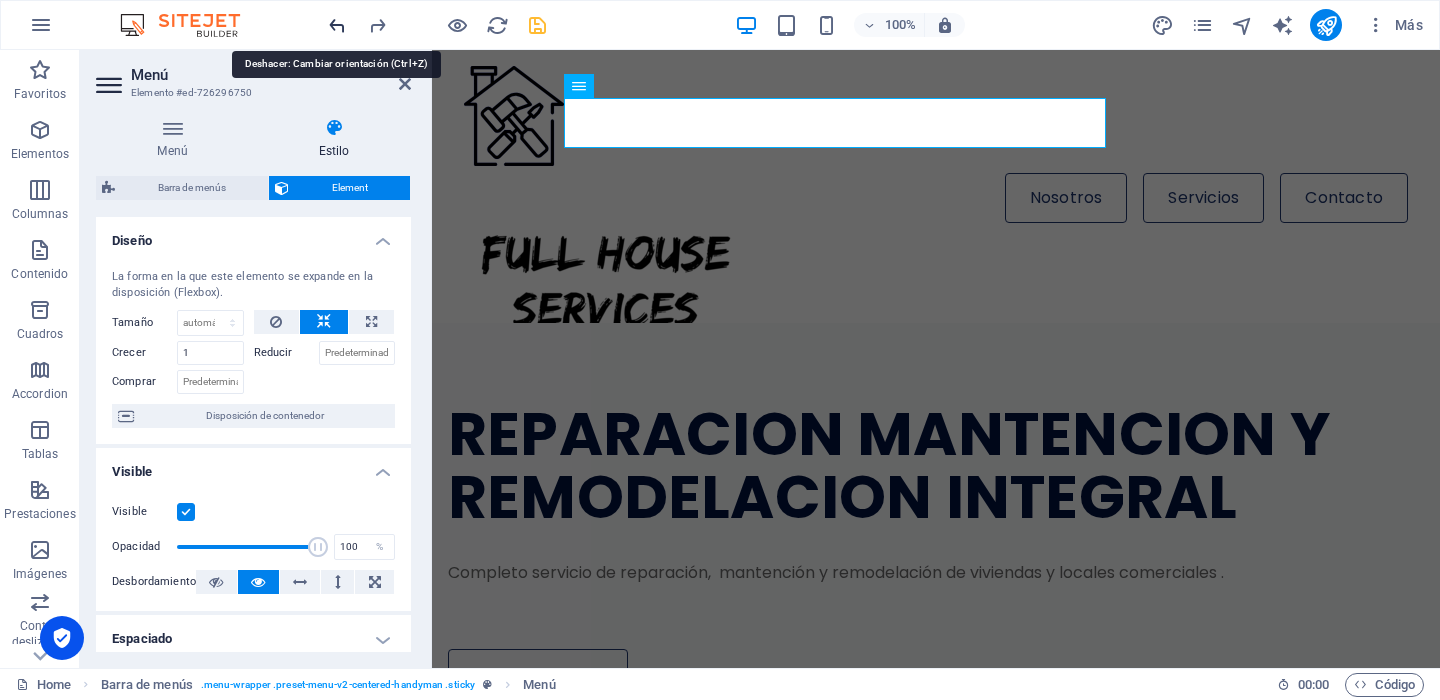 click at bounding box center (337, 25) 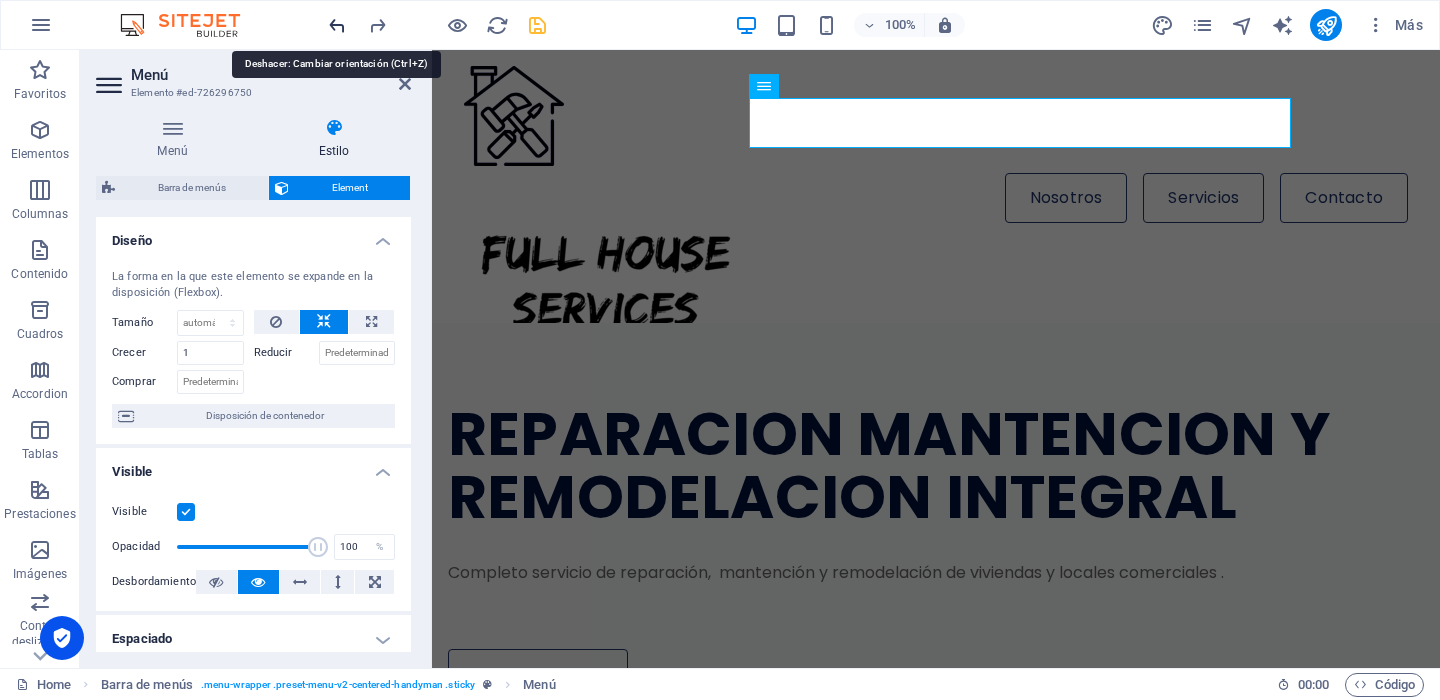 click at bounding box center (337, 25) 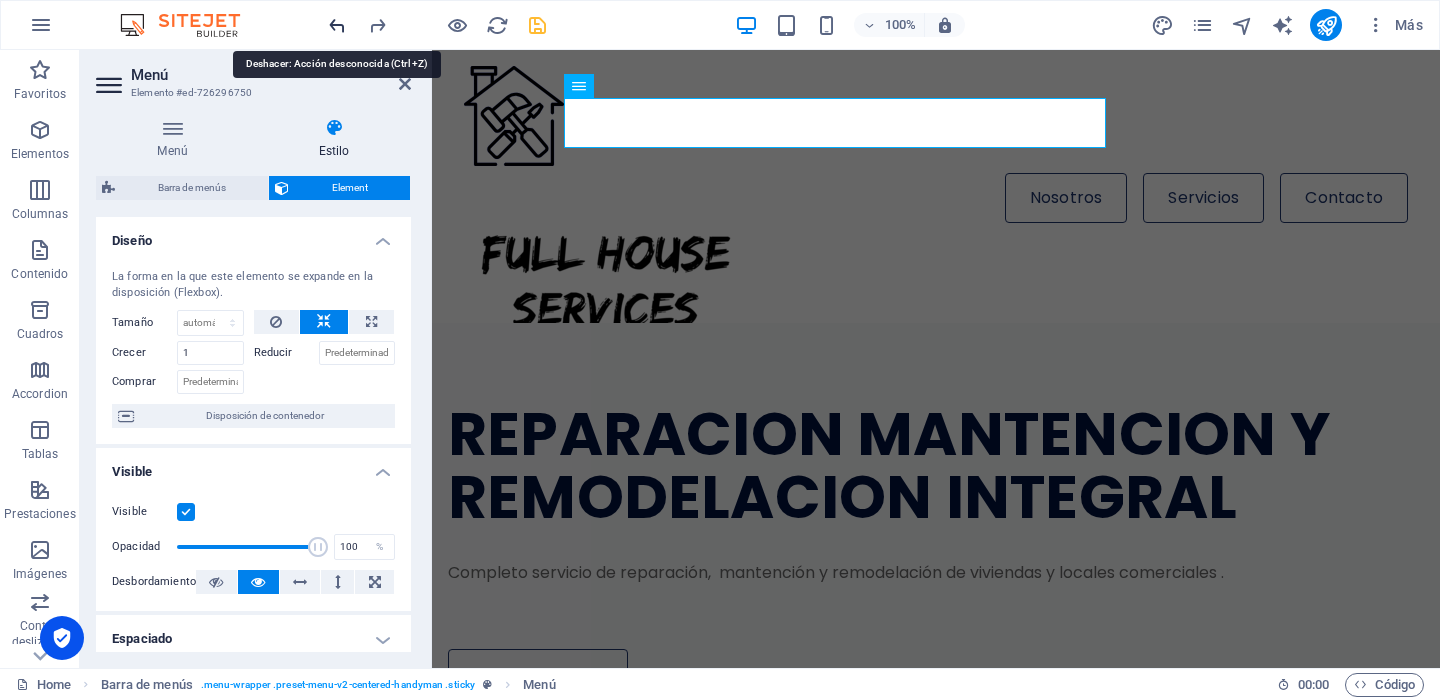 click at bounding box center [337, 25] 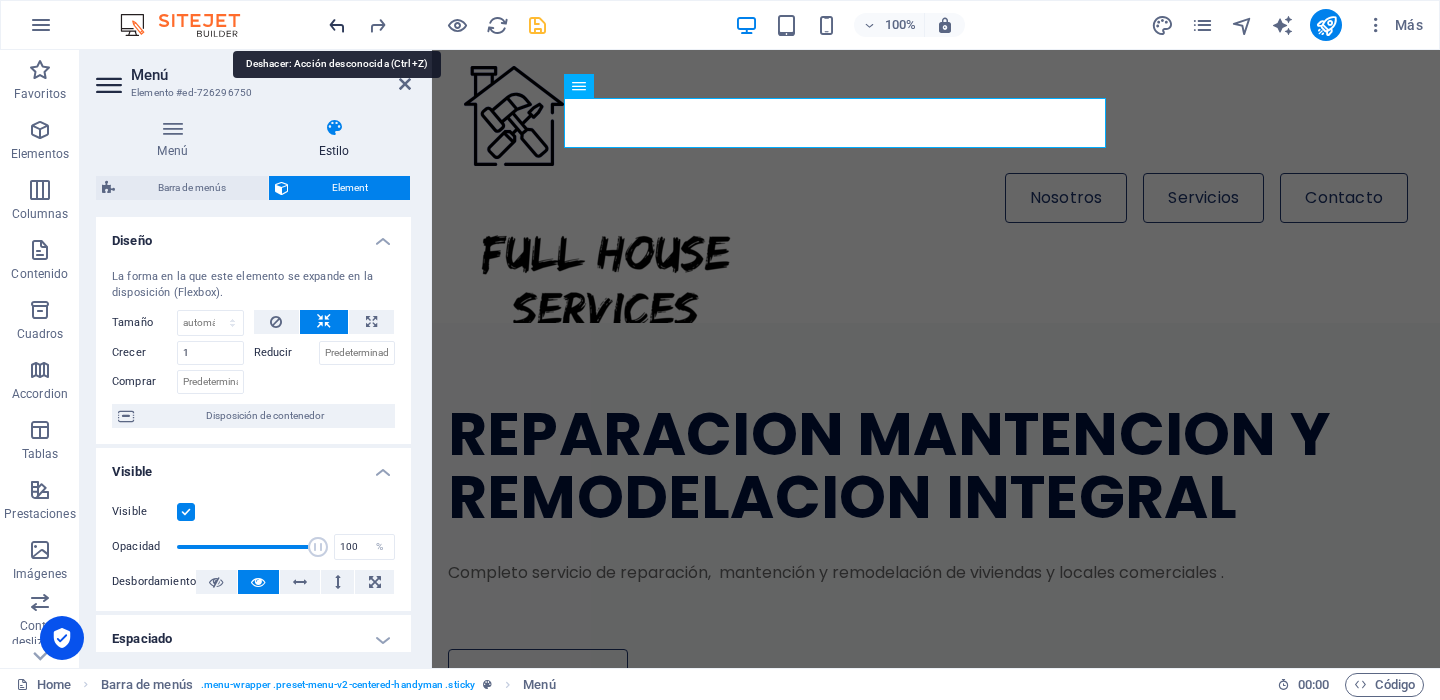 click at bounding box center [337, 25] 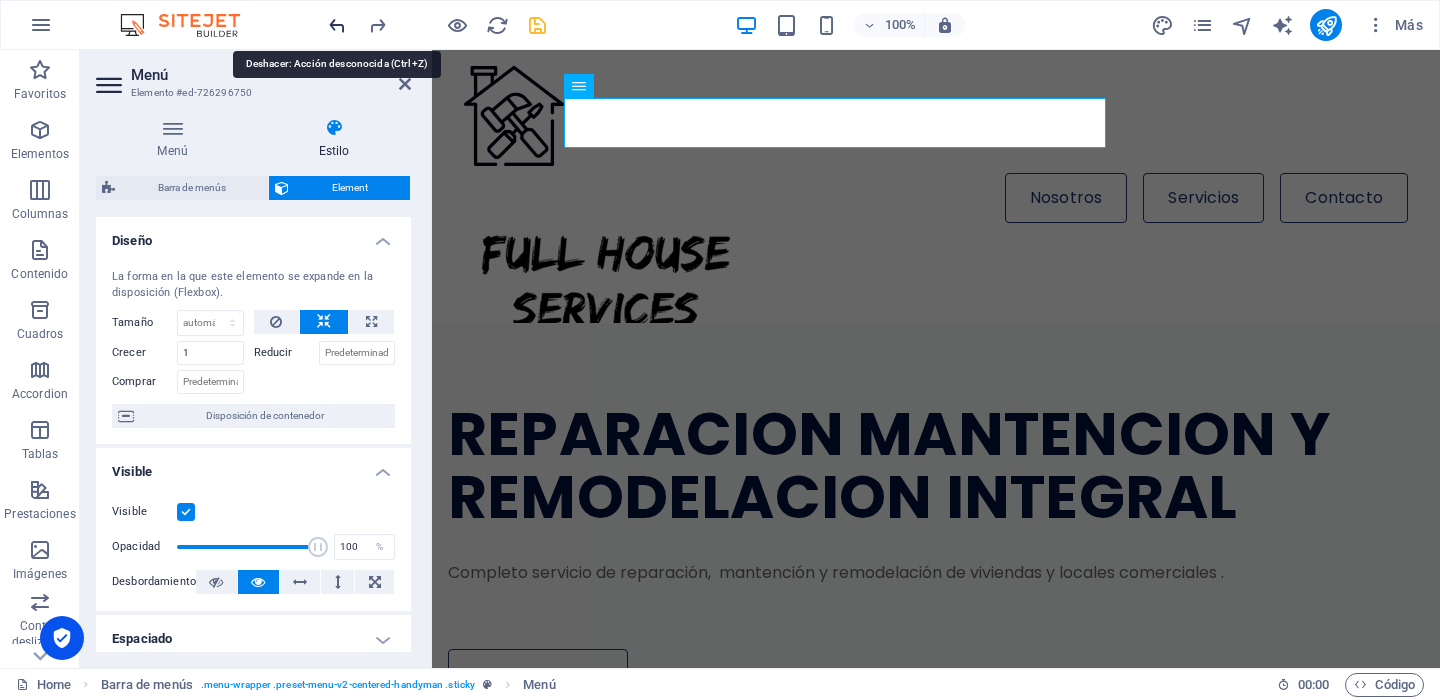 click at bounding box center (337, 25) 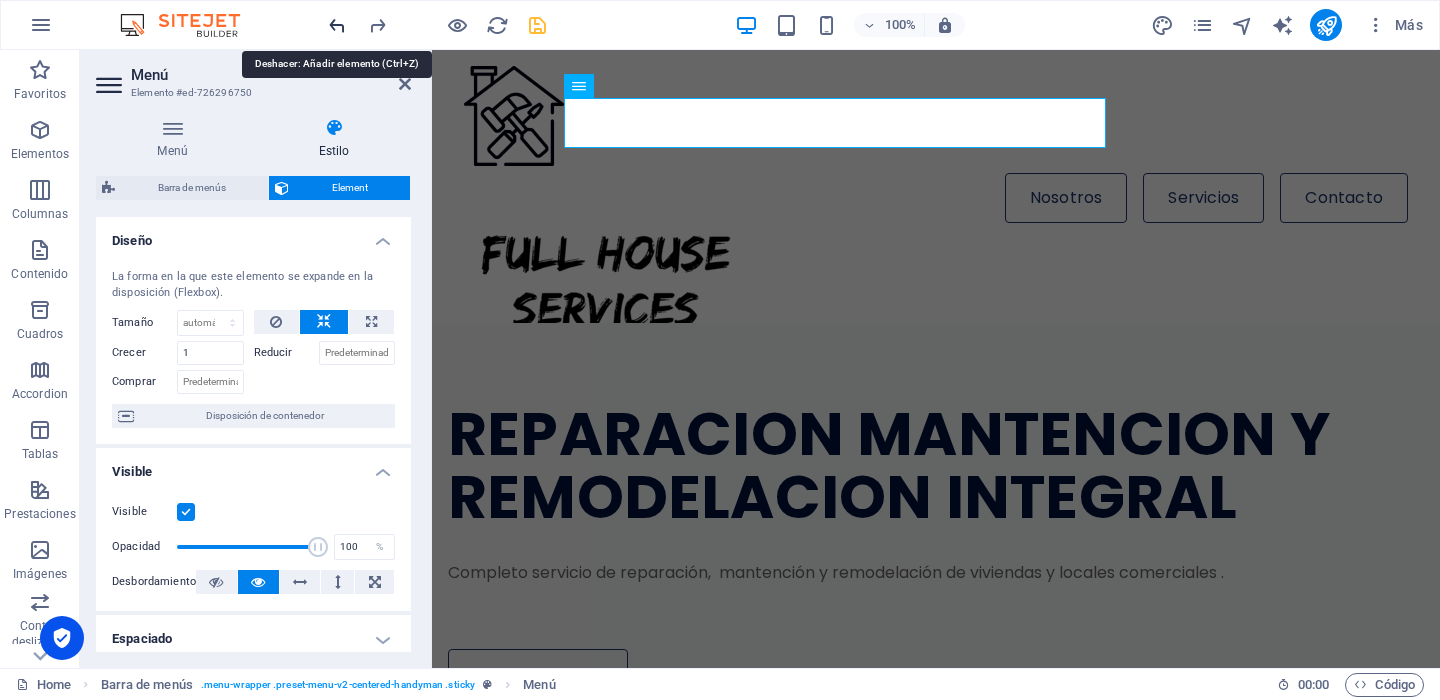 click at bounding box center [337, 25] 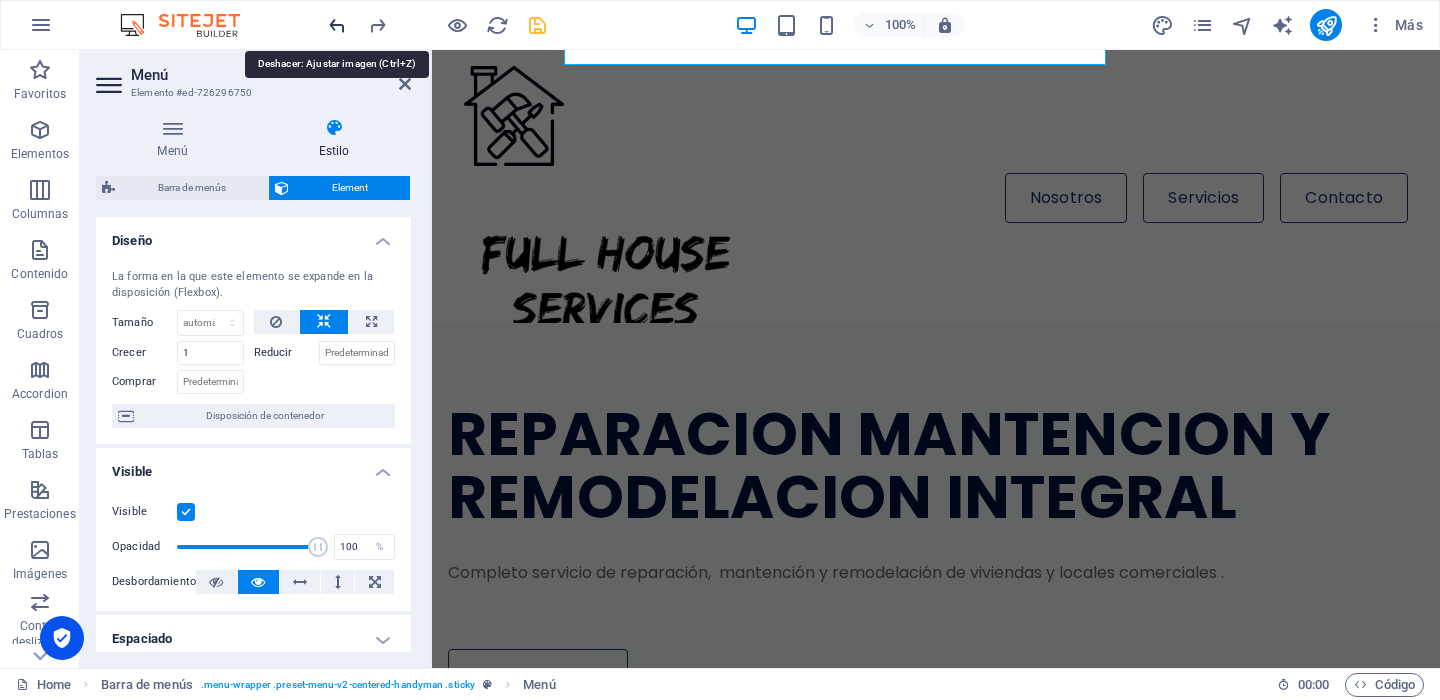 click at bounding box center [337, 25] 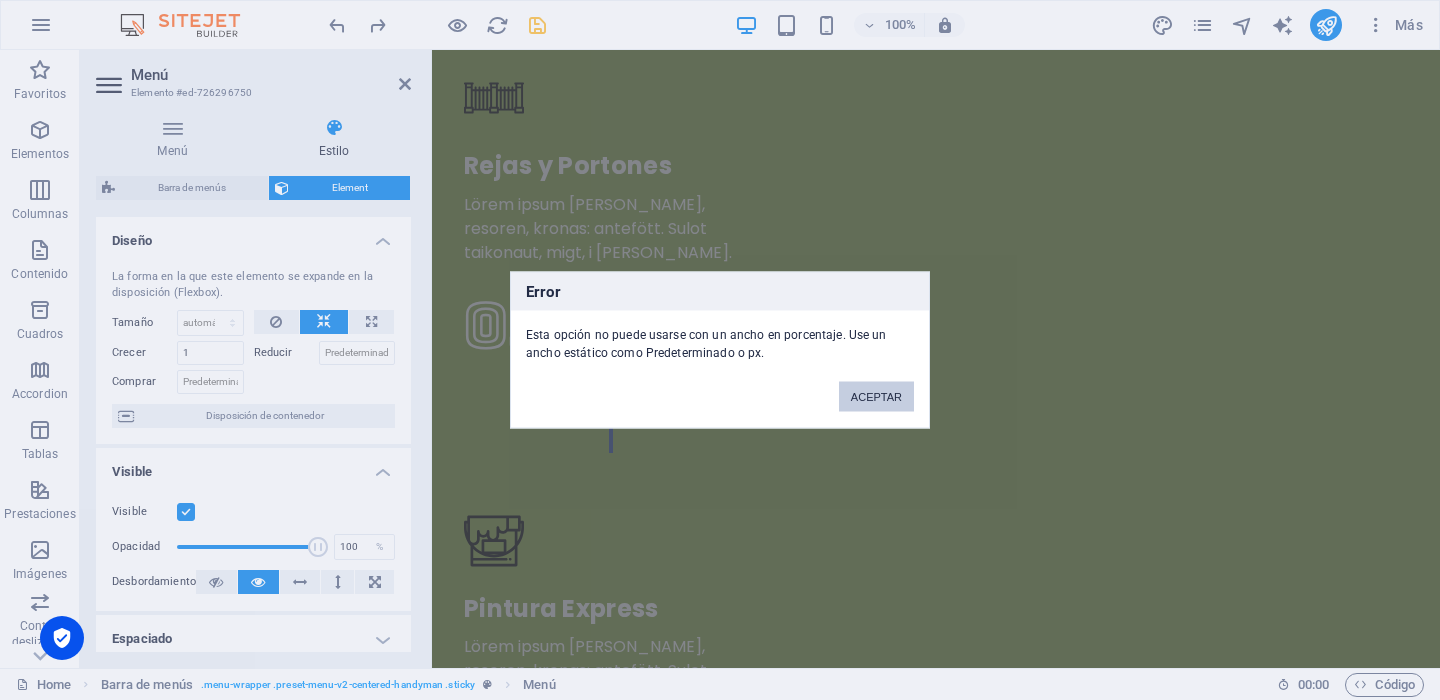 scroll, scrollTop: 7770, scrollLeft: 0, axis: vertical 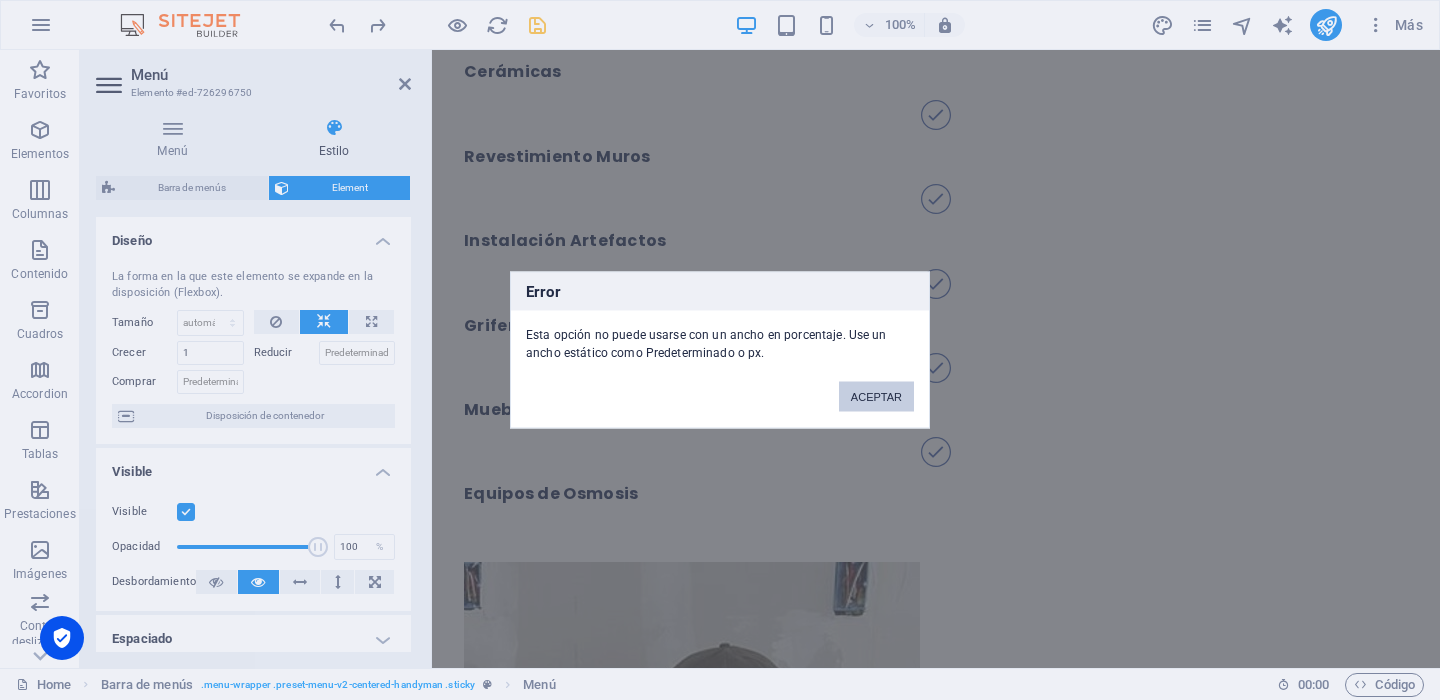 click on "ACEPTAR" at bounding box center (876, 397) 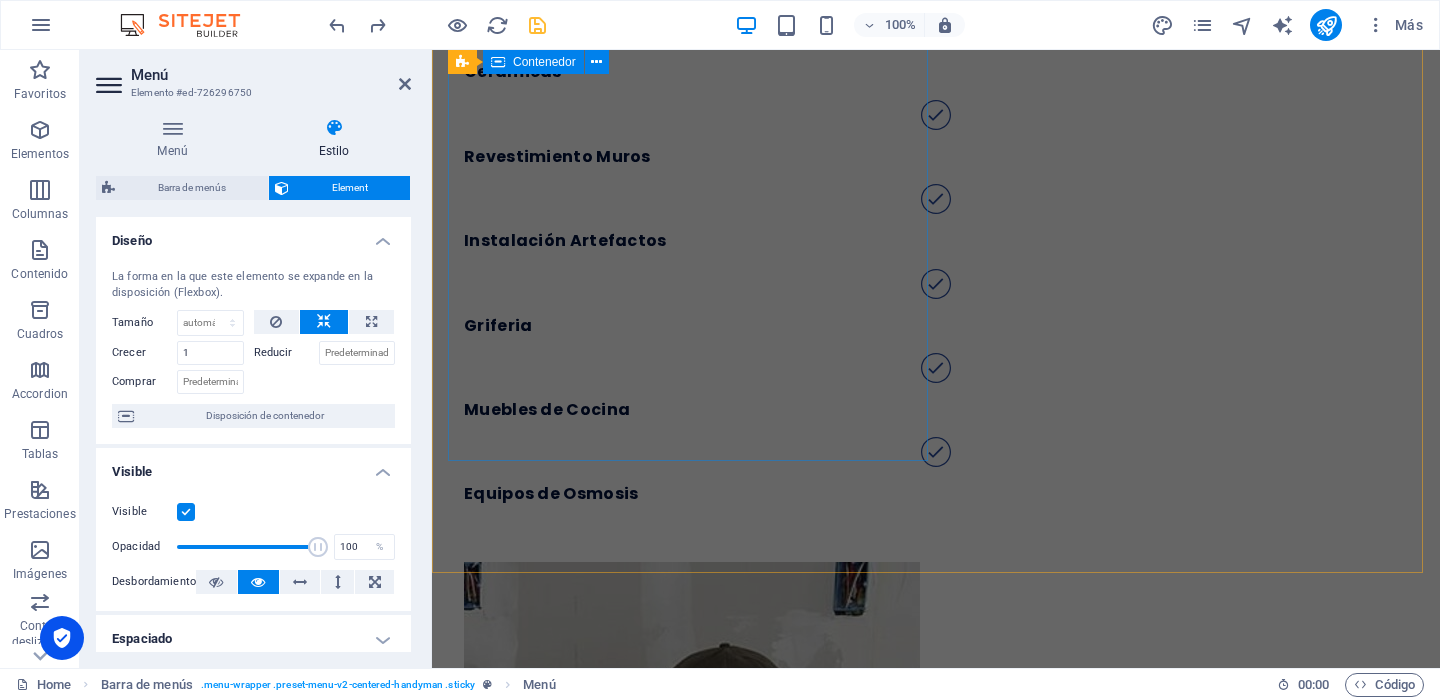 scroll, scrollTop: 7270, scrollLeft: 0, axis: vertical 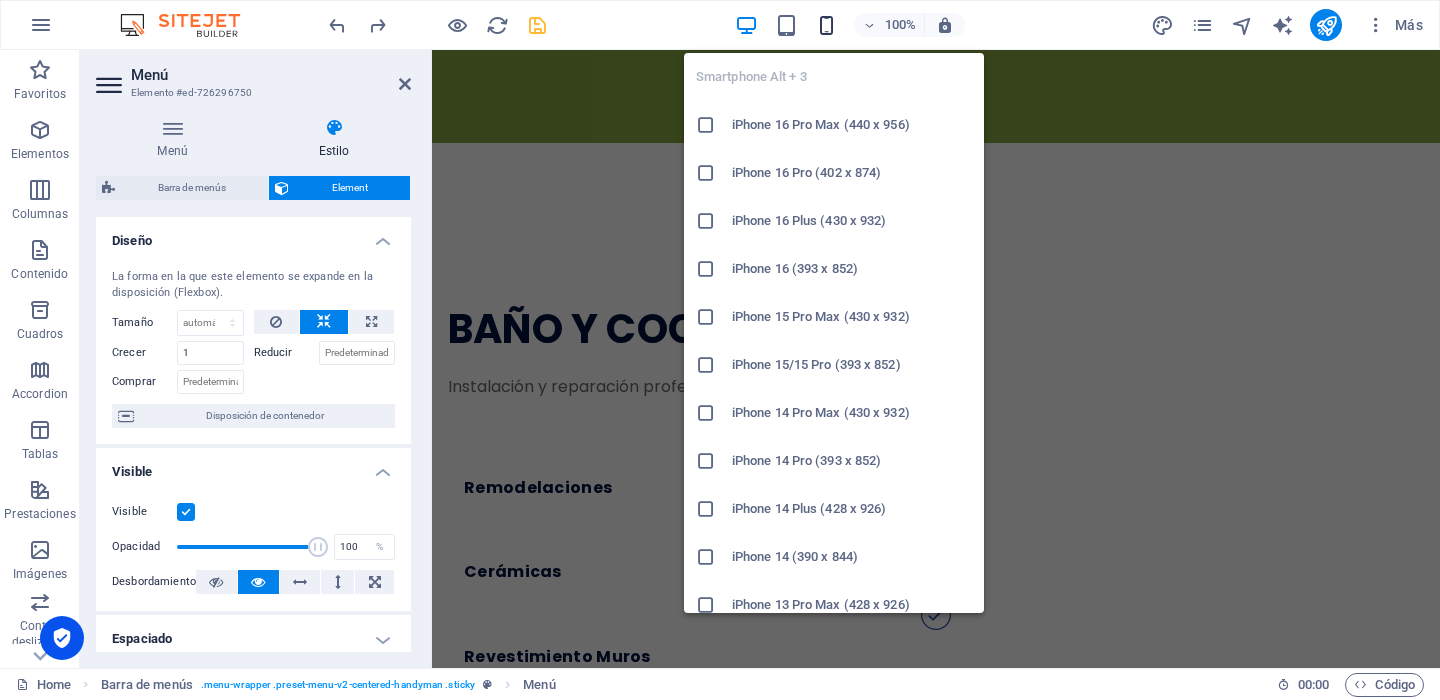 click at bounding box center (826, 25) 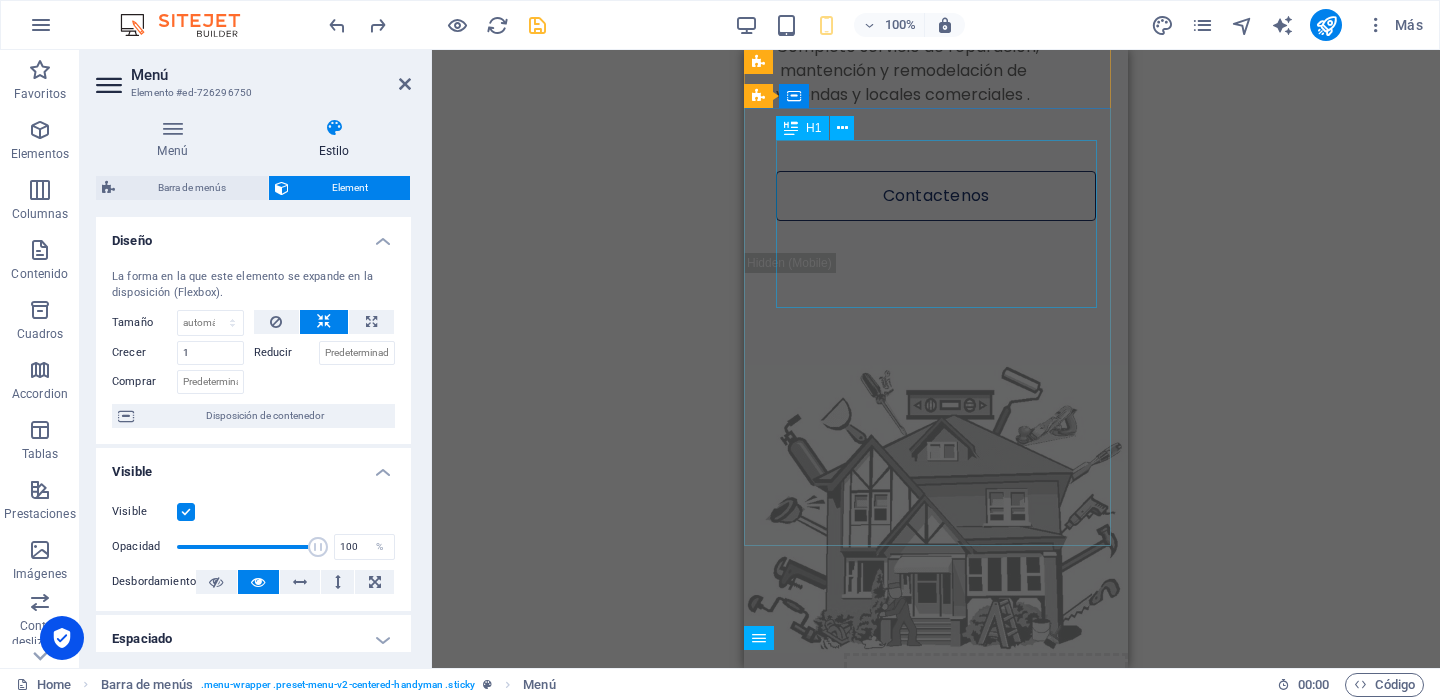 scroll, scrollTop: 0, scrollLeft: 0, axis: both 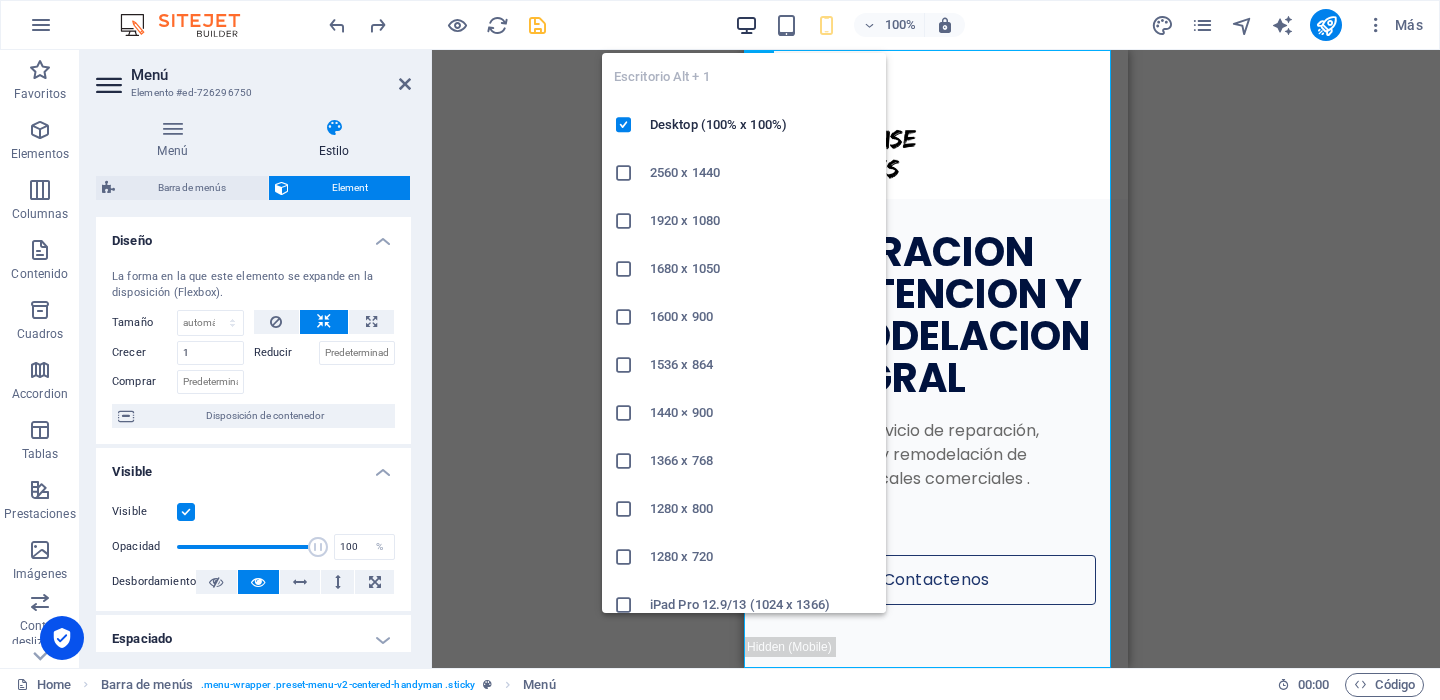 click at bounding box center [746, 25] 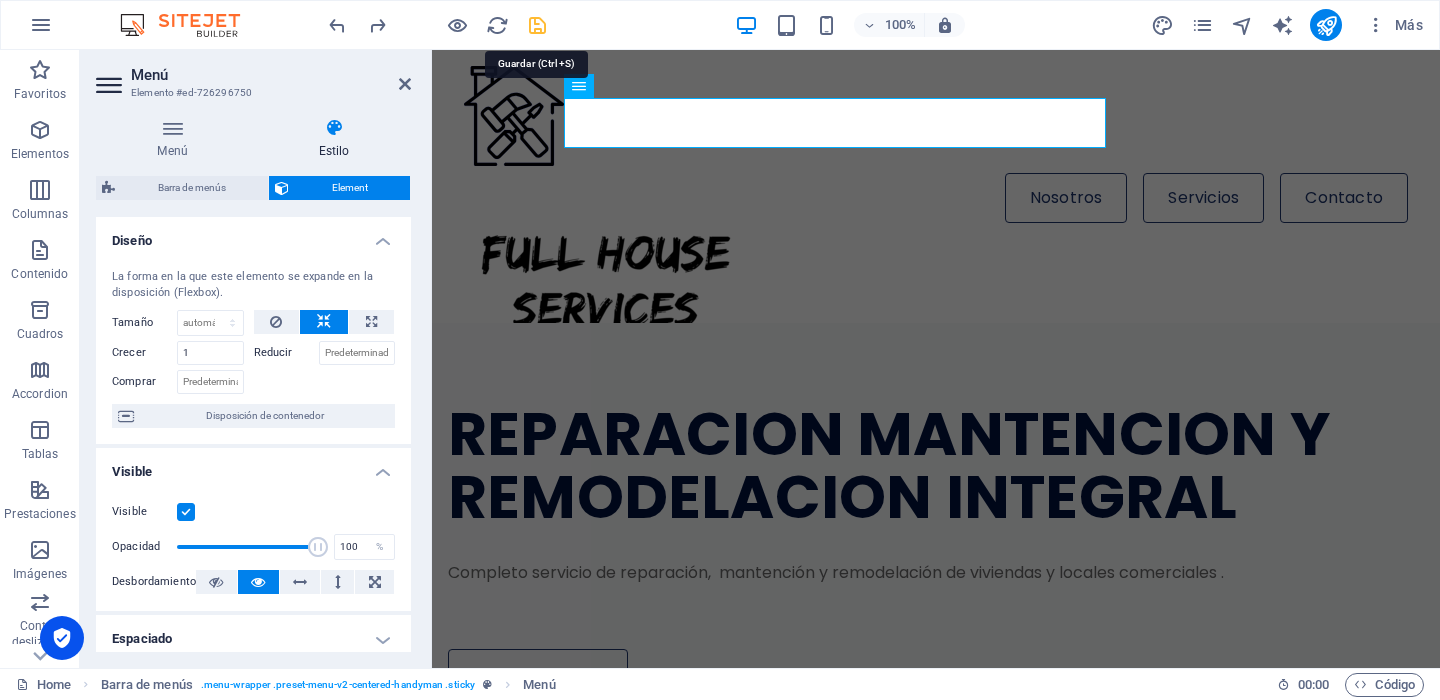 click at bounding box center (537, 25) 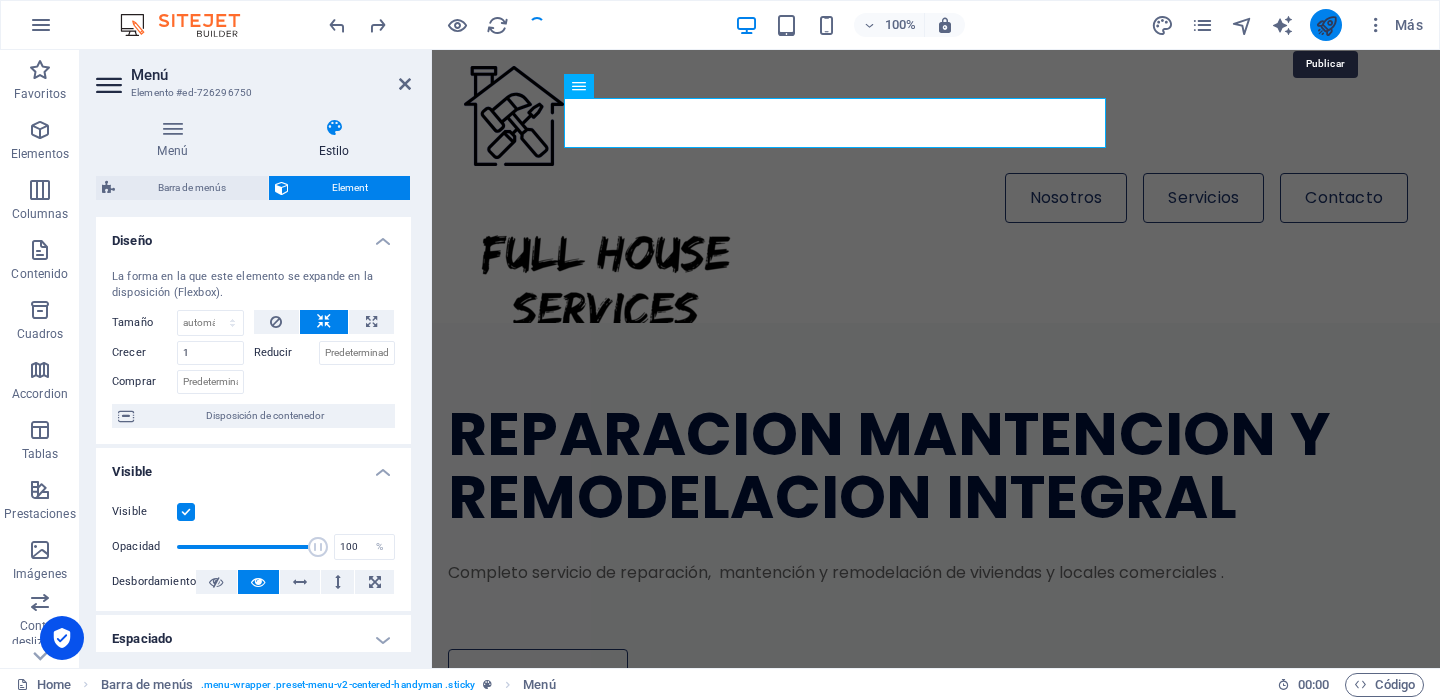 click at bounding box center (1326, 25) 